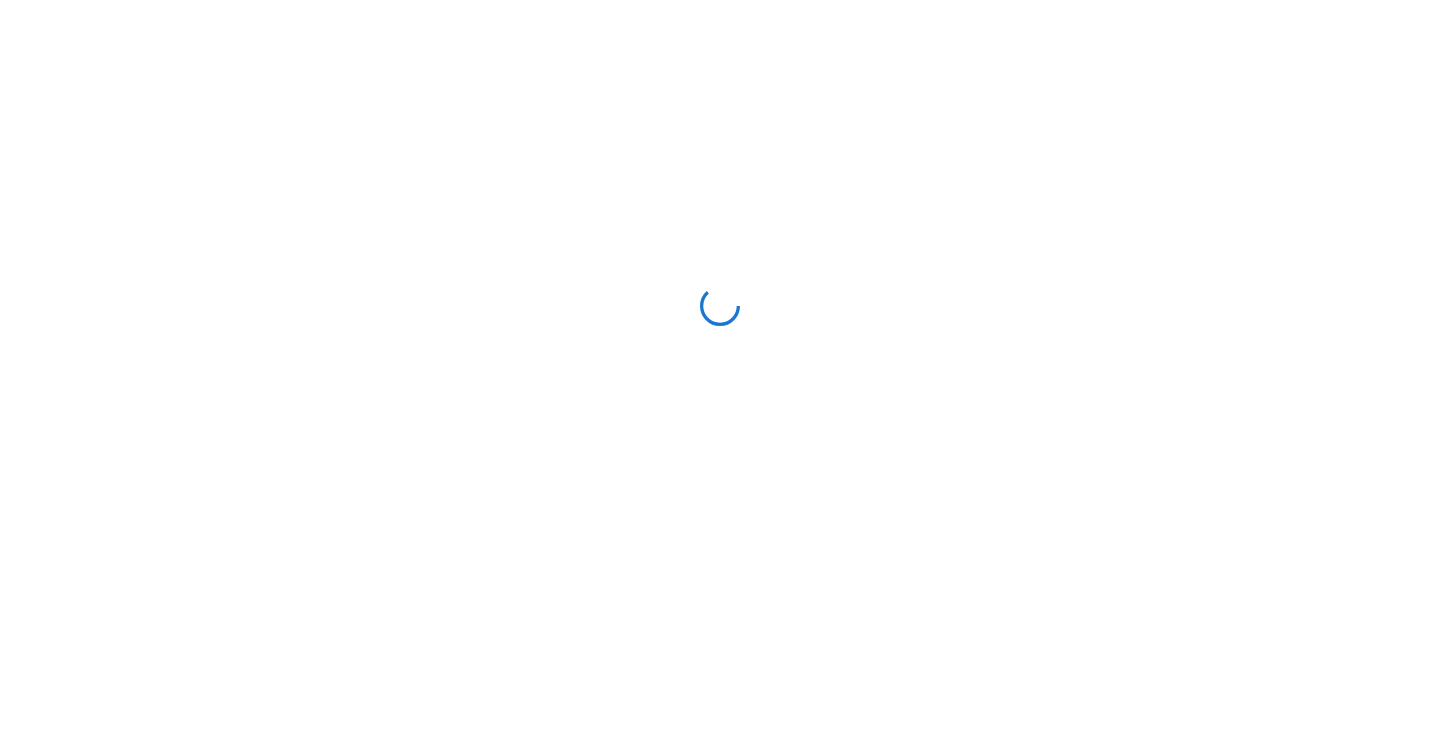 scroll, scrollTop: 0, scrollLeft: 0, axis: both 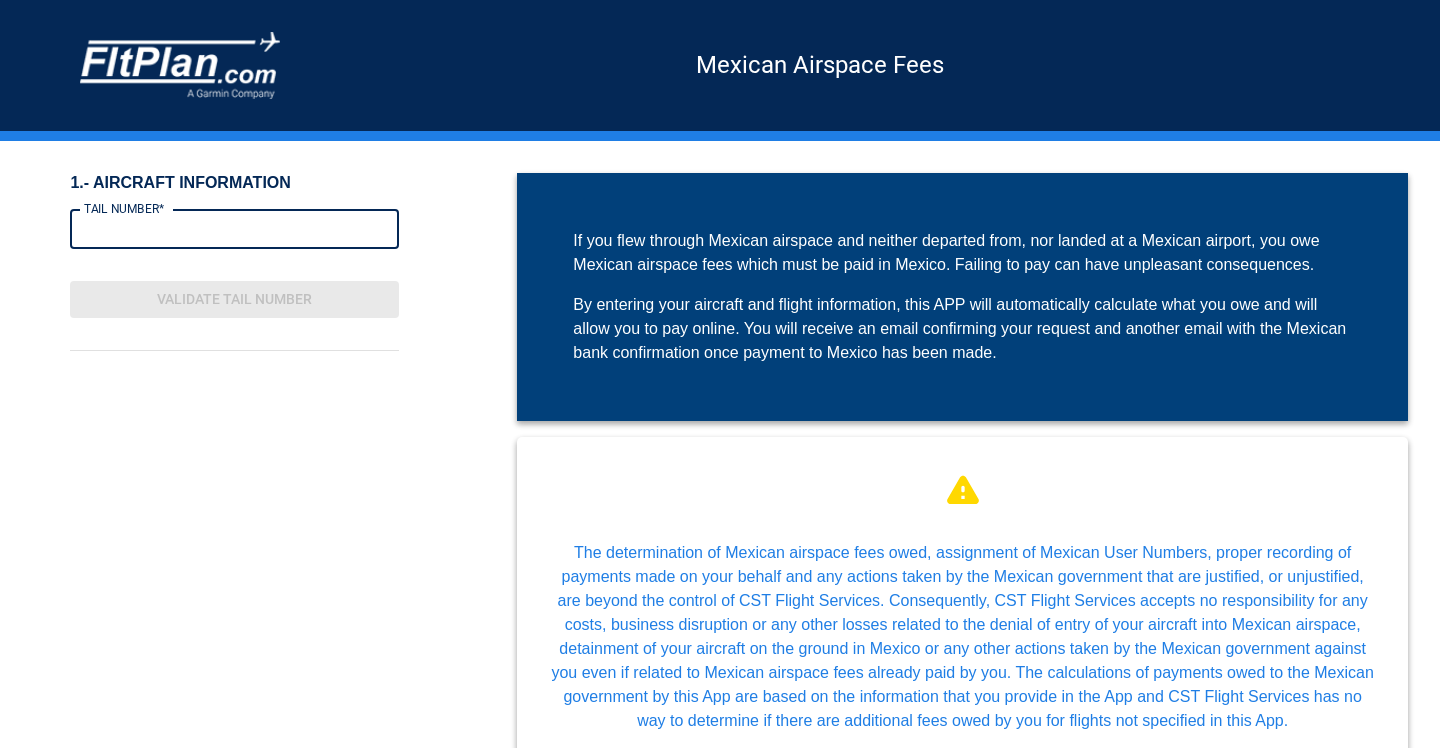 click on "TAIL NUMBER*" at bounding box center (234, 229) 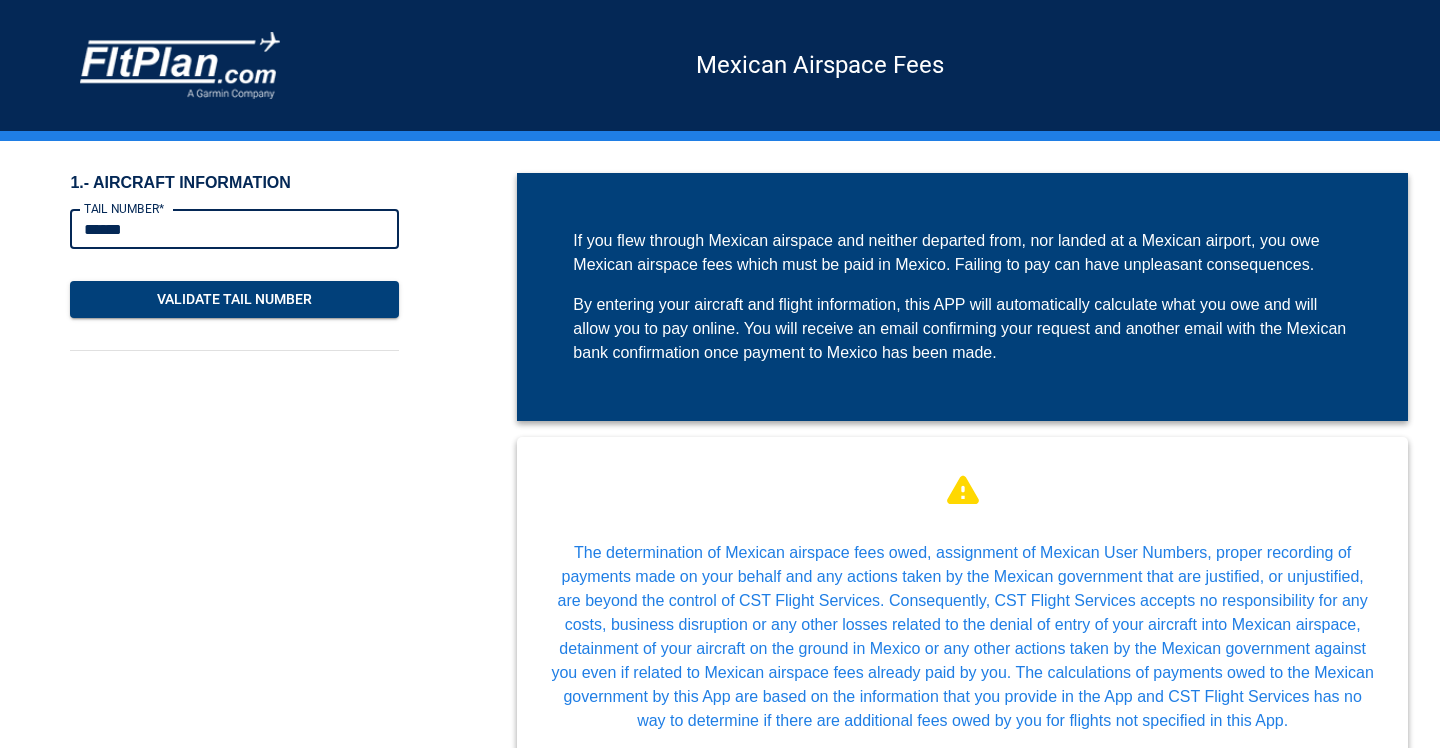 type on "******" 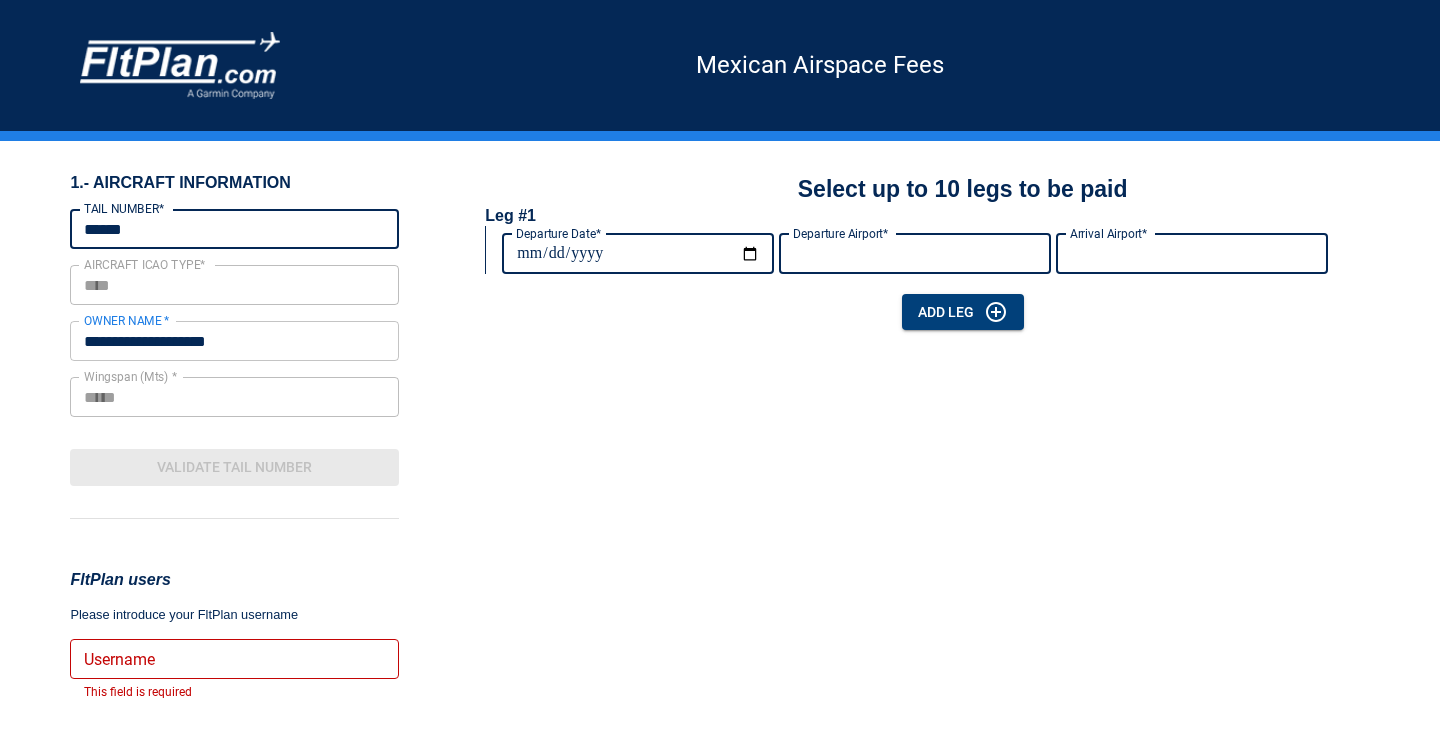 click on "Username" at bounding box center (234, 659) 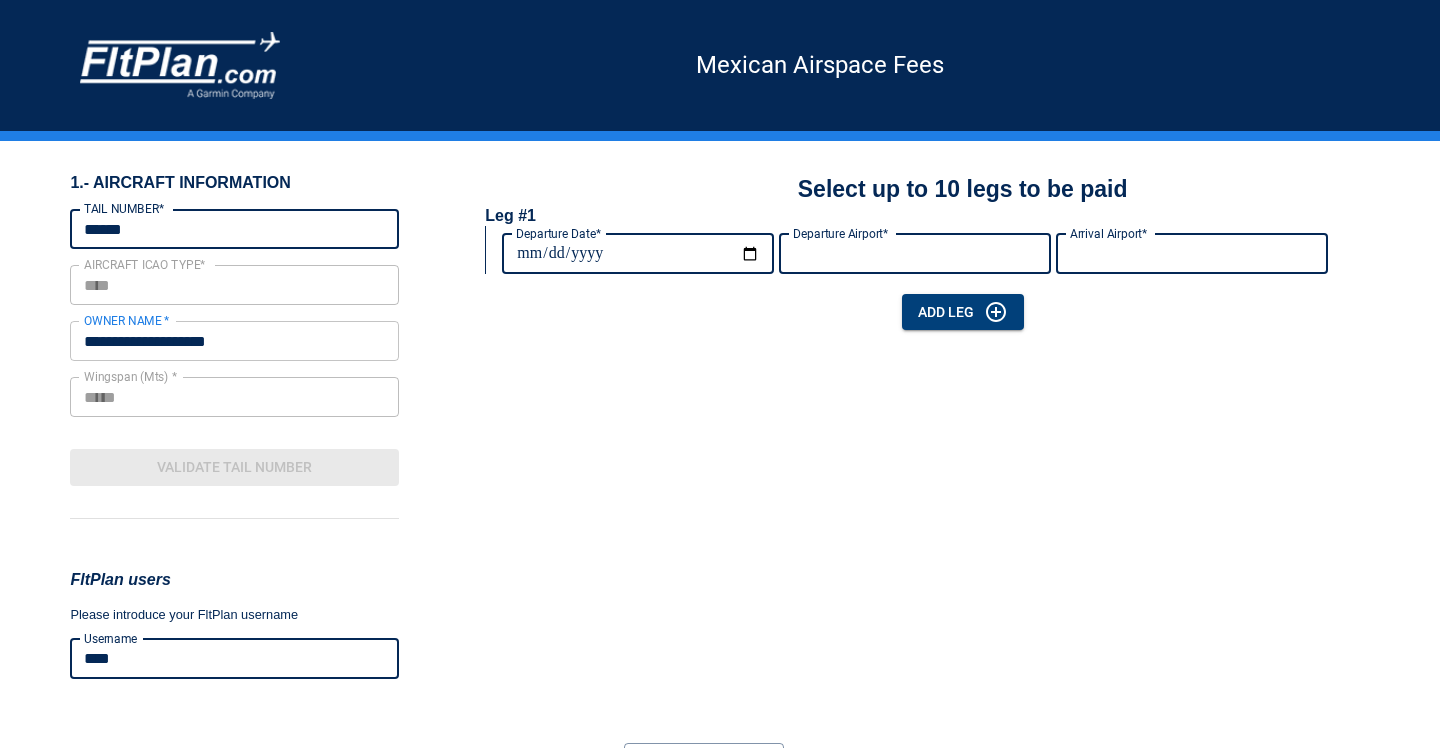 type on "****" 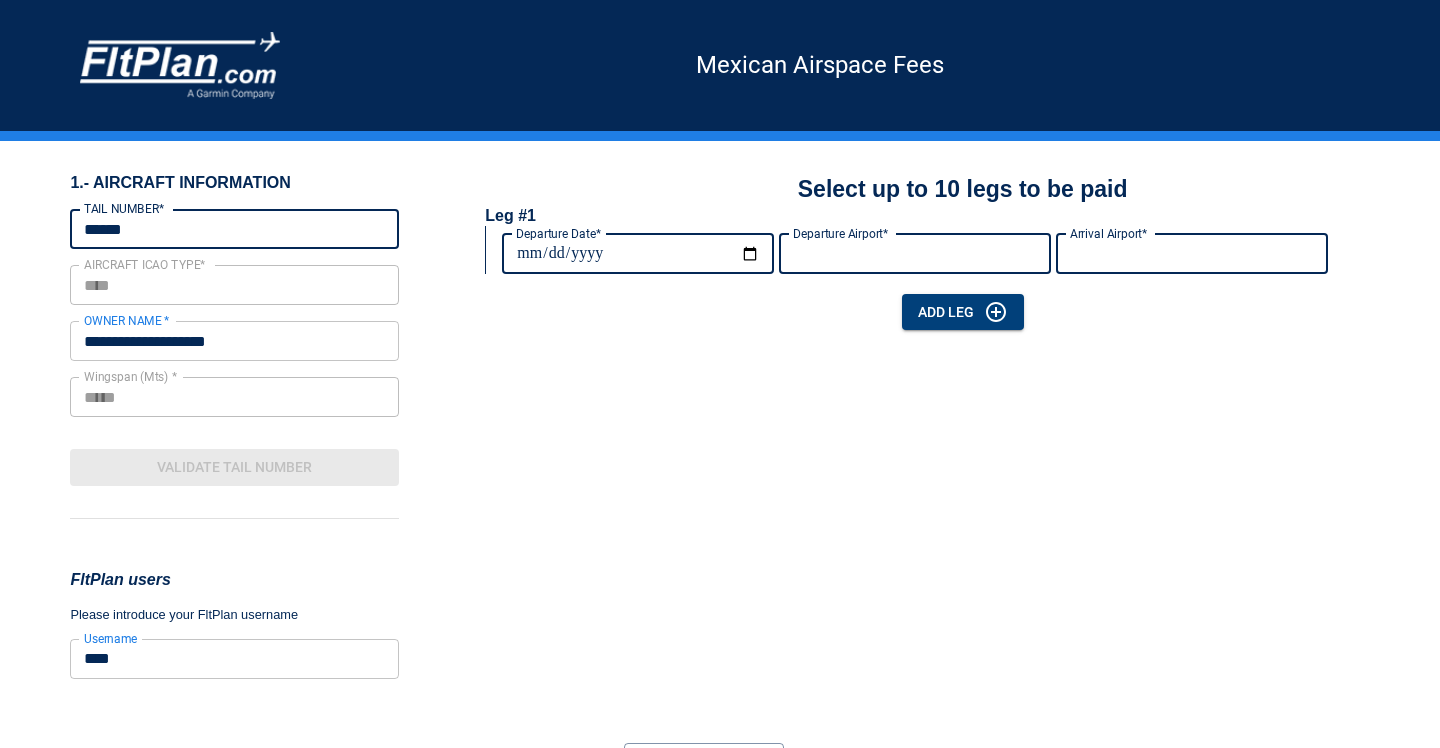 type on "**********" 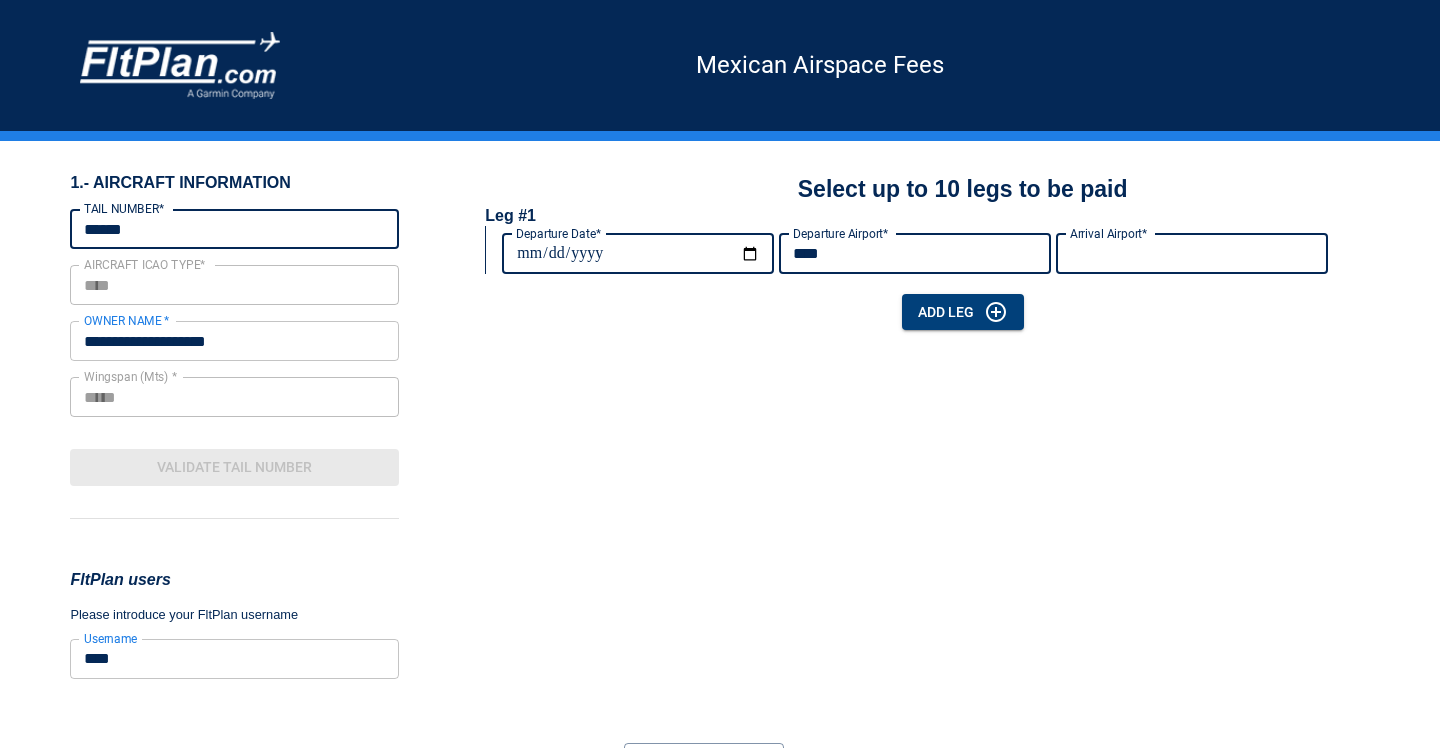 type on "****" 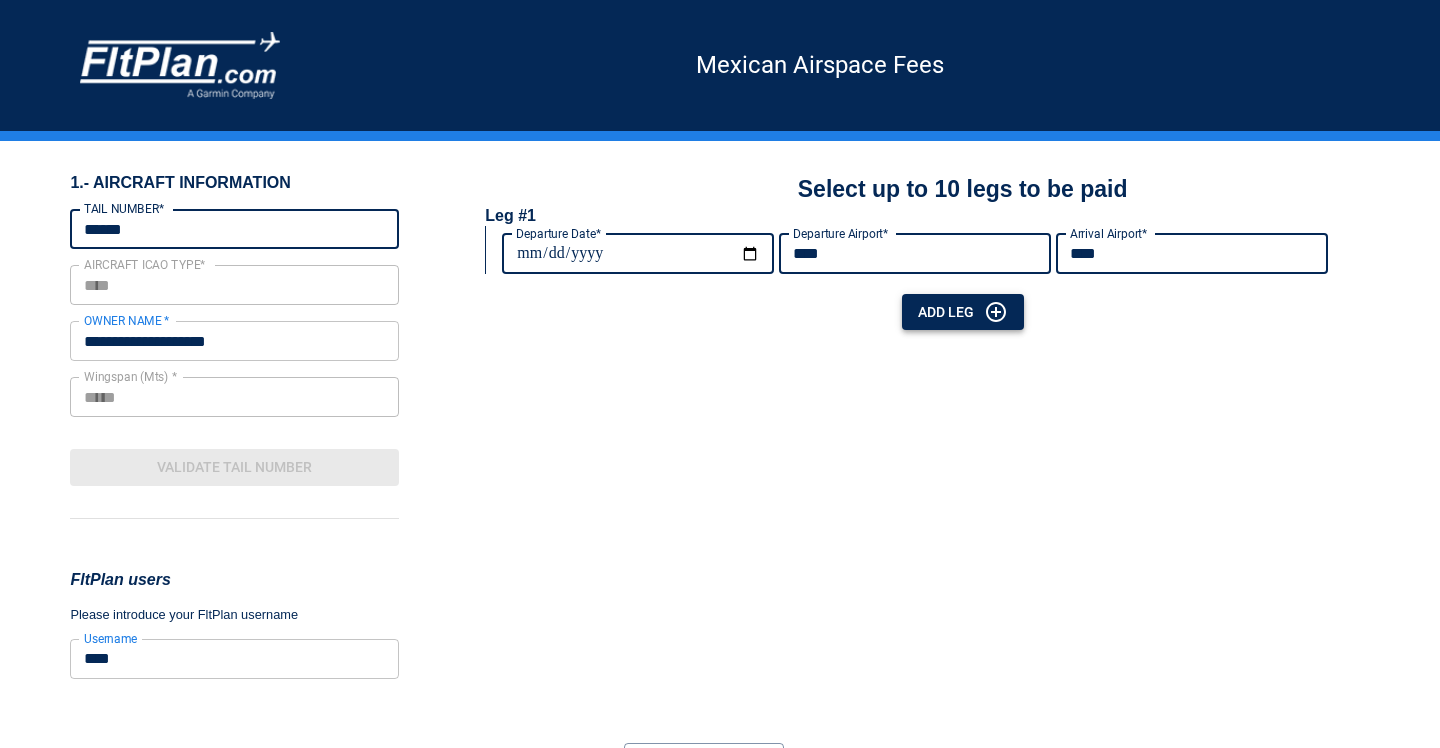 type on "****" 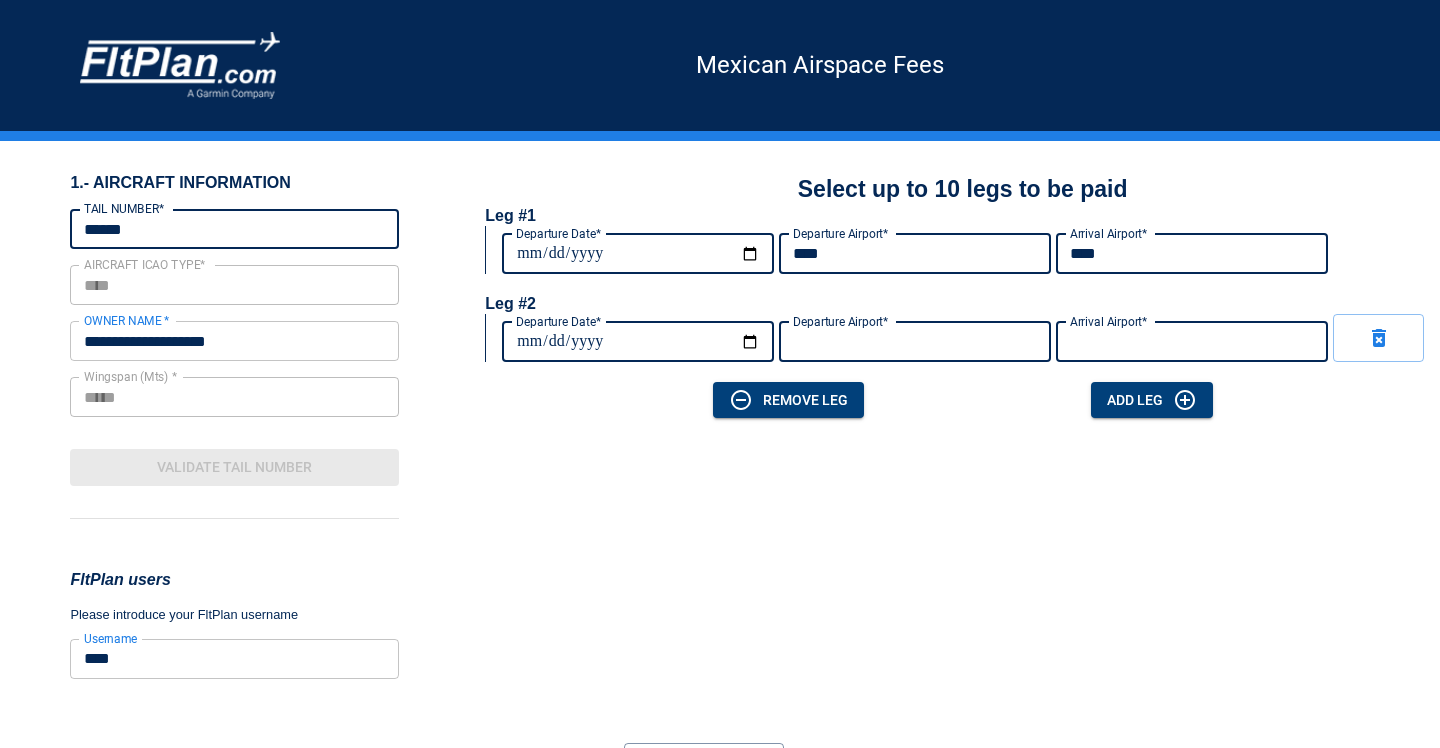 click on "Departure Date*" at bounding box center [638, 342] 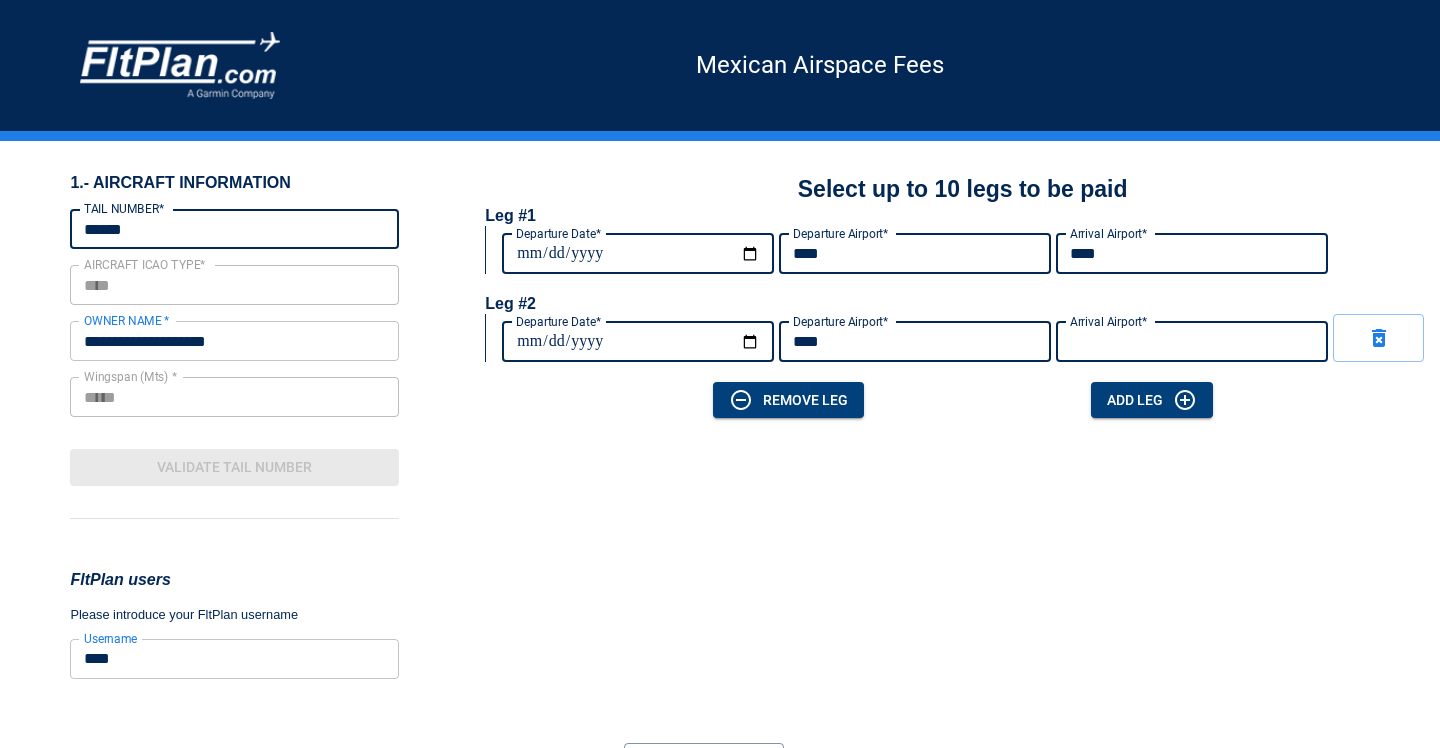 type on "****" 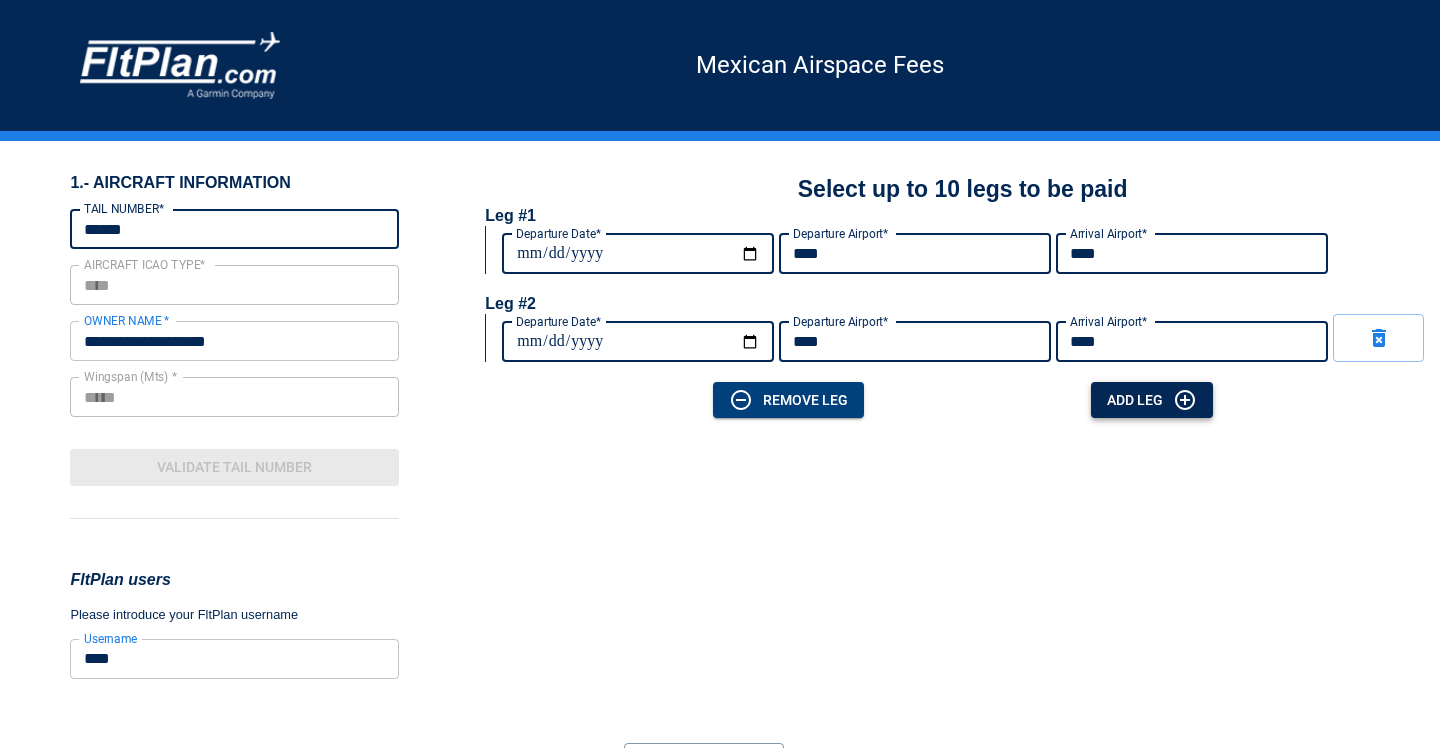 type on "****" 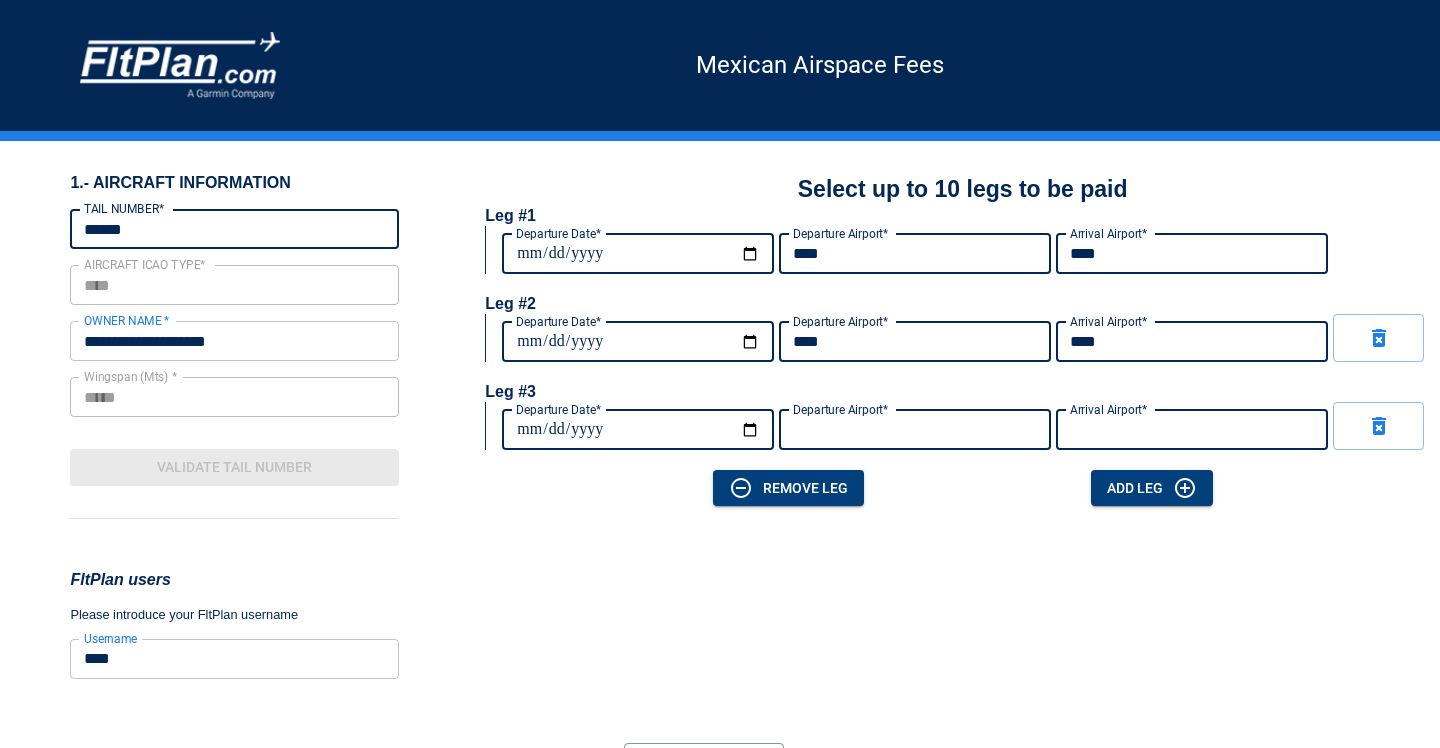 click on "Departure Date*" at bounding box center (638, 430) 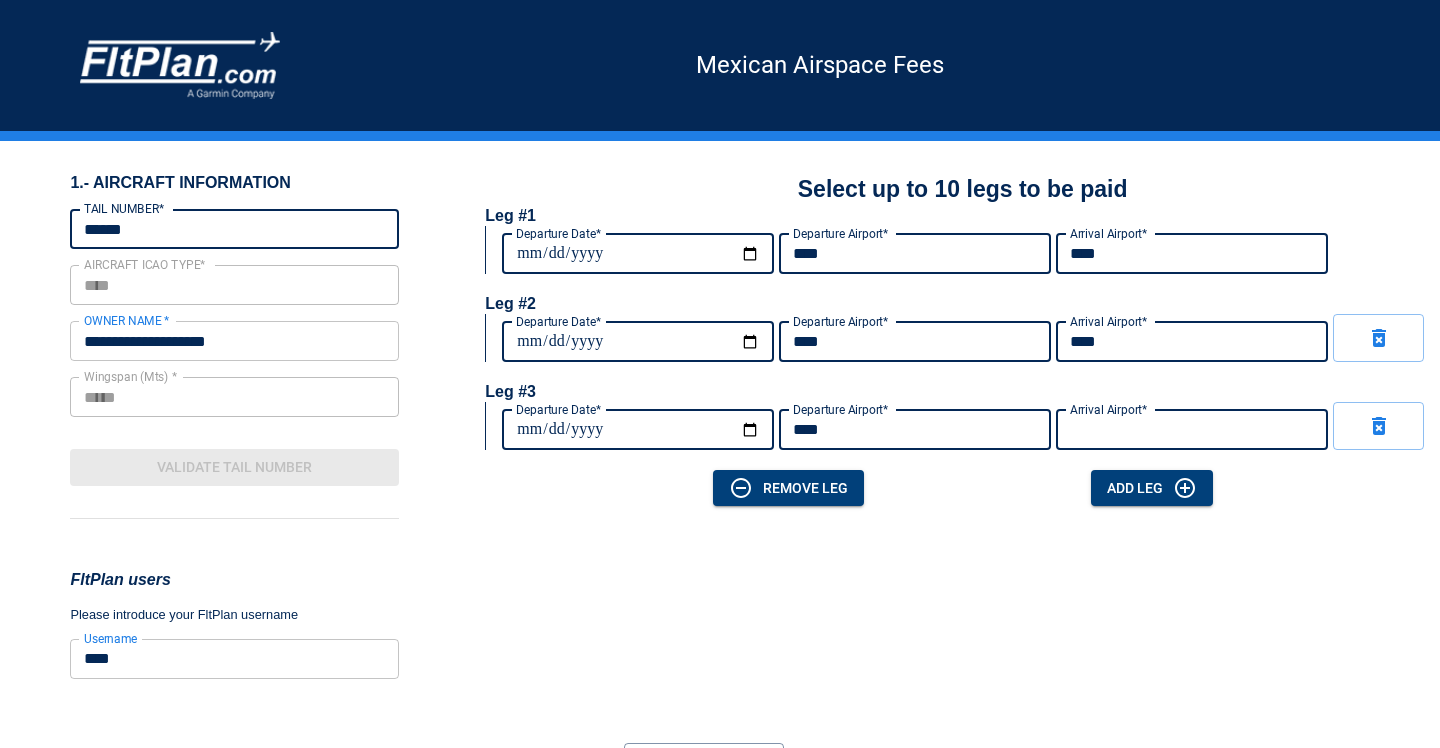 type on "****" 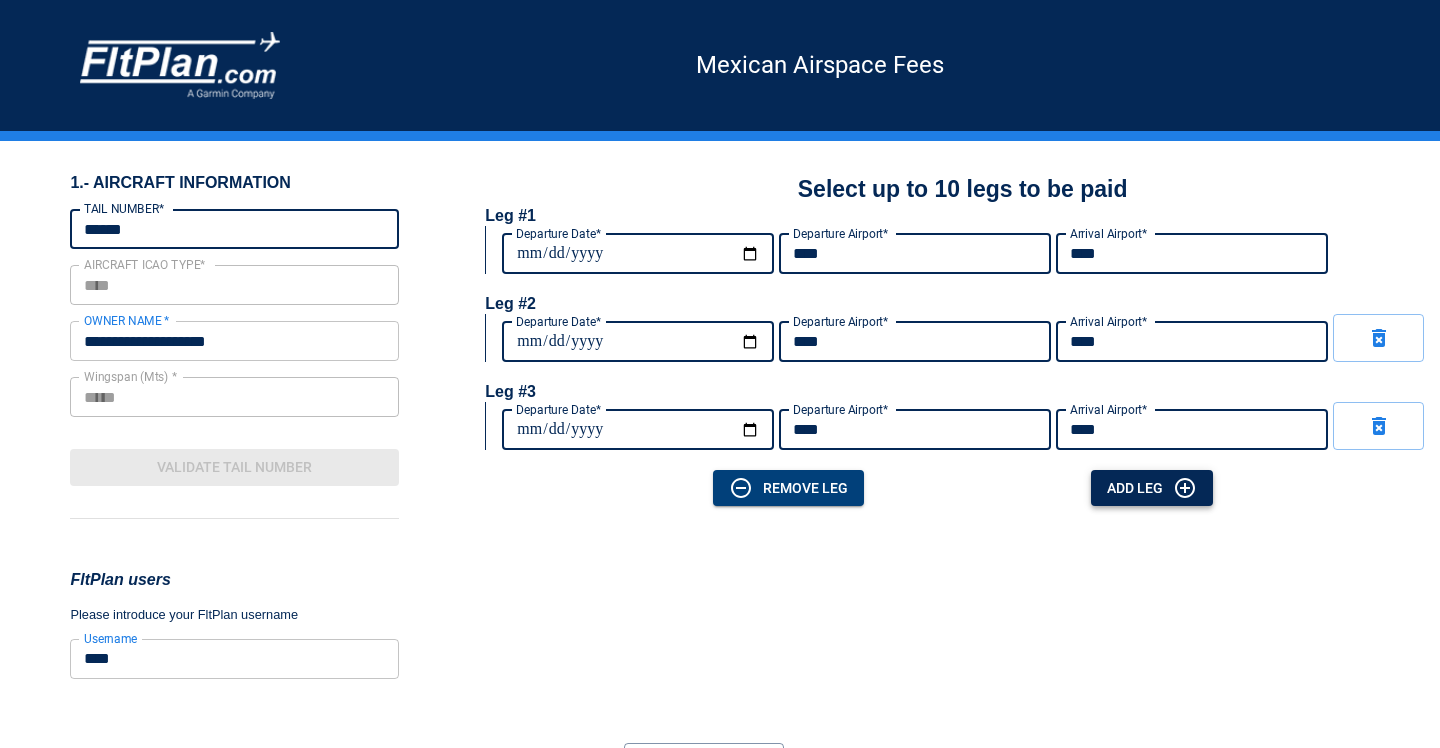 type on "****" 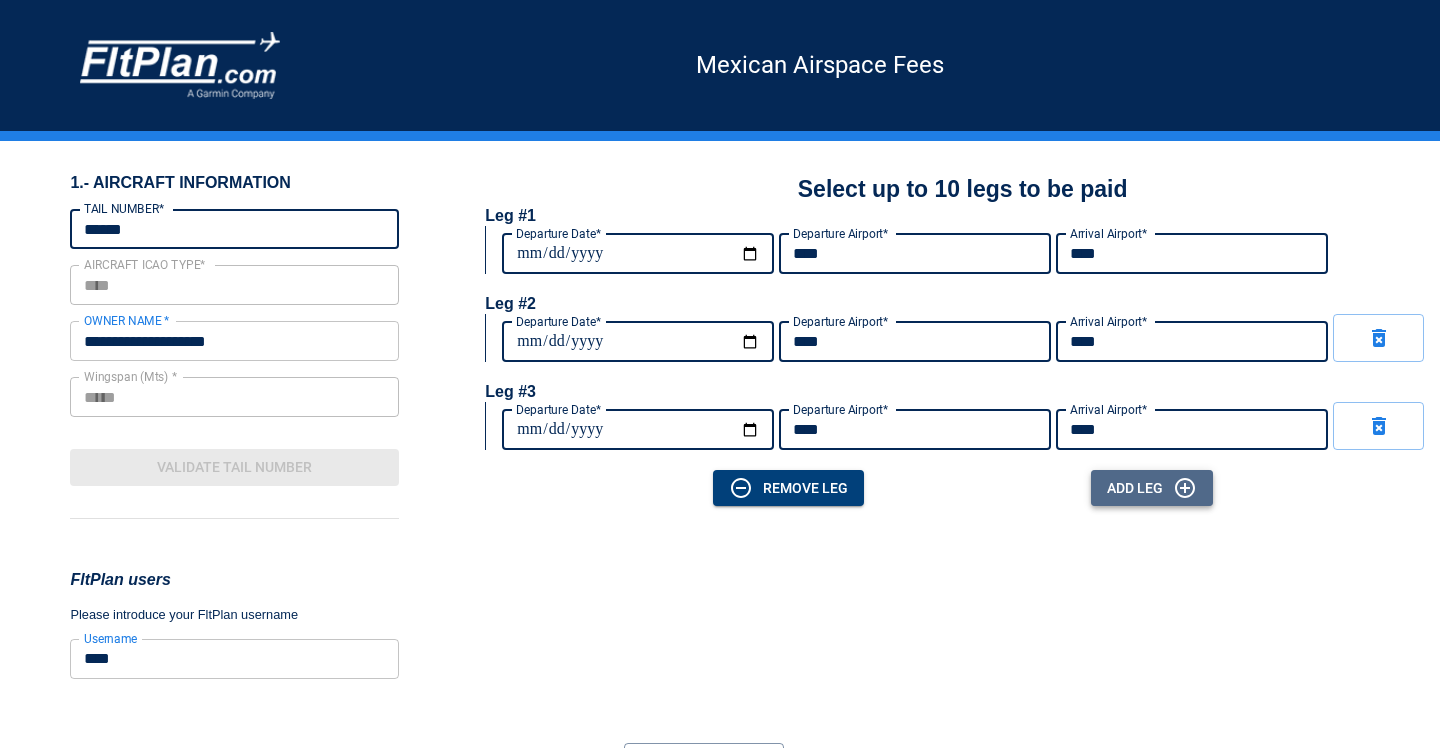 click on "Add Leg" at bounding box center [1152, 488] 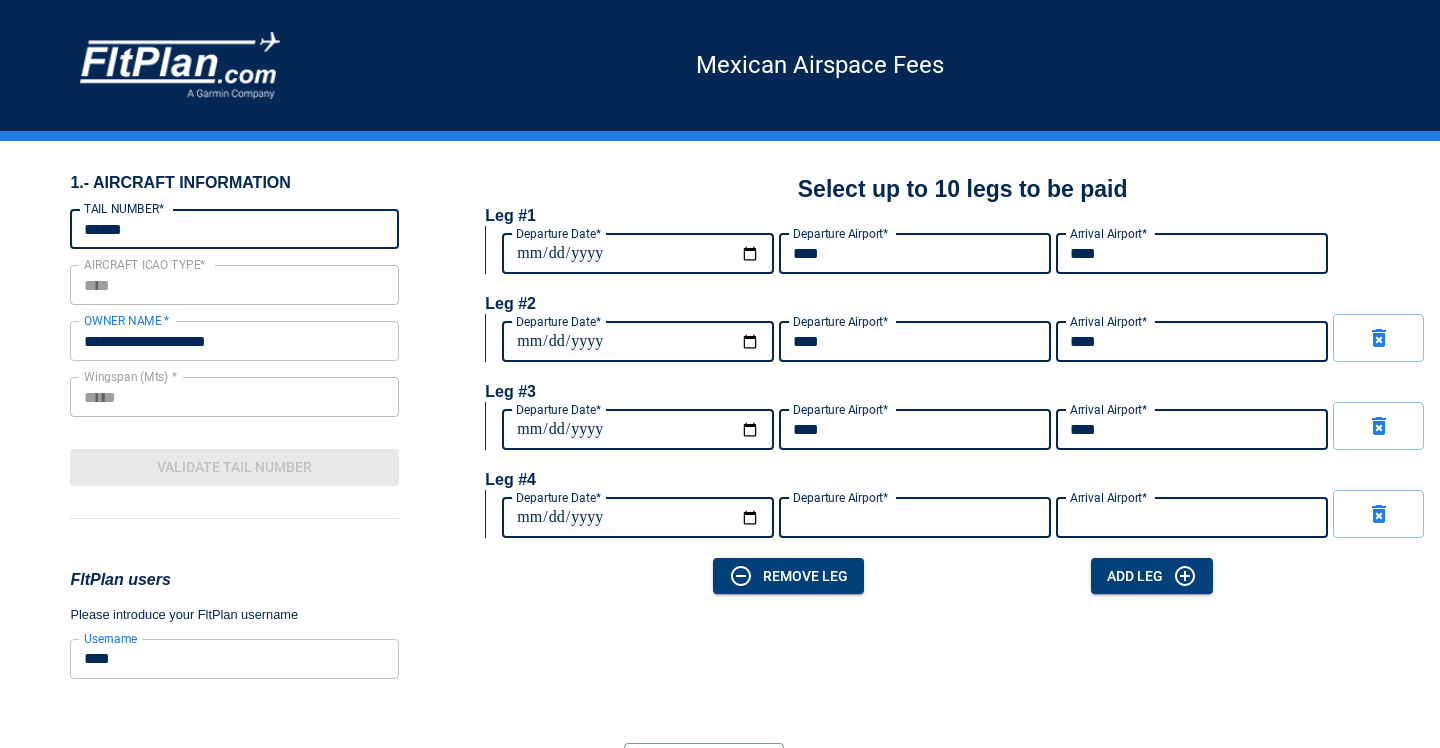 click on "Departure Date*" at bounding box center [638, 518] 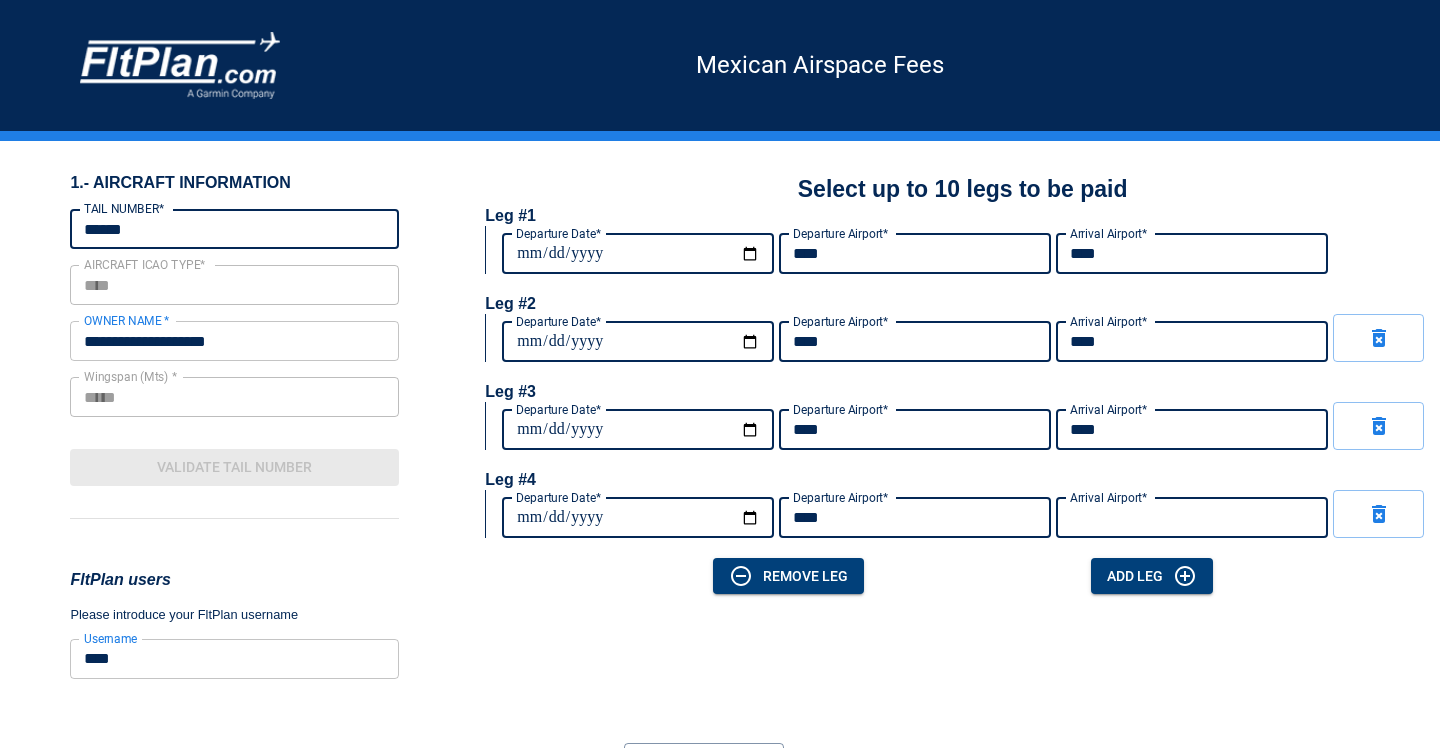 type on "****" 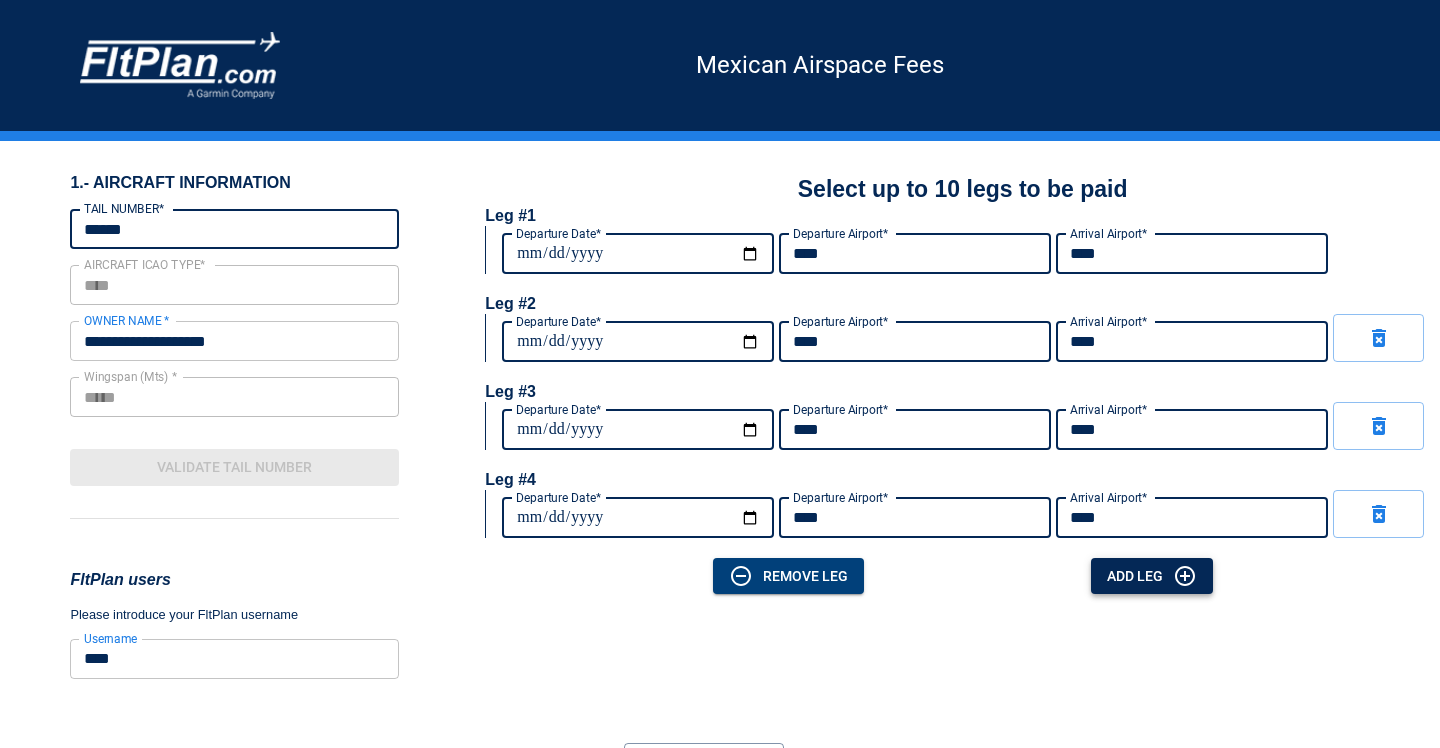 type on "****" 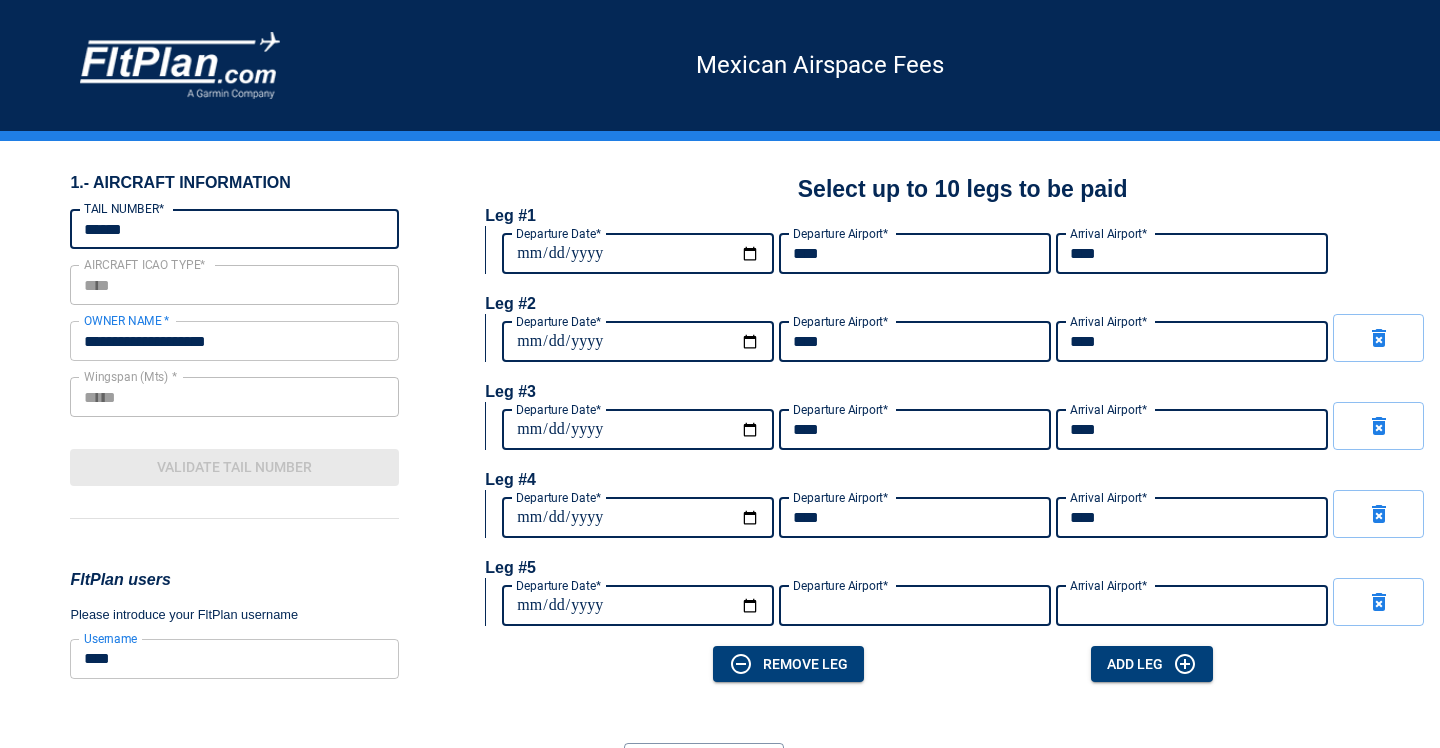 click on "Departure Date*" at bounding box center [638, 606] 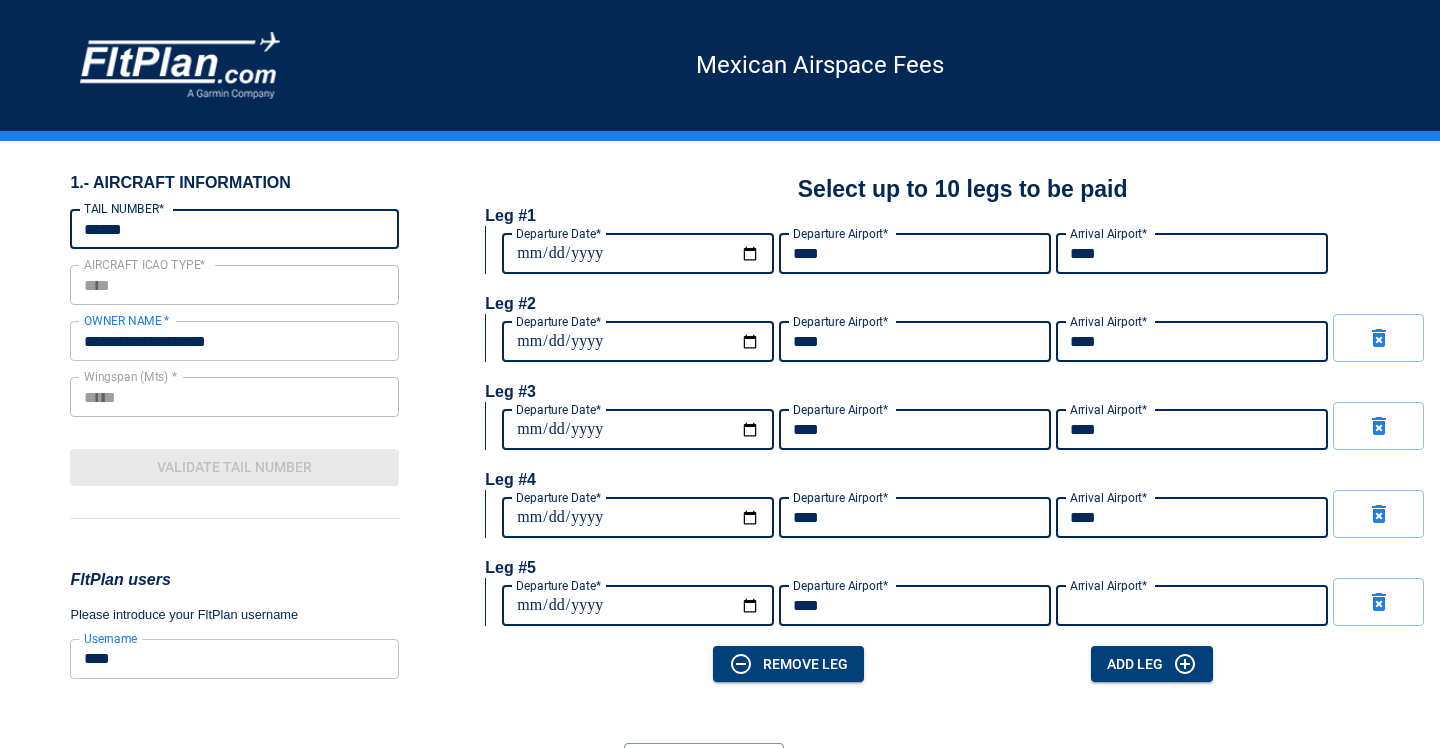type on "****" 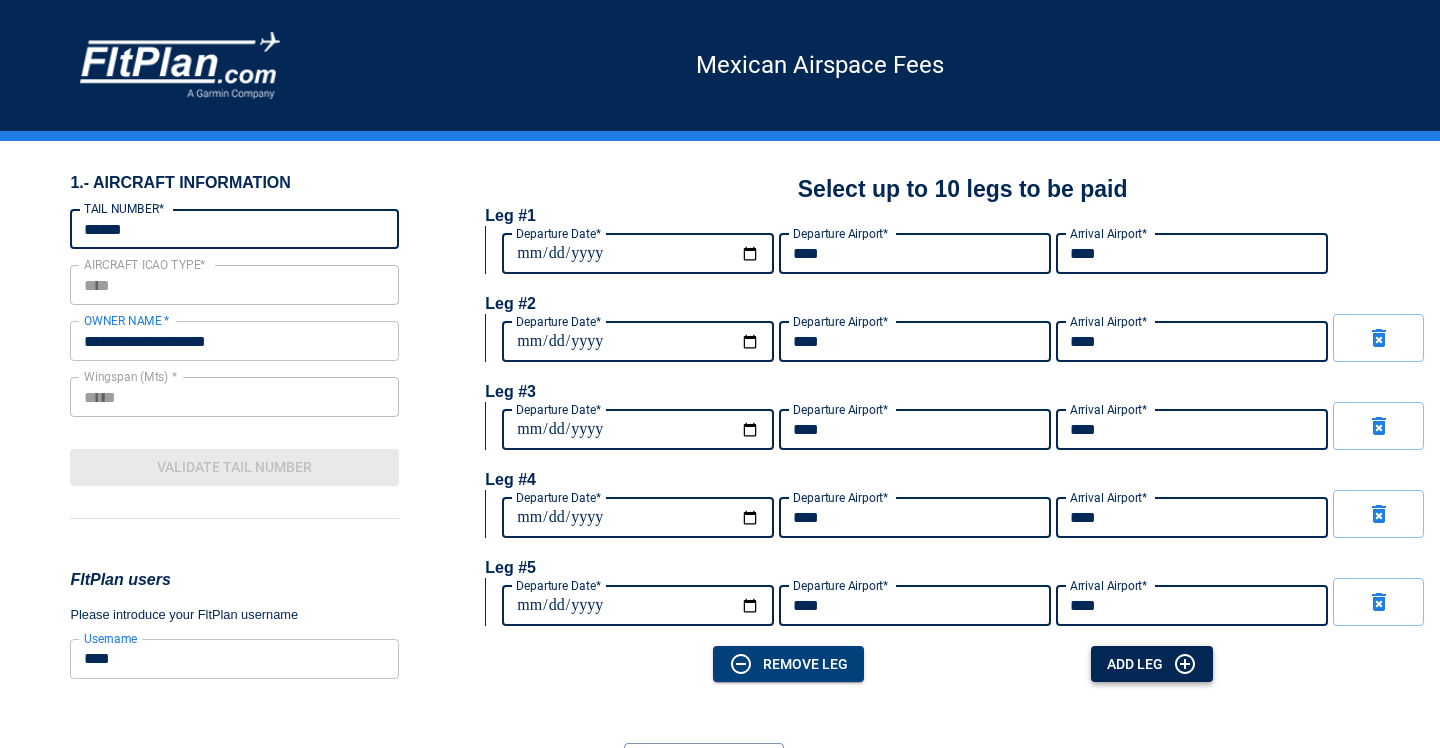 type on "****" 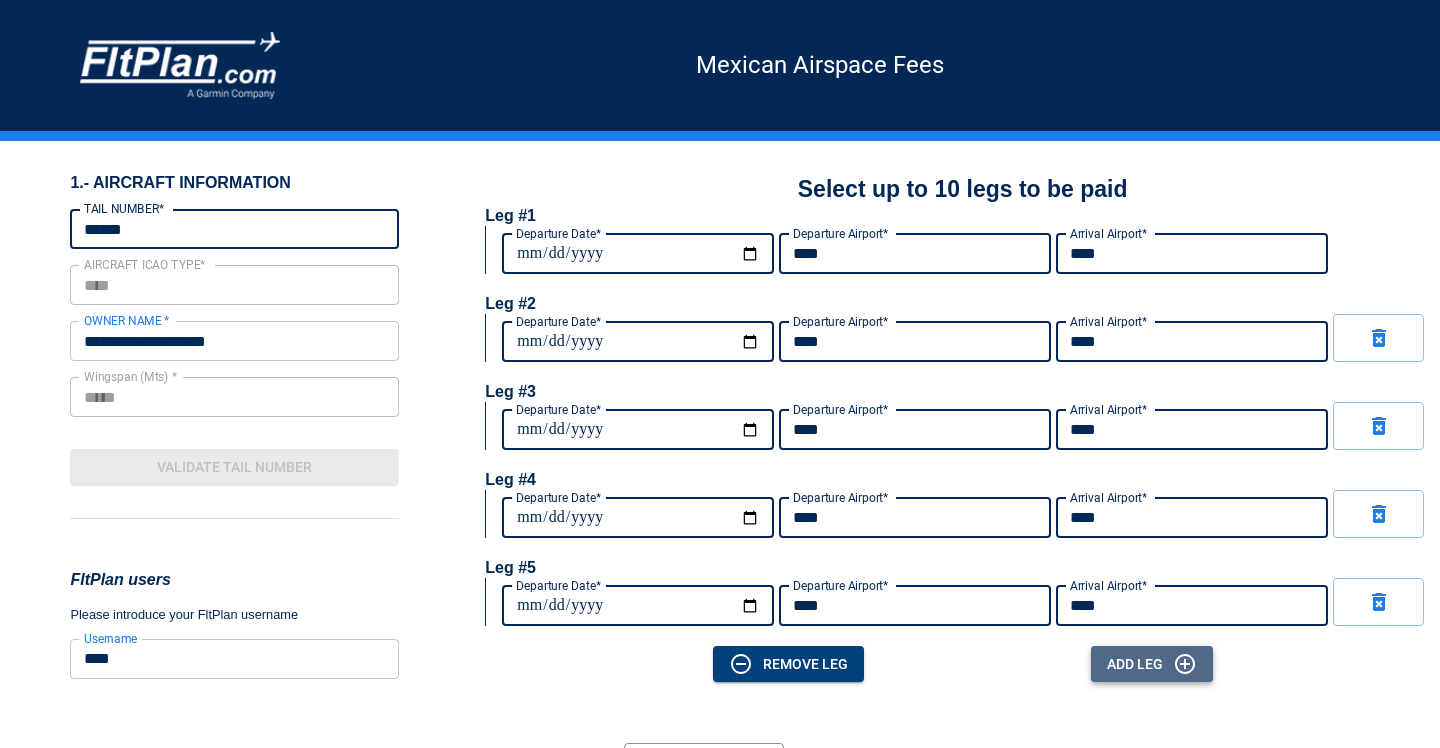 click on "Add Leg" at bounding box center [1152, 664] 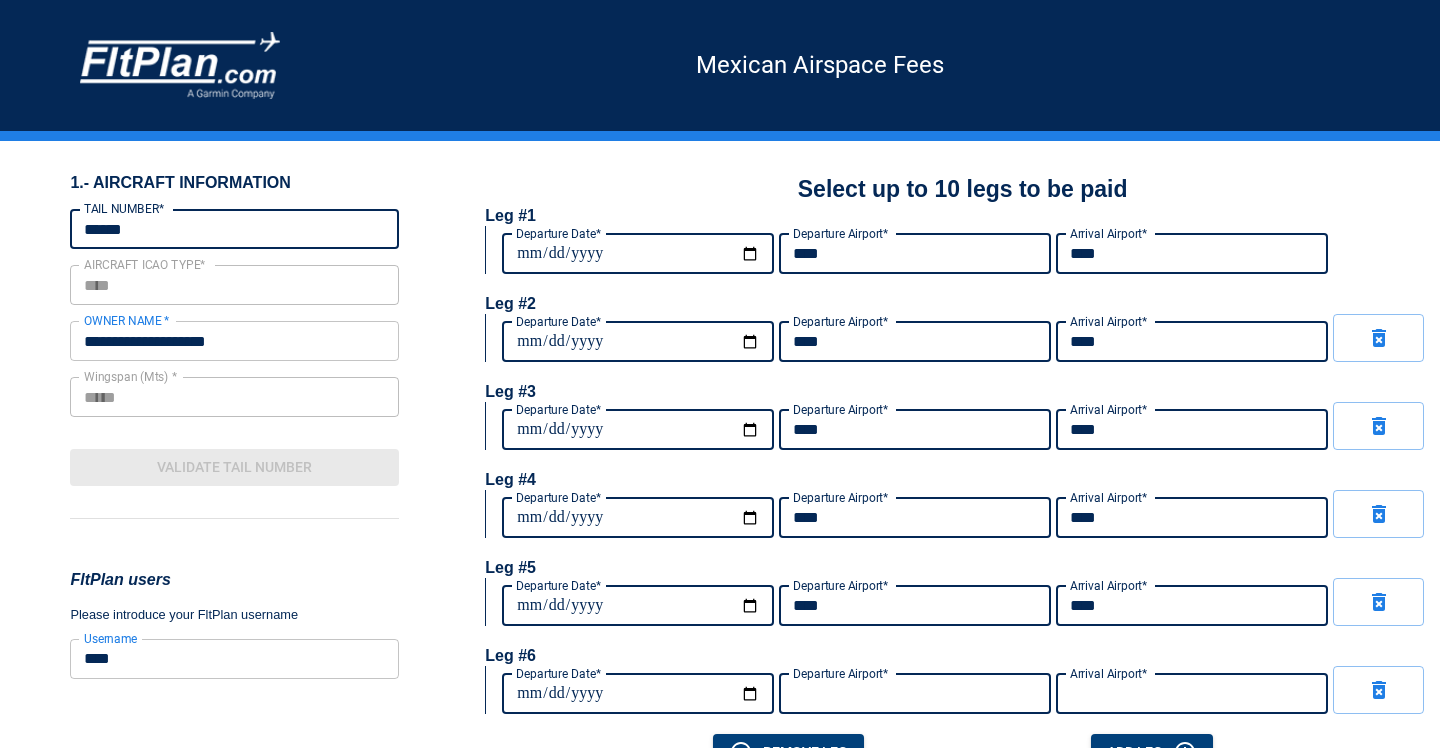 click on "Departure Date*" at bounding box center (638, 694) 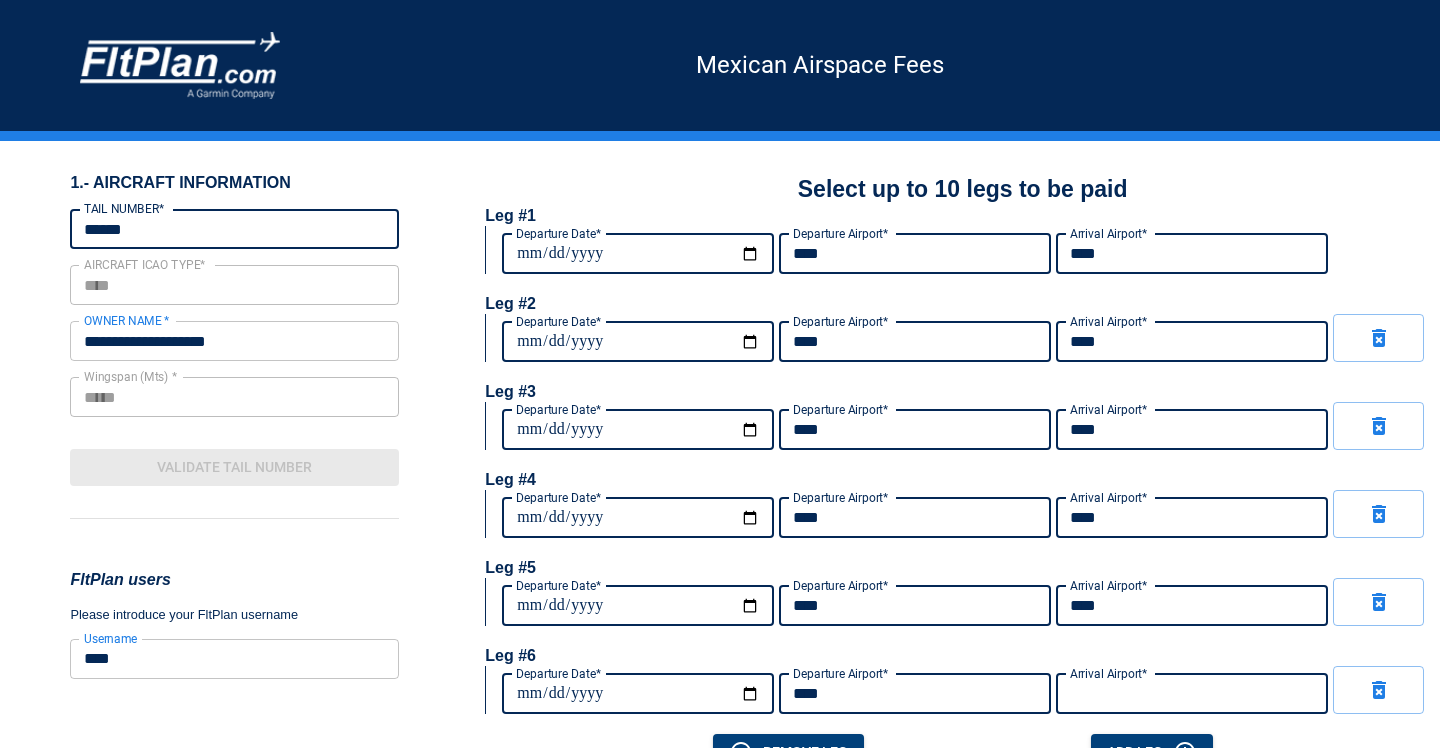 type on "****" 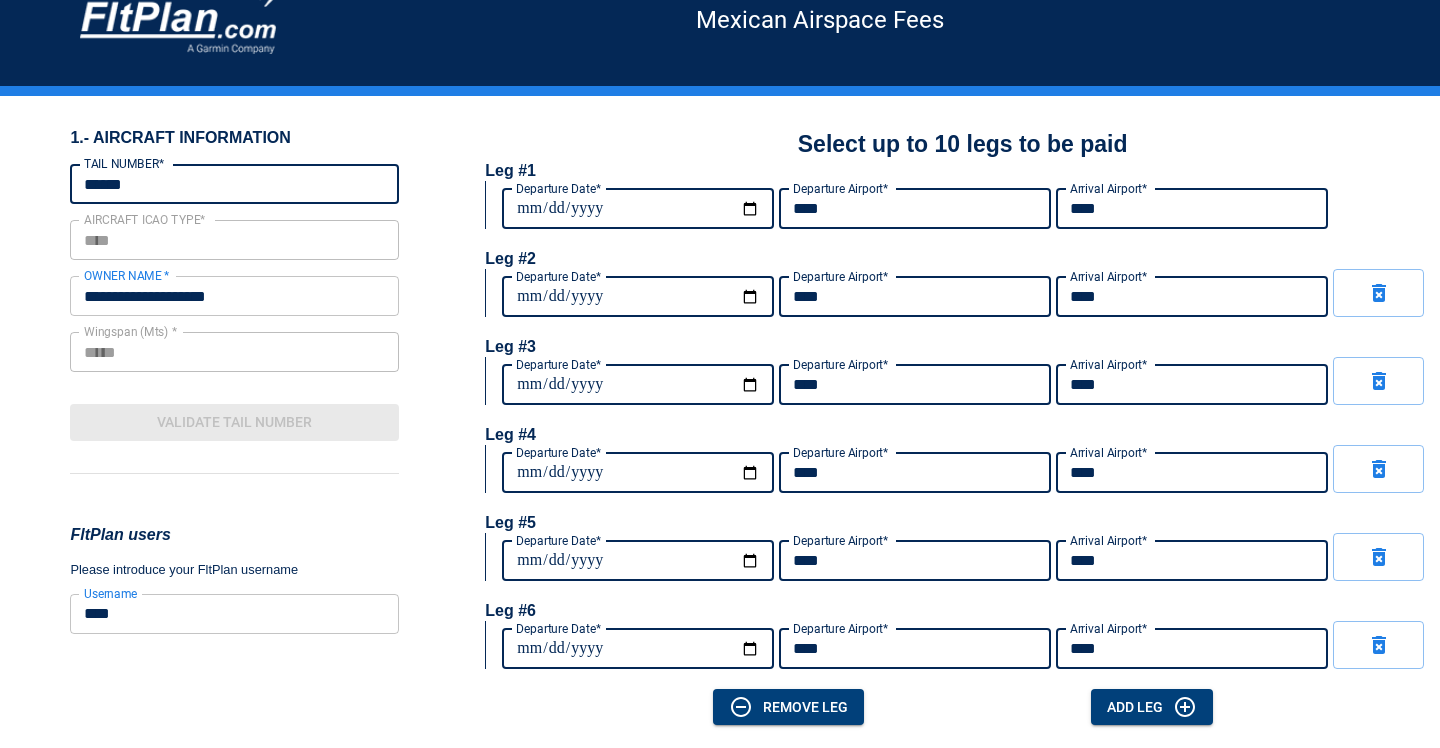 scroll, scrollTop: 55, scrollLeft: 0, axis: vertical 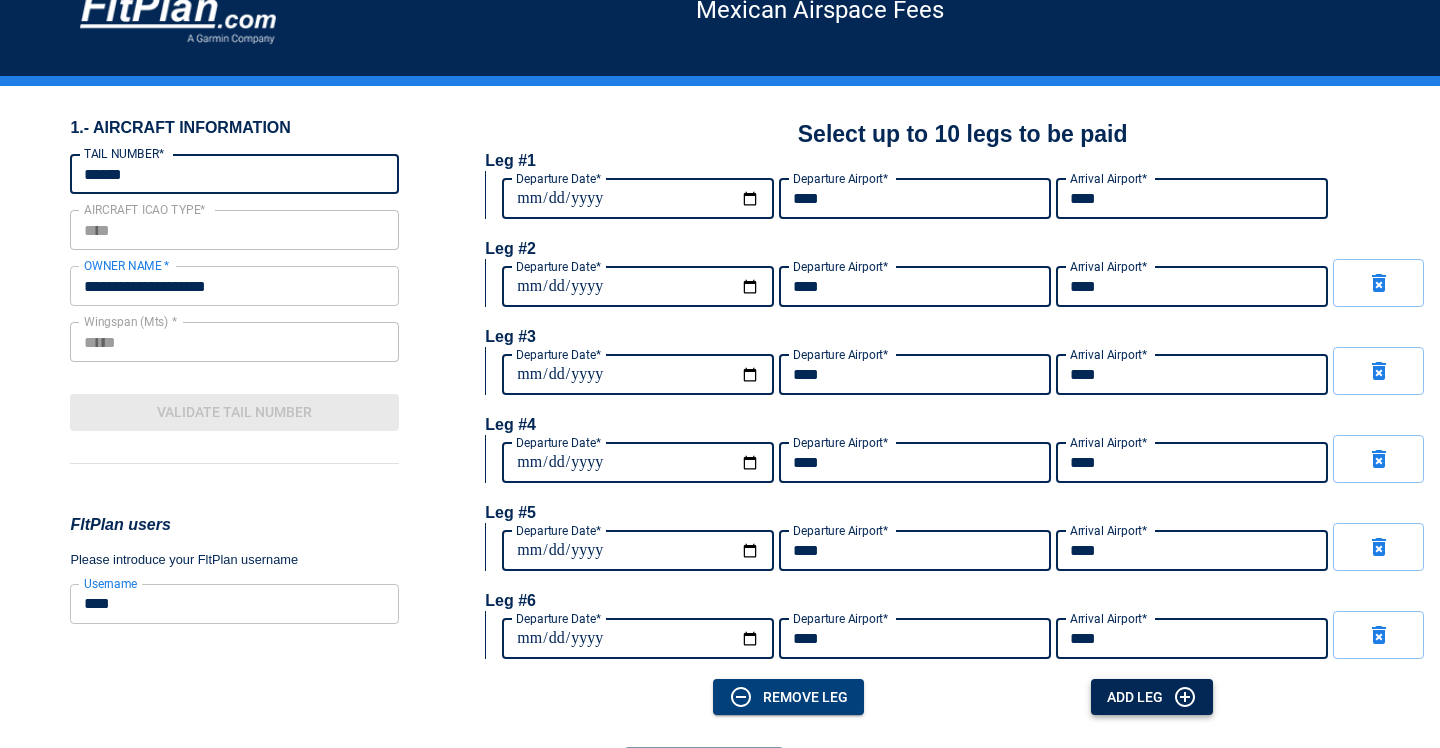 type on "****" 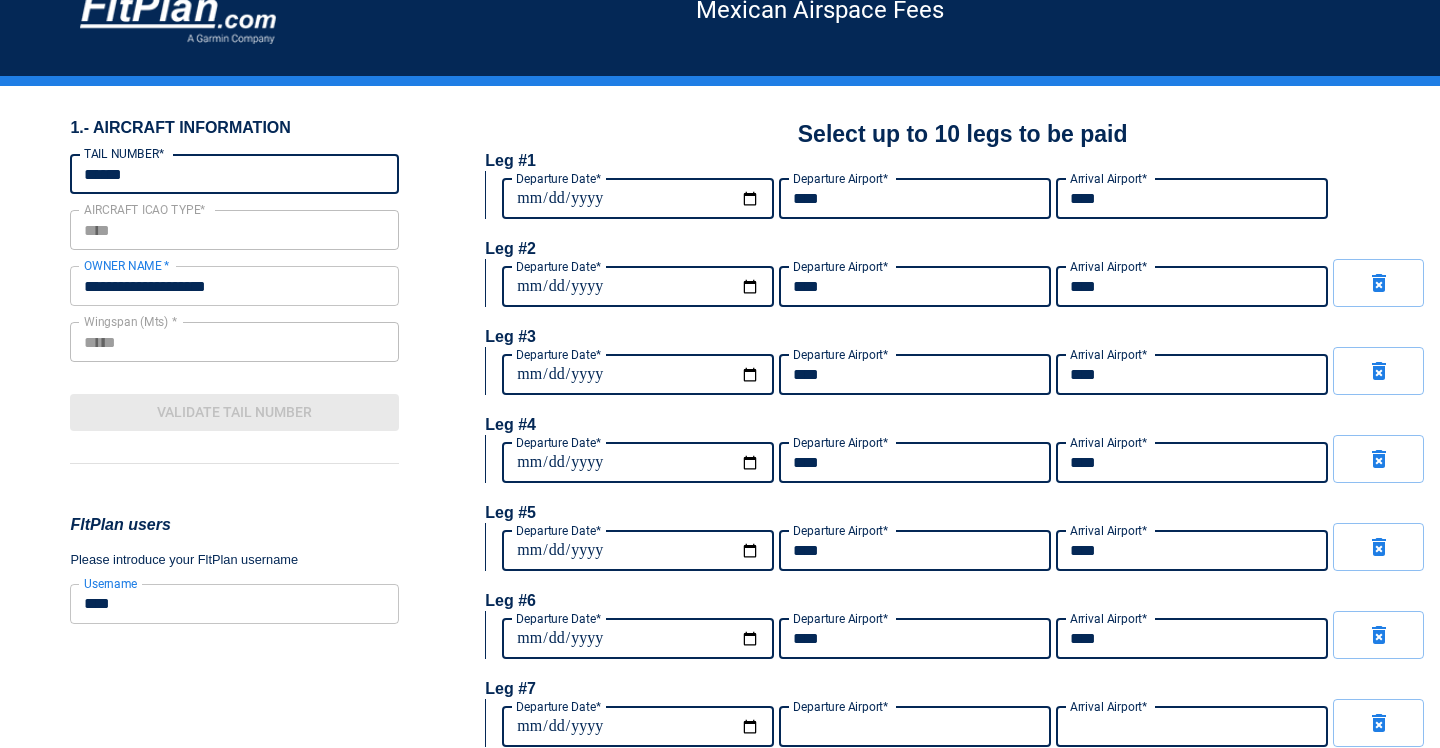 click on "Departure Date*" at bounding box center (638, 727) 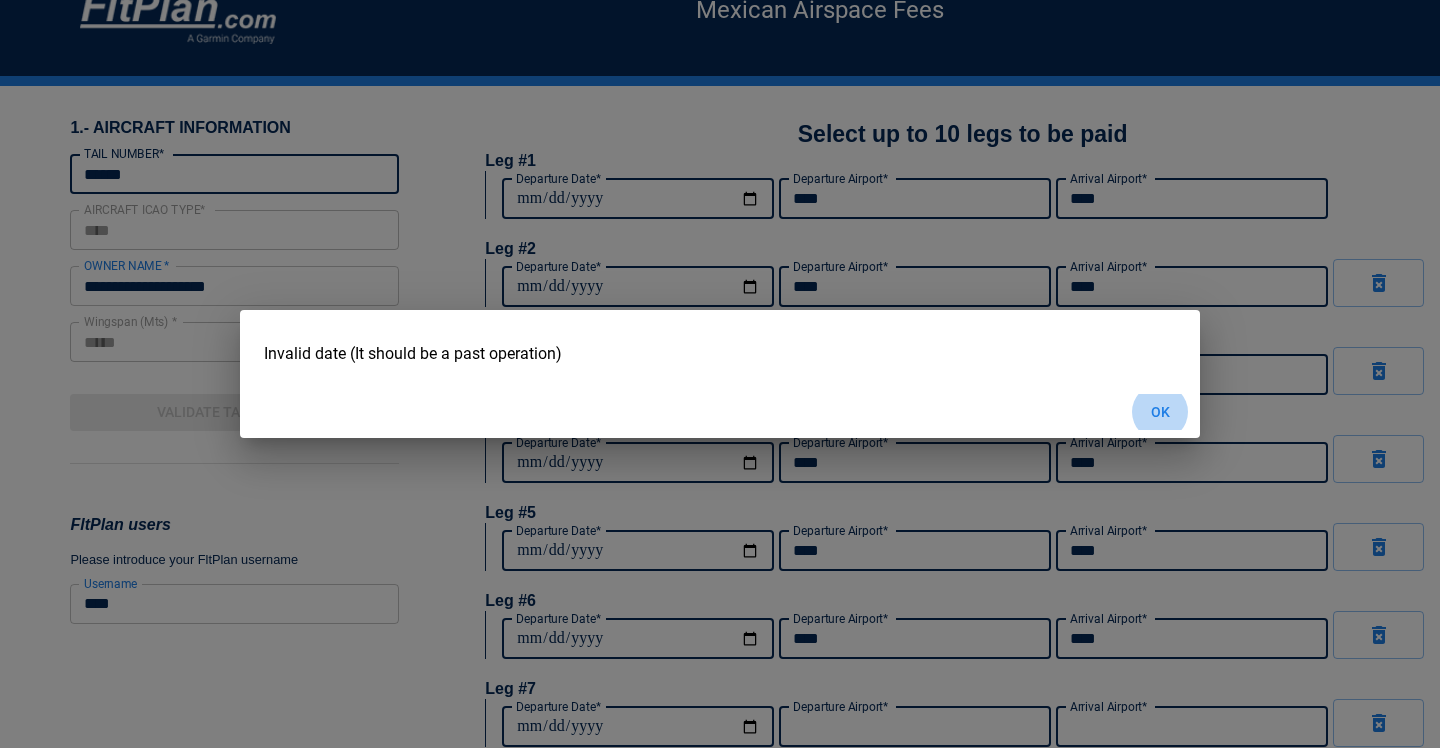 type 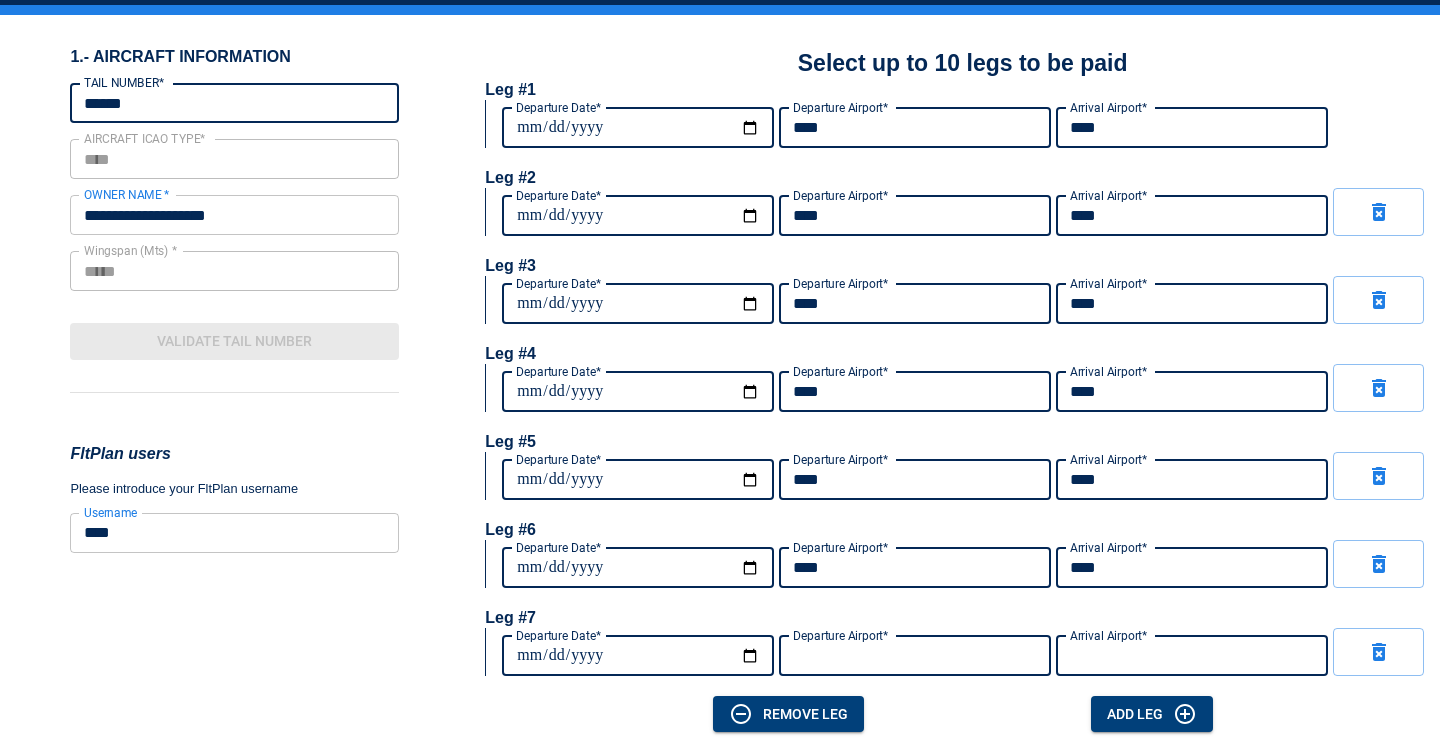 scroll, scrollTop: 129, scrollLeft: 0, axis: vertical 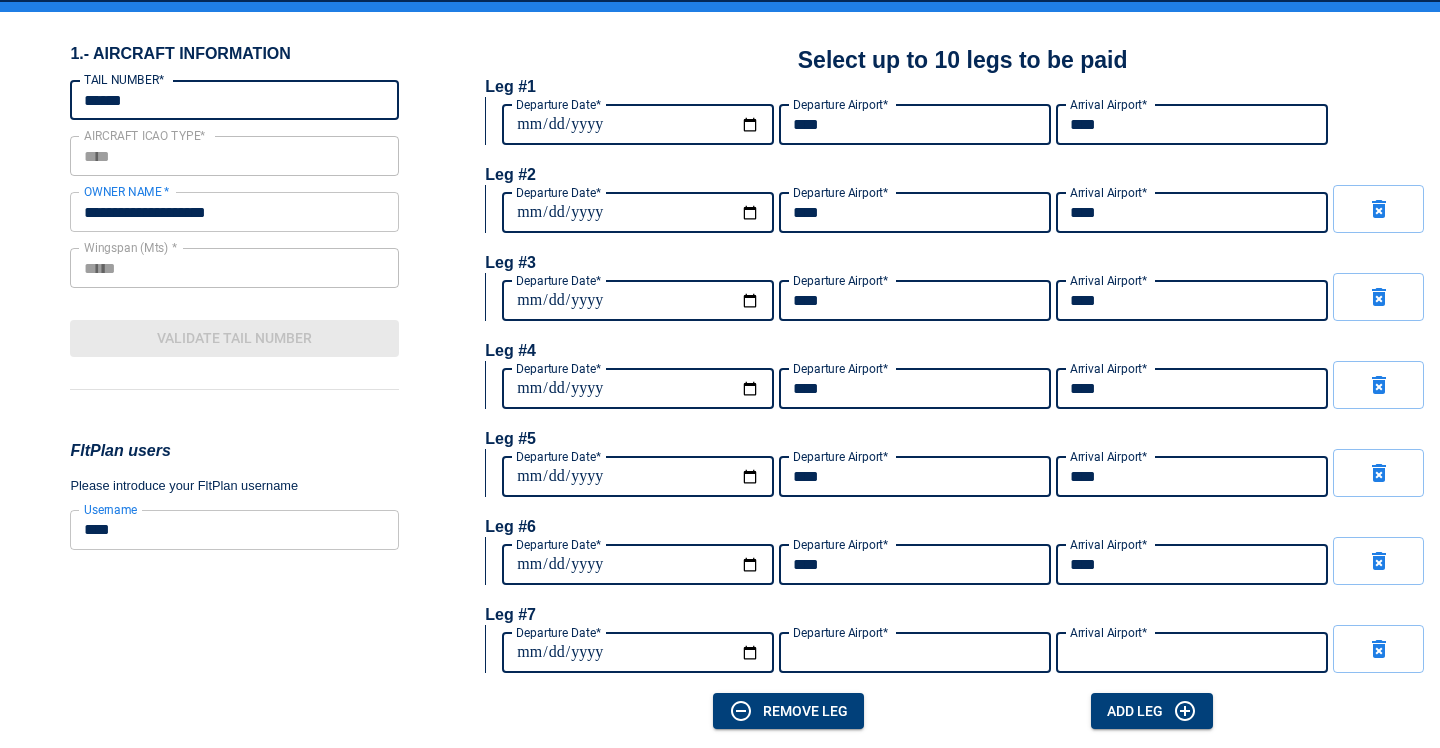 type on "**********" 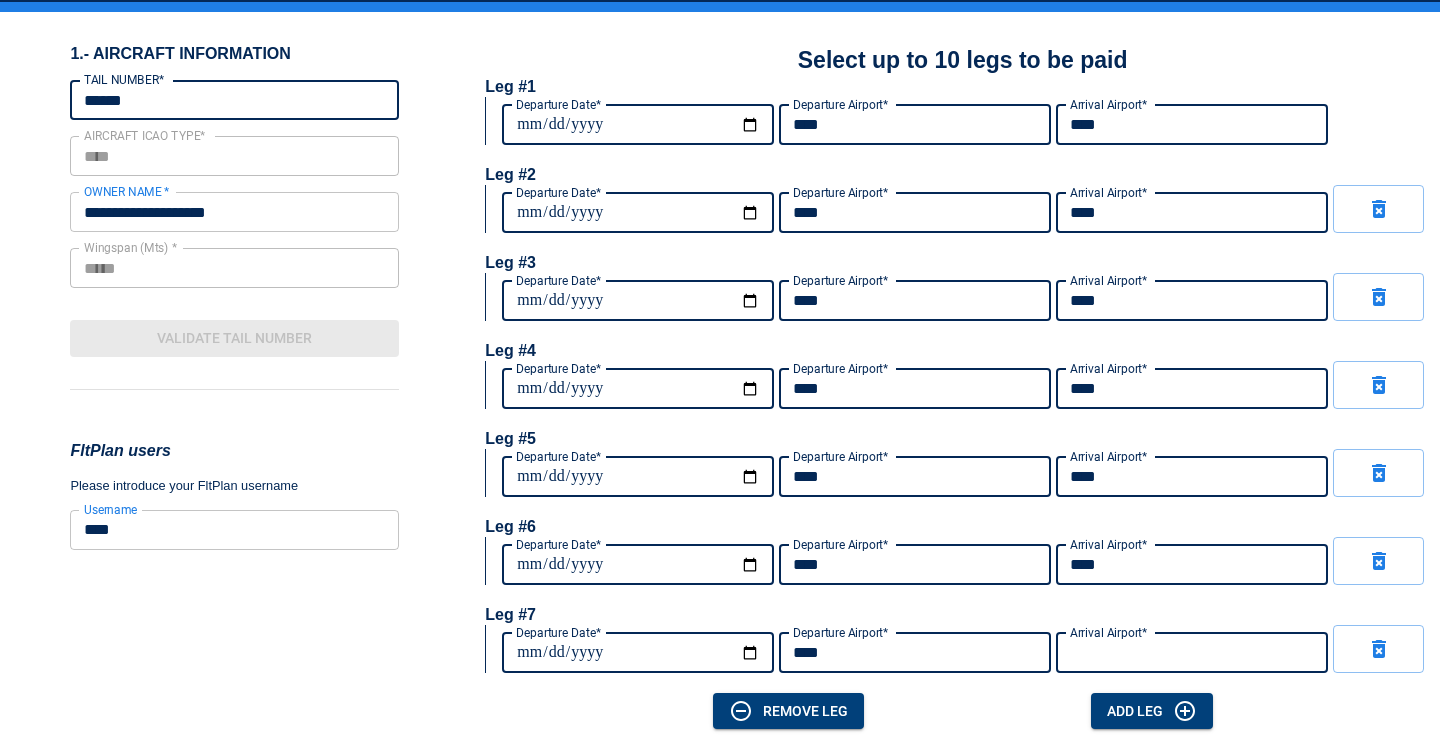 type on "****" 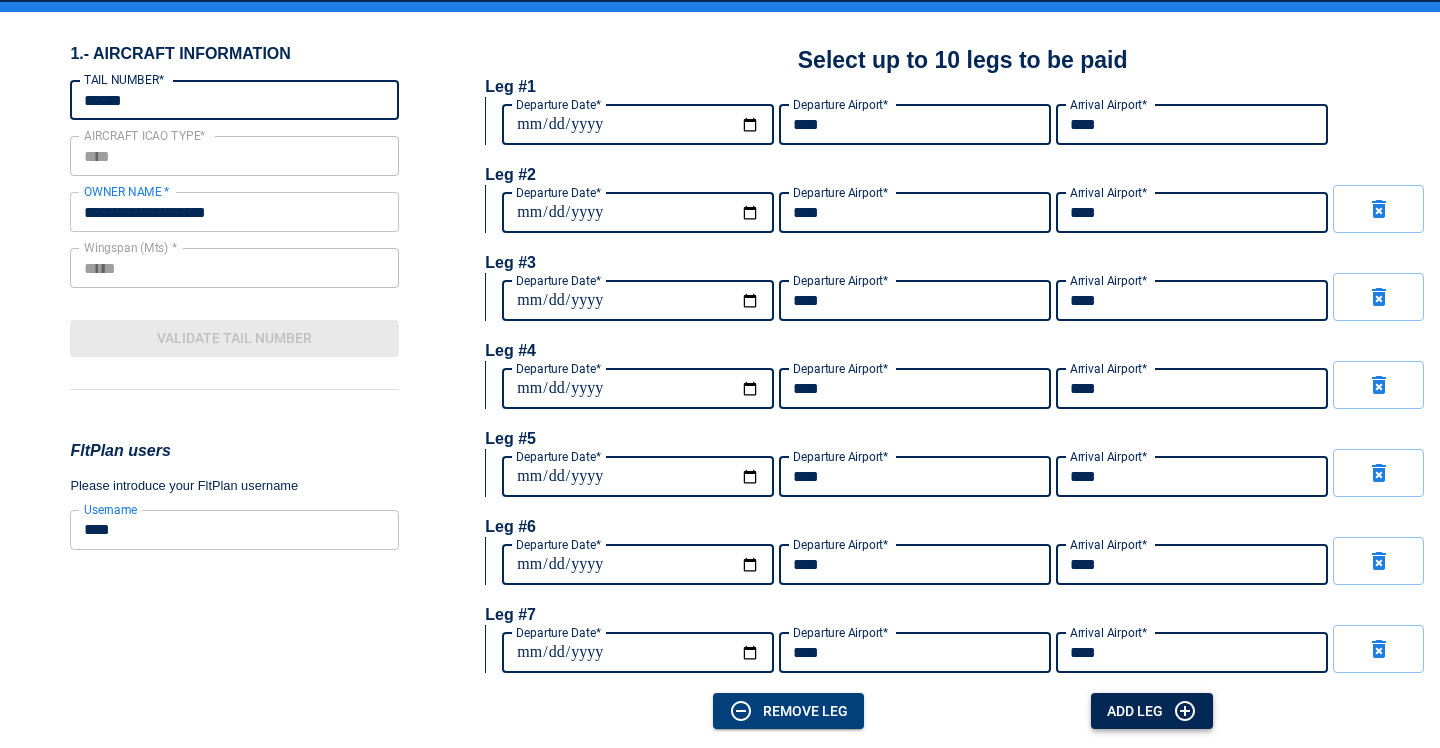 type on "****" 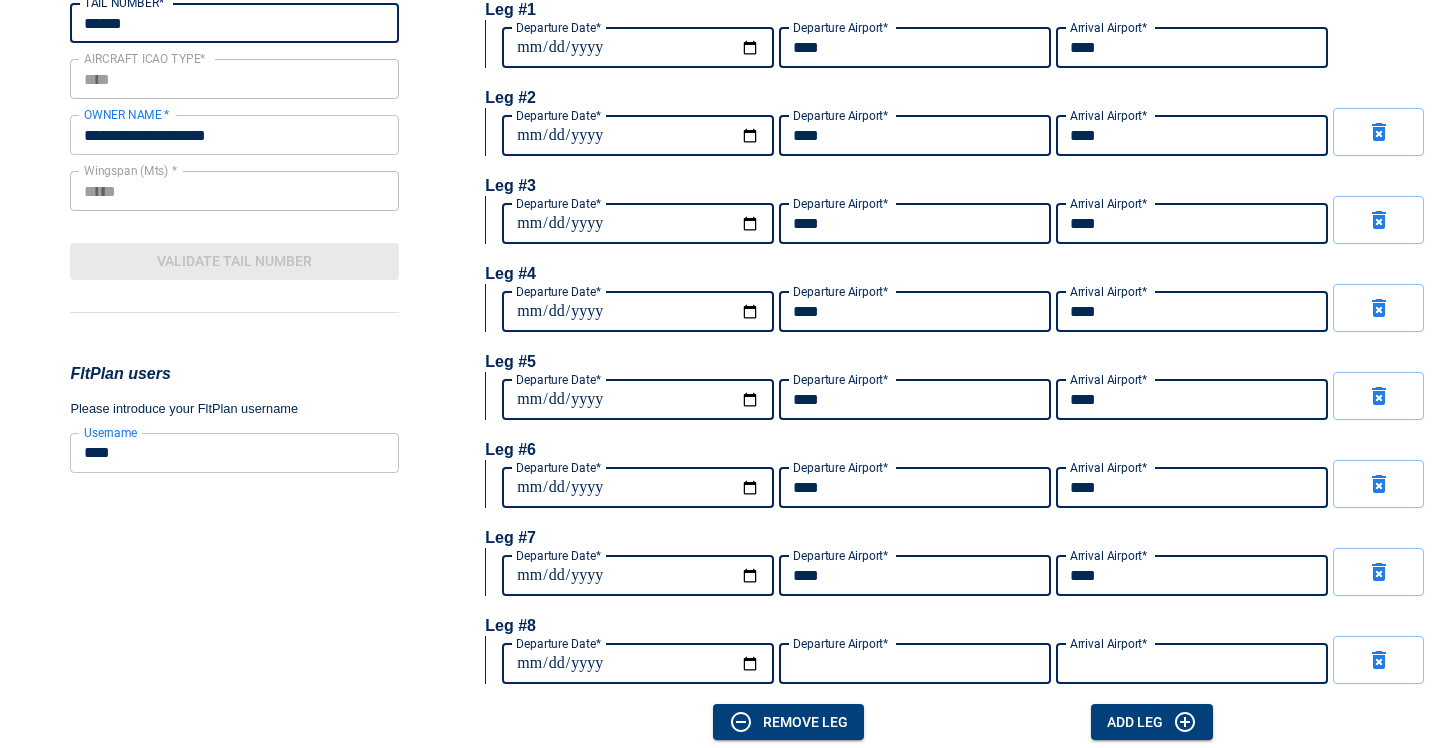 scroll, scrollTop: 214, scrollLeft: 0, axis: vertical 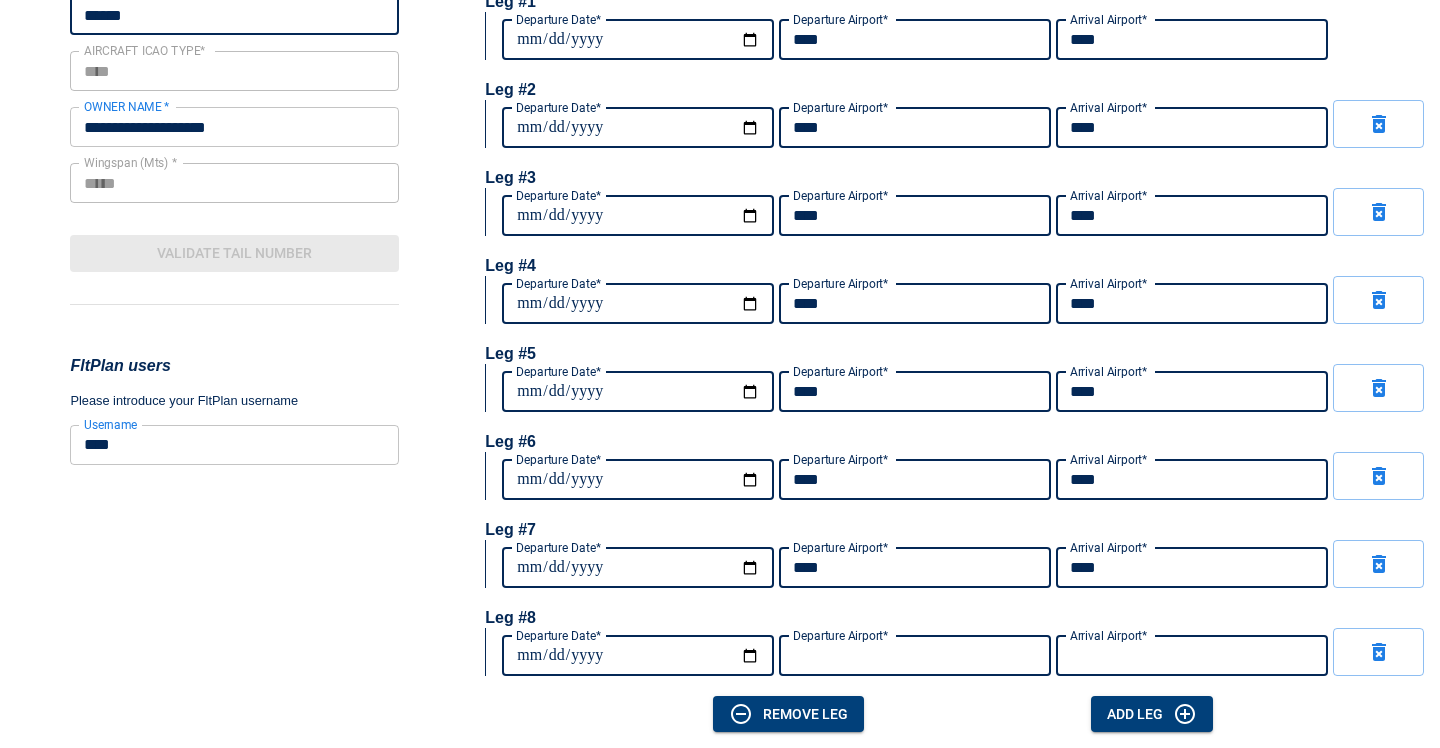 click on "Departure Date*" at bounding box center [638, 656] 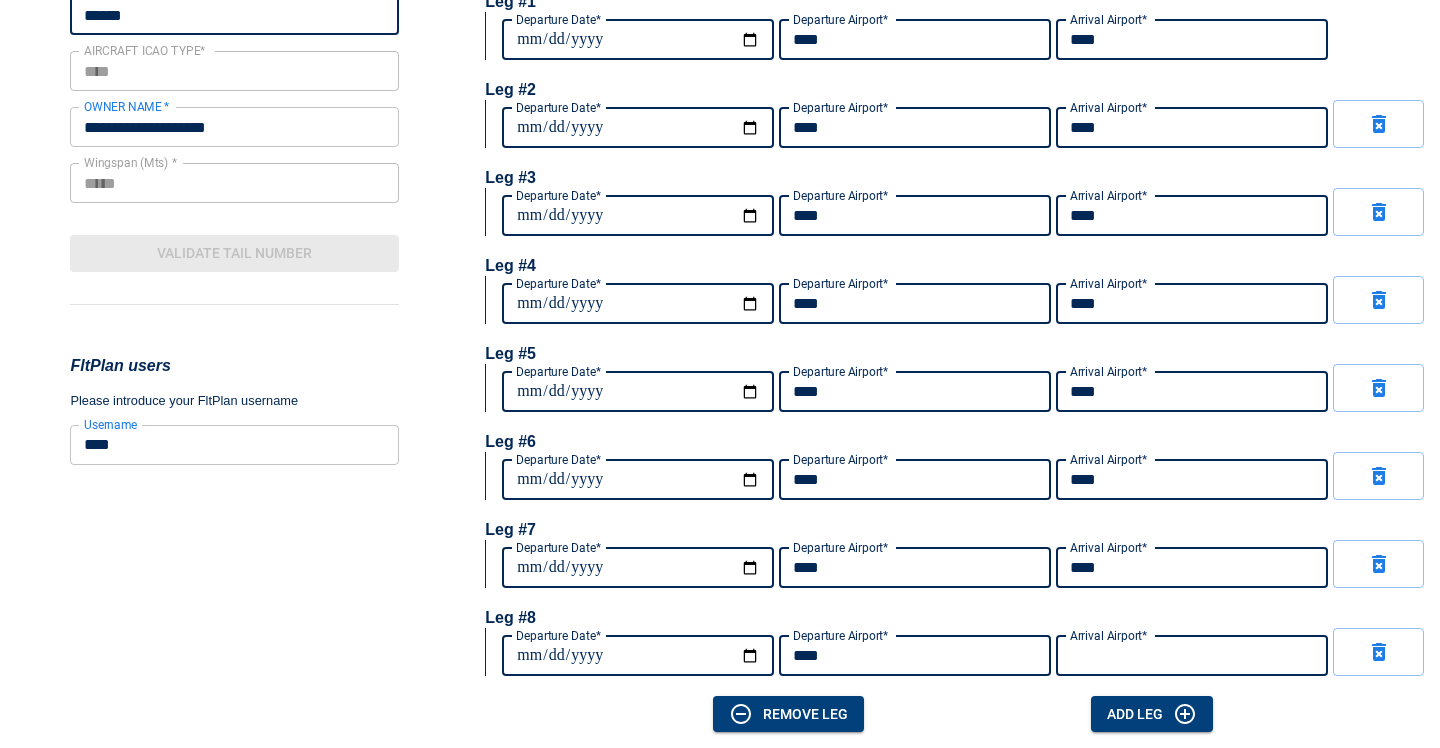 type on "****" 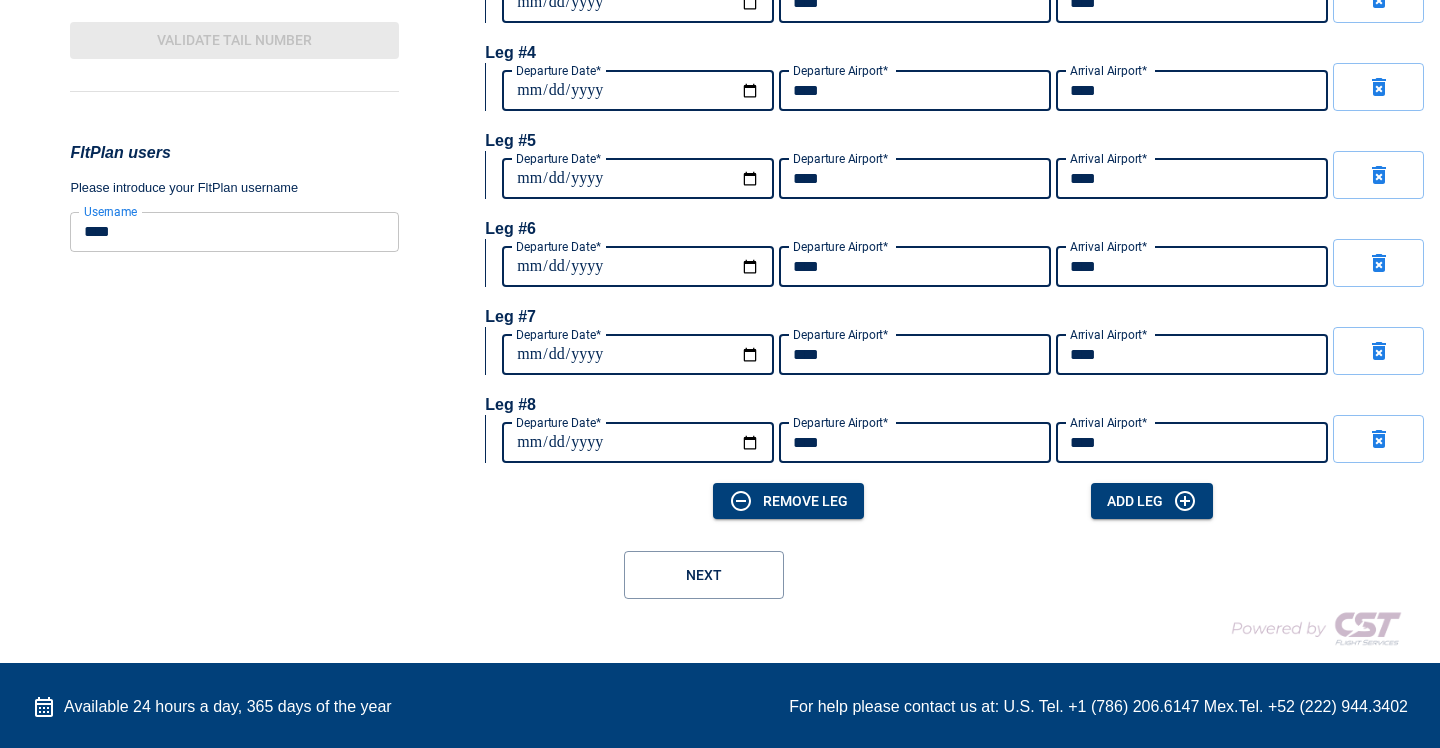 scroll, scrollTop: 430, scrollLeft: 0, axis: vertical 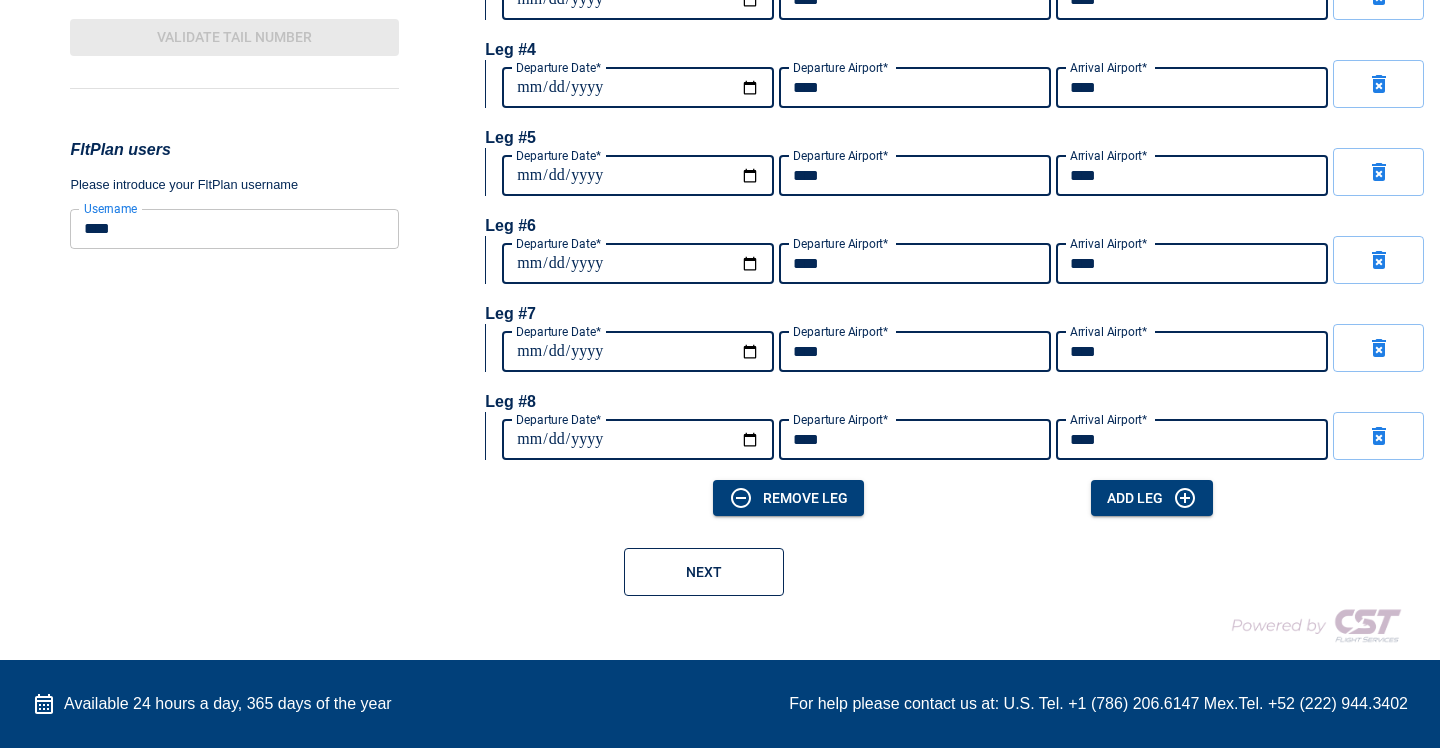 type on "****" 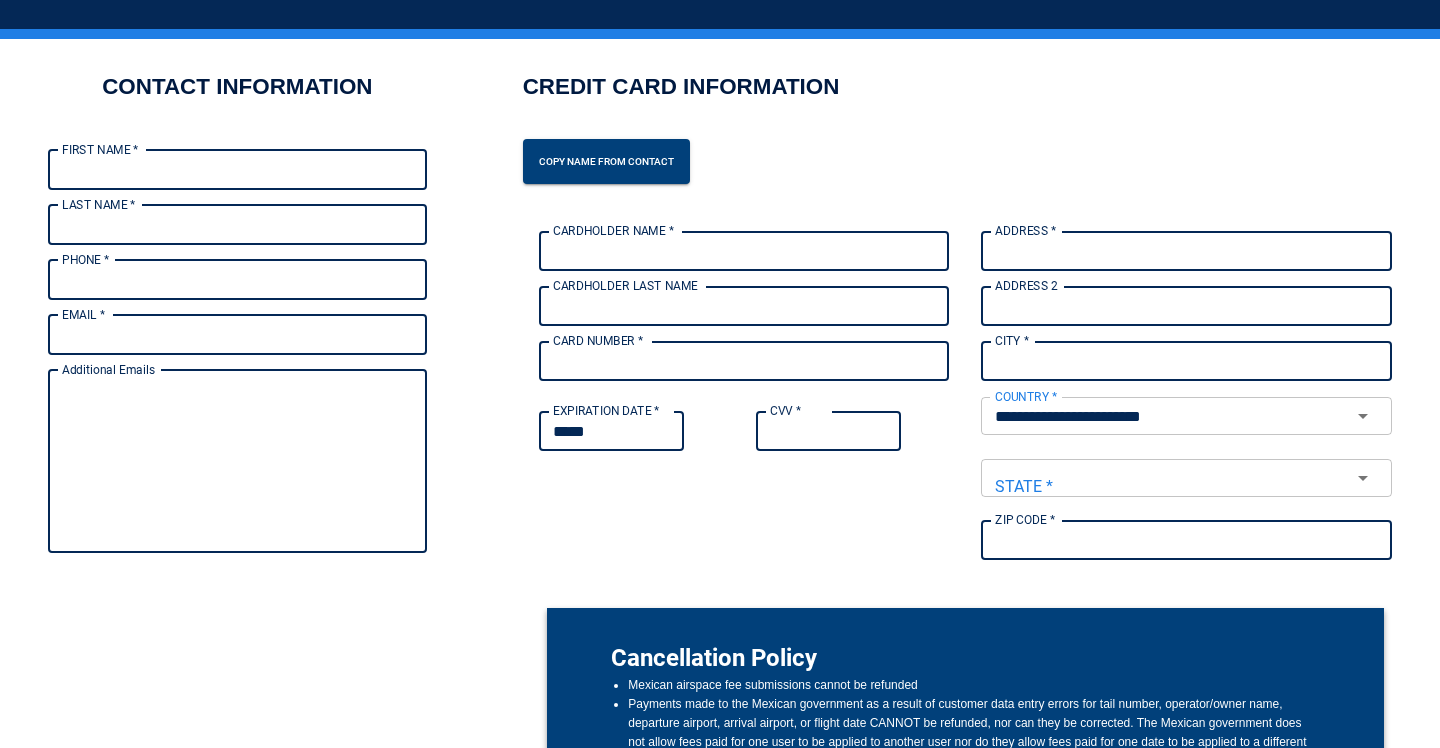 scroll, scrollTop: 95, scrollLeft: 0, axis: vertical 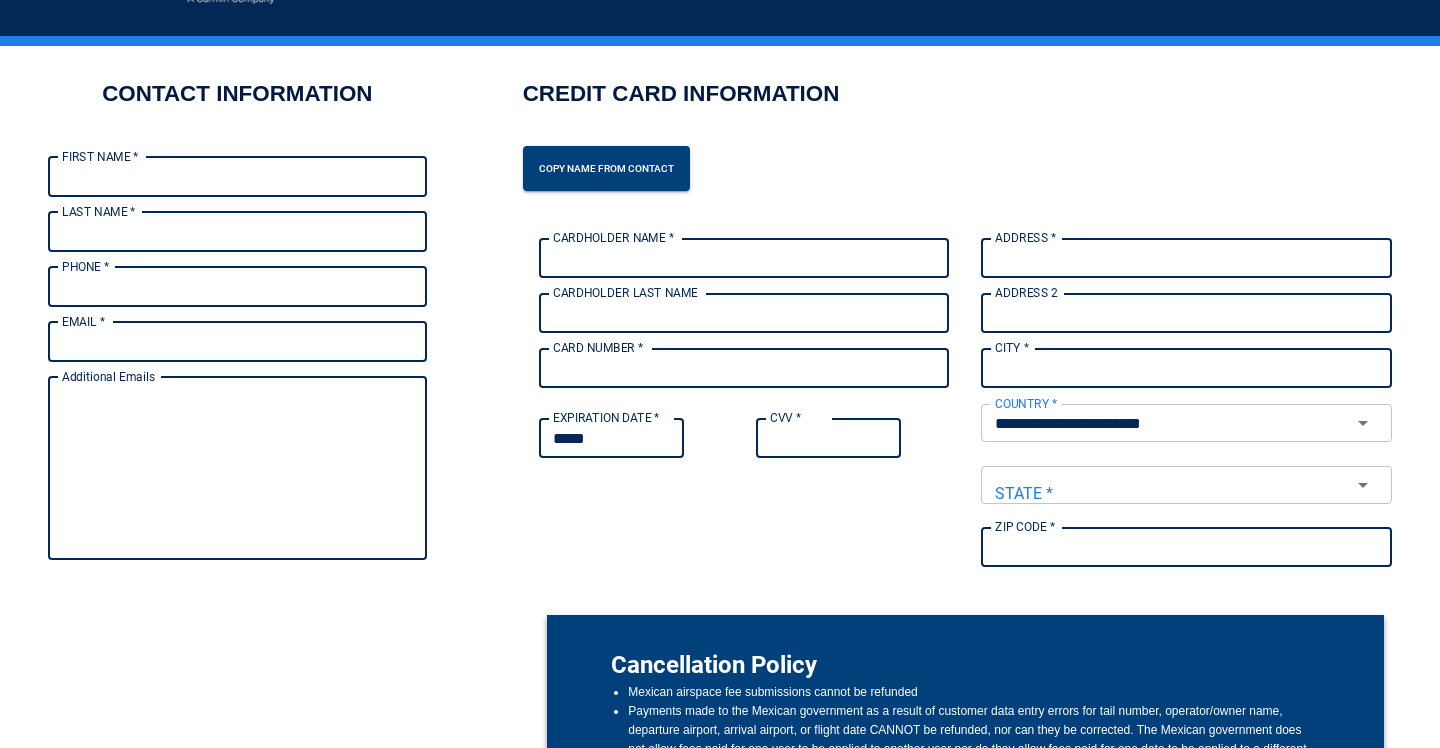 click on "FIRST NAME *" at bounding box center (237, 177) 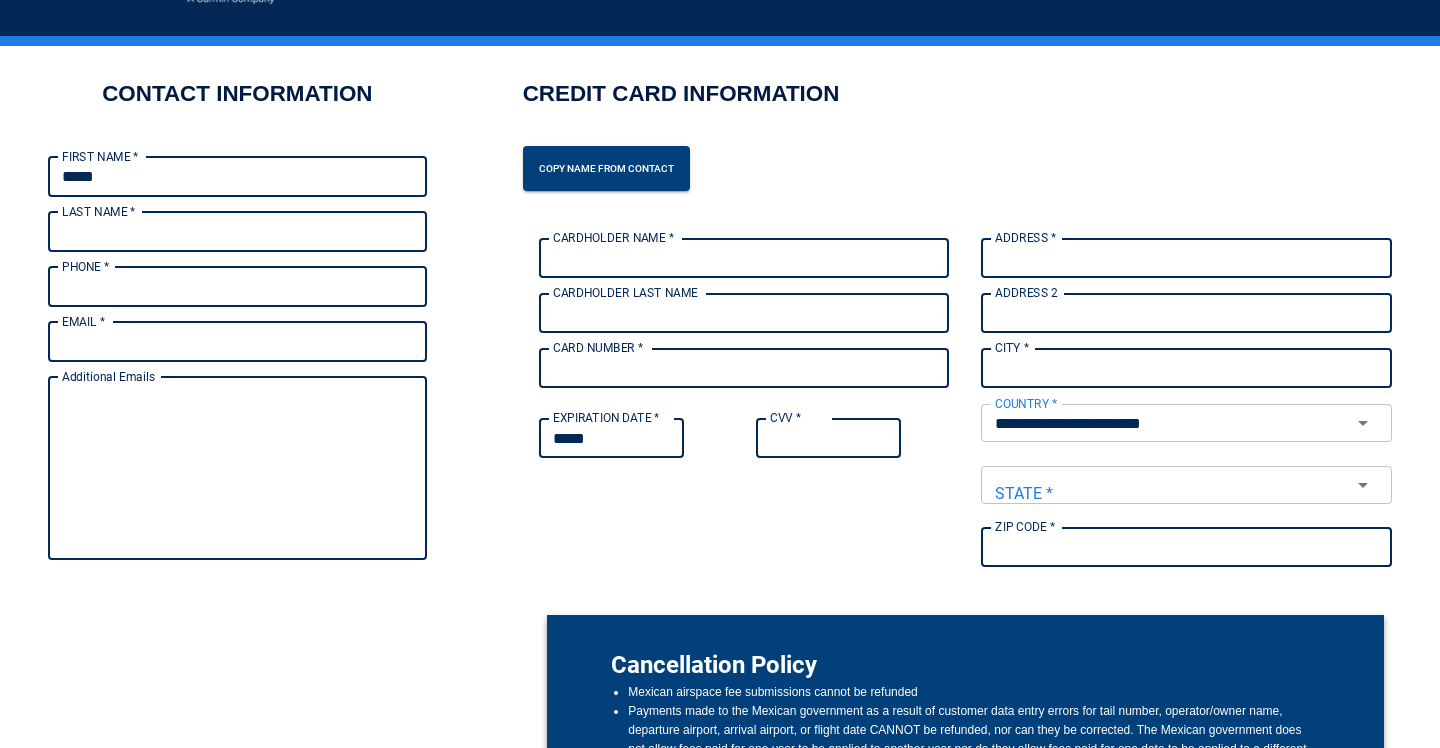type on "*******" 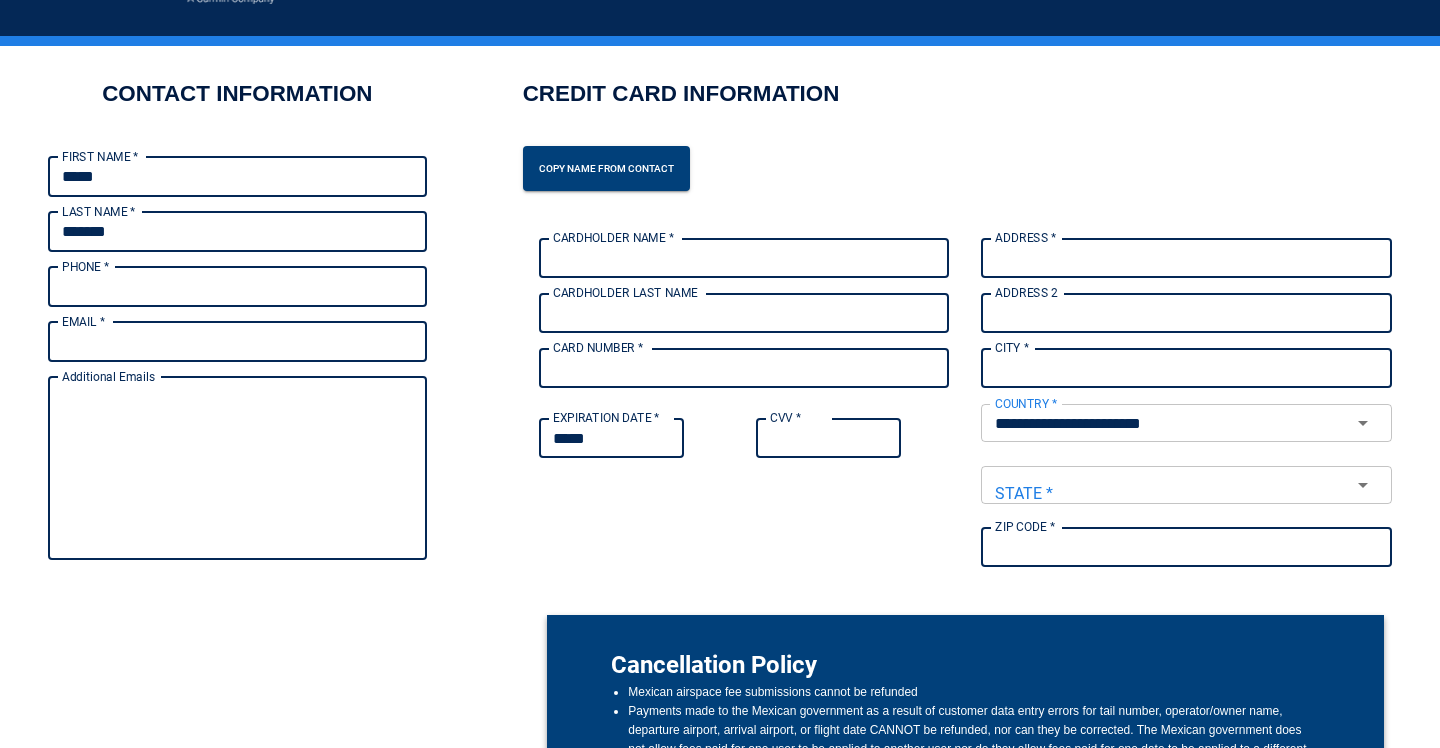 type on "**********" 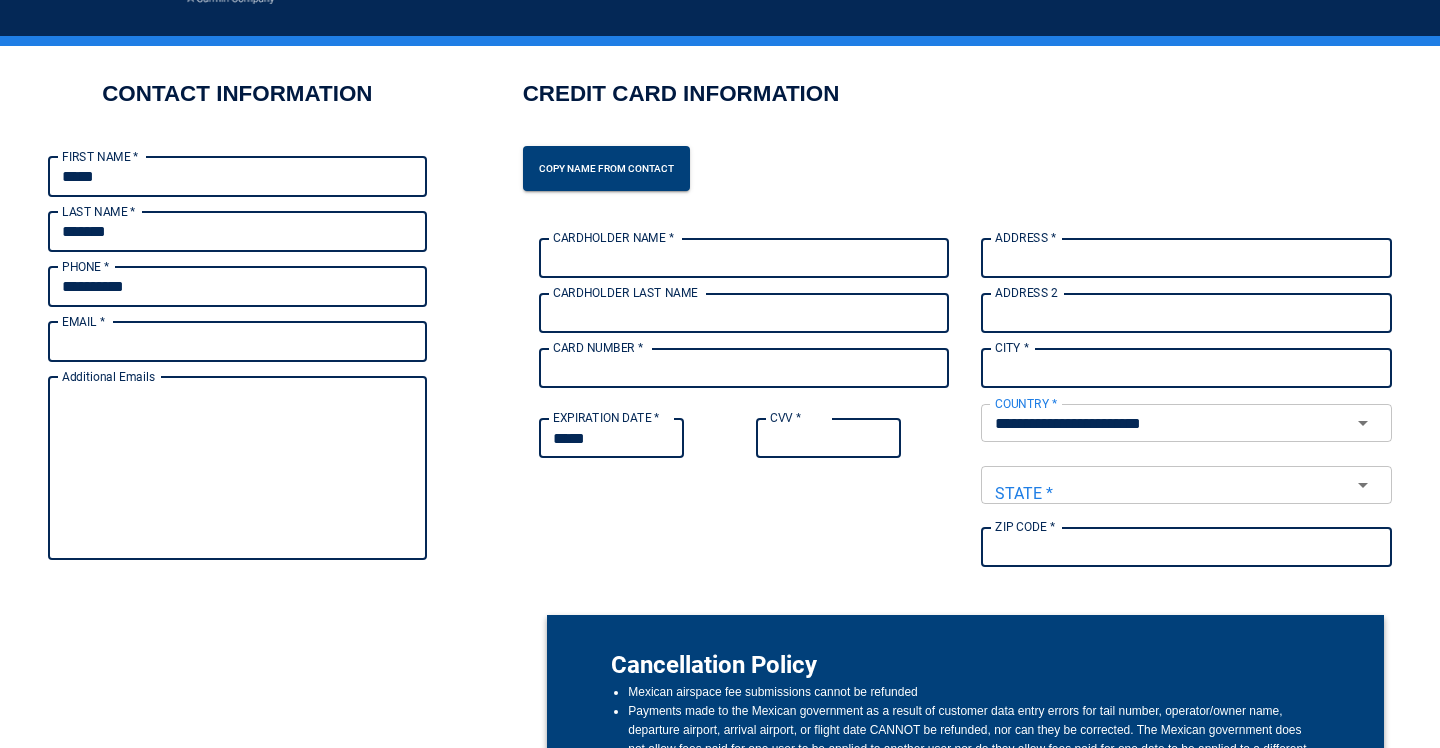 type on "**********" 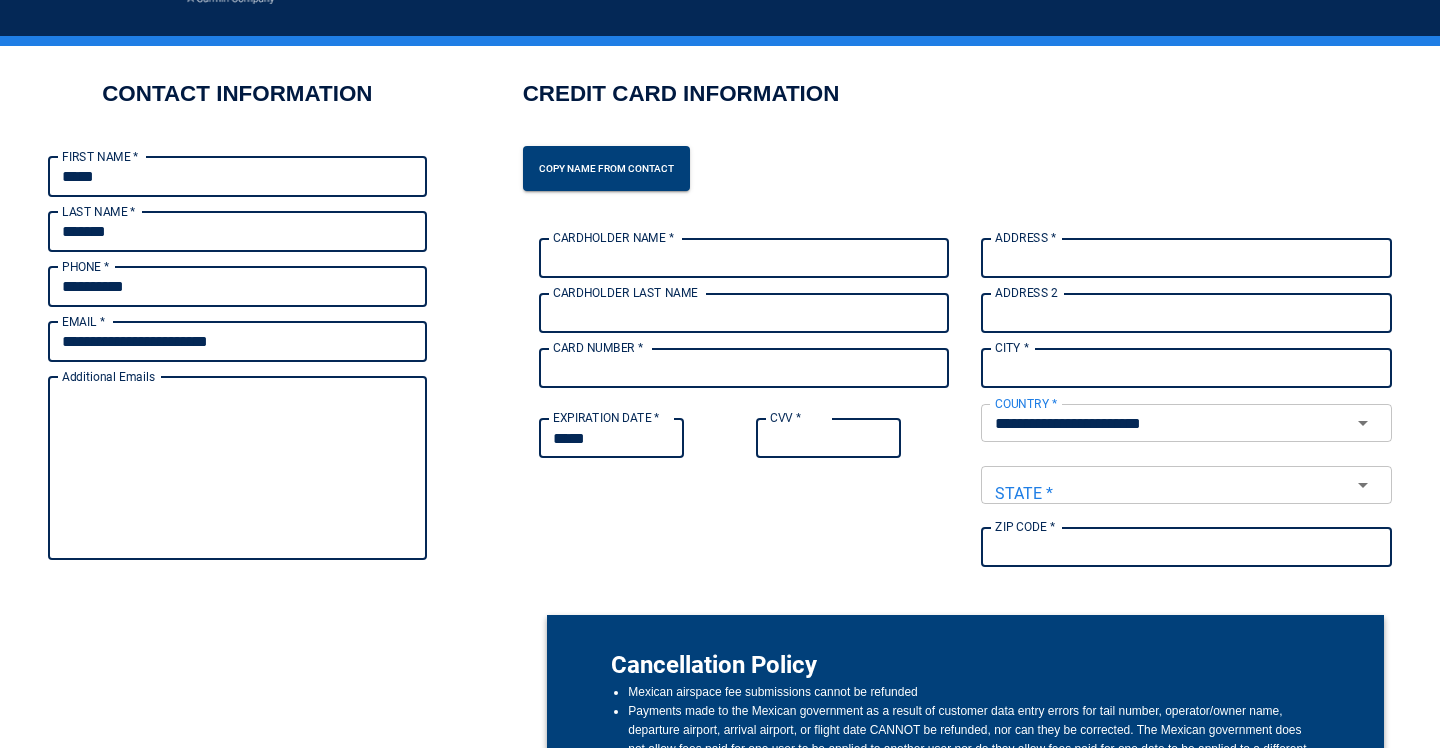 type on "**********" 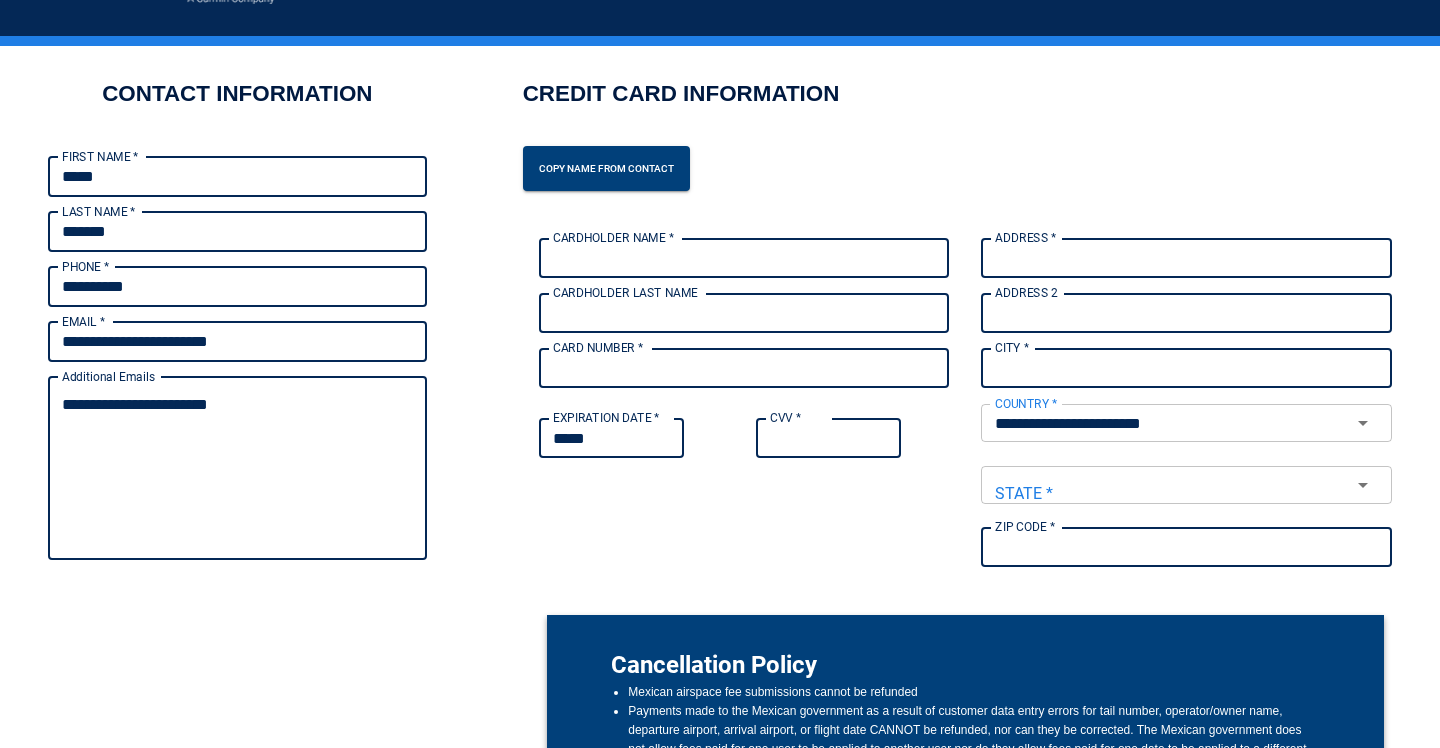 type on "**********" 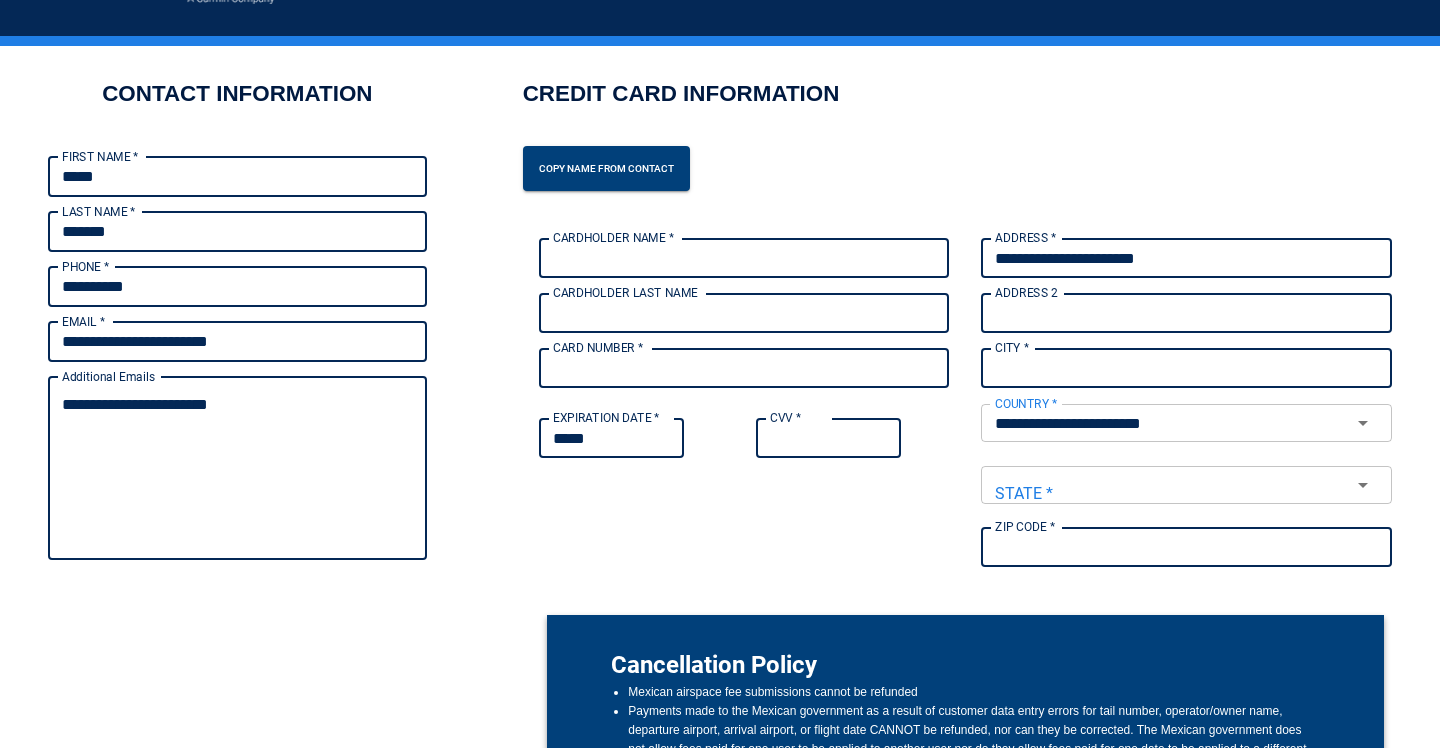 type on "*******" 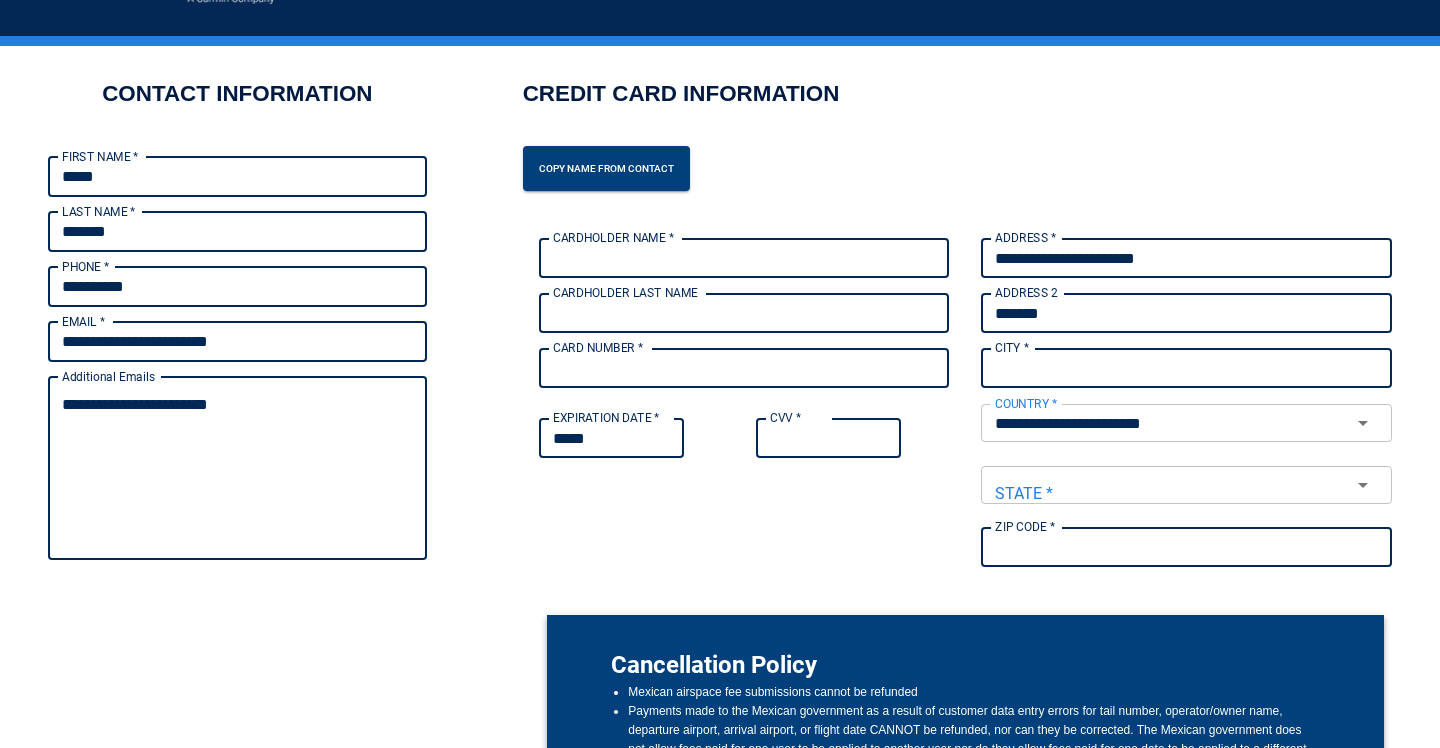 type on "**********" 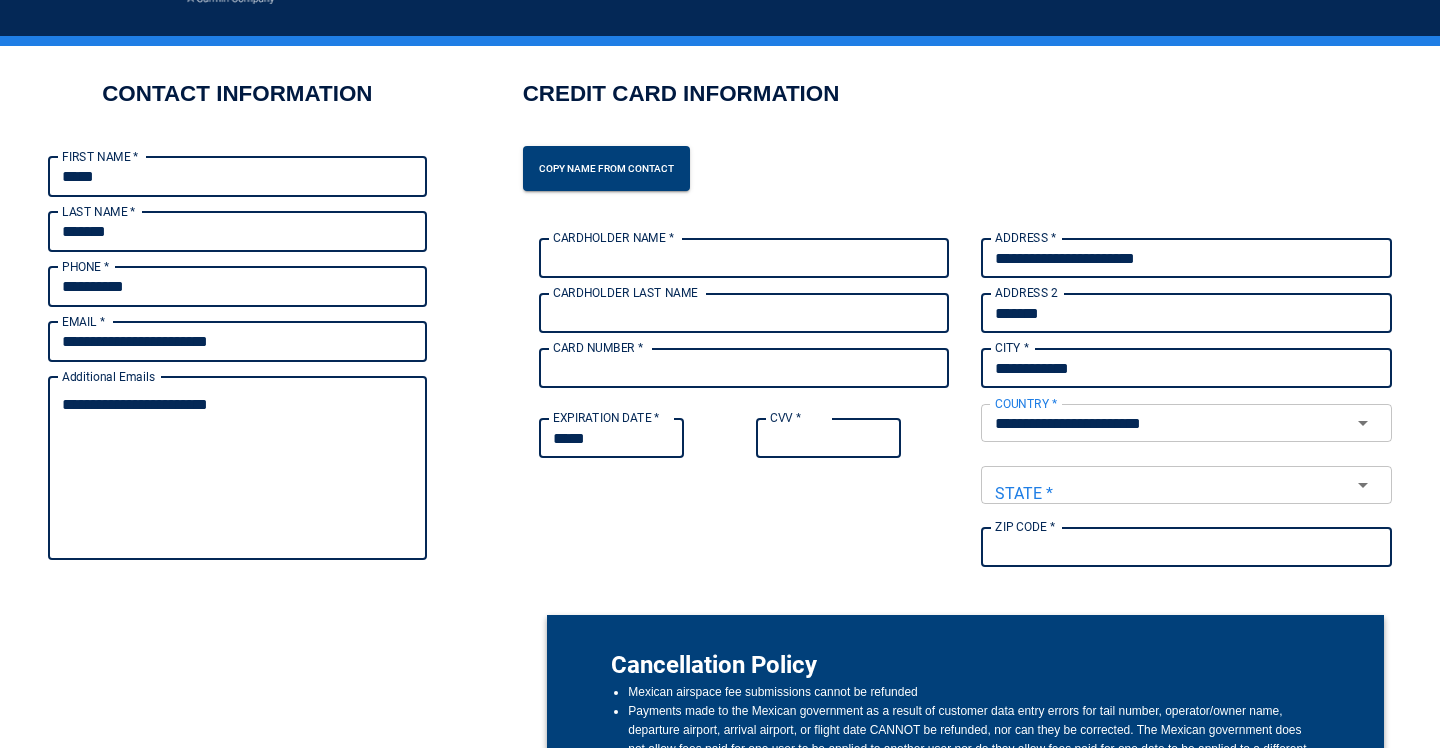 type on "*******" 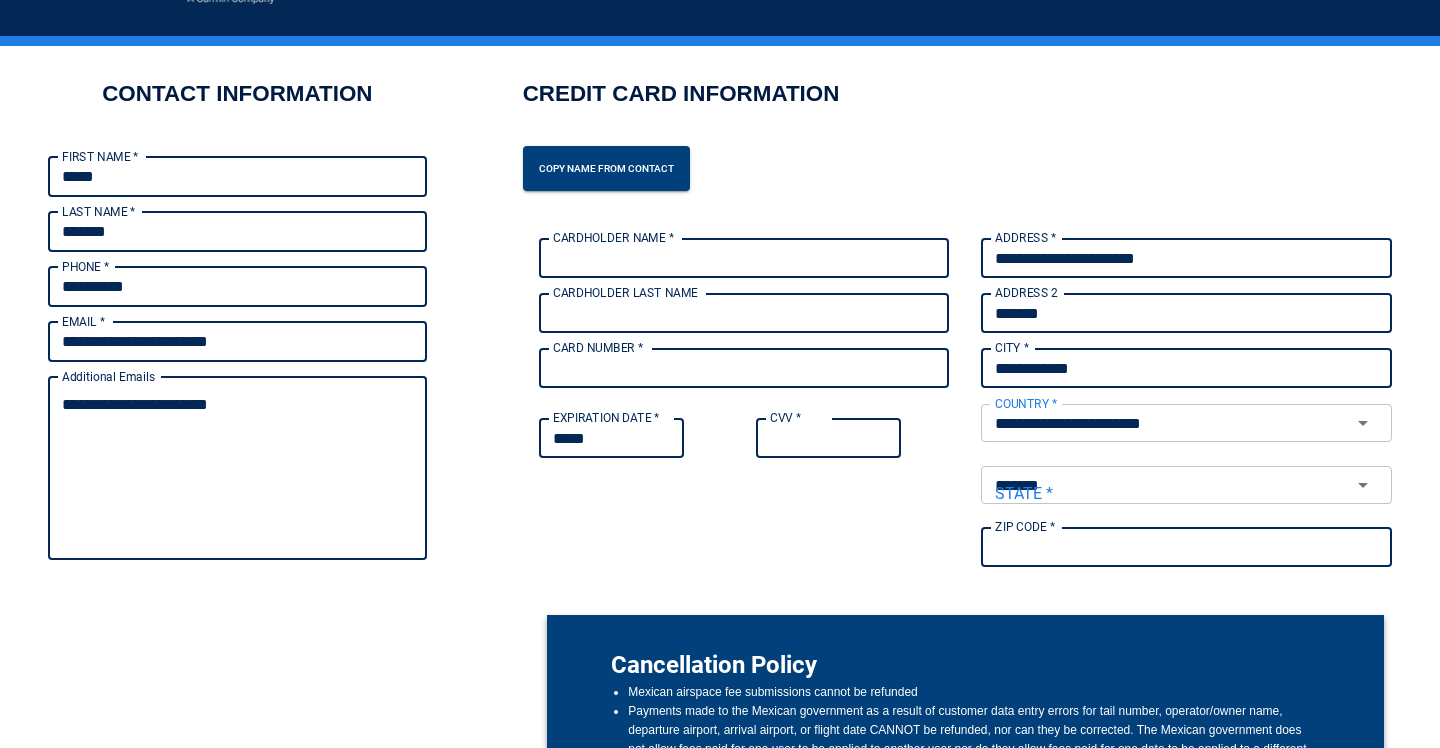 type on "*****" 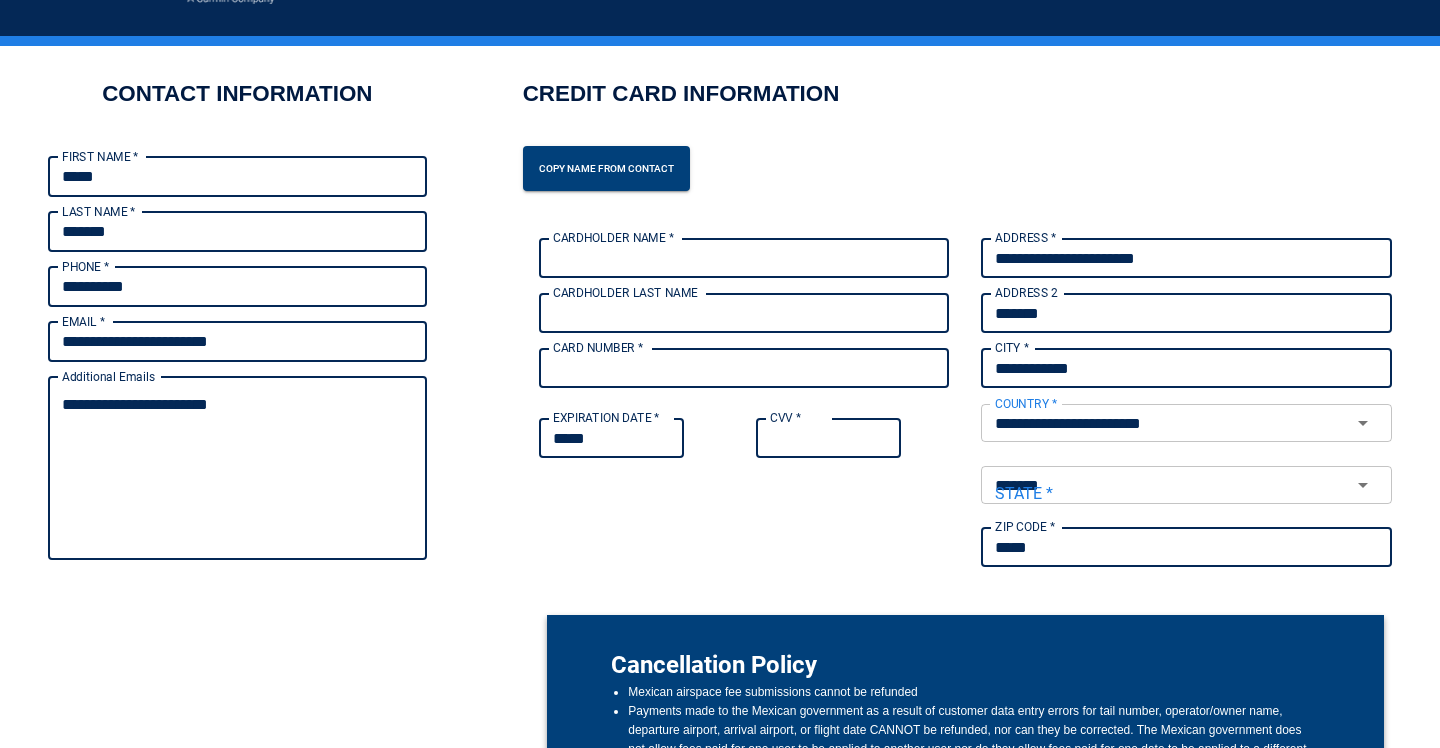 type on "*" 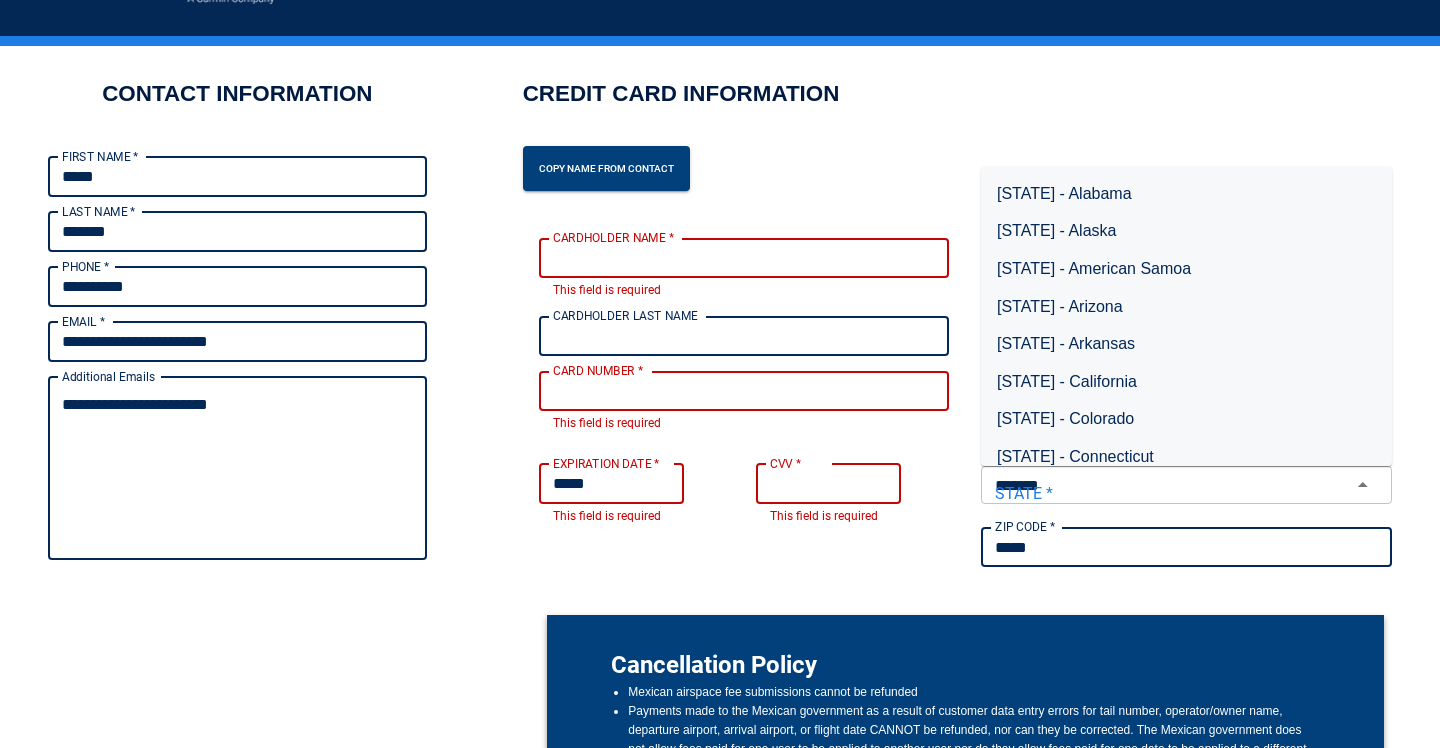 type 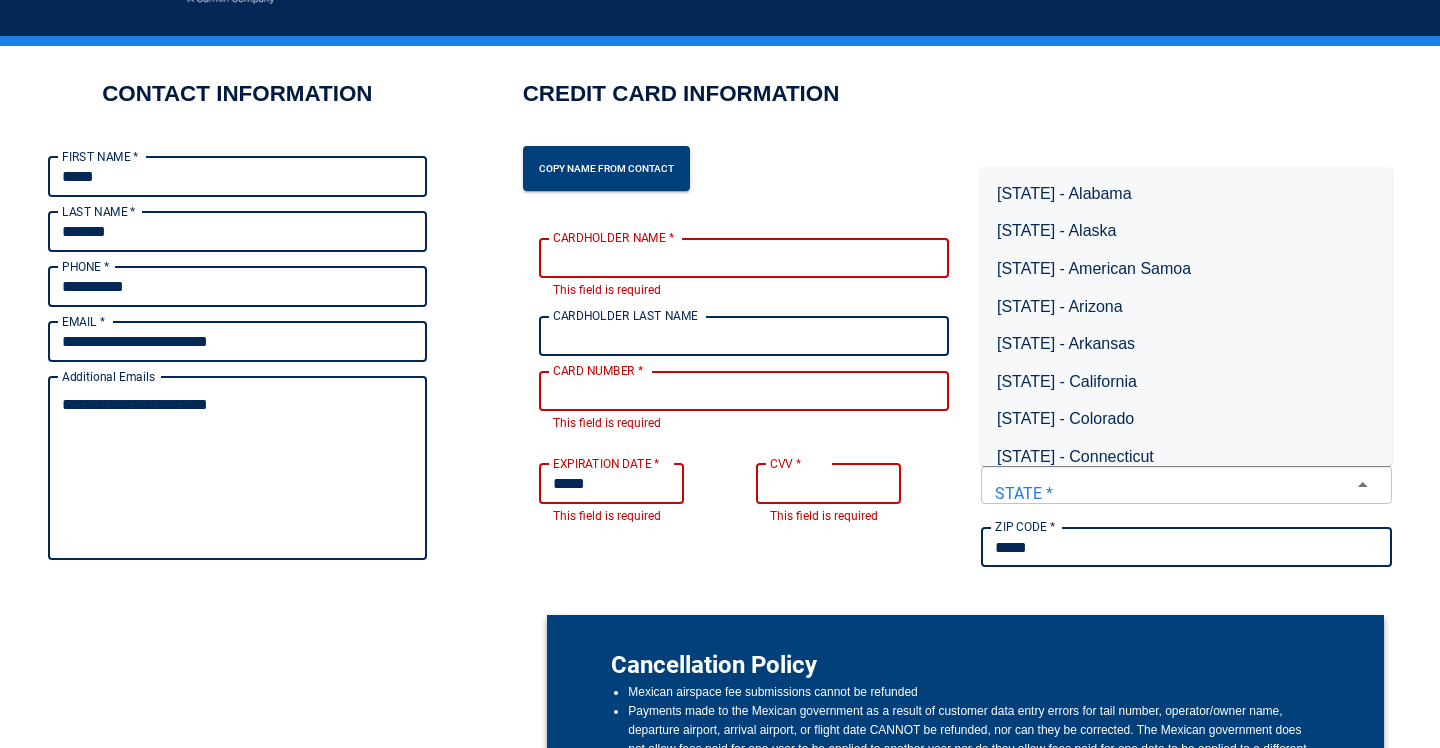 type on "*" 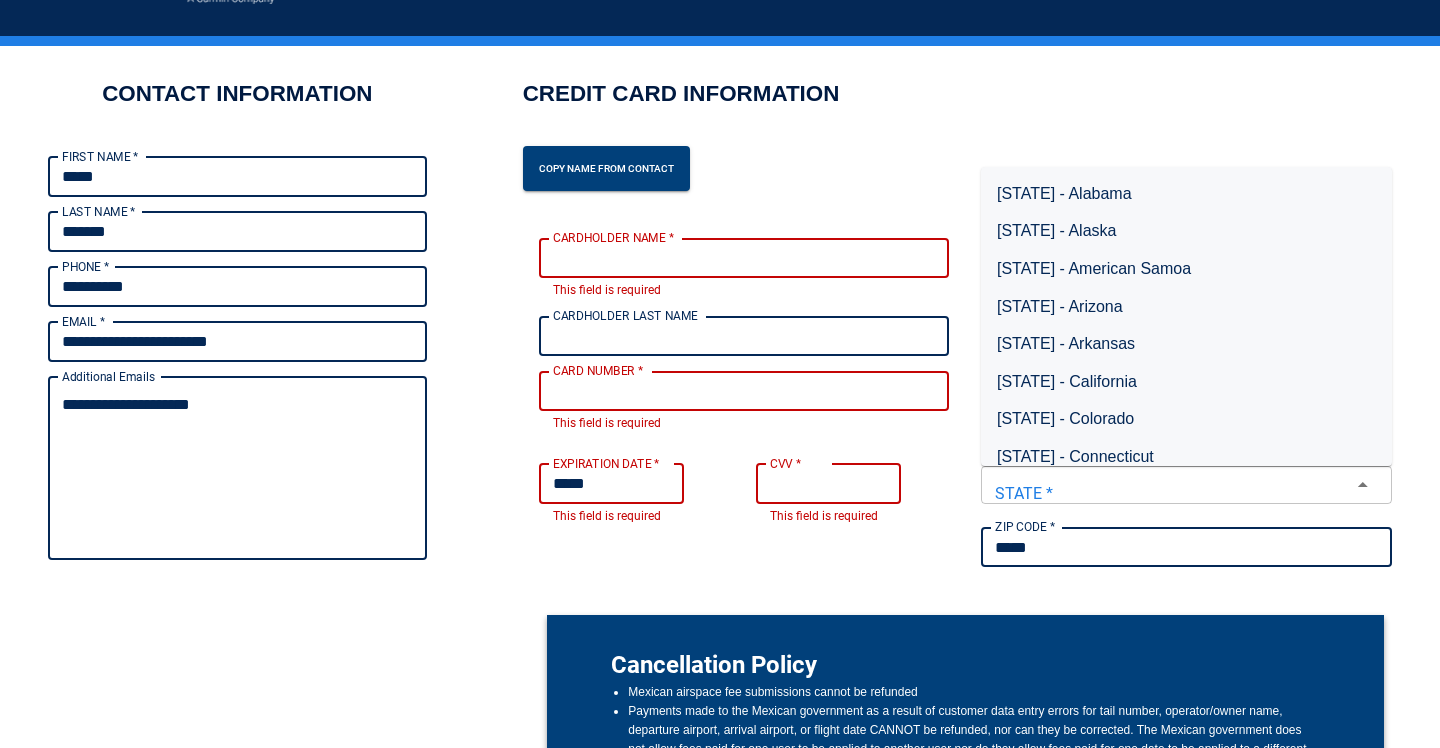 click on "CARDHOLDER NAME *" at bounding box center (744, 258) 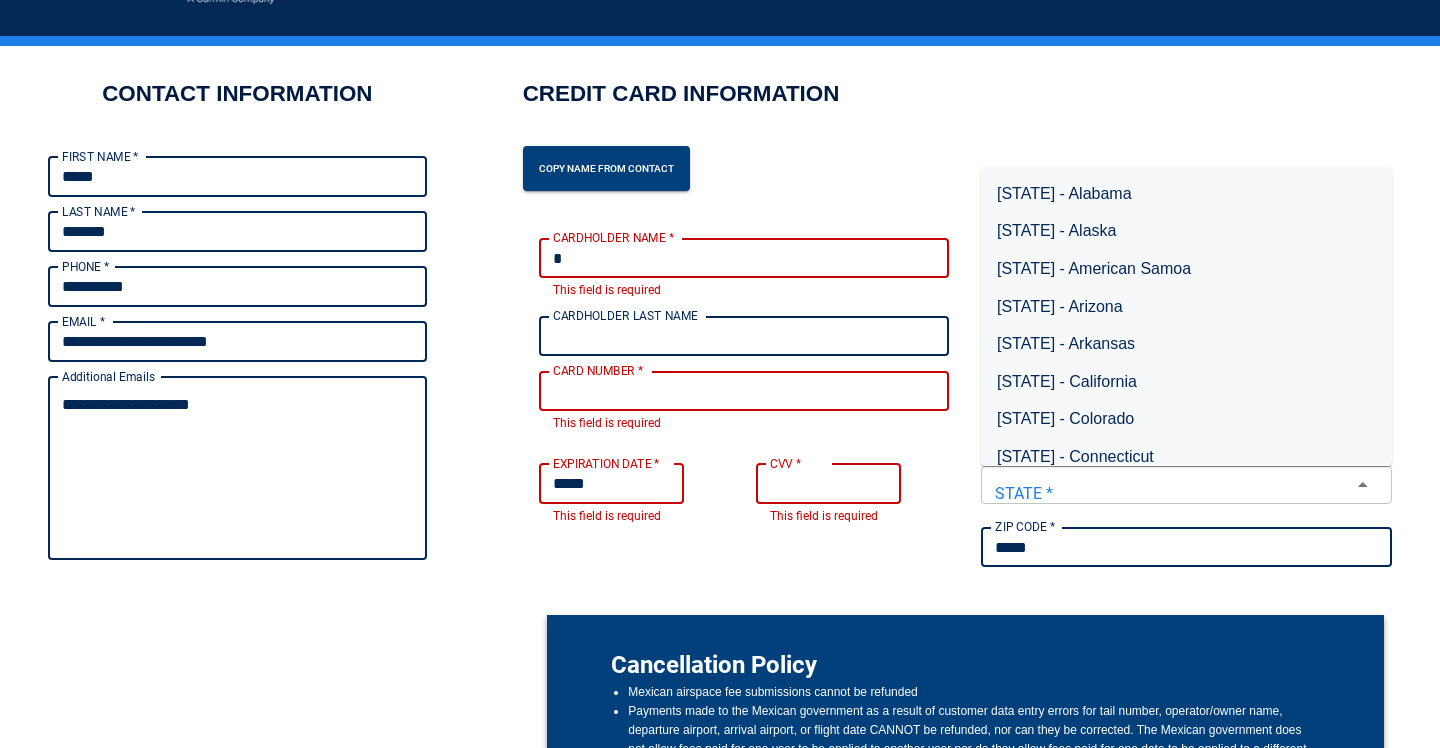 type on "*" 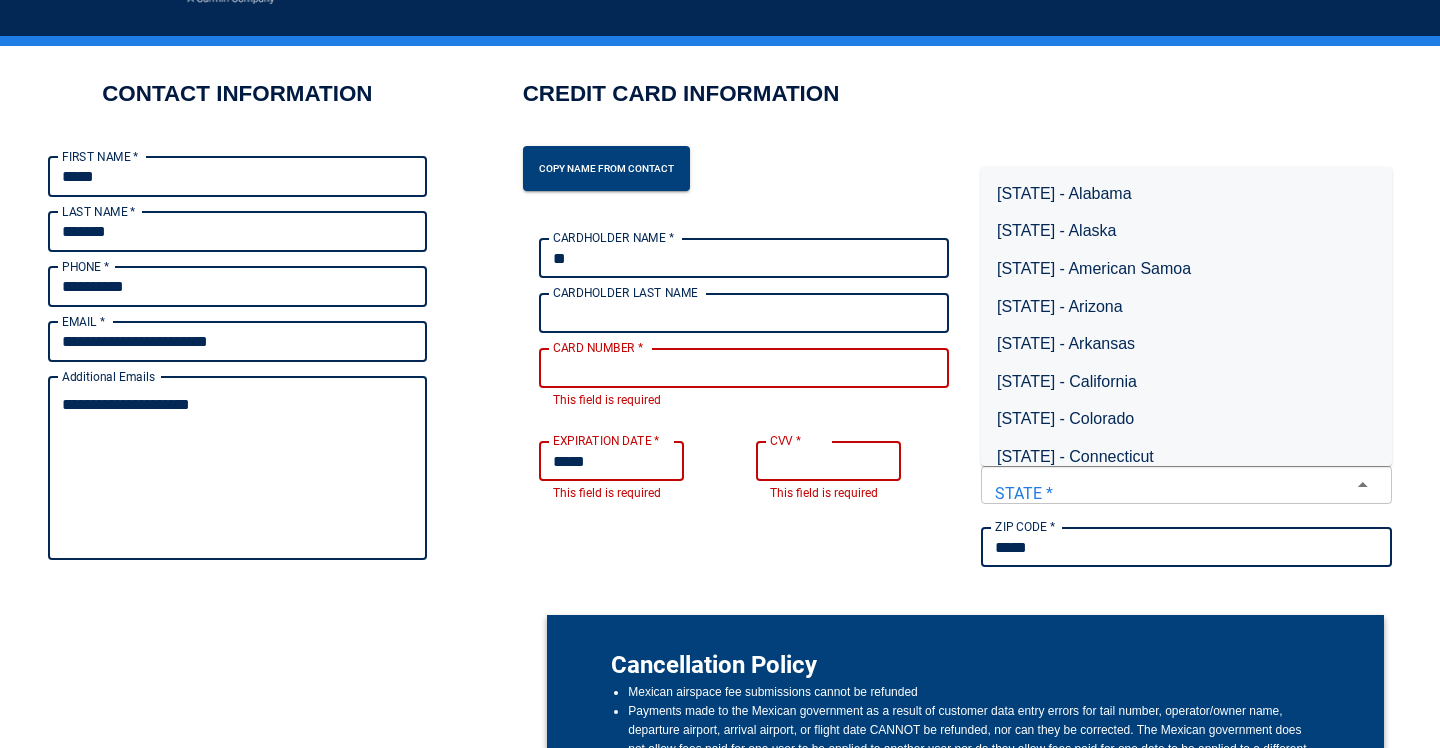 type on "***" 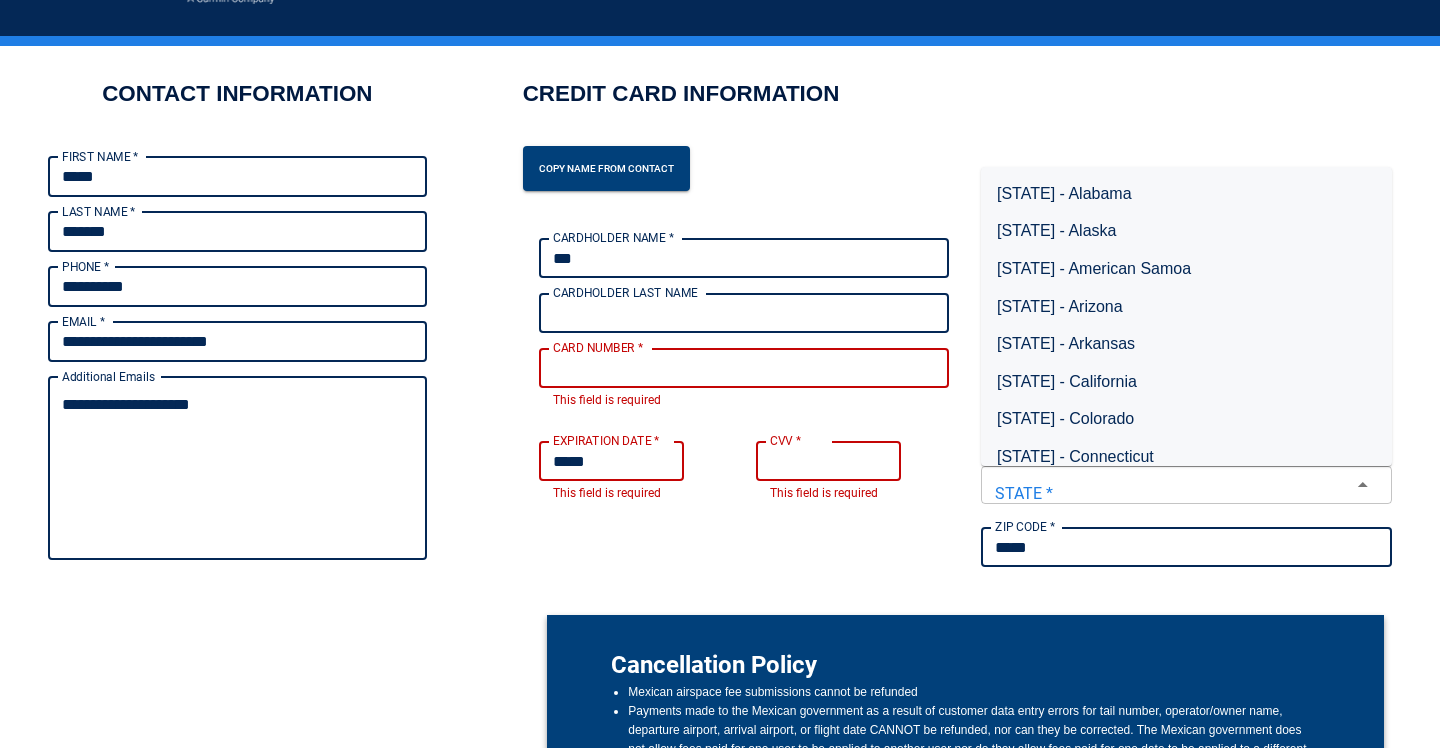 type on "*" 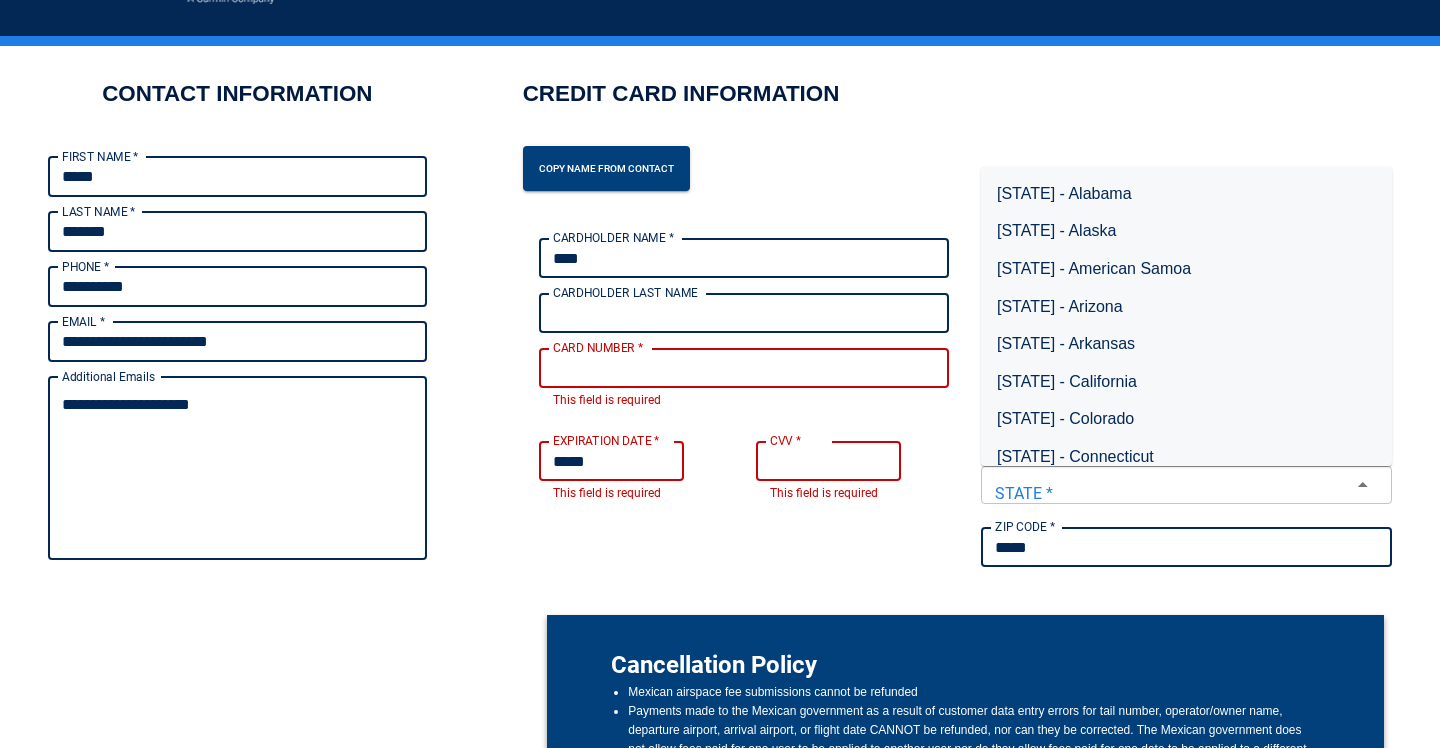 type on "*" 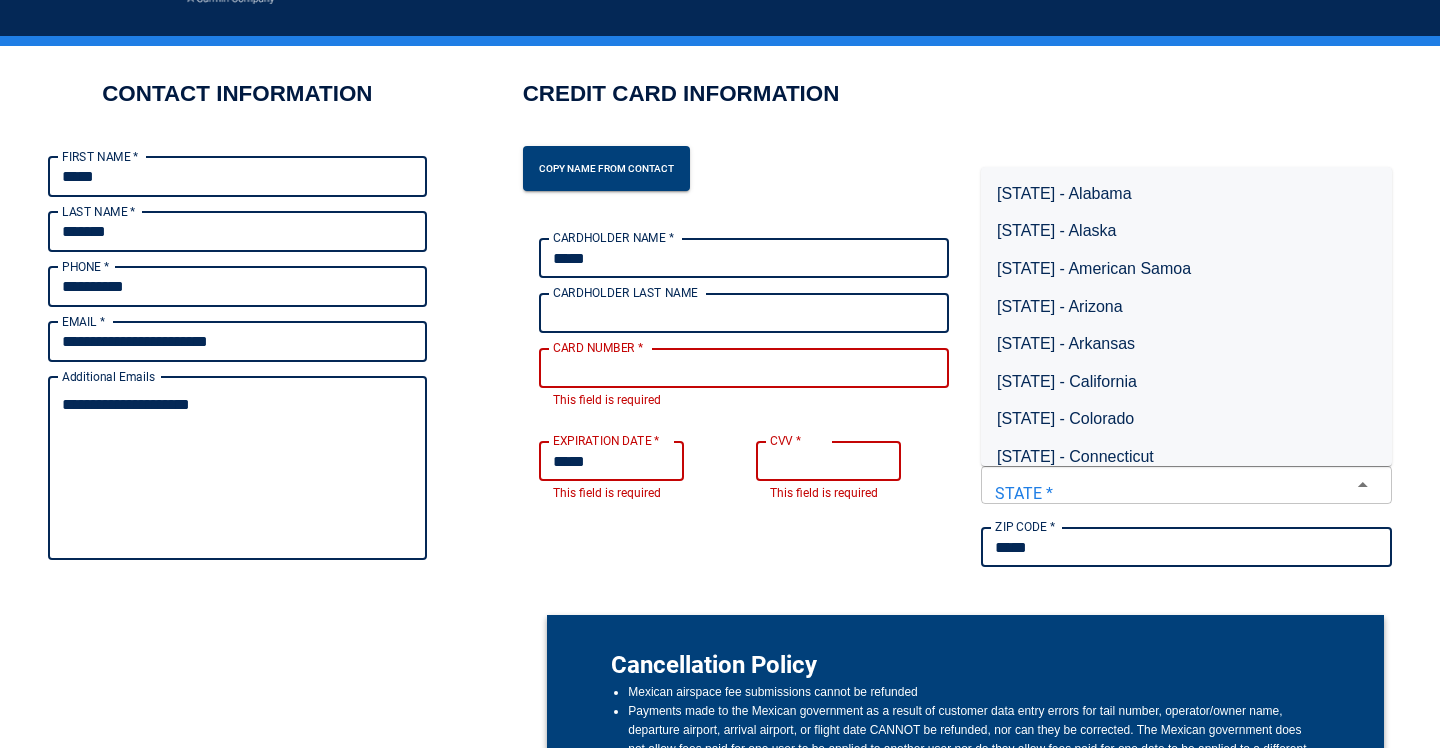type on "*****" 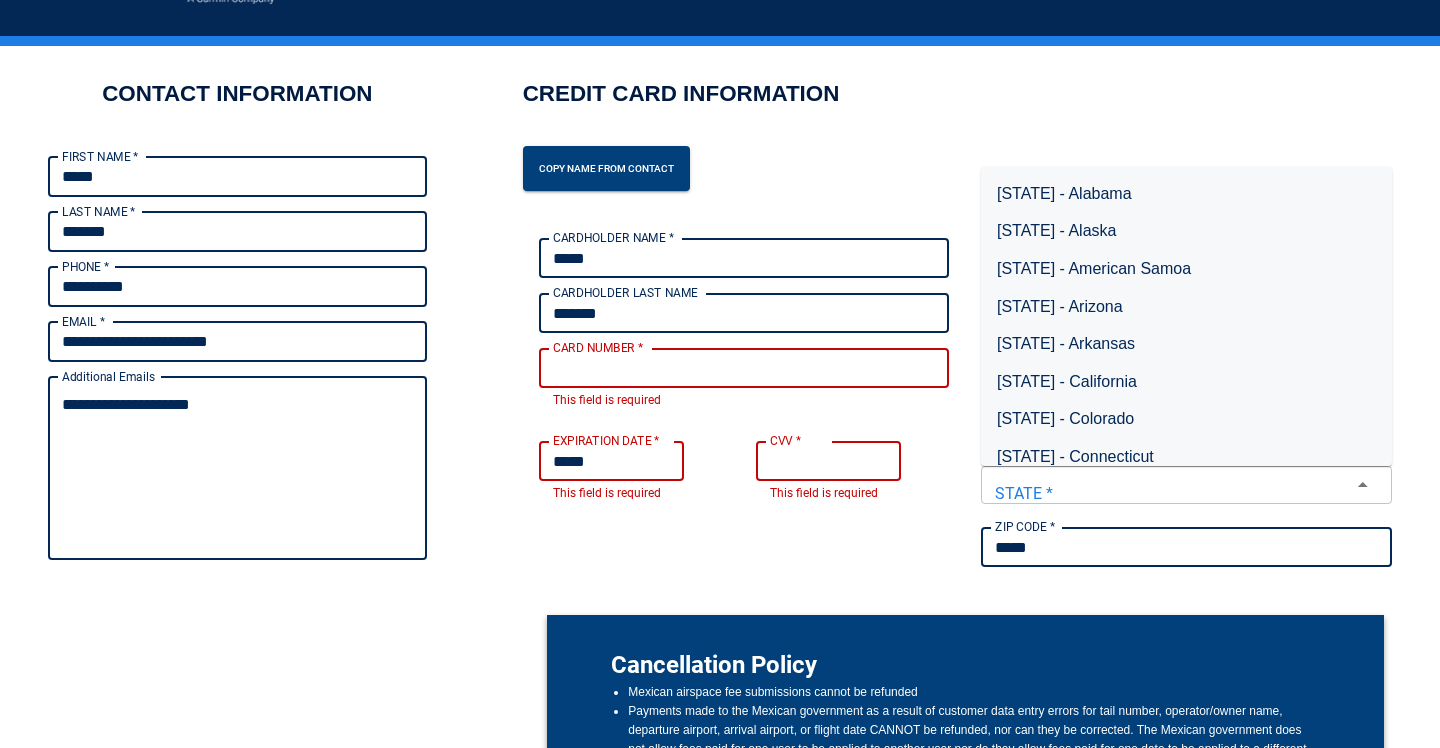 click on "CARD NUMBER *" at bounding box center (744, 368) 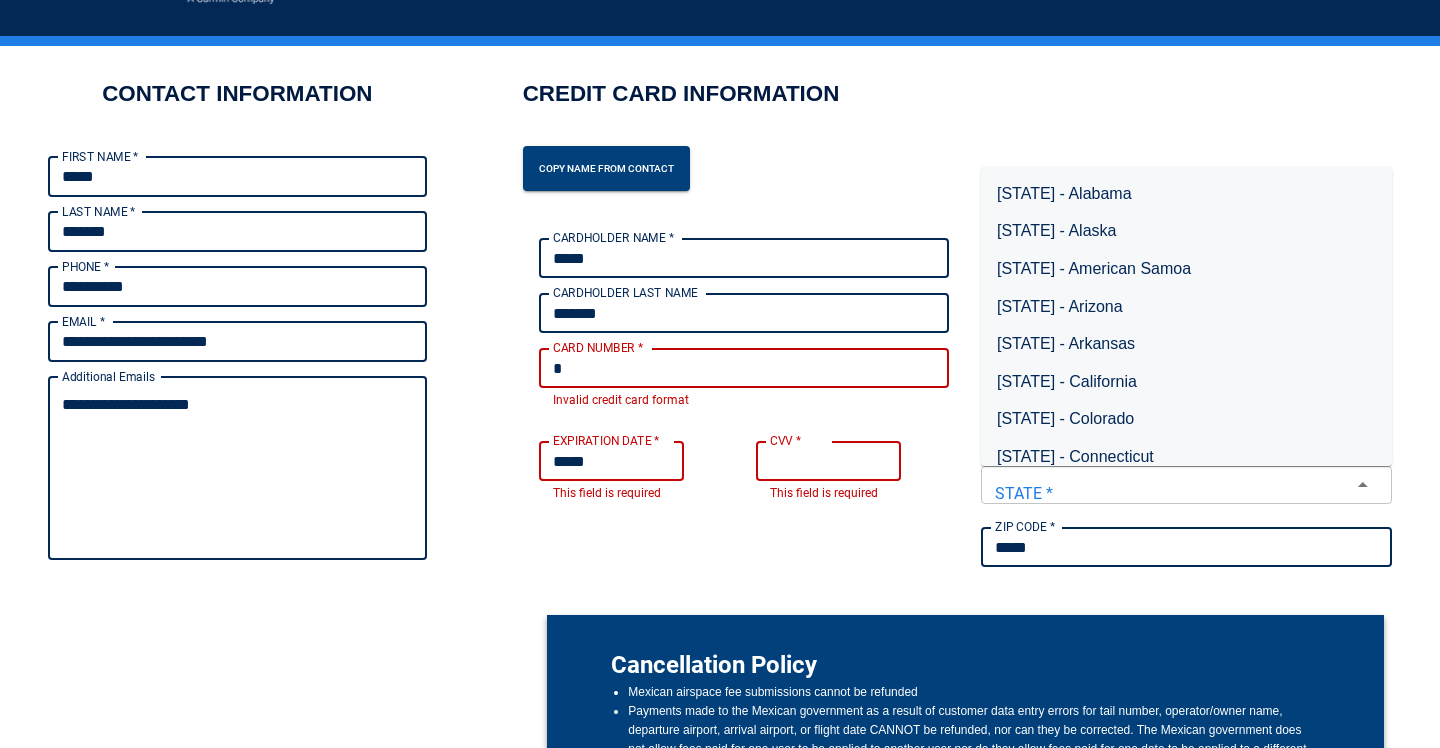 type on "*" 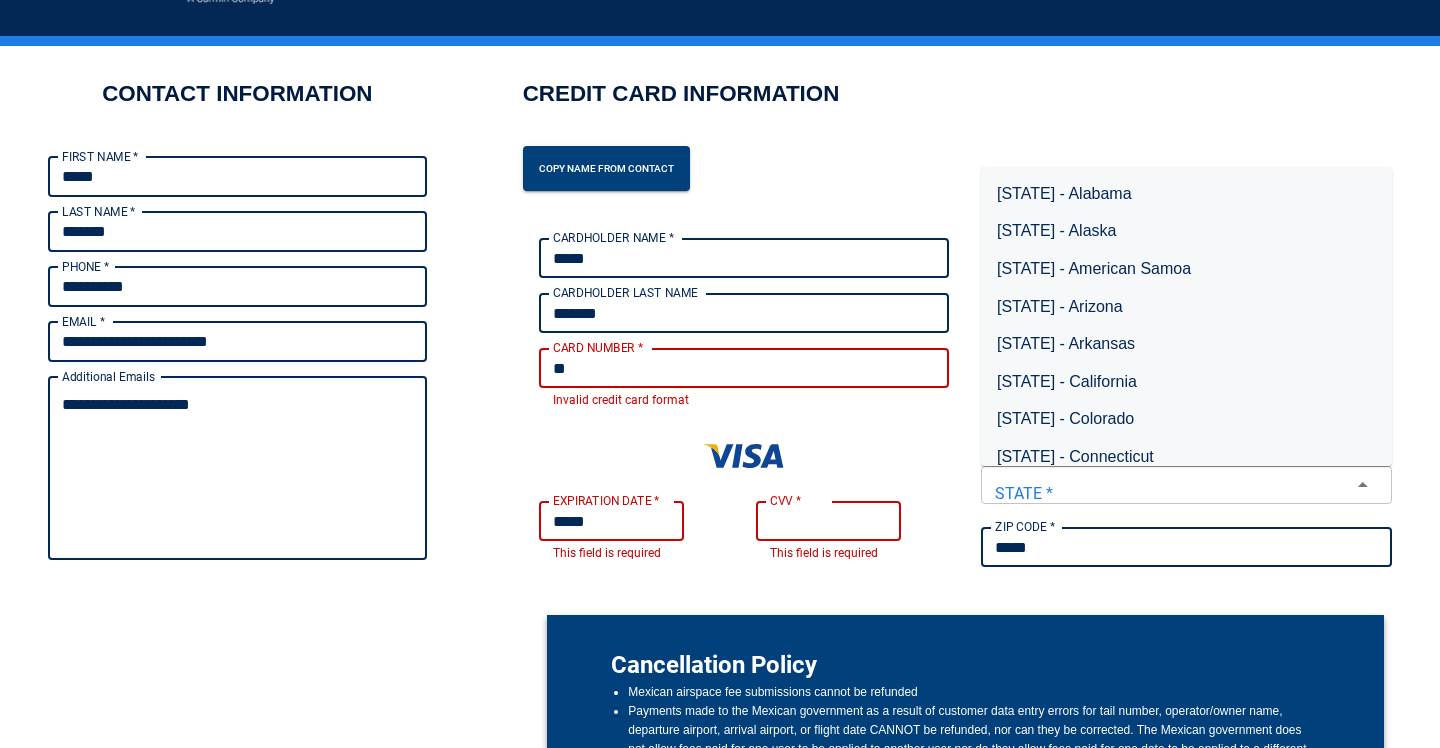 type on "*" 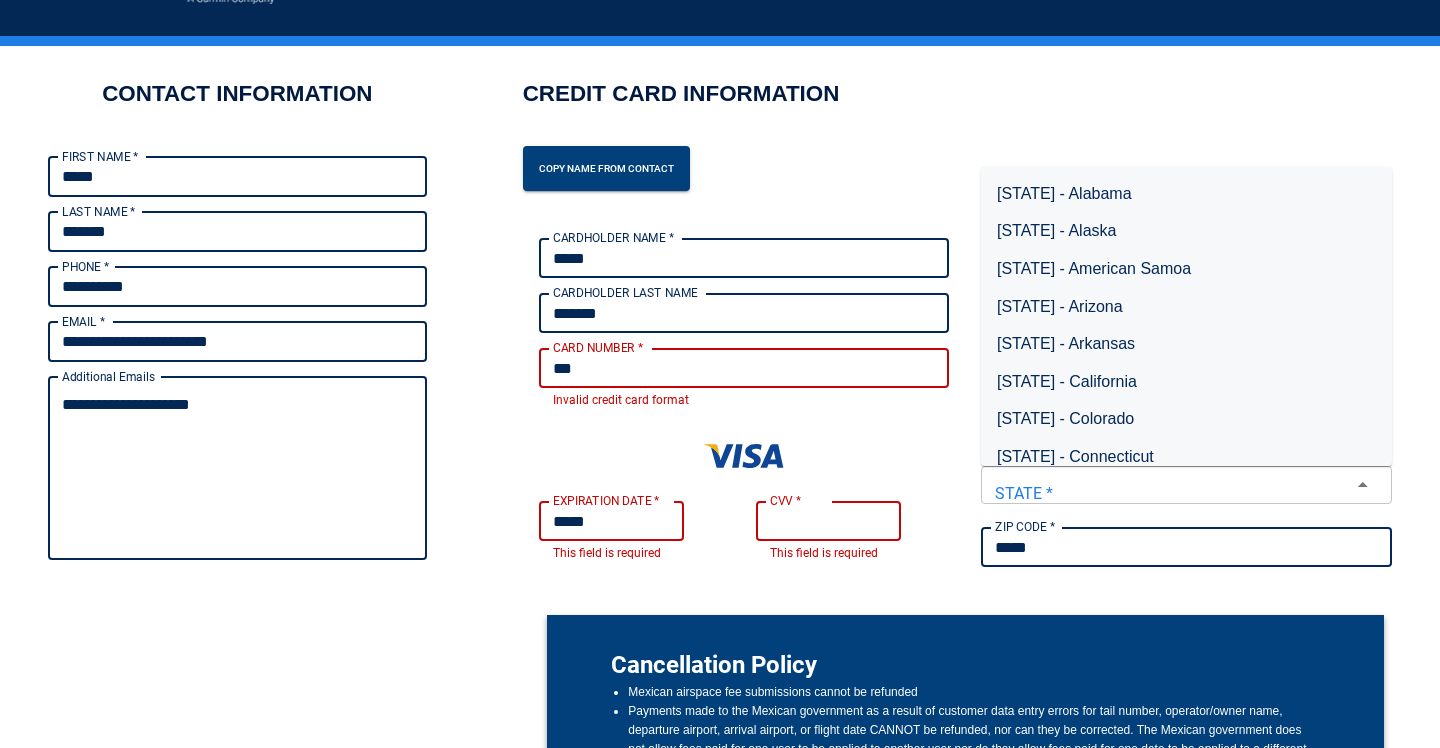 type on "*" 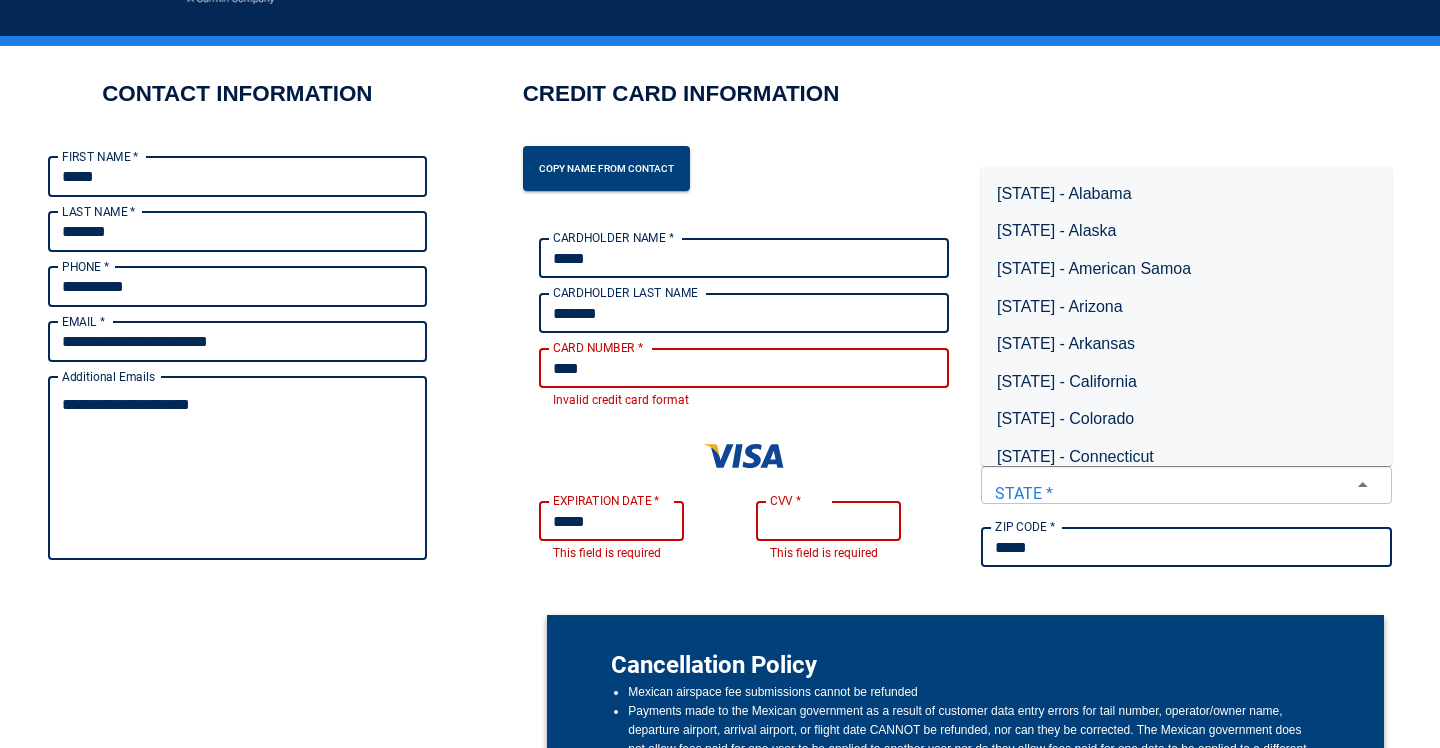 type on "******" 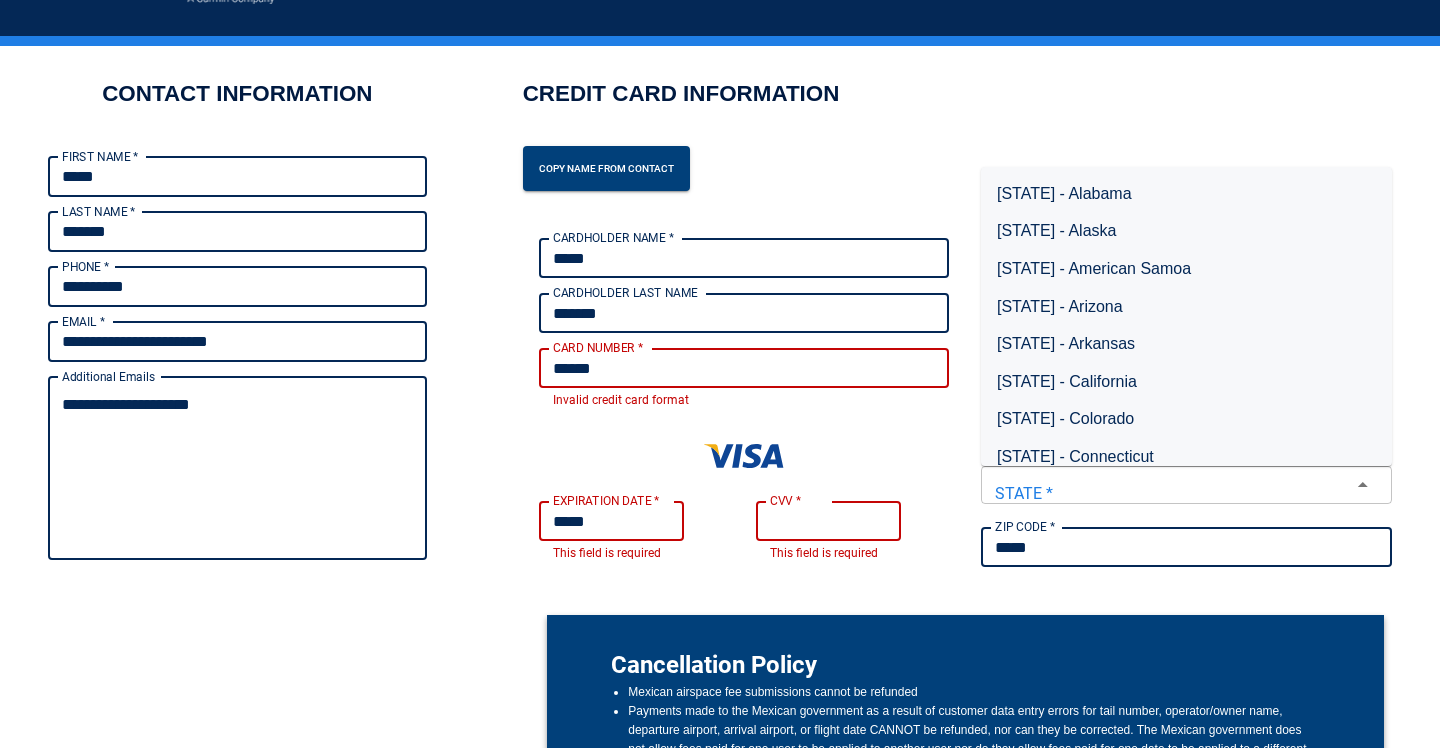 type on "*" 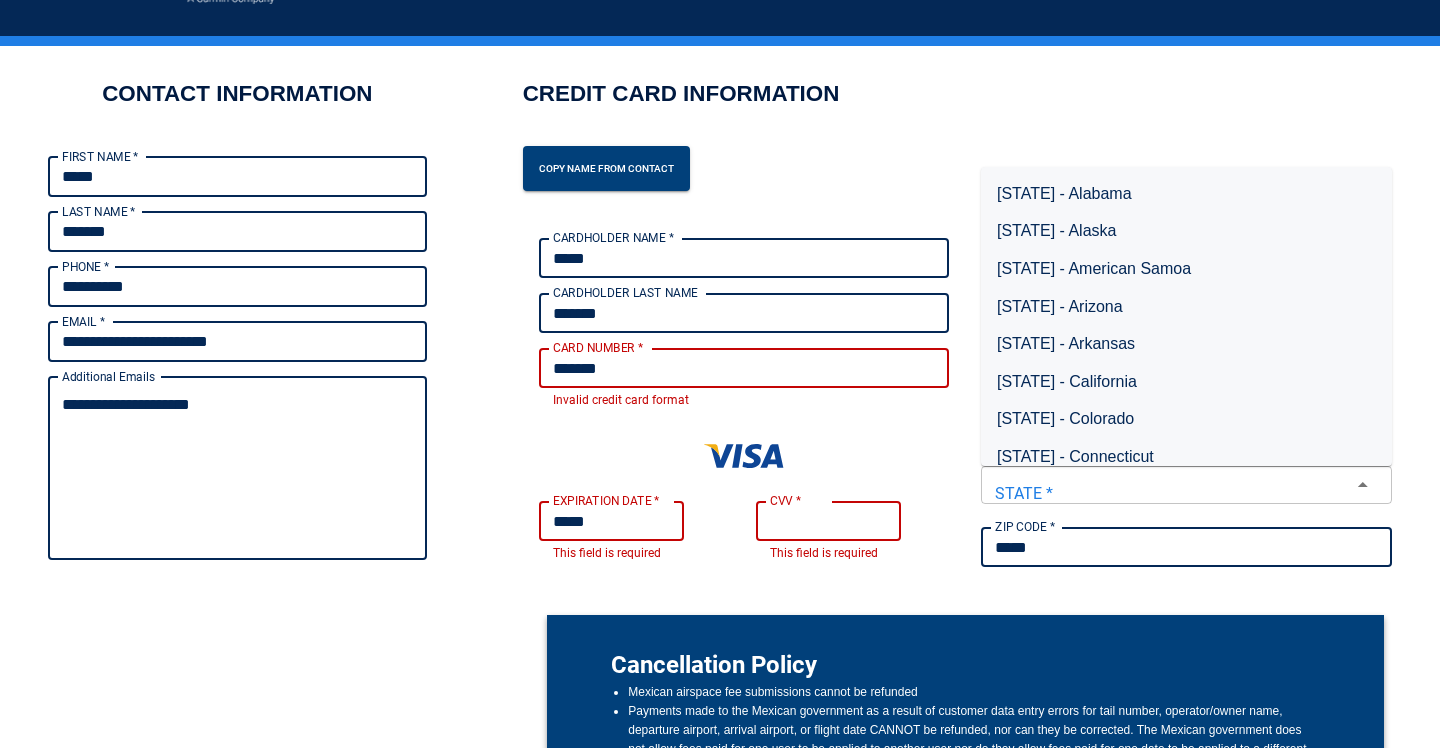 type on "*" 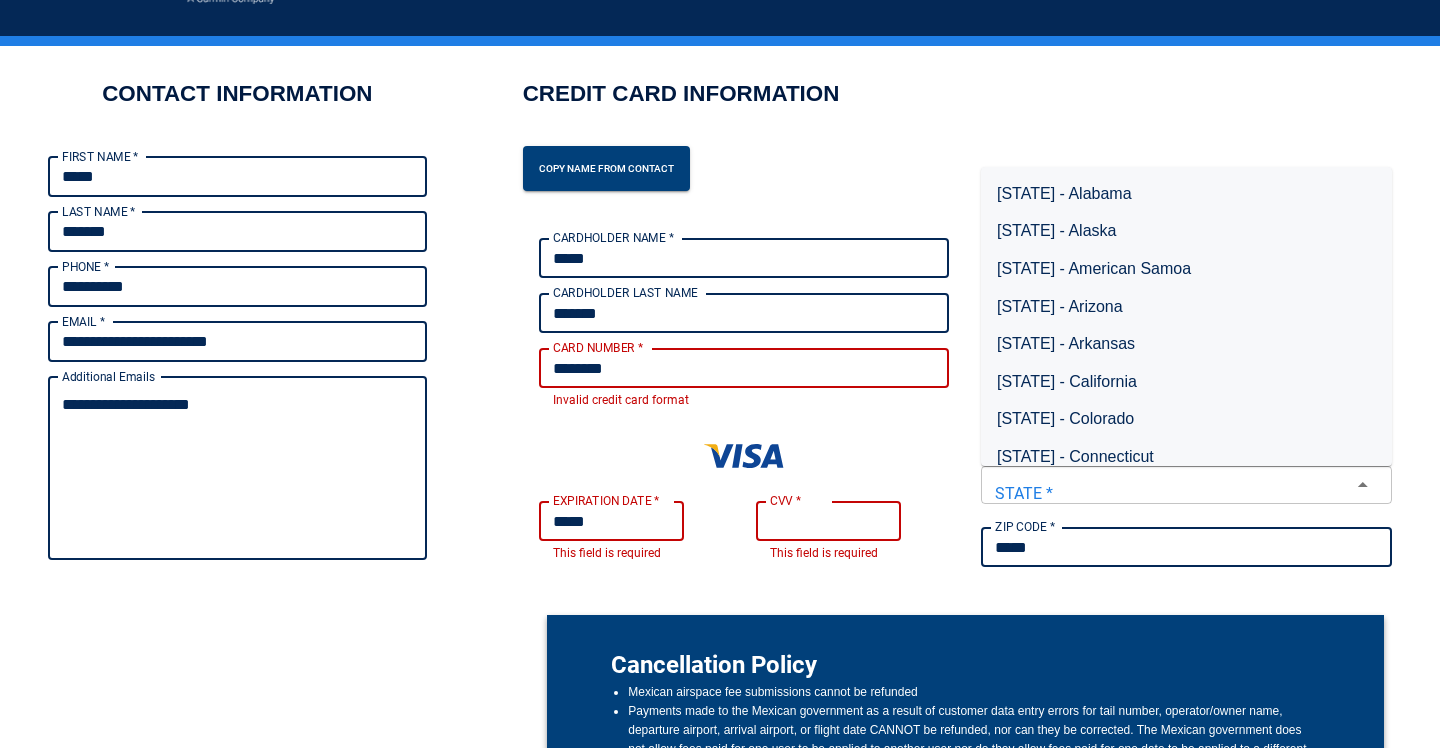 type on "*" 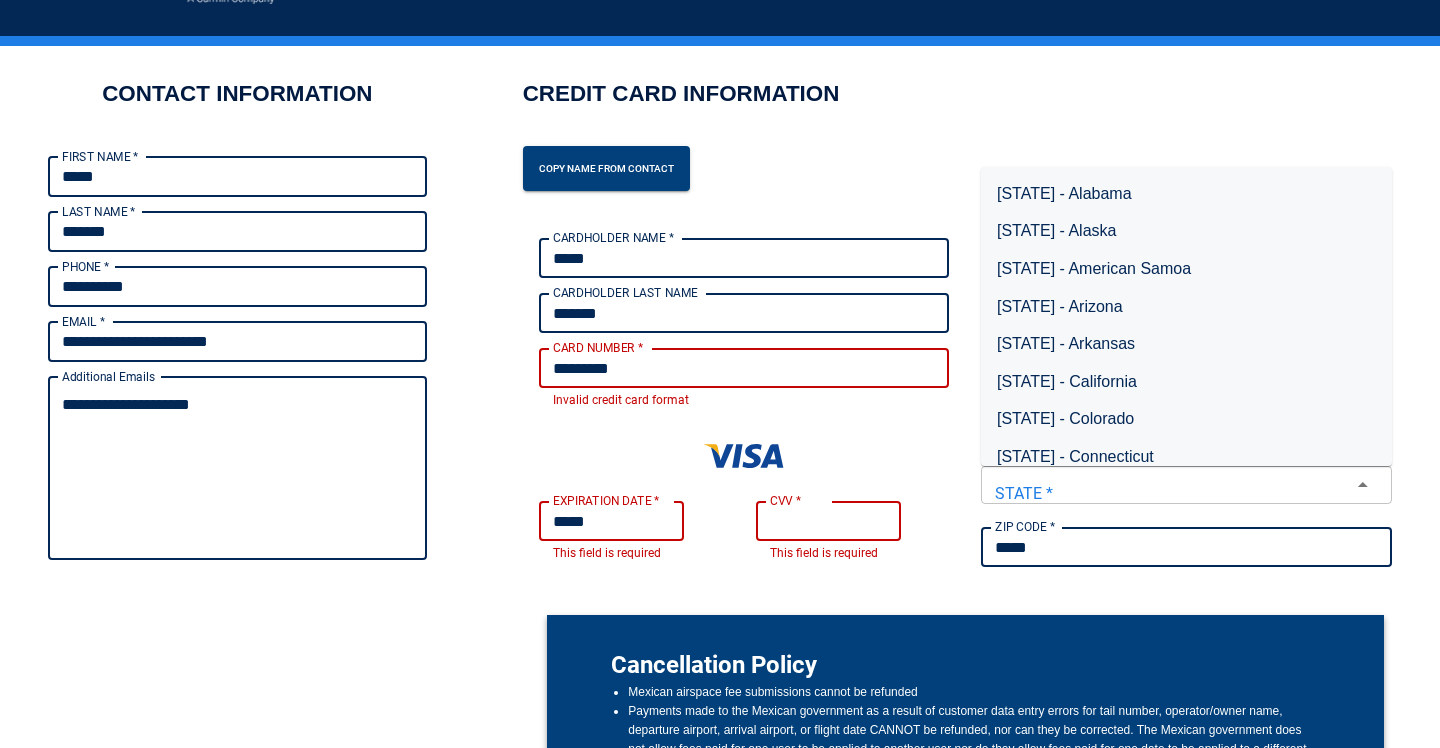 type on "**********" 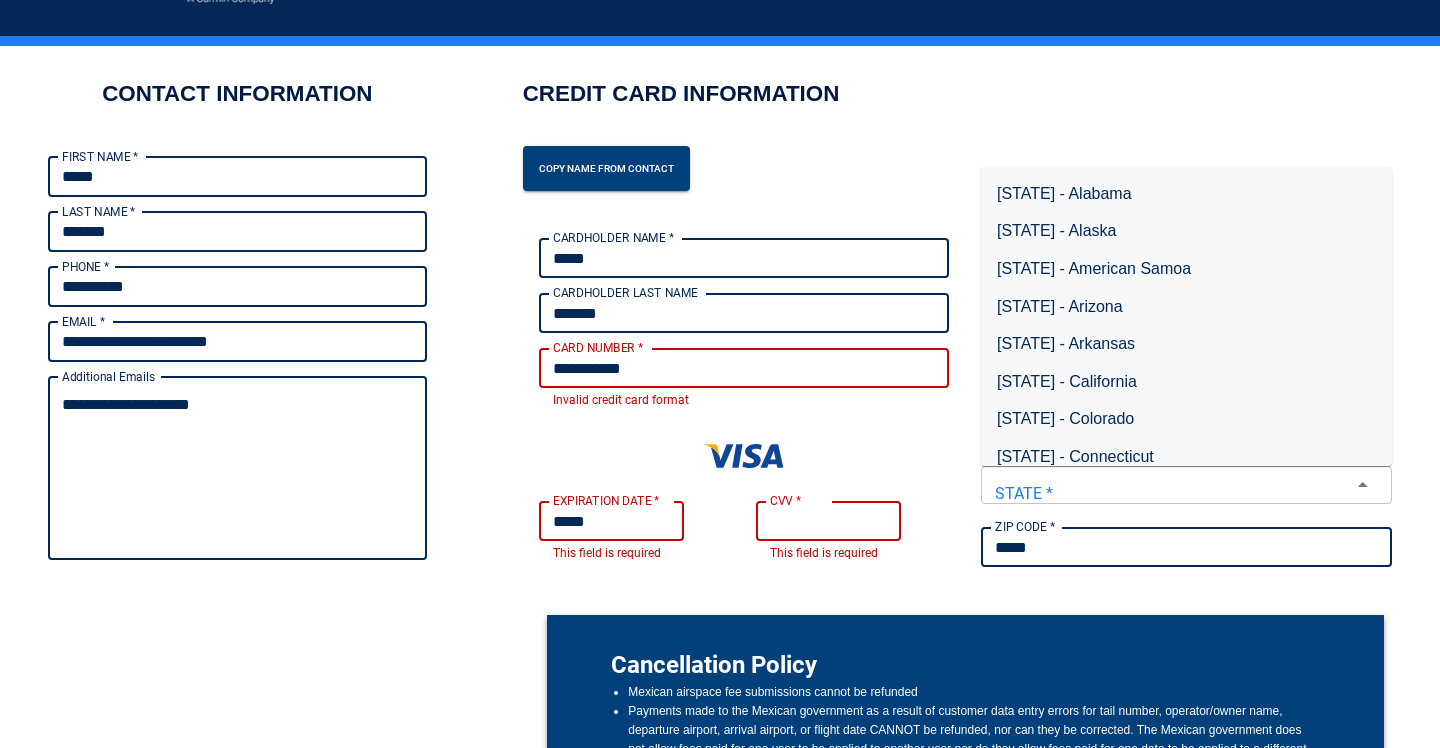 type on "*" 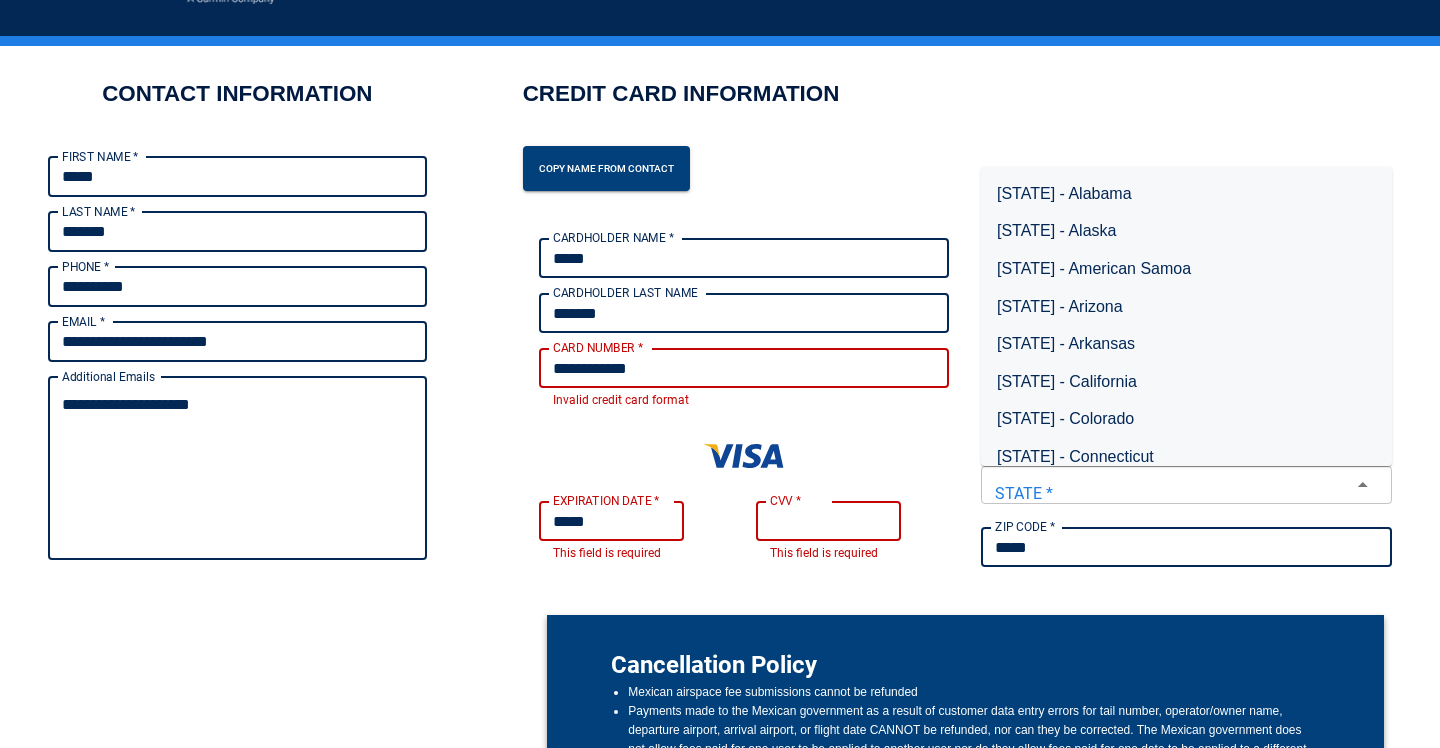 type on "*" 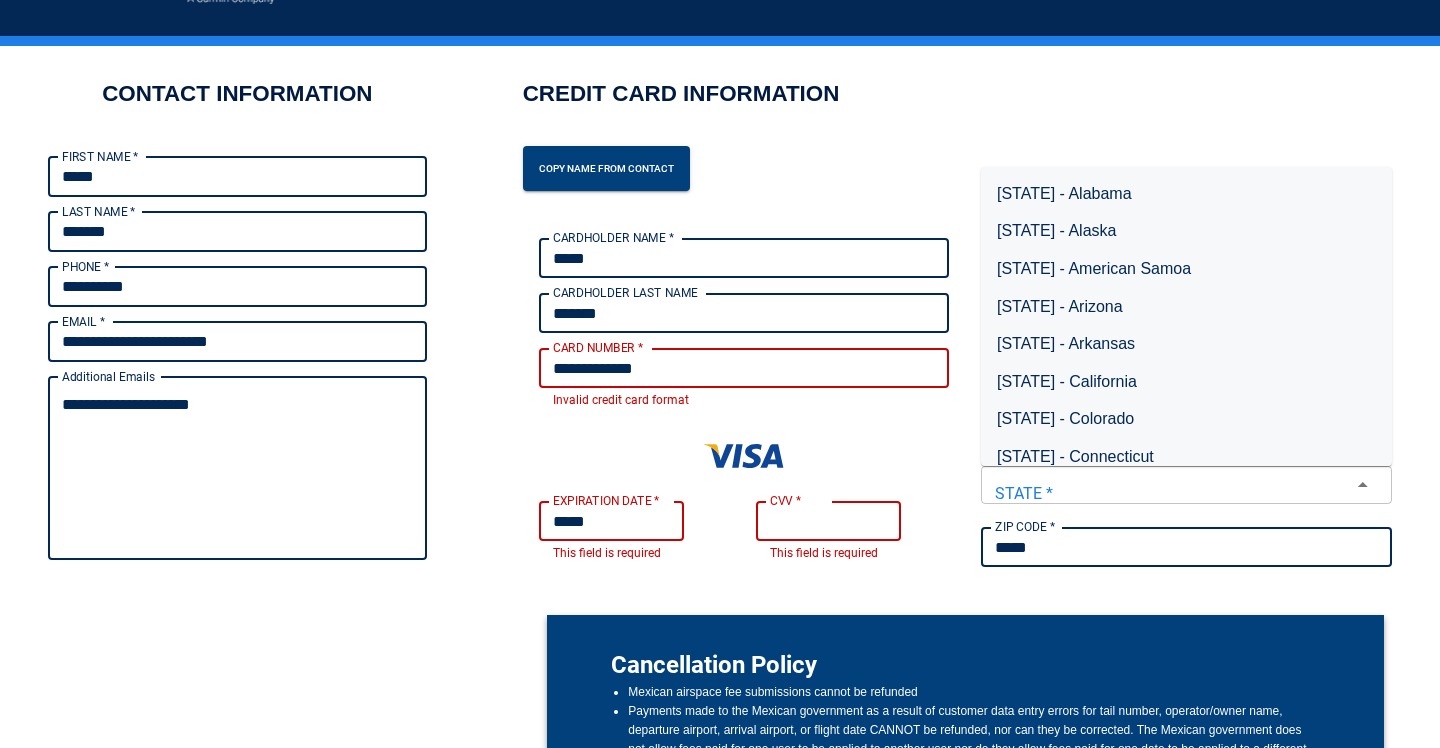 type on "**********" 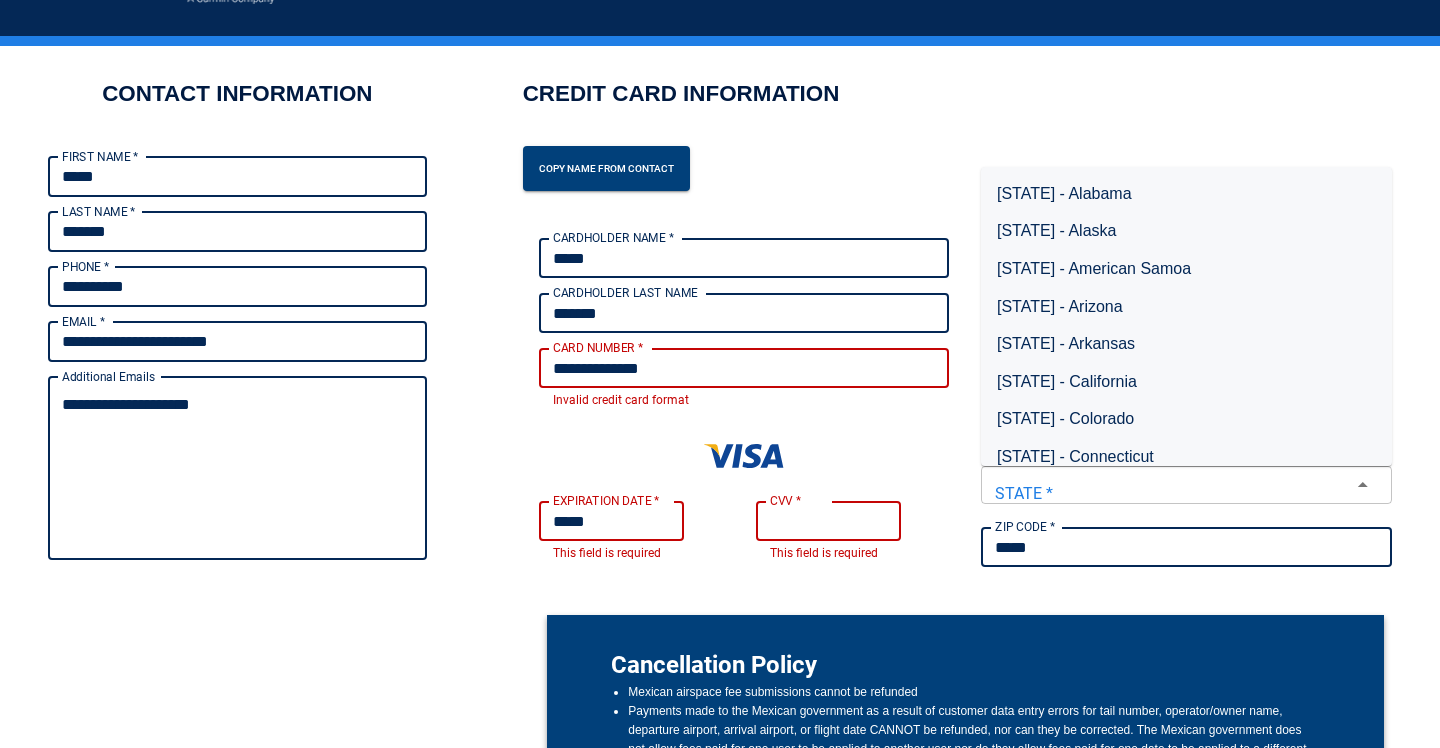 type on "*" 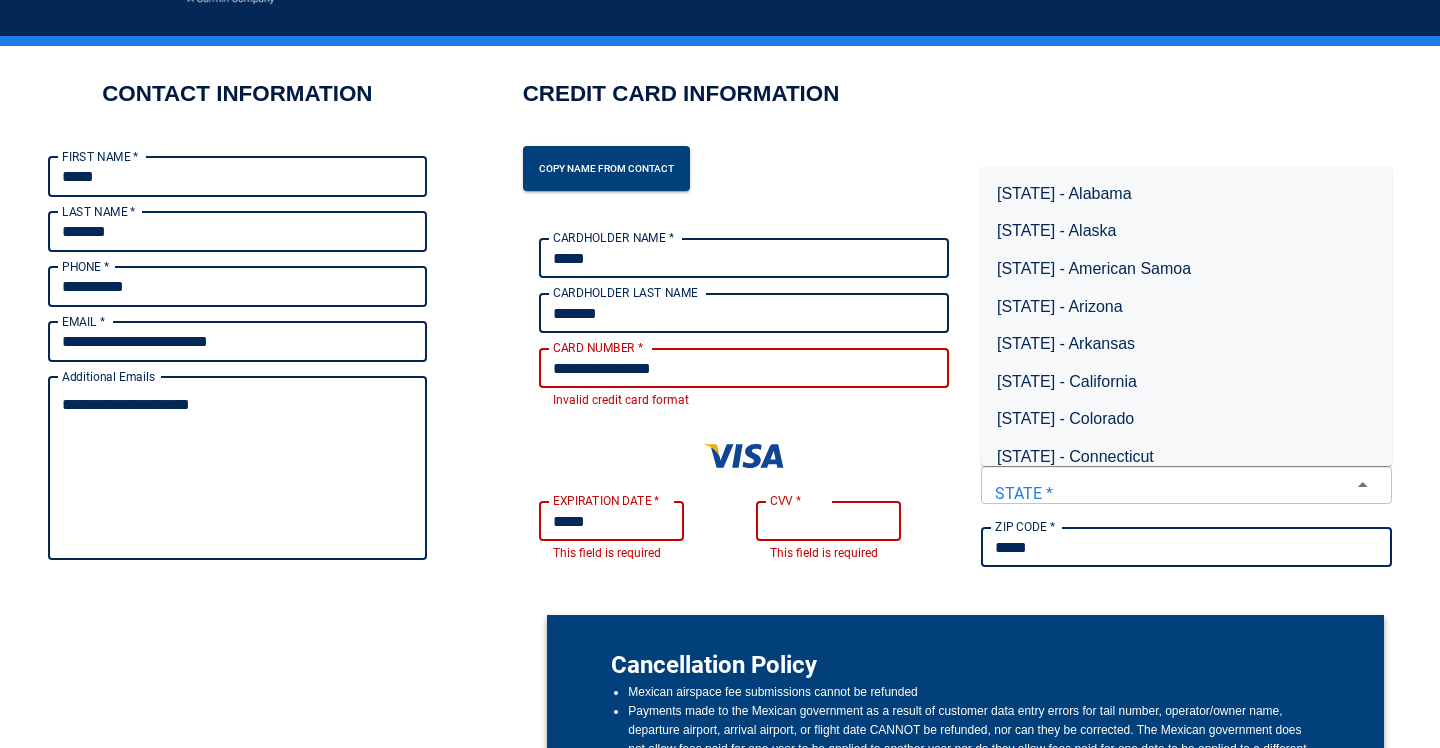 type on "**********" 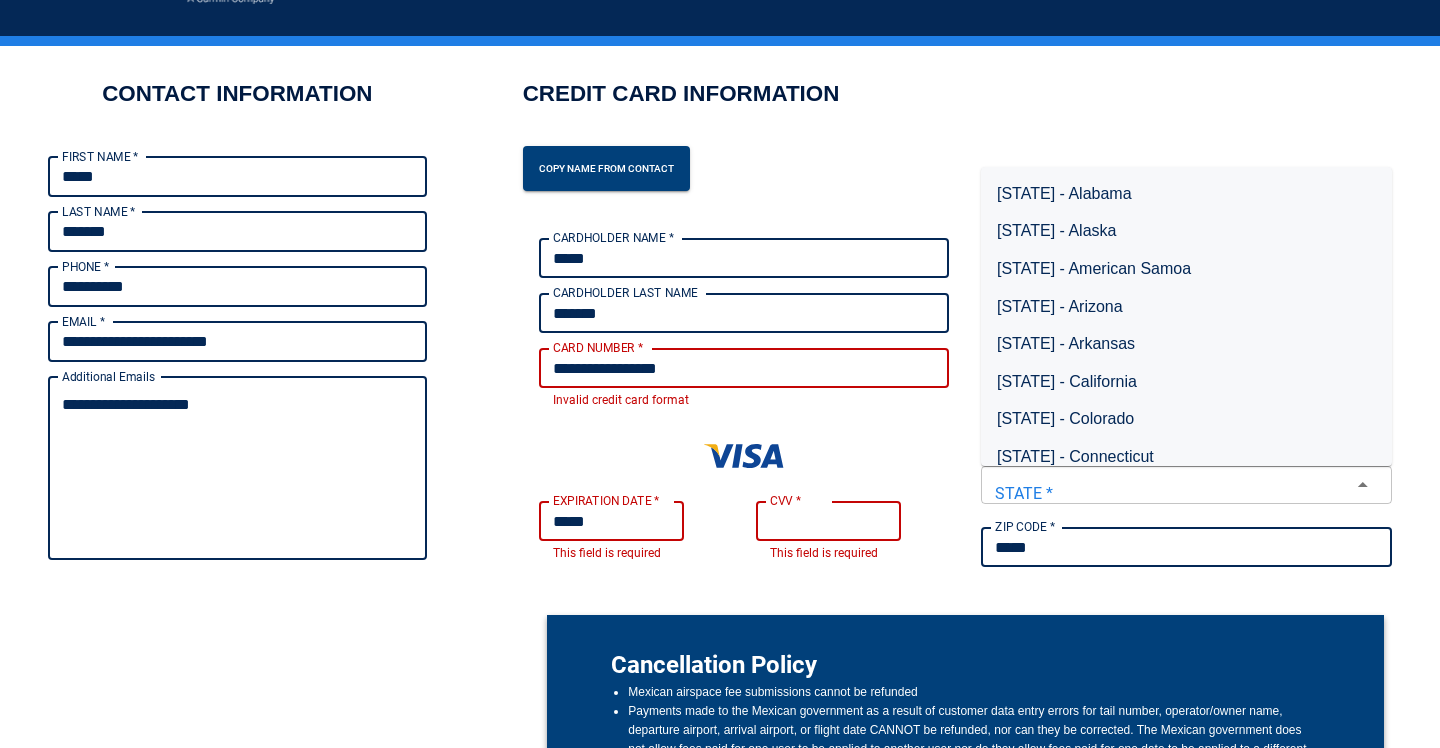 type on "*" 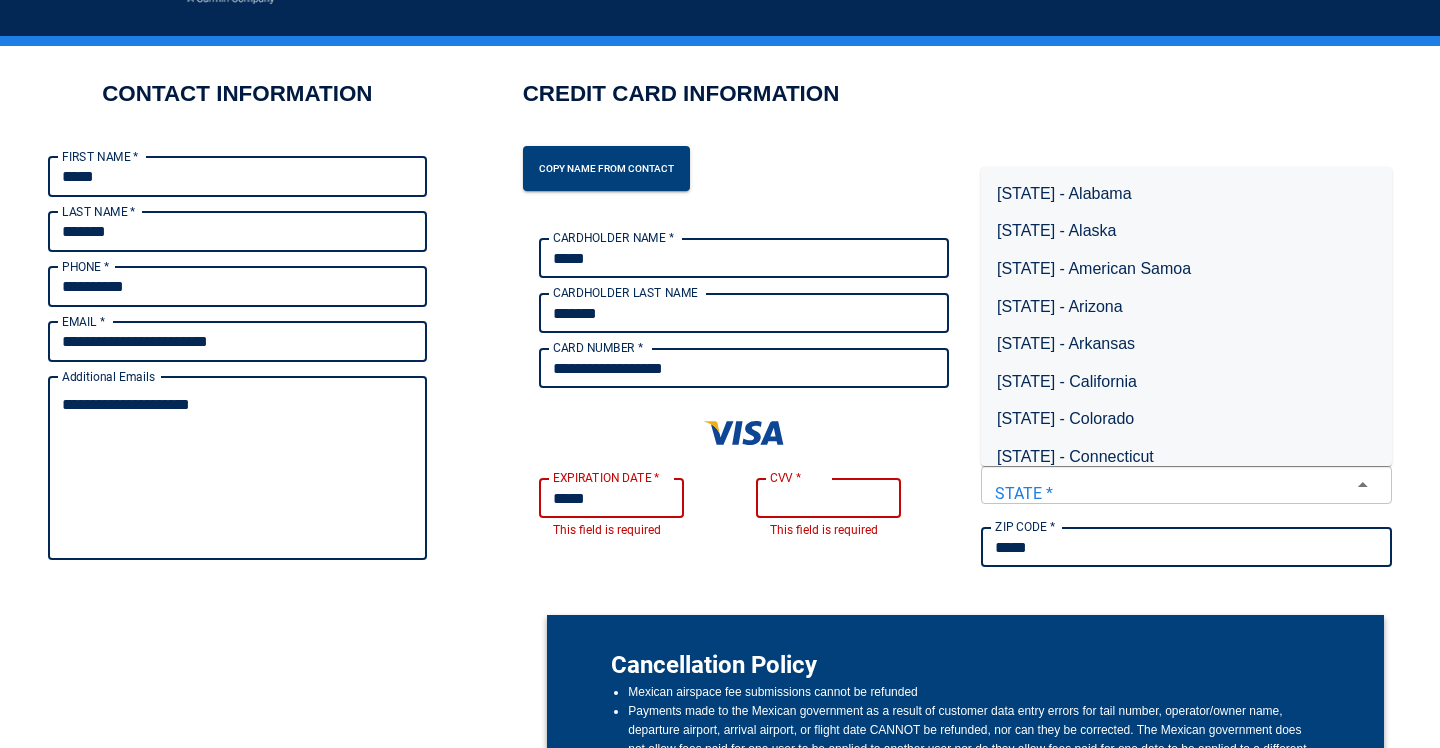 type on "*" 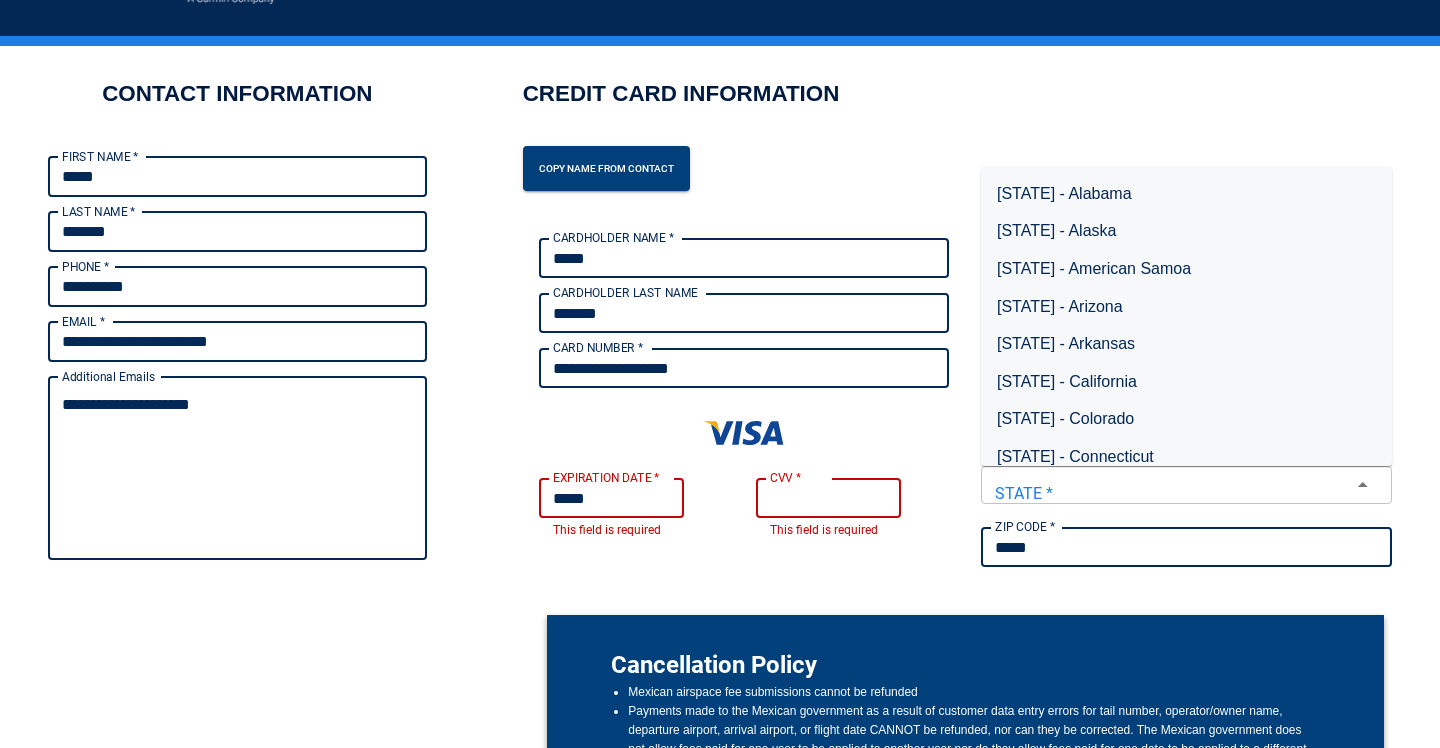 type on "**********" 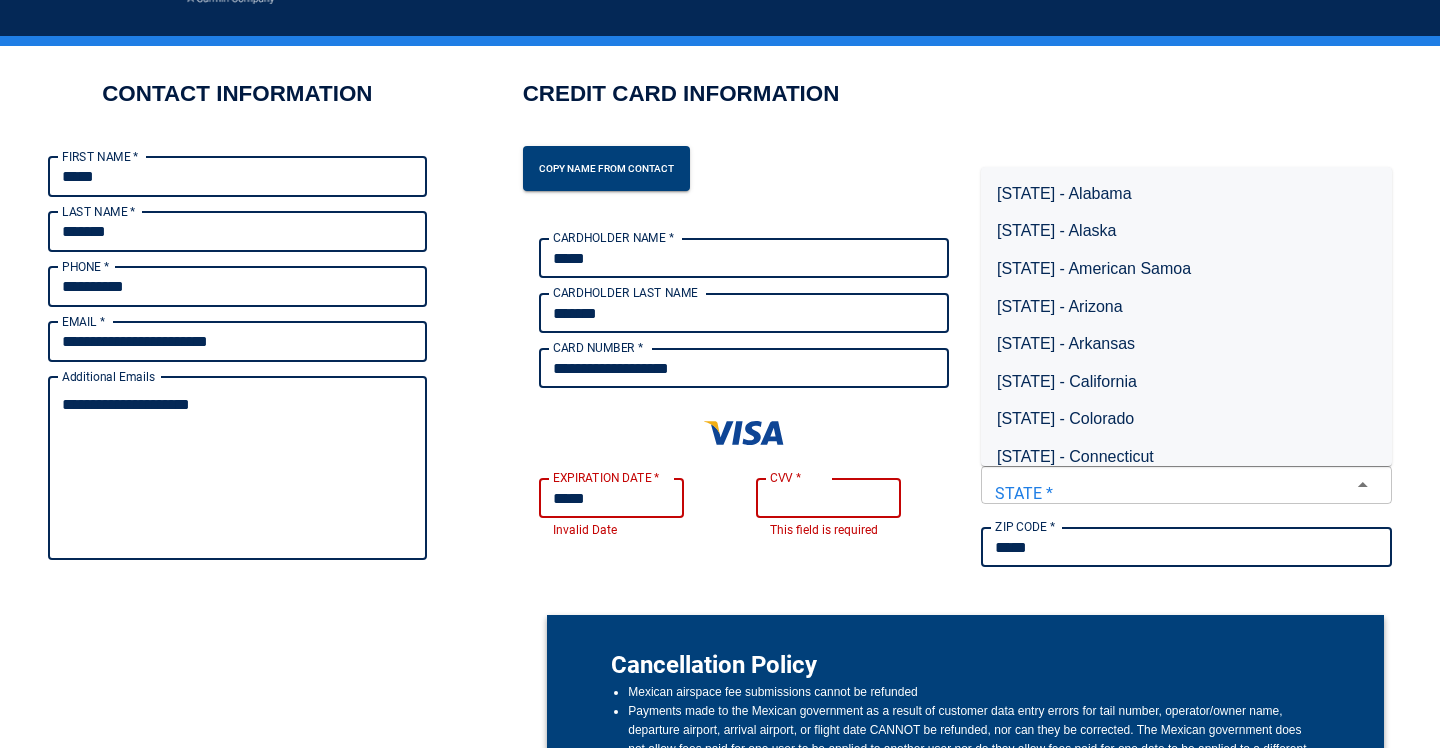 type on "*" 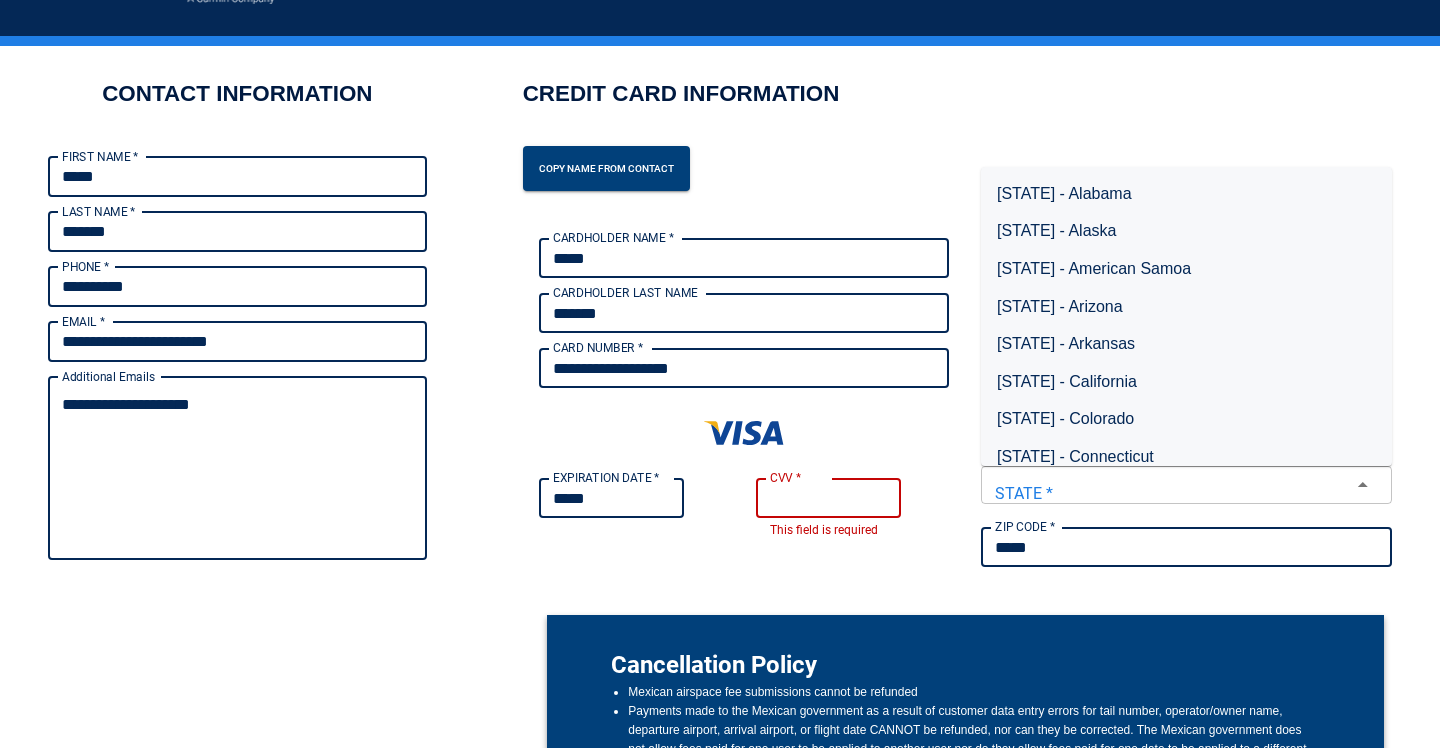 type on "*****" 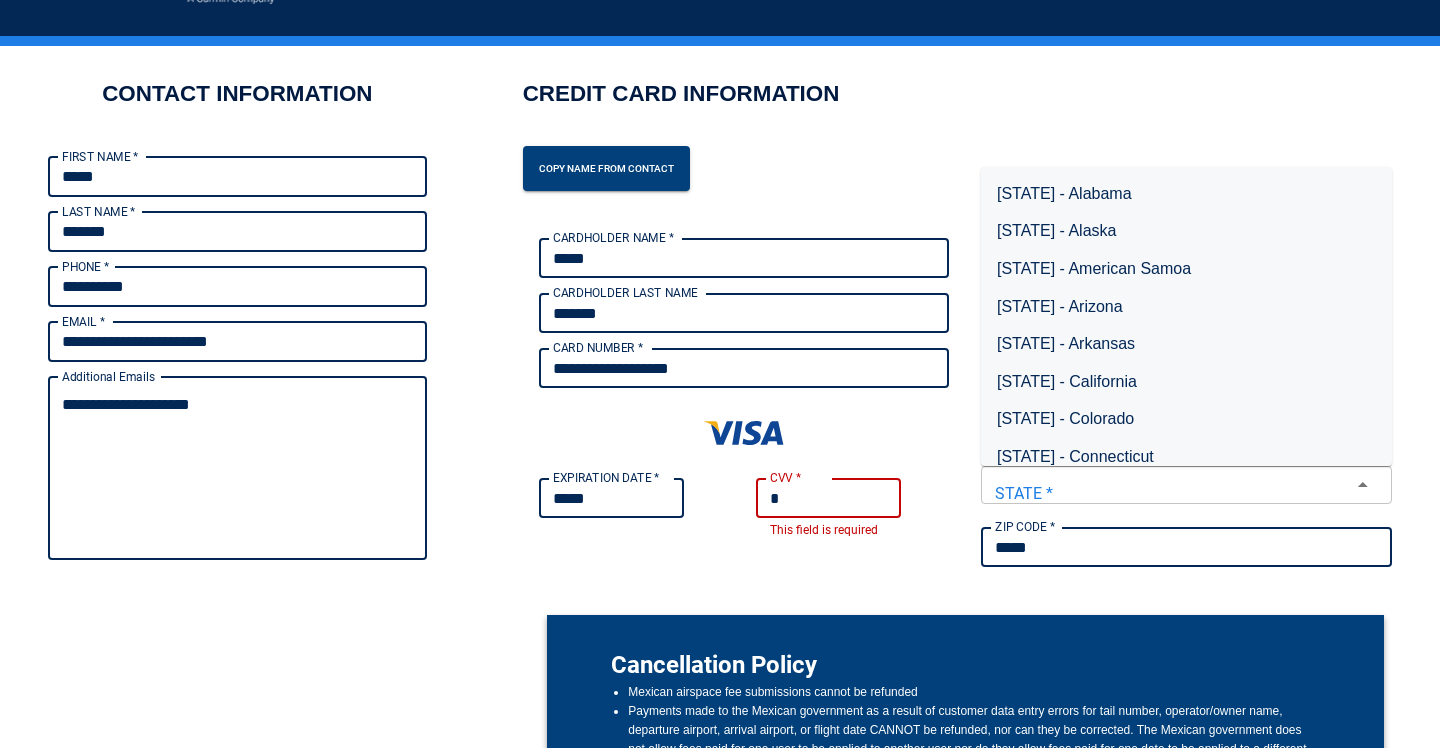 type on "*" 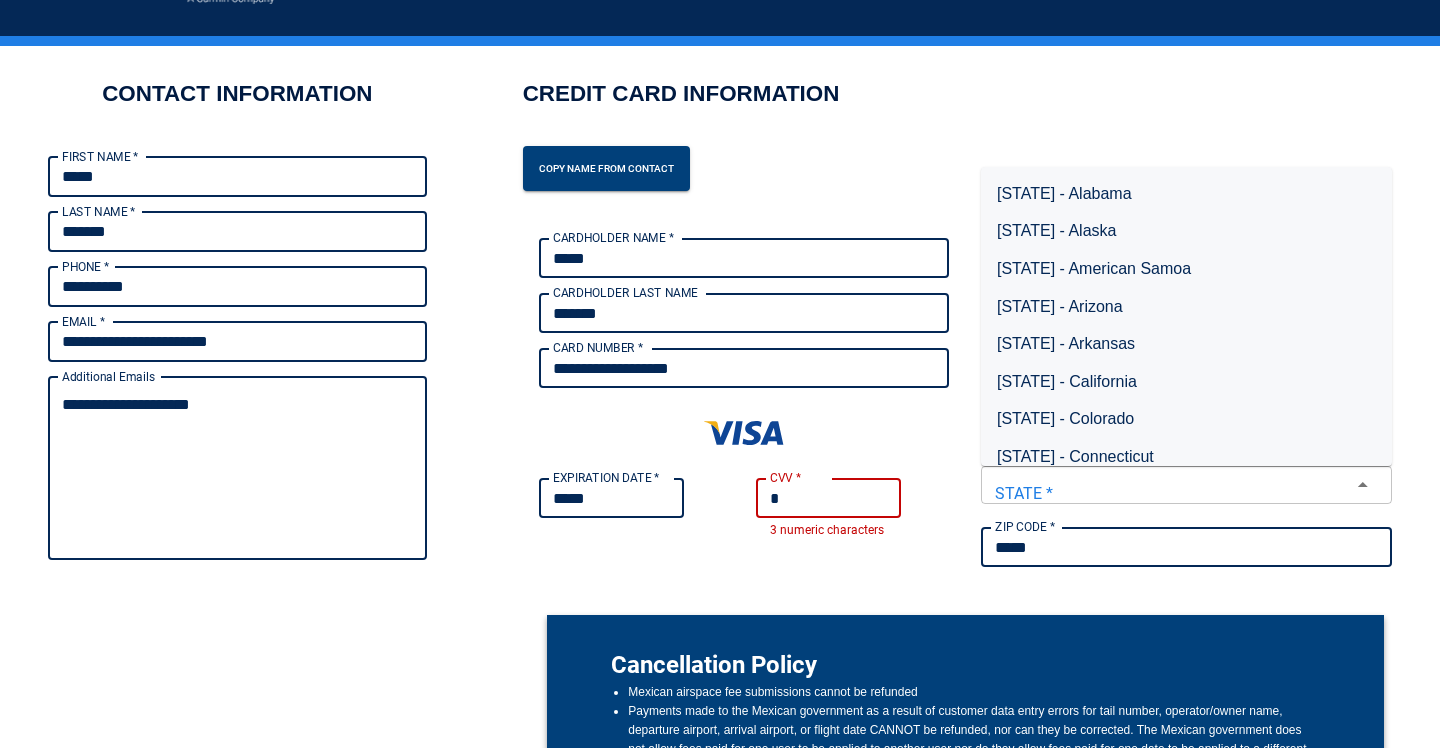 type on "**" 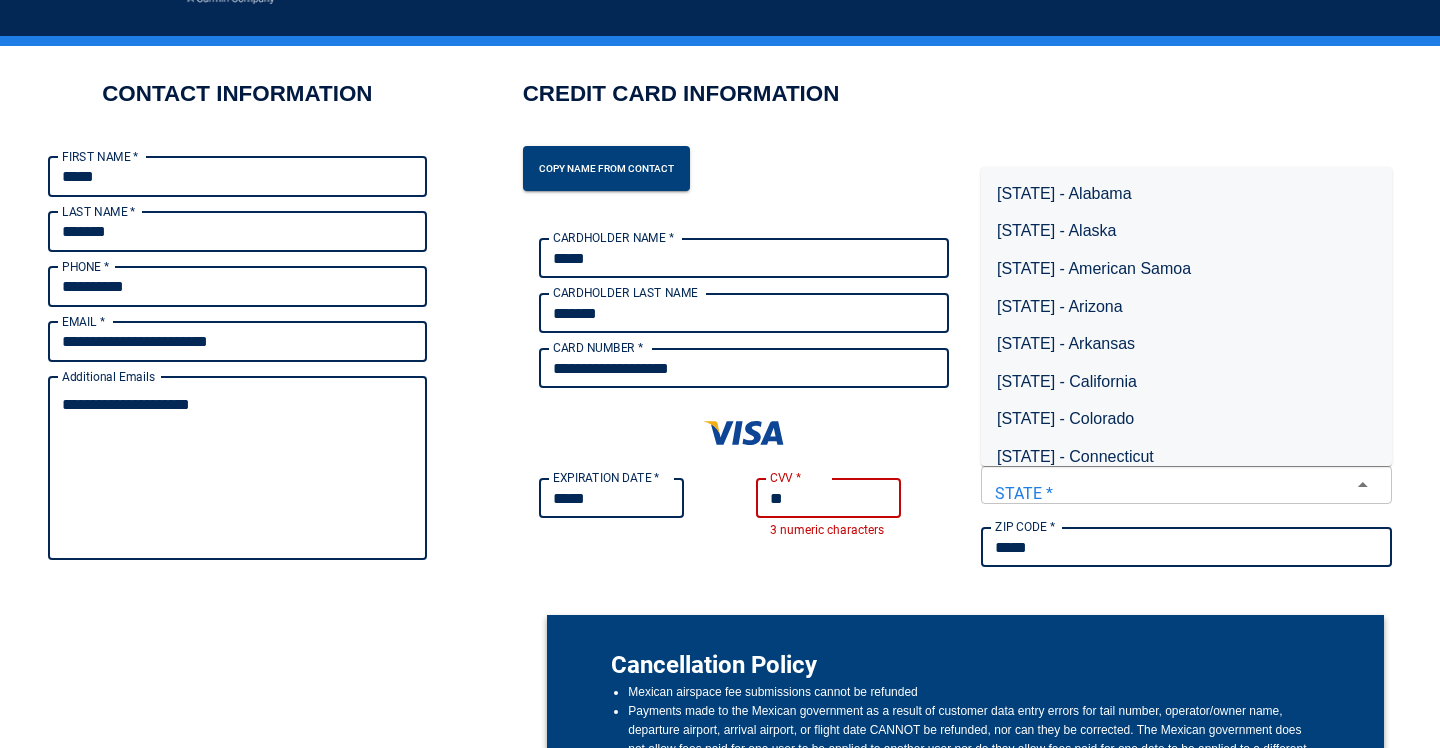 type on "*" 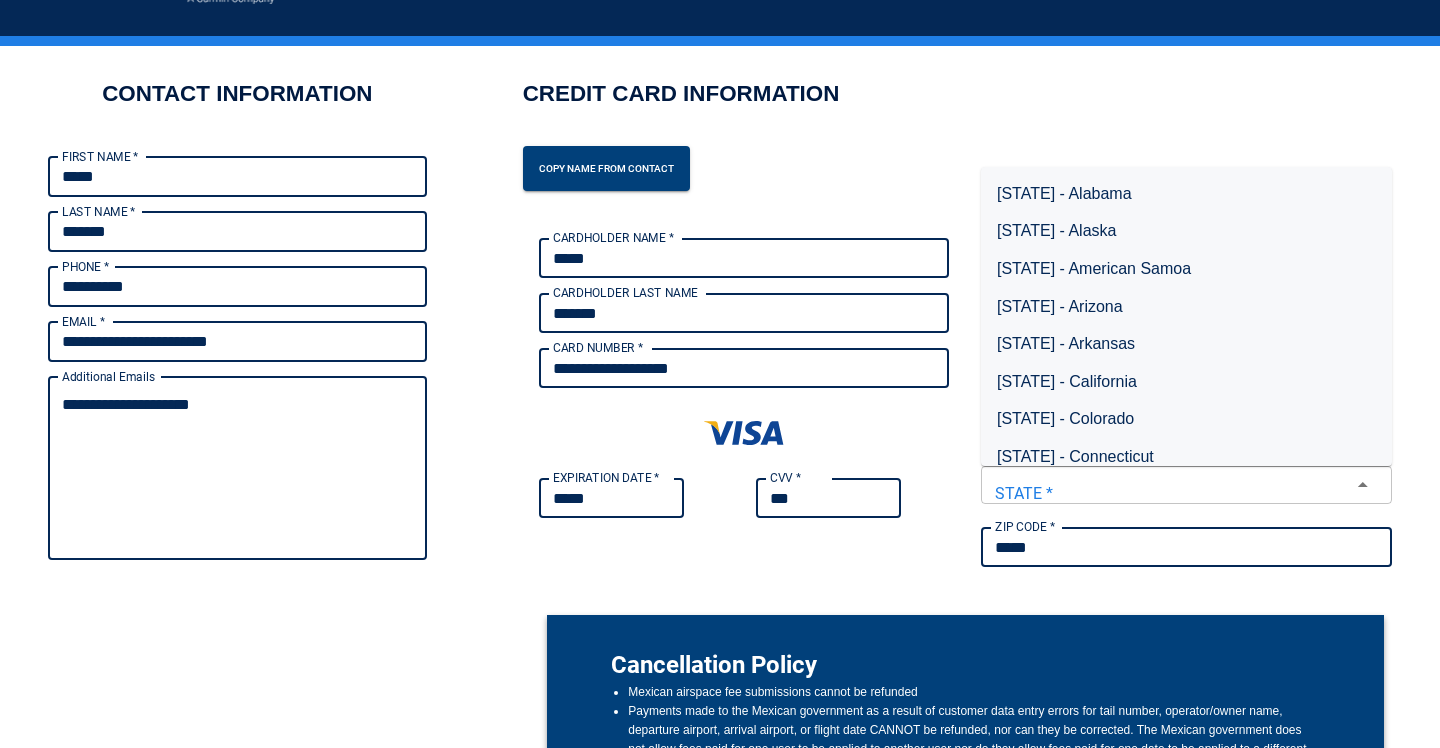 type on "***" 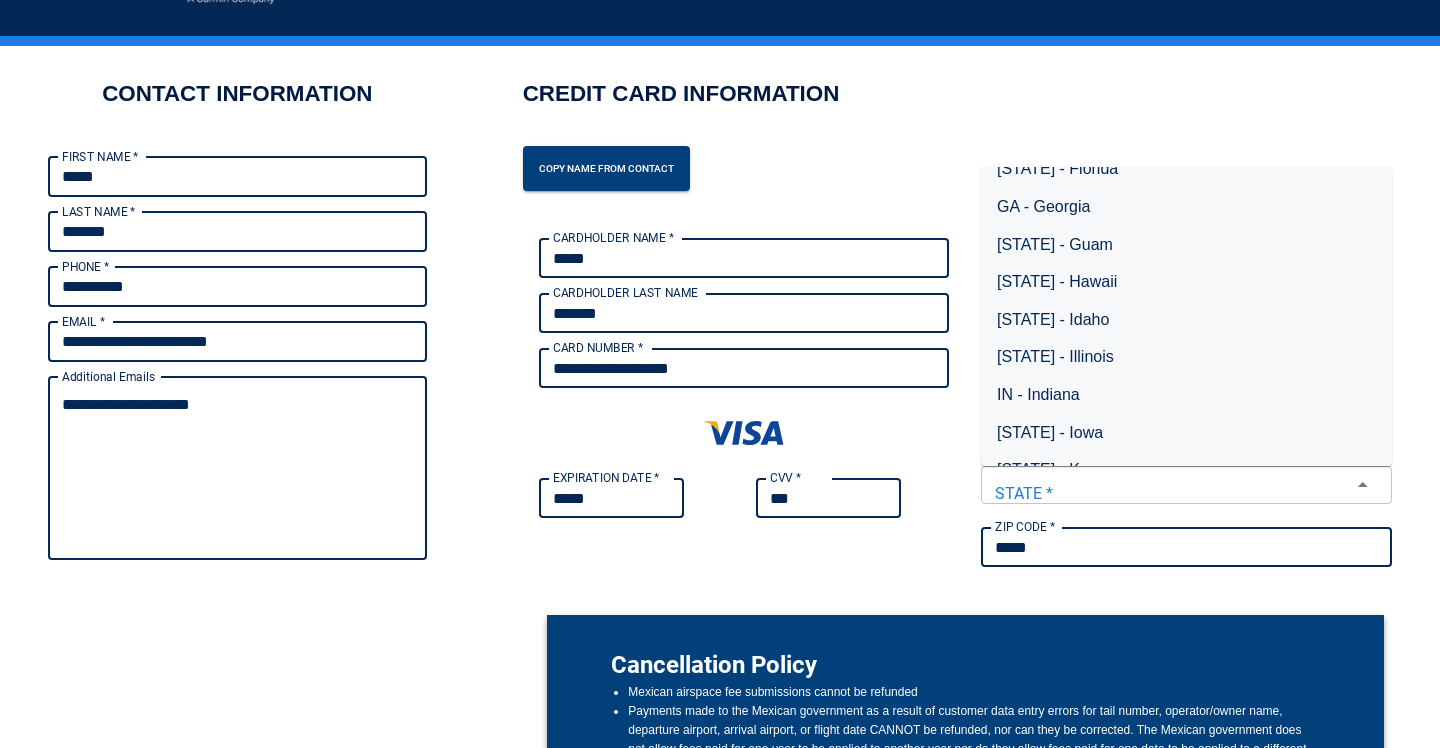 scroll, scrollTop: 356, scrollLeft: 0, axis: vertical 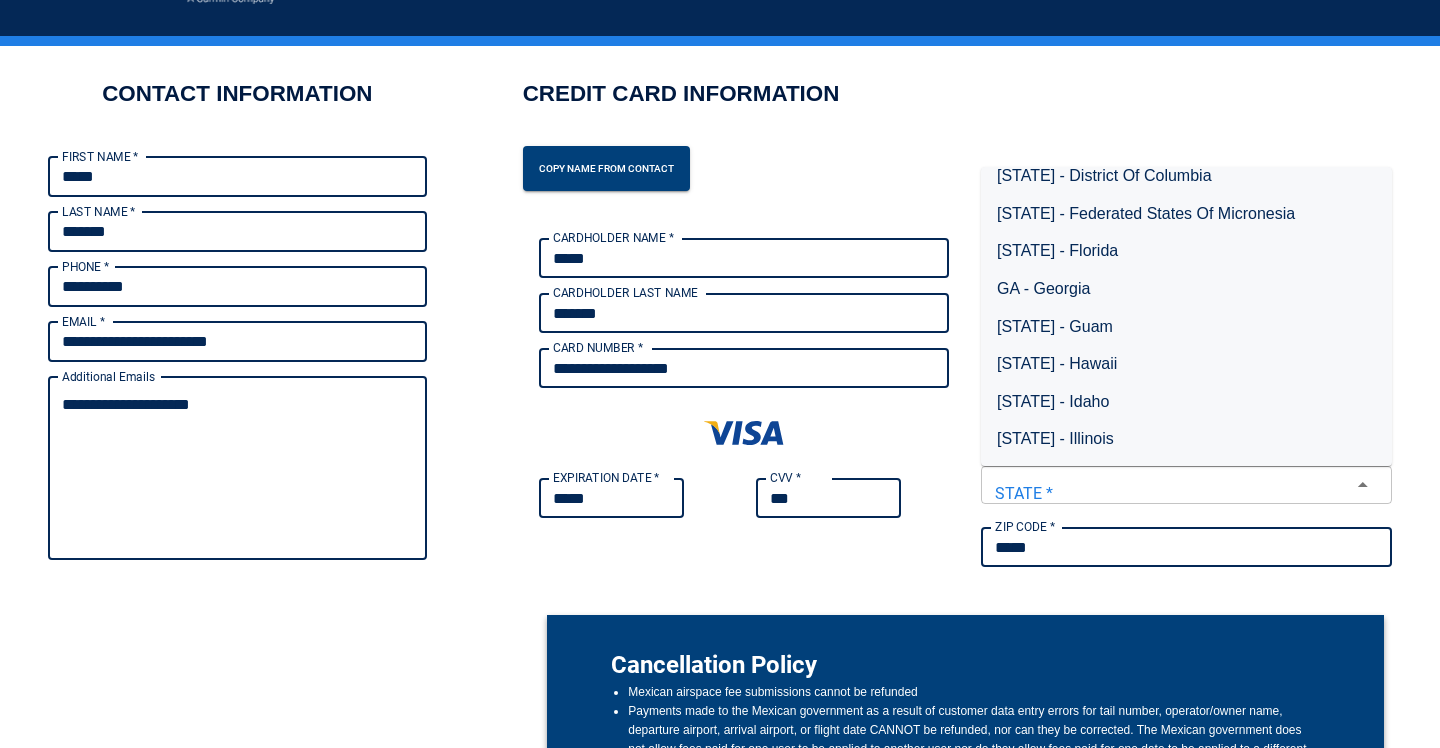click on "[STATE] - Florida" at bounding box center [1186, 251] 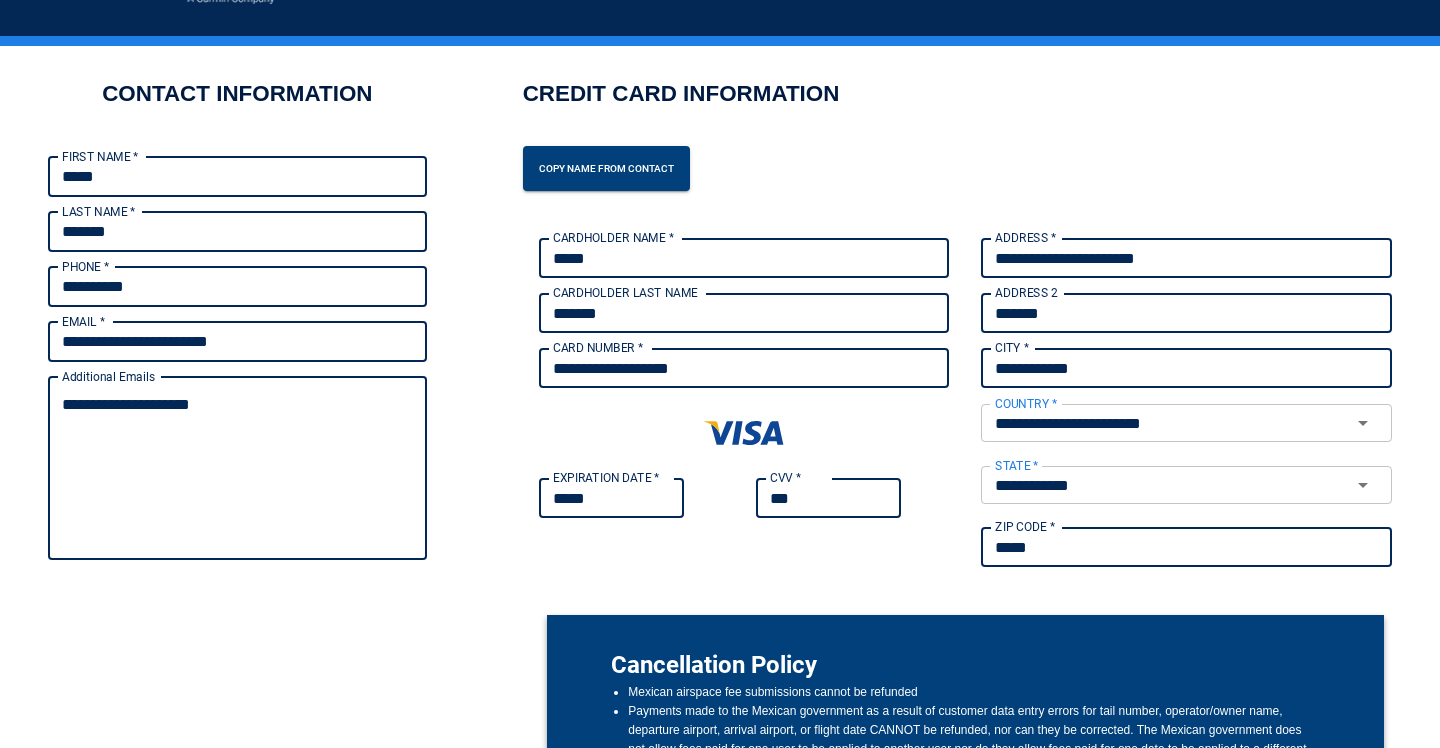 click at bounding box center (744, 433) 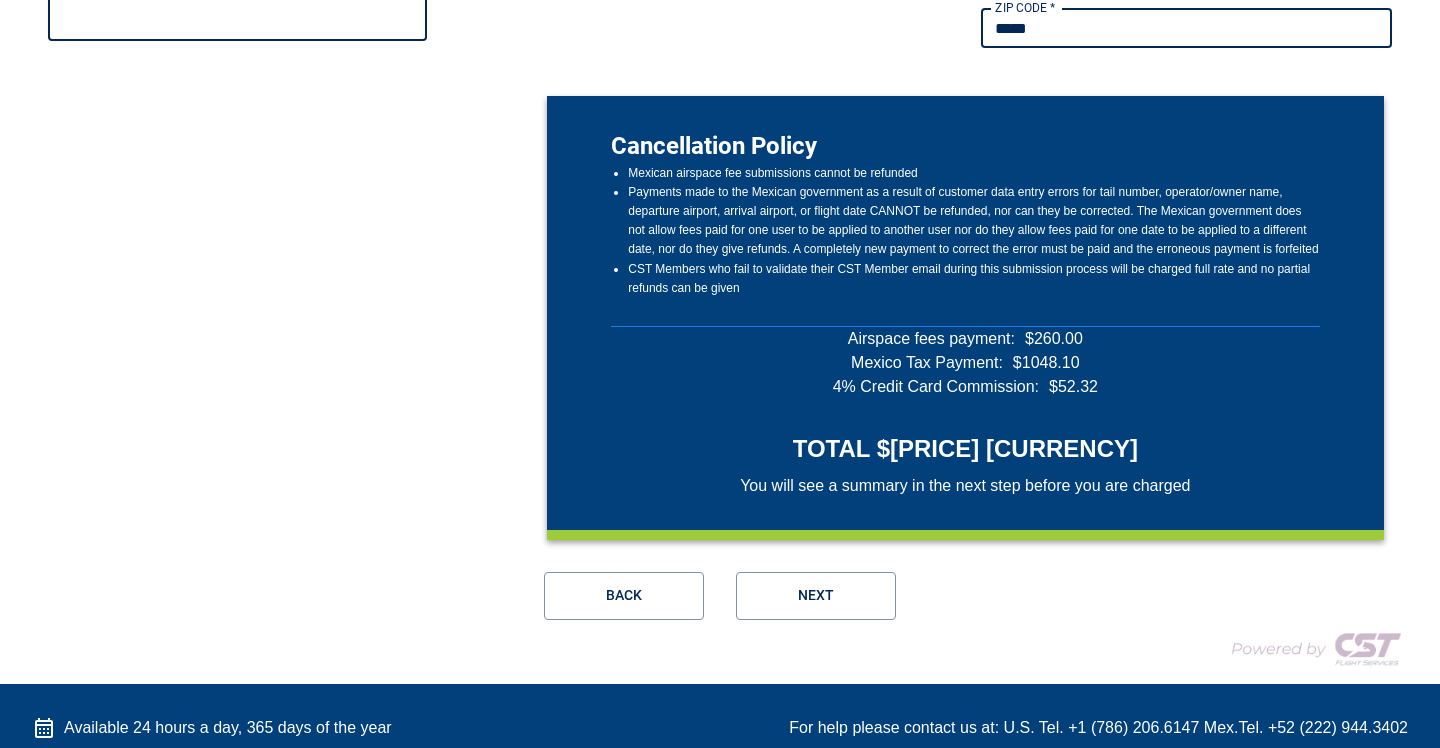 scroll, scrollTop: 625, scrollLeft: 0, axis: vertical 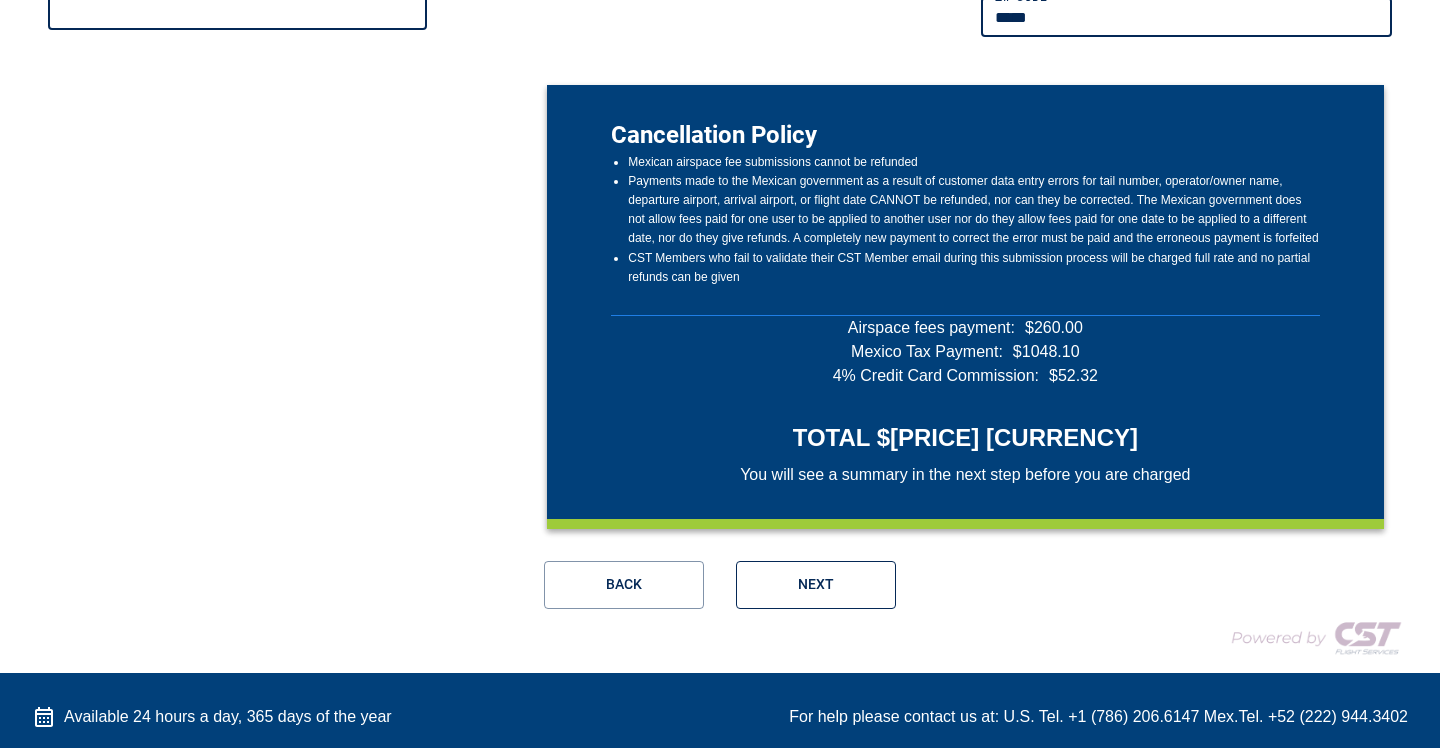 click on "Next" at bounding box center [816, 585] 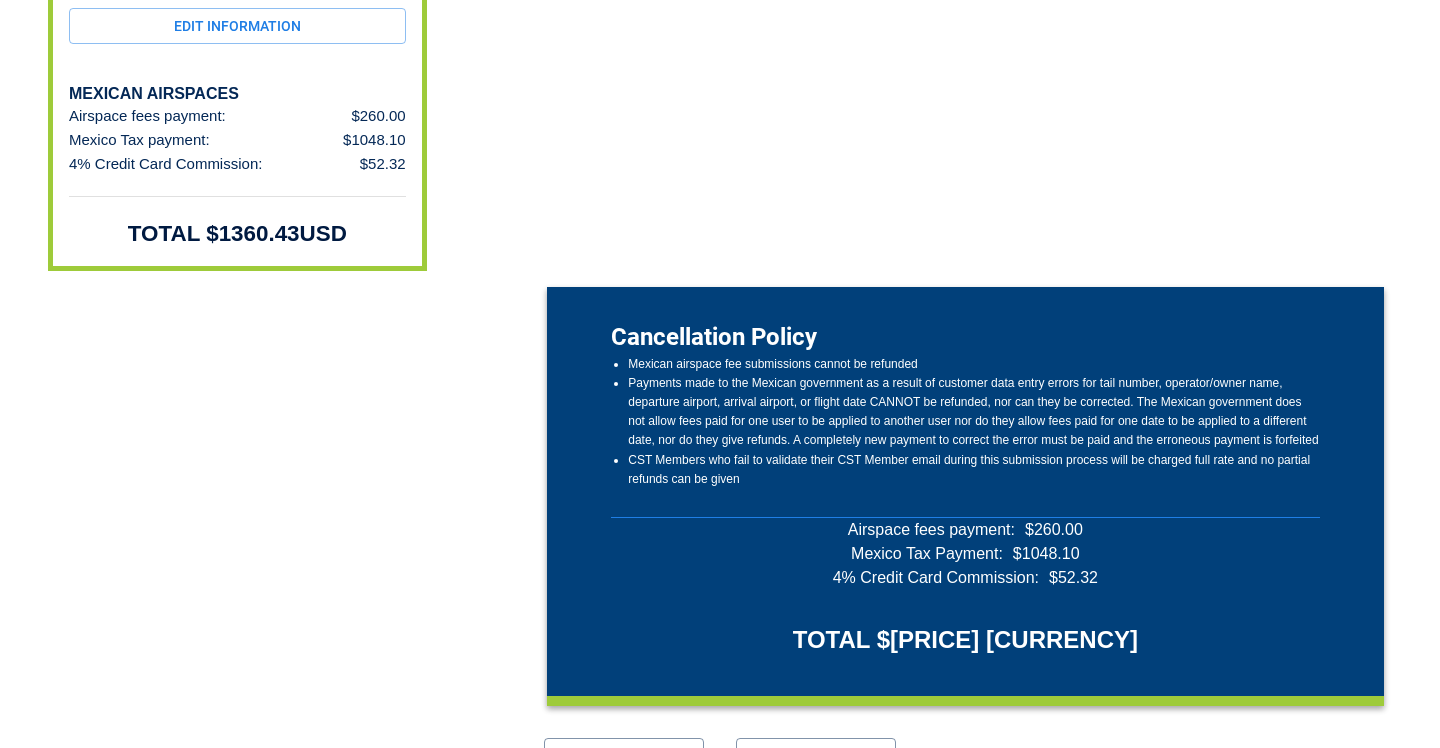 scroll, scrollTop: 802, scrollLeft: 0, axis: vertical 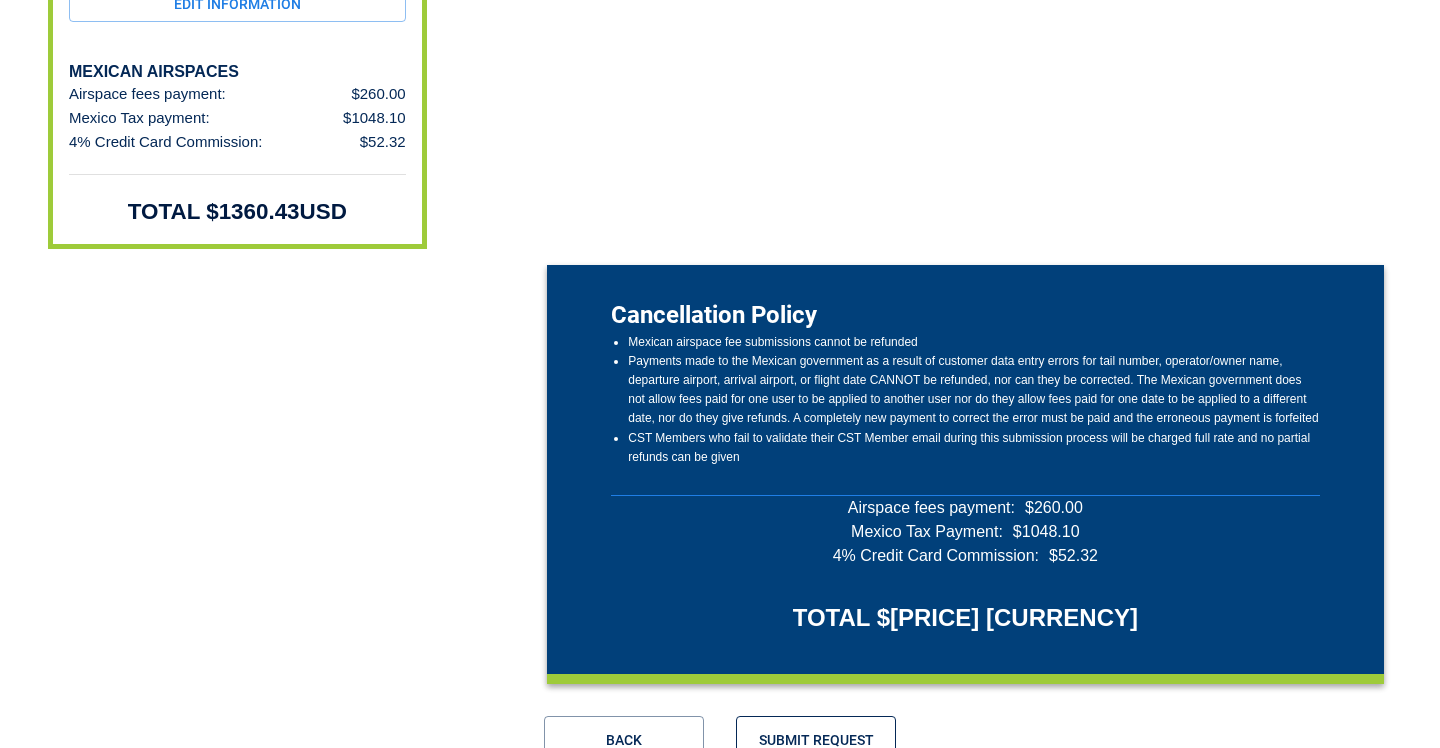 click on "Submit Request" at bounding box center [816, 740] 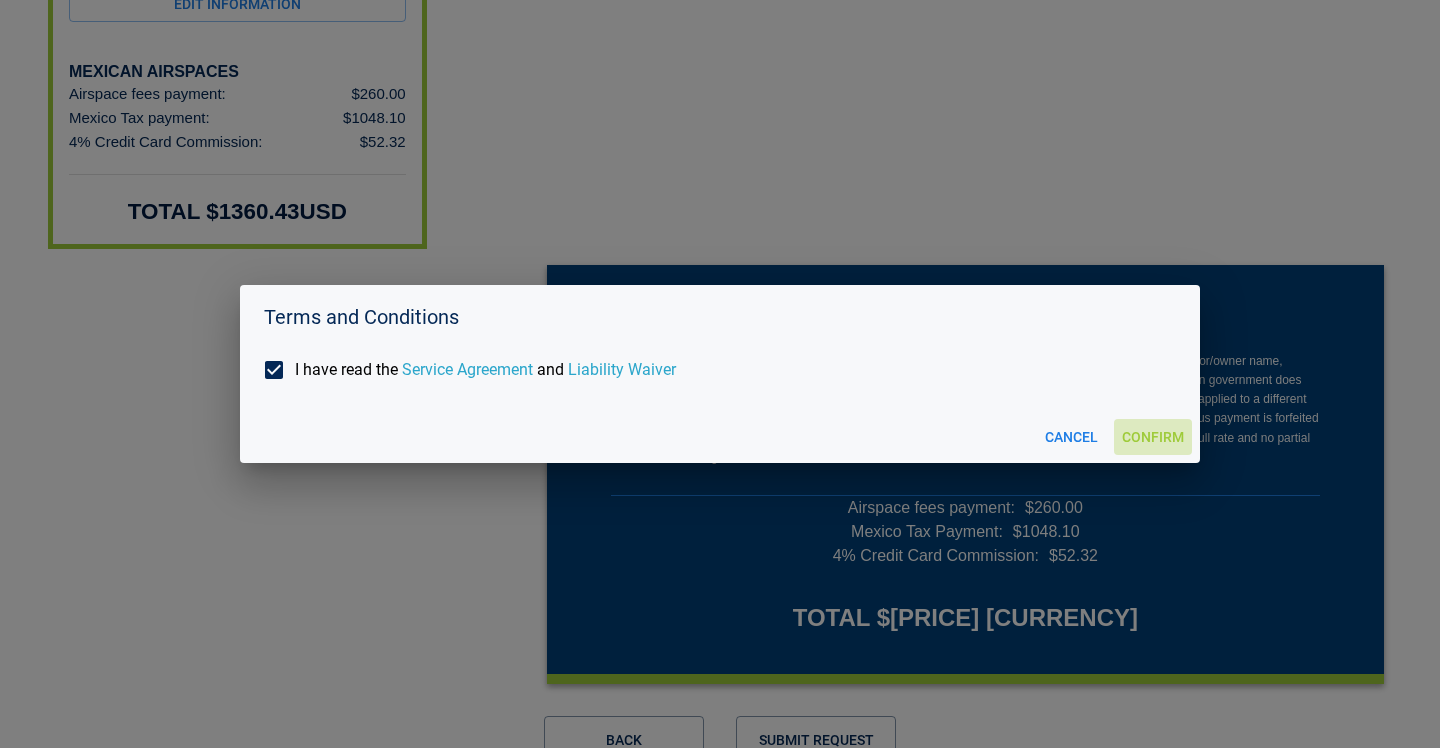 click on "Confirm" at bounding box center (1153, 437) 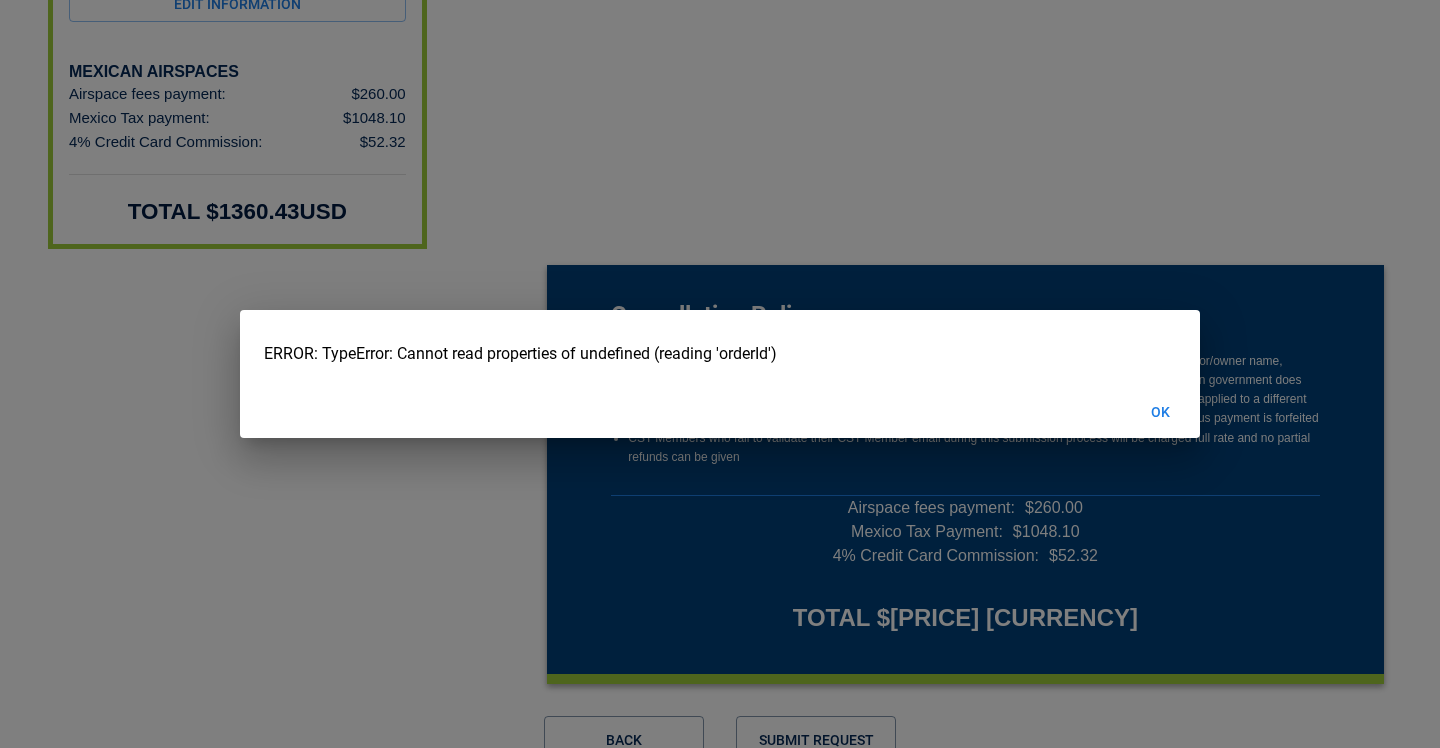 click on "OK" at bounding box center (1160, 412) 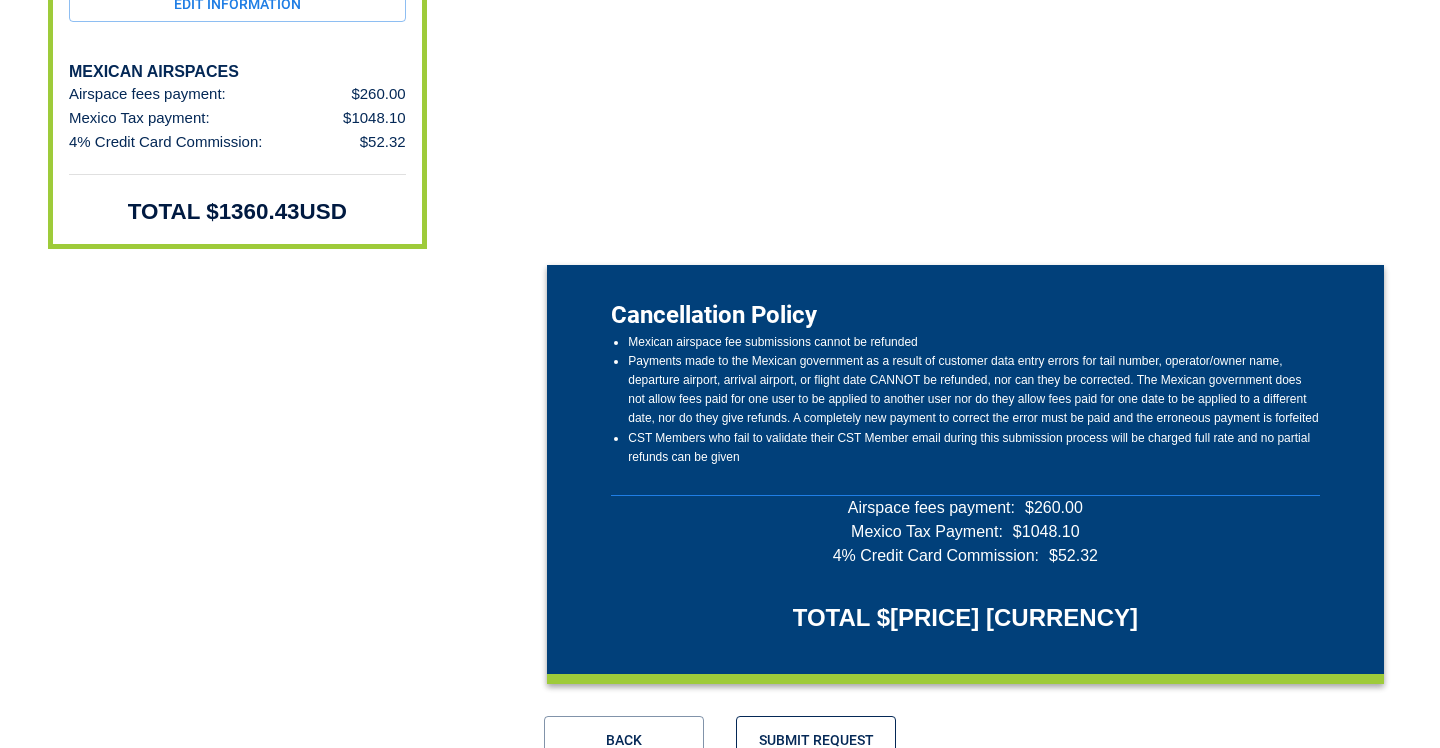 click on "Submit Request" at bounding box center [816, 740] 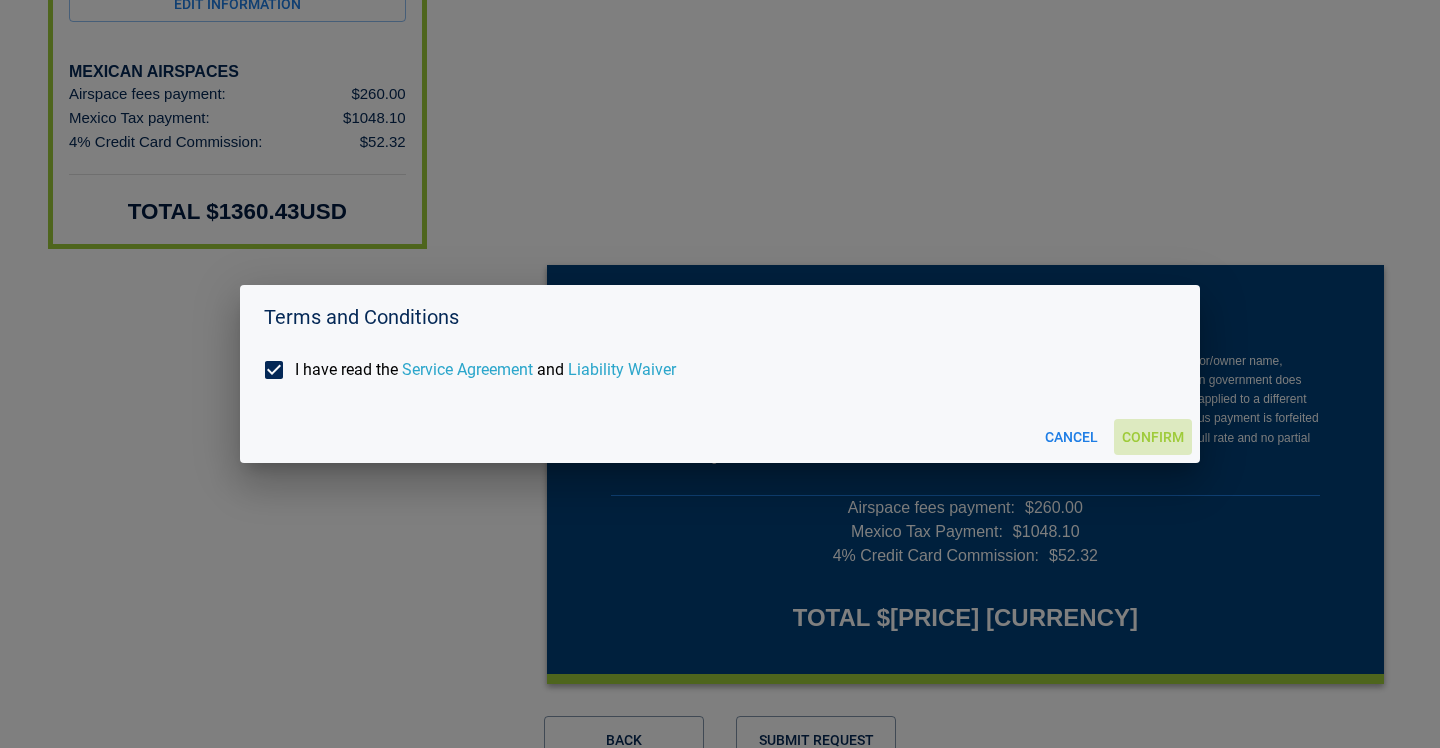 click on "Confirm" at bounding box center (1153, 437) 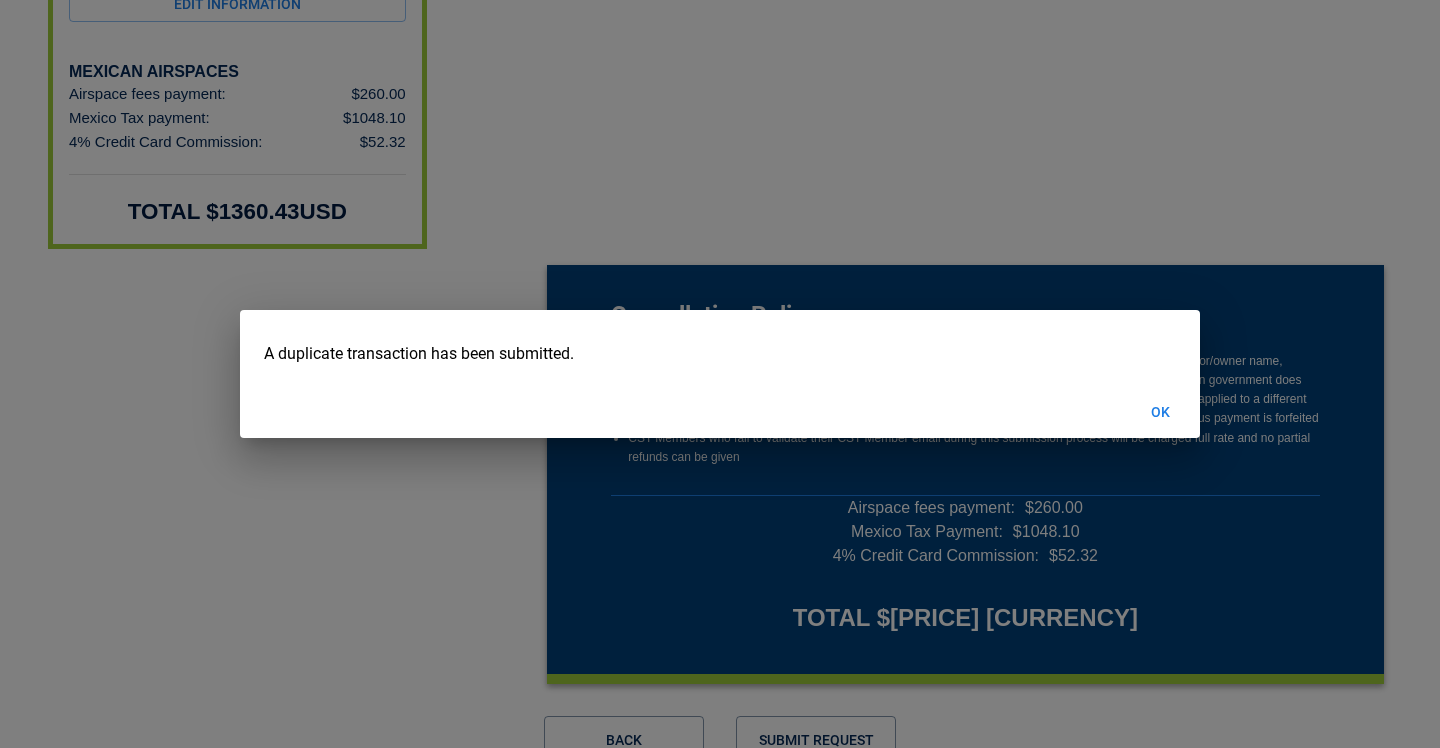 click on "OK" at bounding box center (1160, 412) 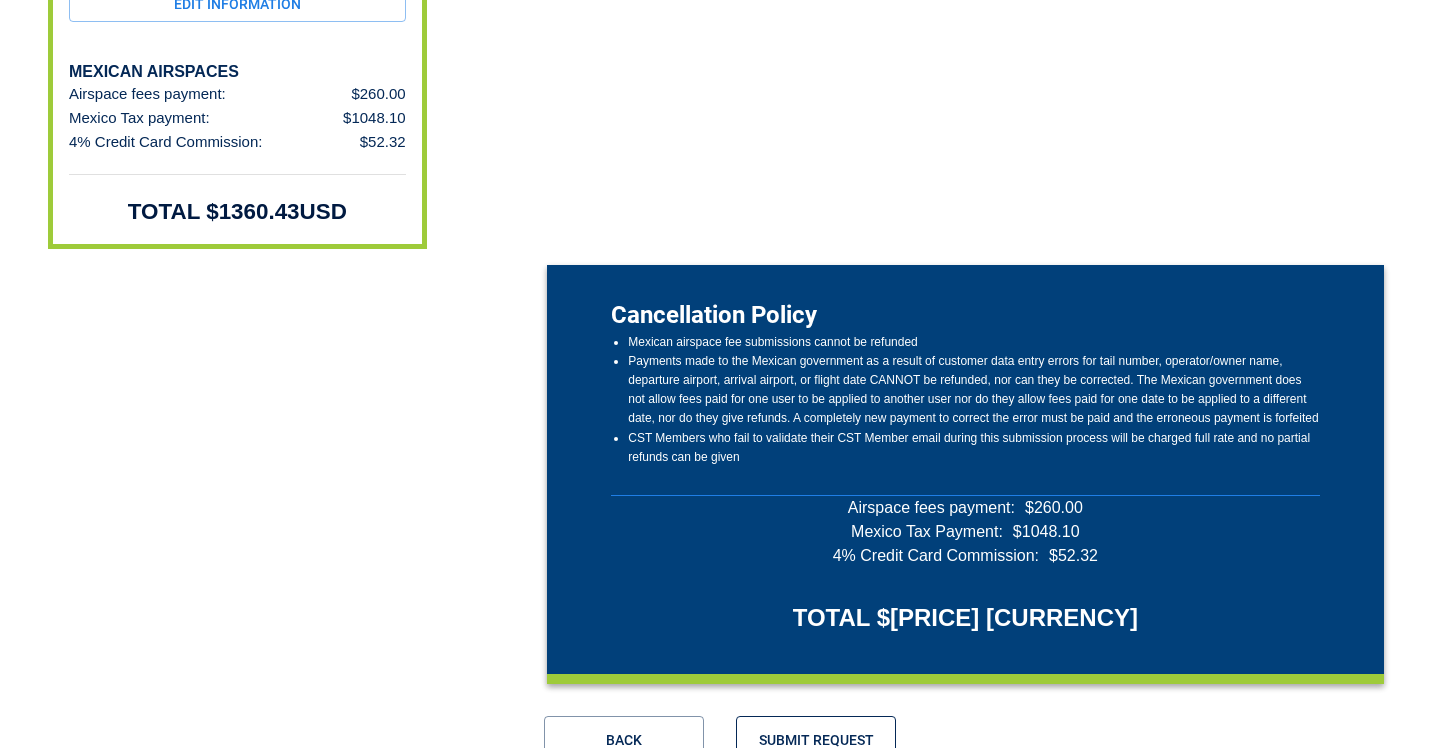 click on "Submit Request" at bounding box center [816, 740] 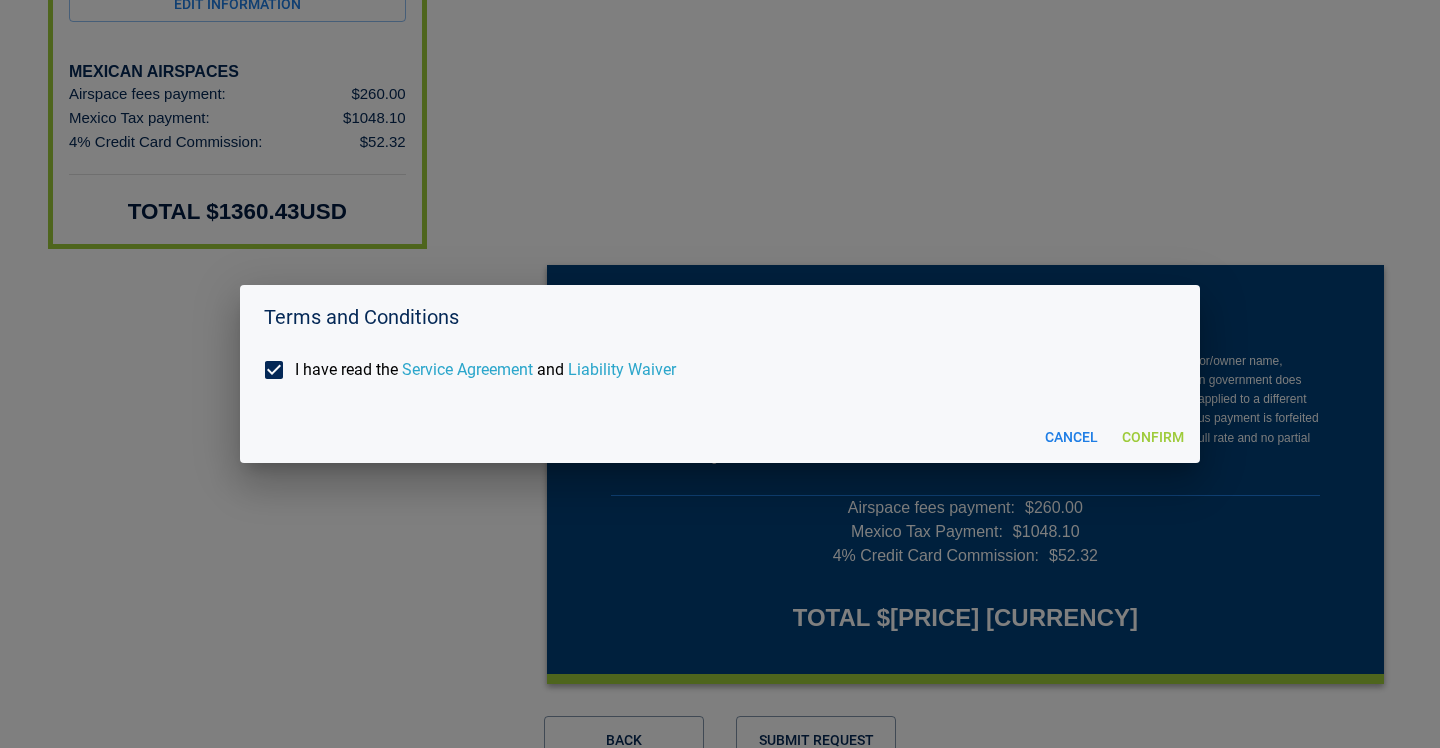 click on "Confirm" at bounding box center (1153, 437) 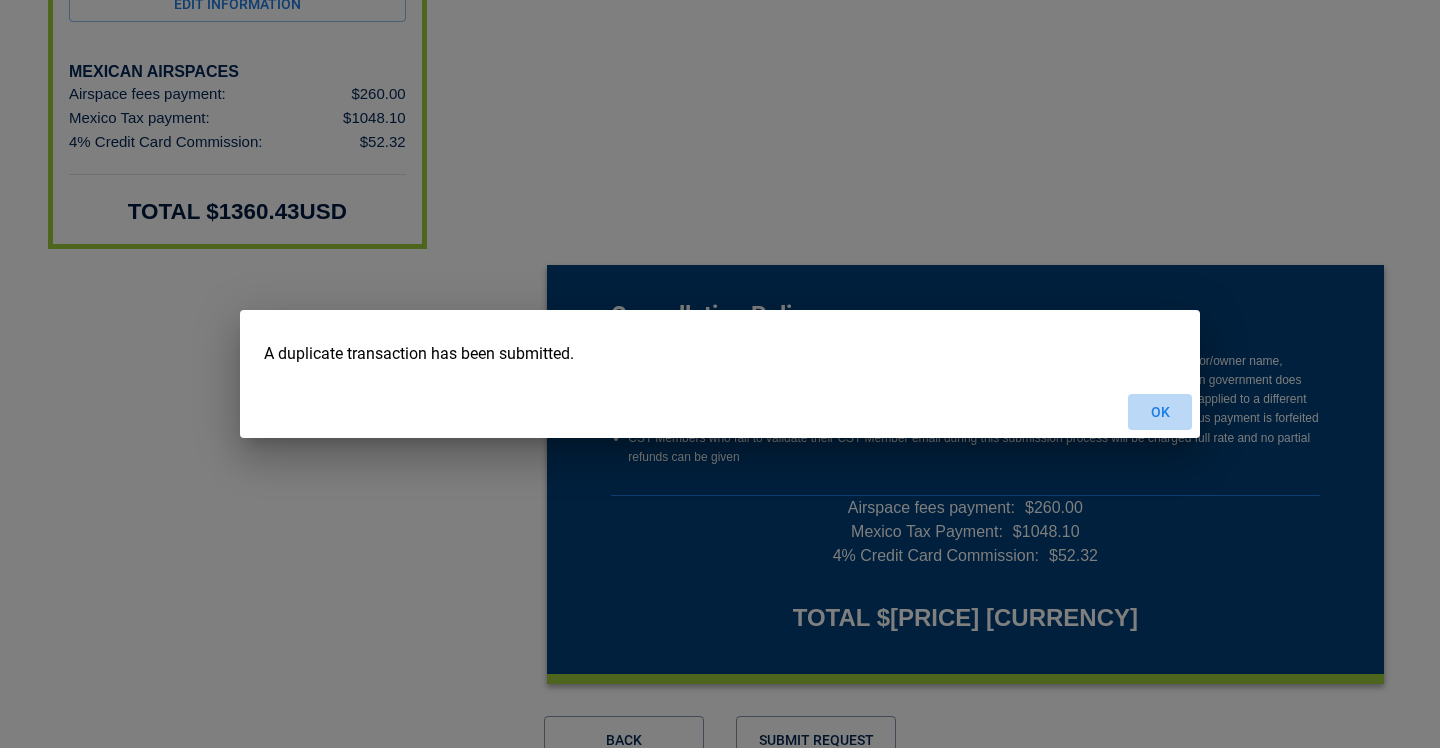 click on "OK" at bounding box center (1160, 412) 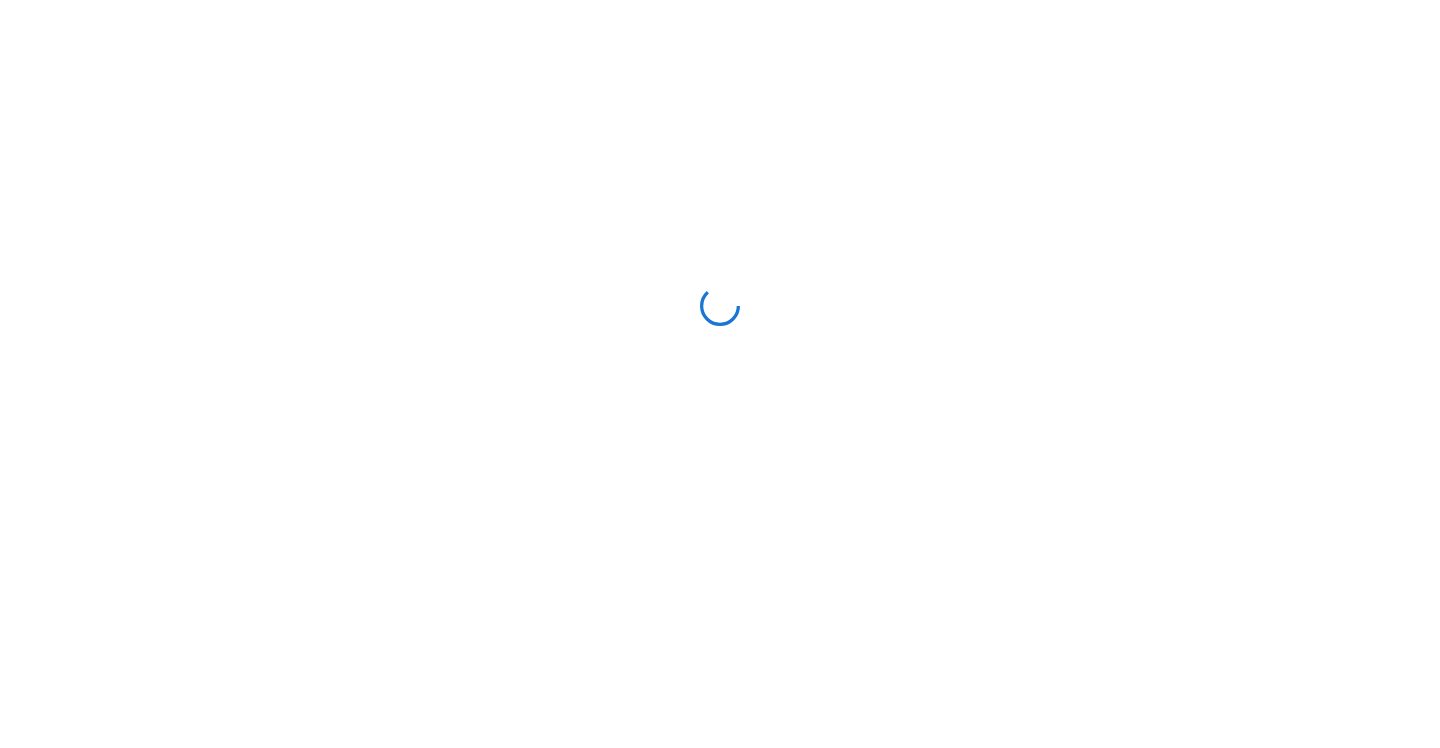 scroll, scrollTop: 0, scrollLeft: 0, axis: both 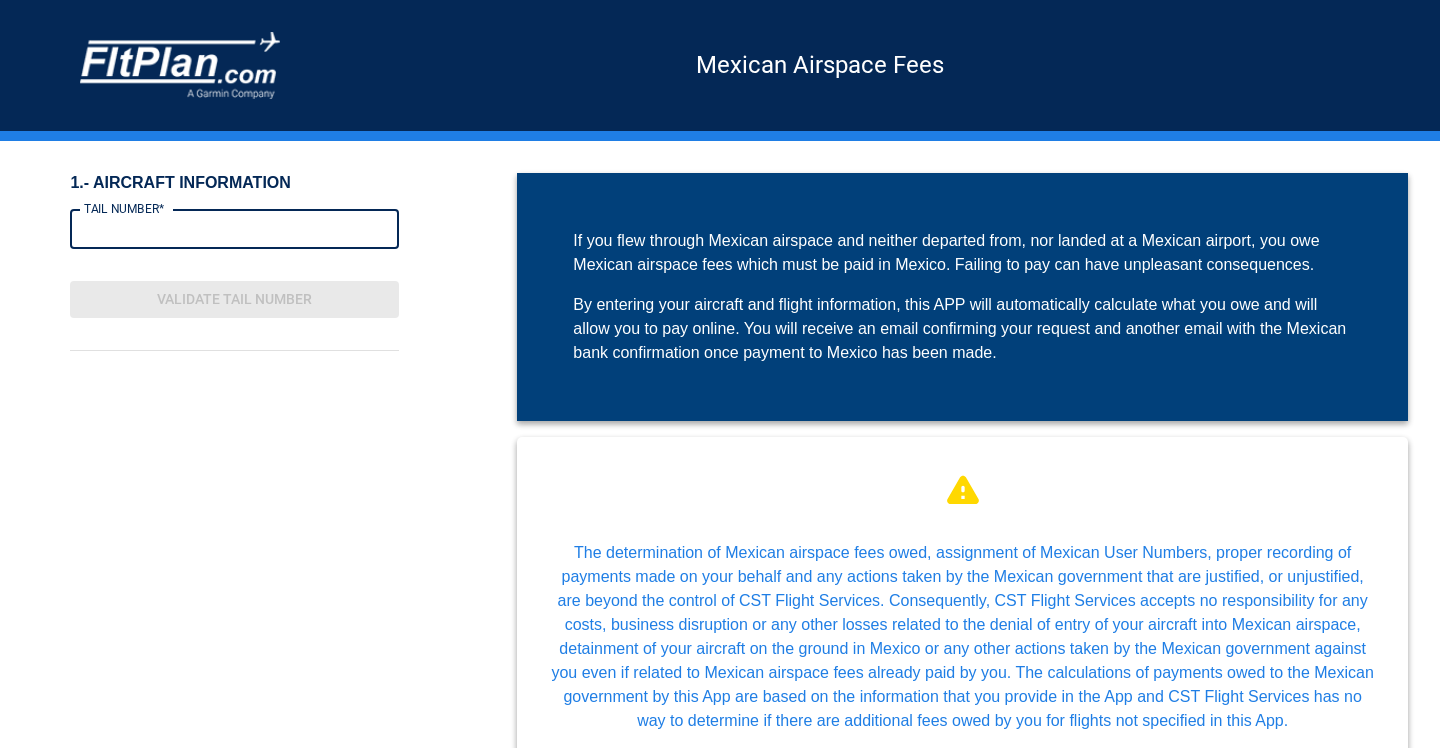 click on "TAIL NUMBER*" at bounding box center (234, 229) 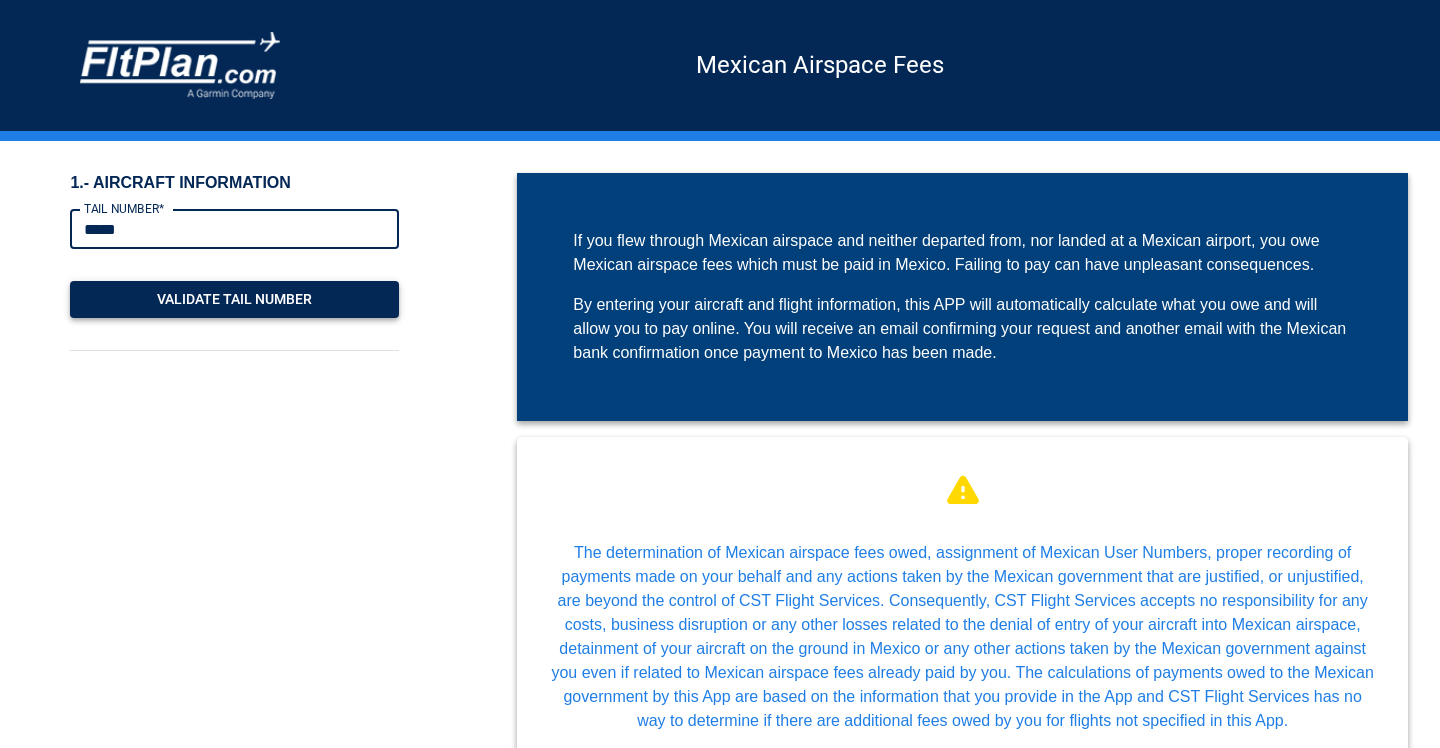 click on "Validate Tail Number" at bounding box center [234, 299] 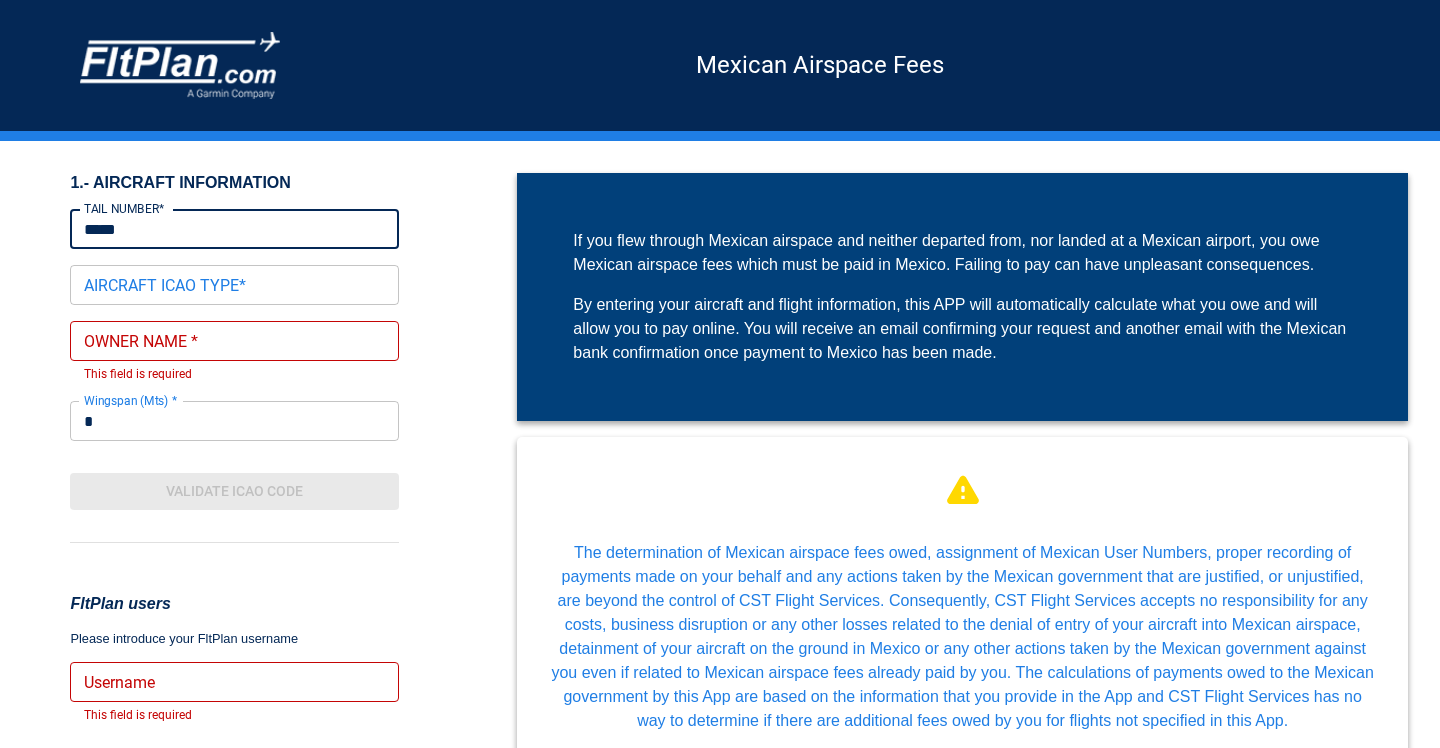 click on "*****" at bounding box center [234, 229] 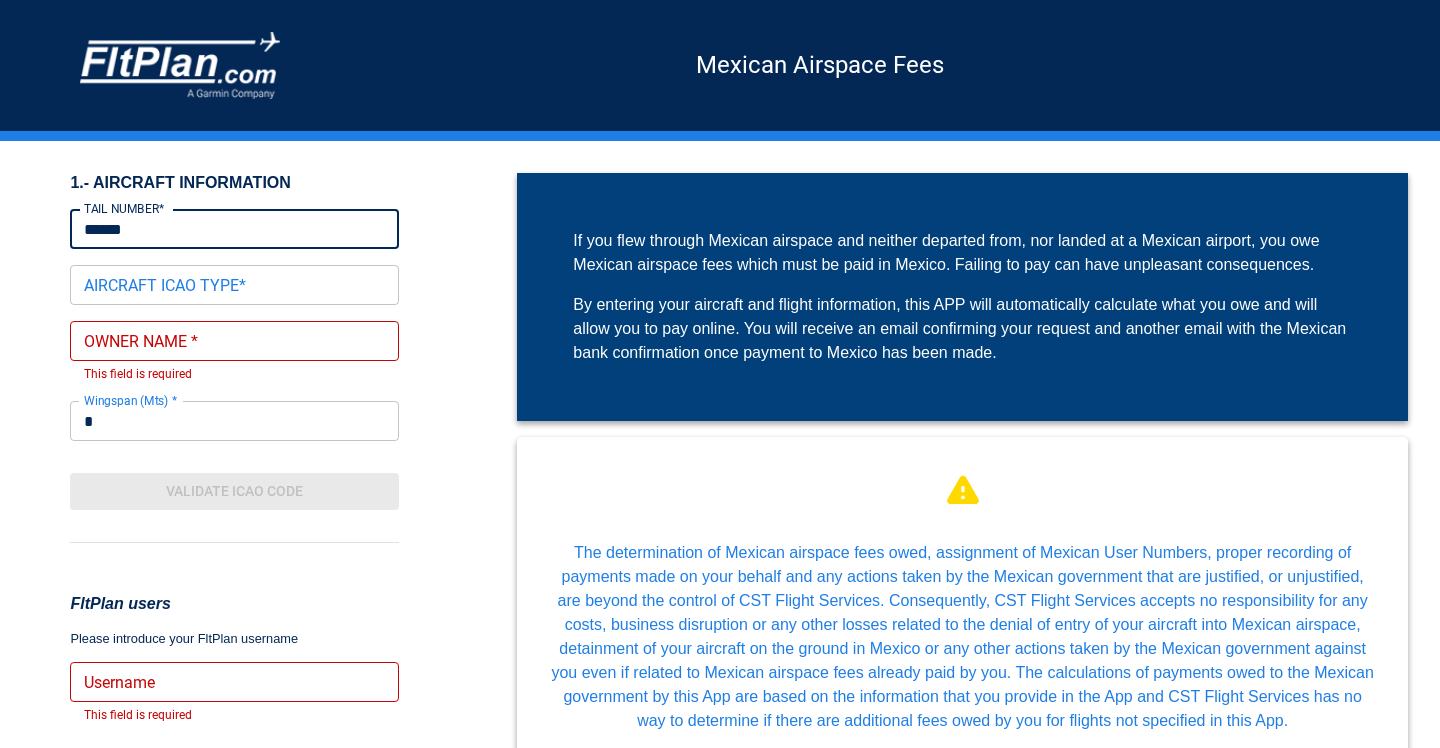 click on "******" at bounding box center [234, 229] 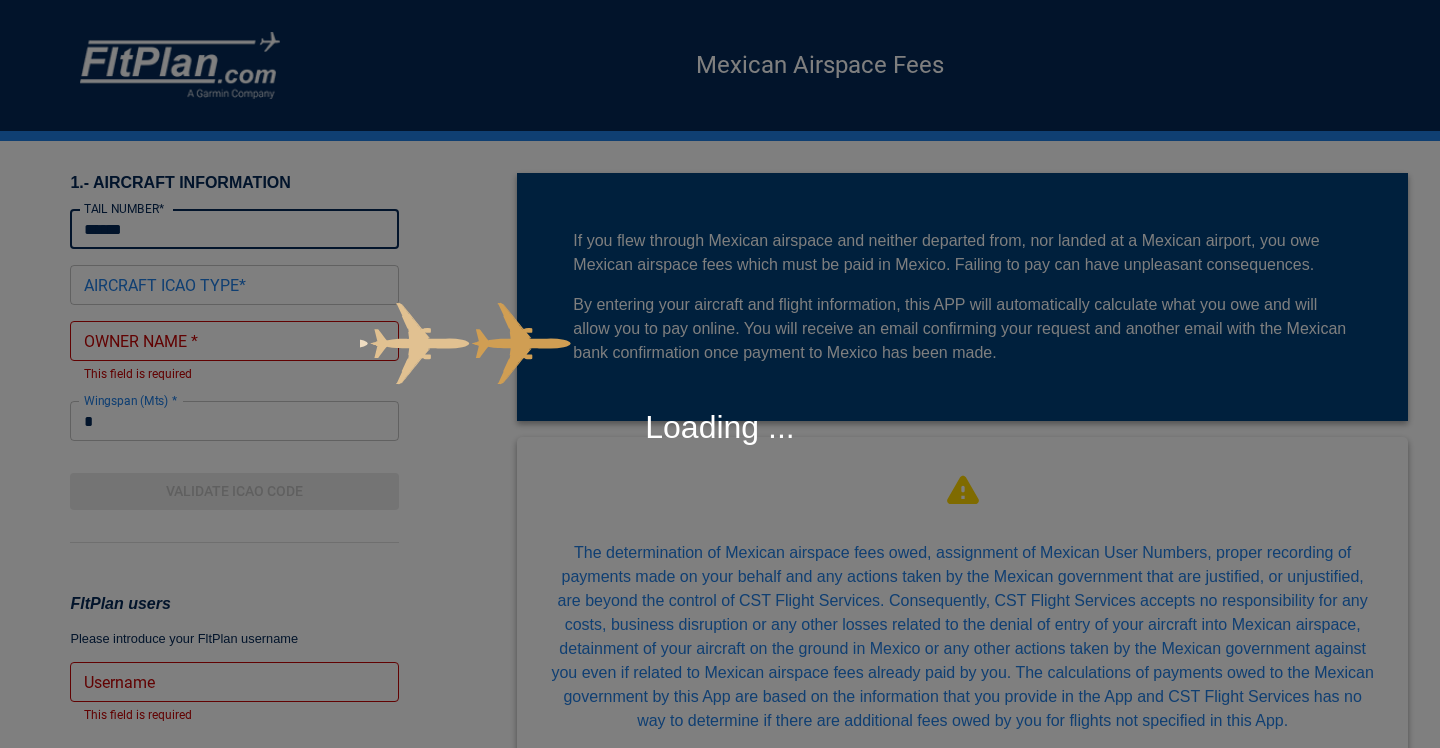 click on "******" at bounding box center [234, 229] 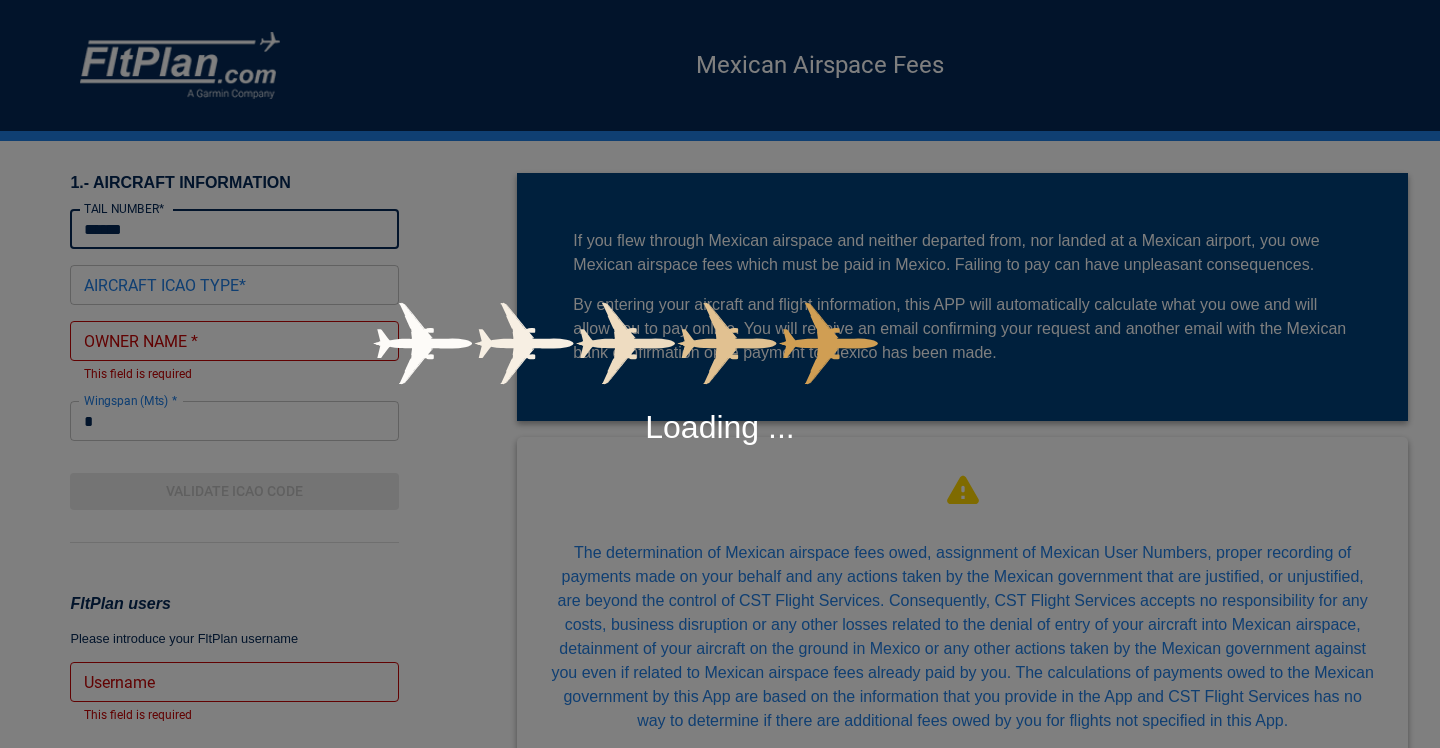 type on "****" 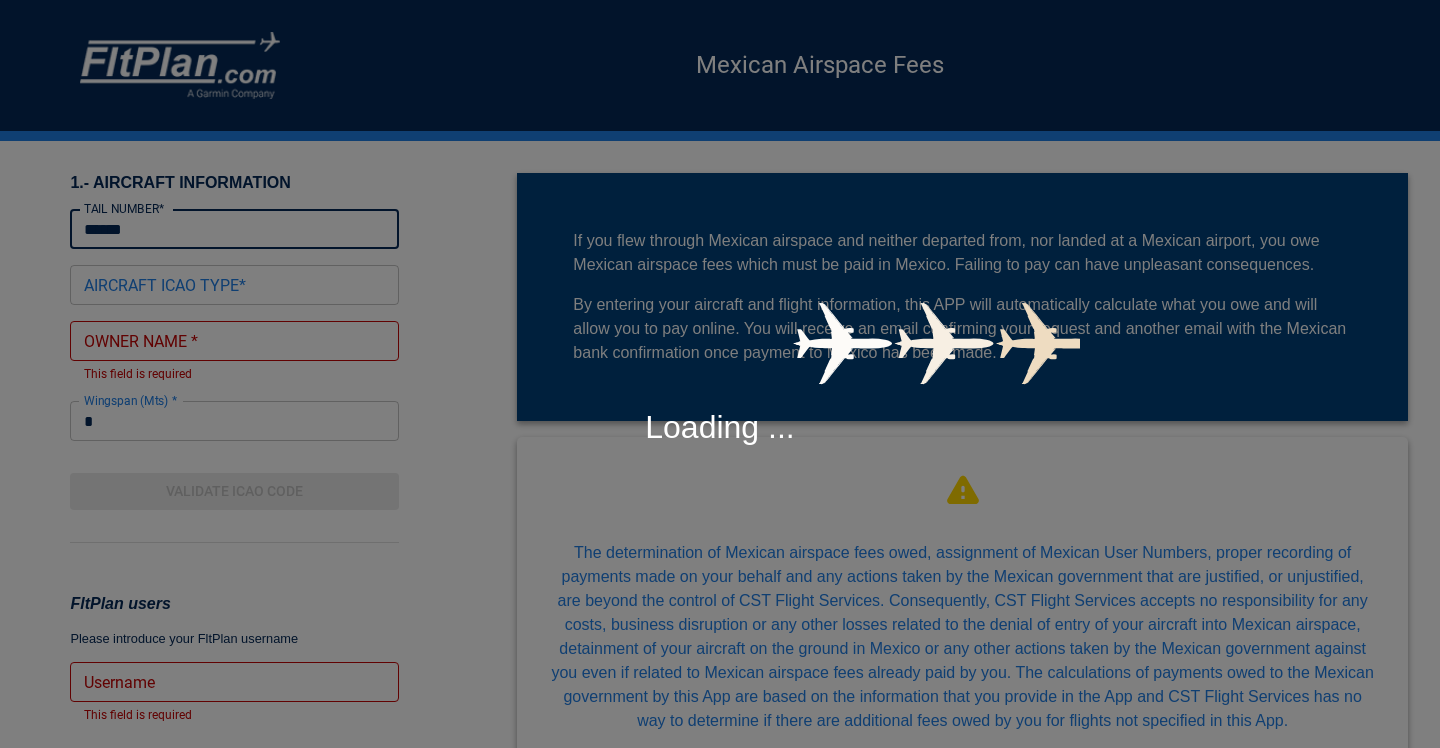 type on "**********" 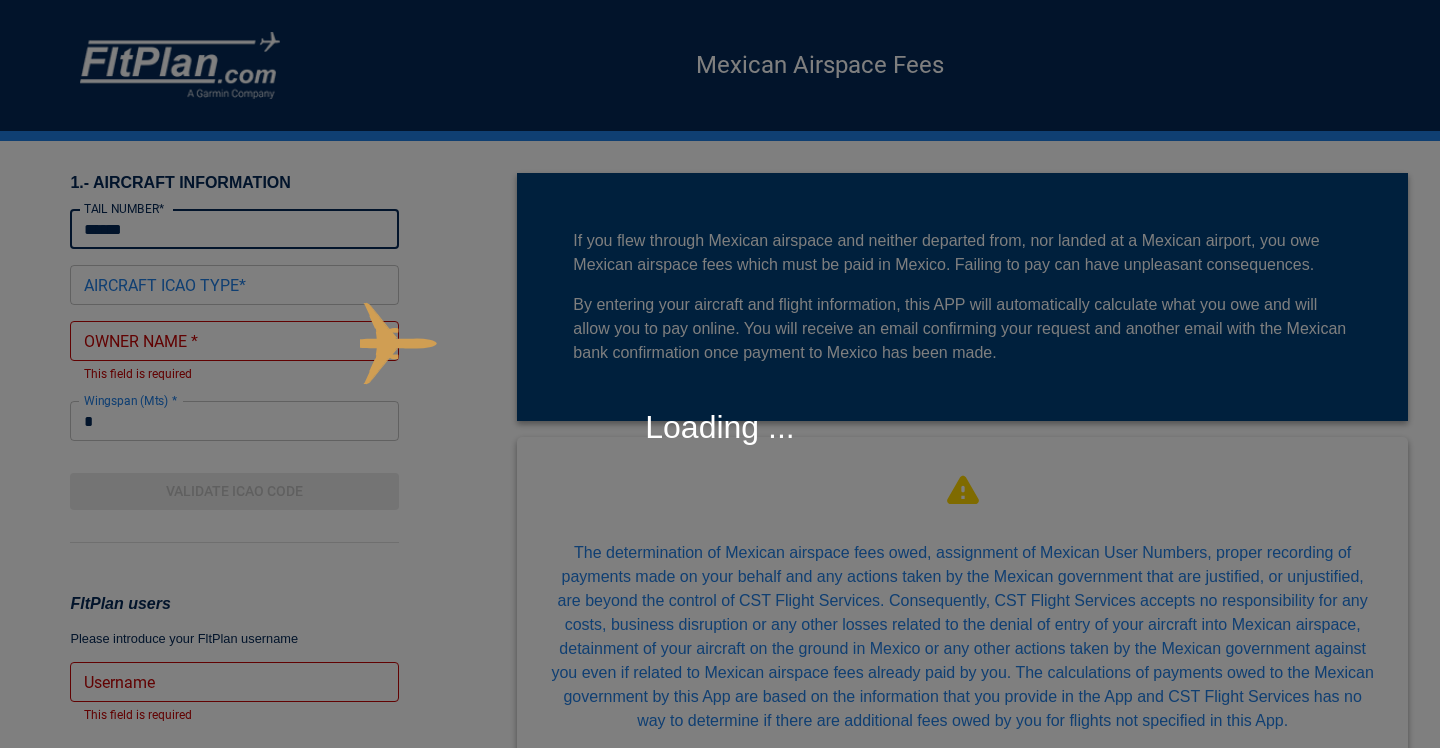 type on "*****" 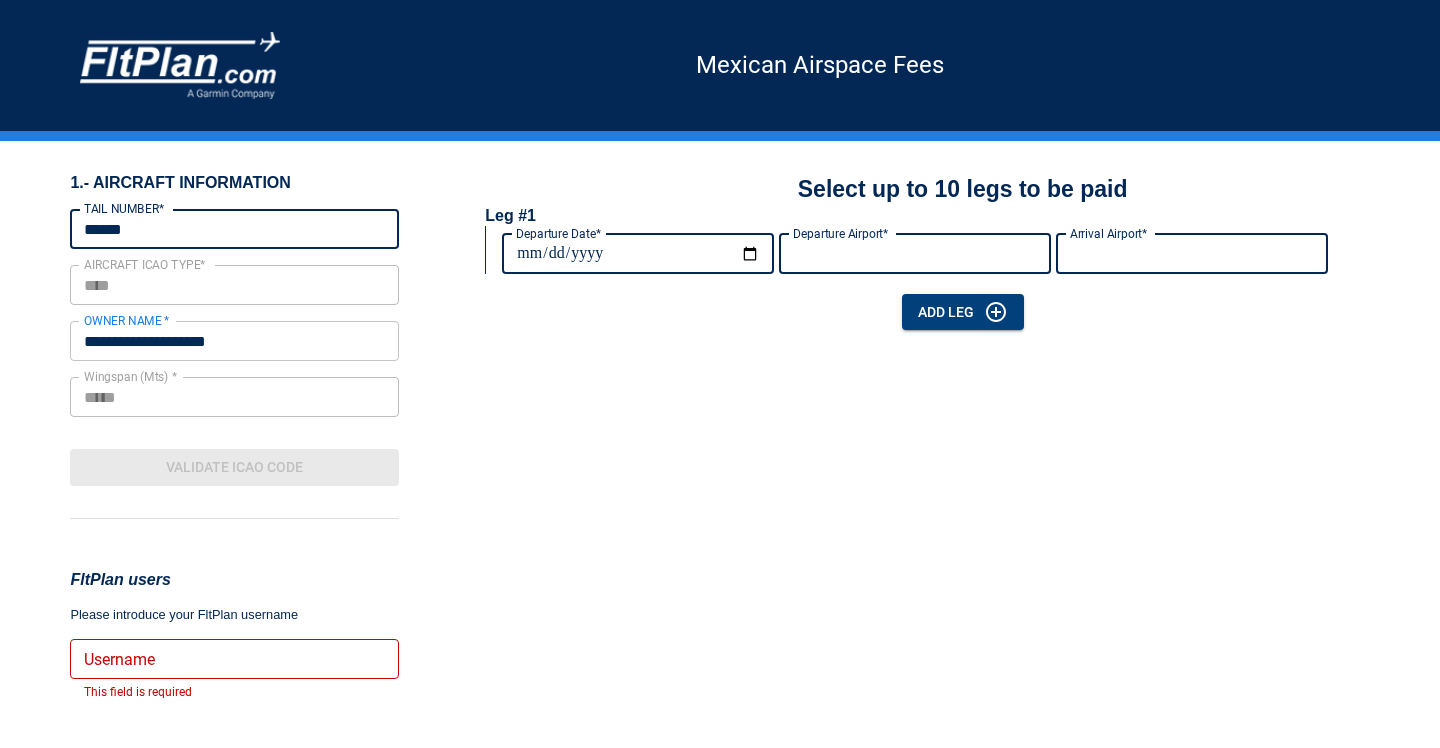click on "Username" at bounding box center (234, 659) 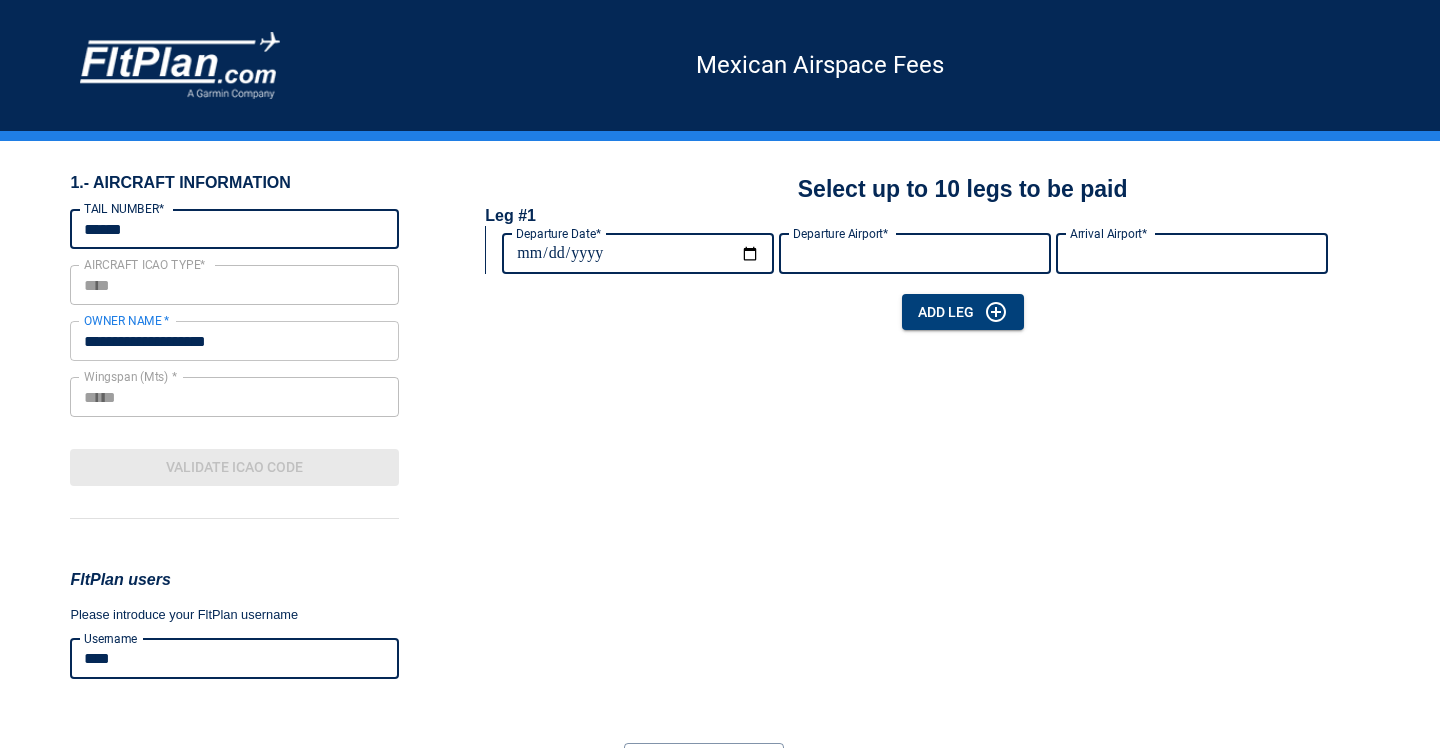 type on "****" 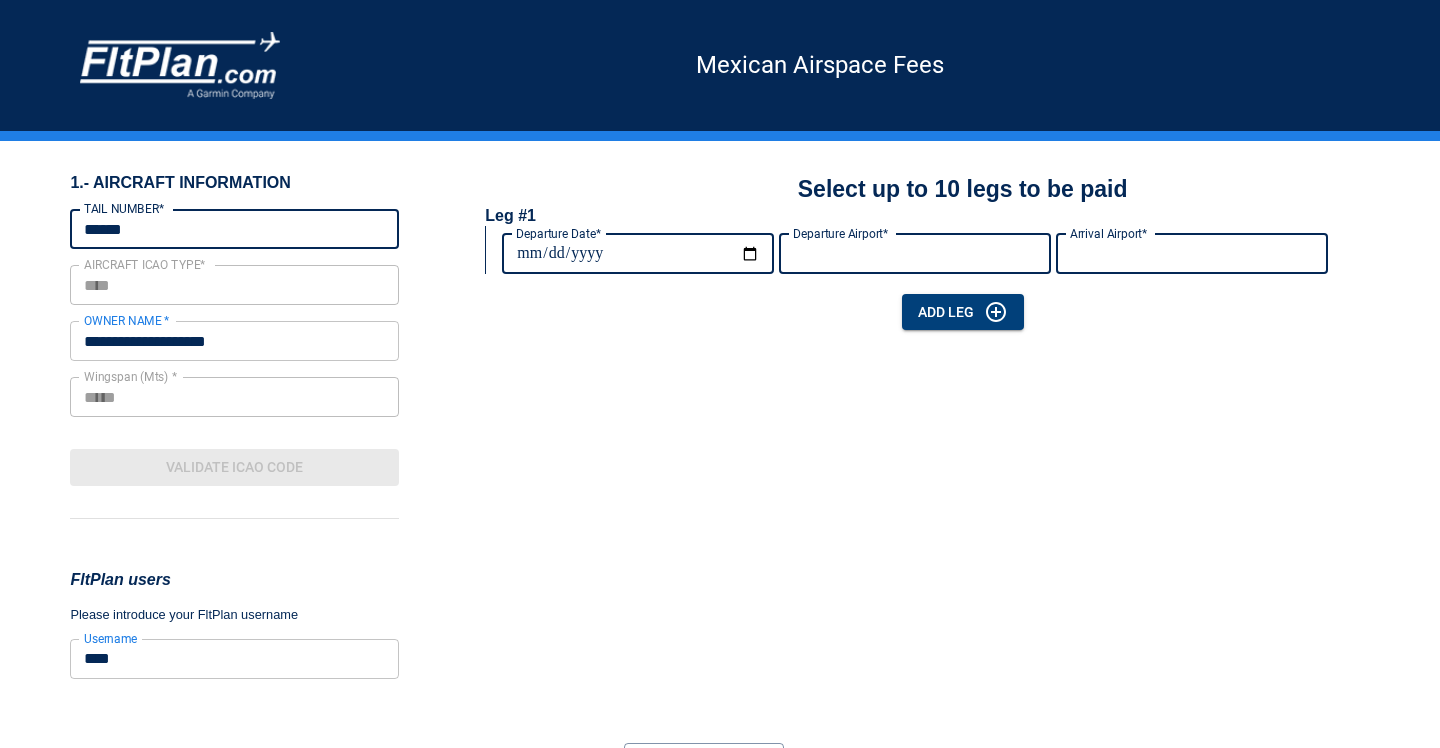 click on "Departure Date*" at bounding box center (638, 254) 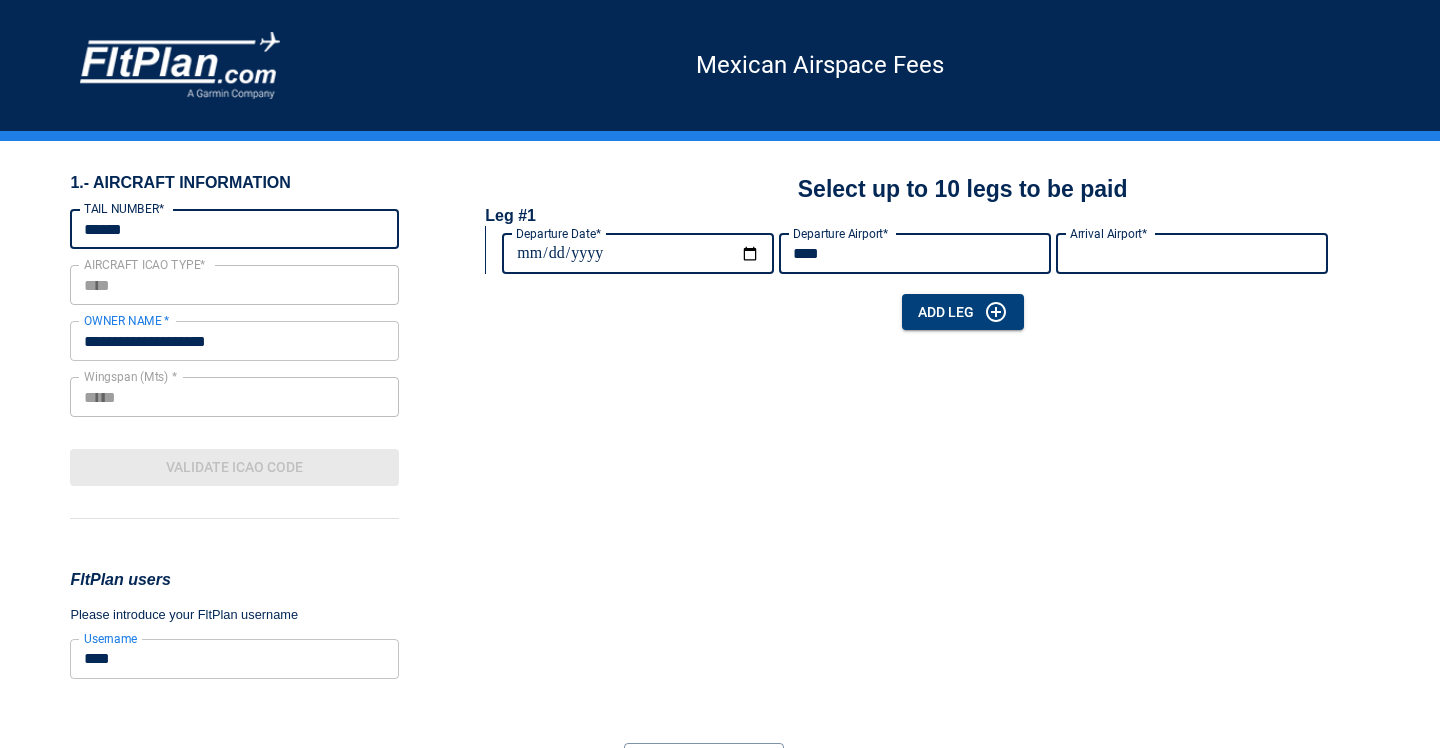 type on "****" 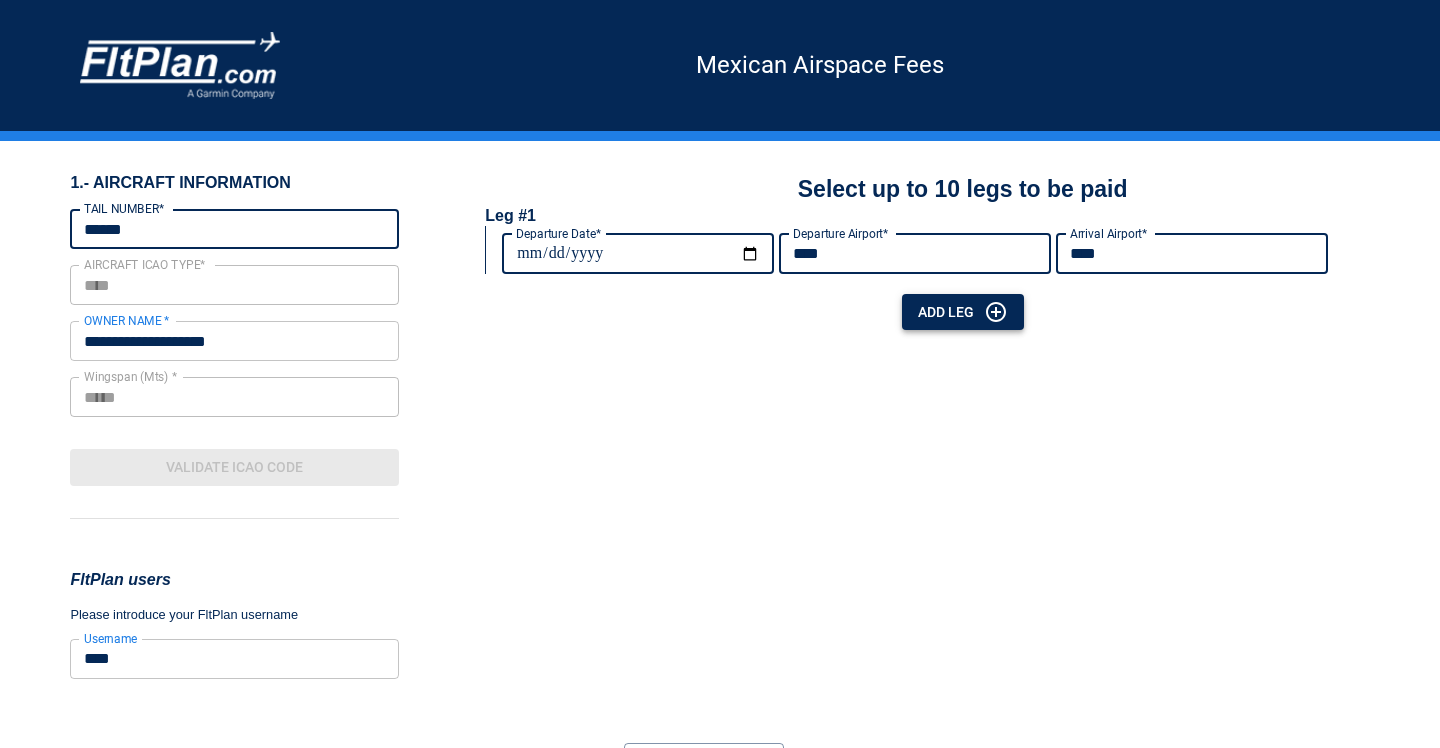 type on "****" 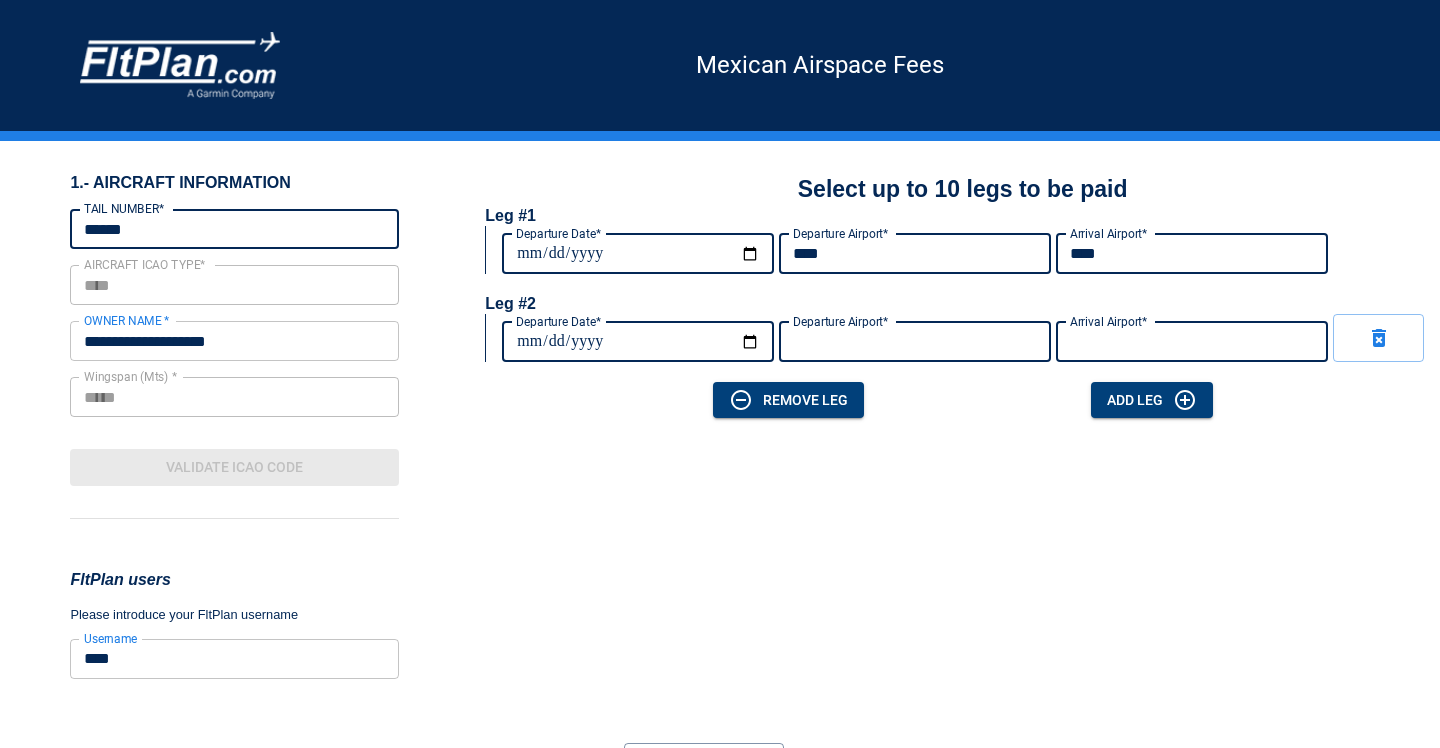 click on "Departure Date*" at bounding box center [638, 342] 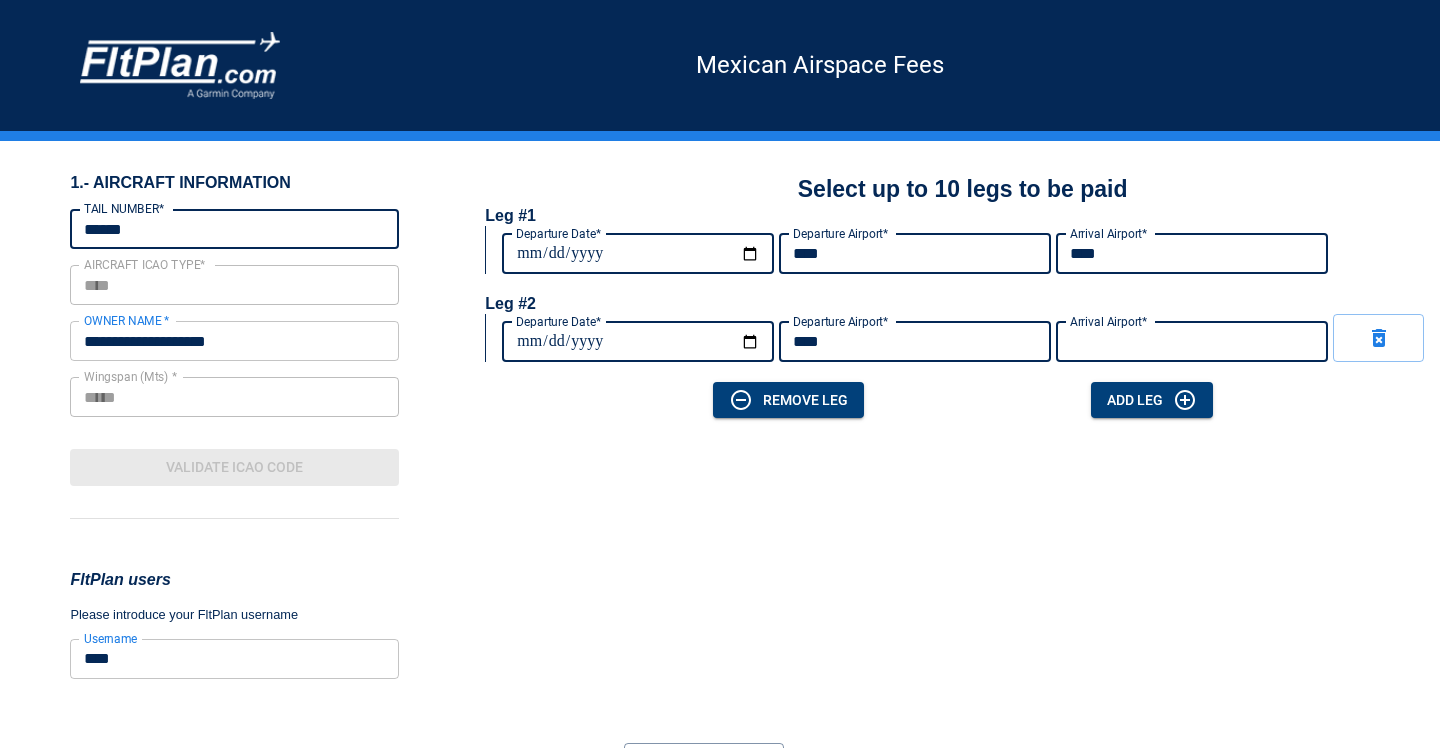 type on "****" 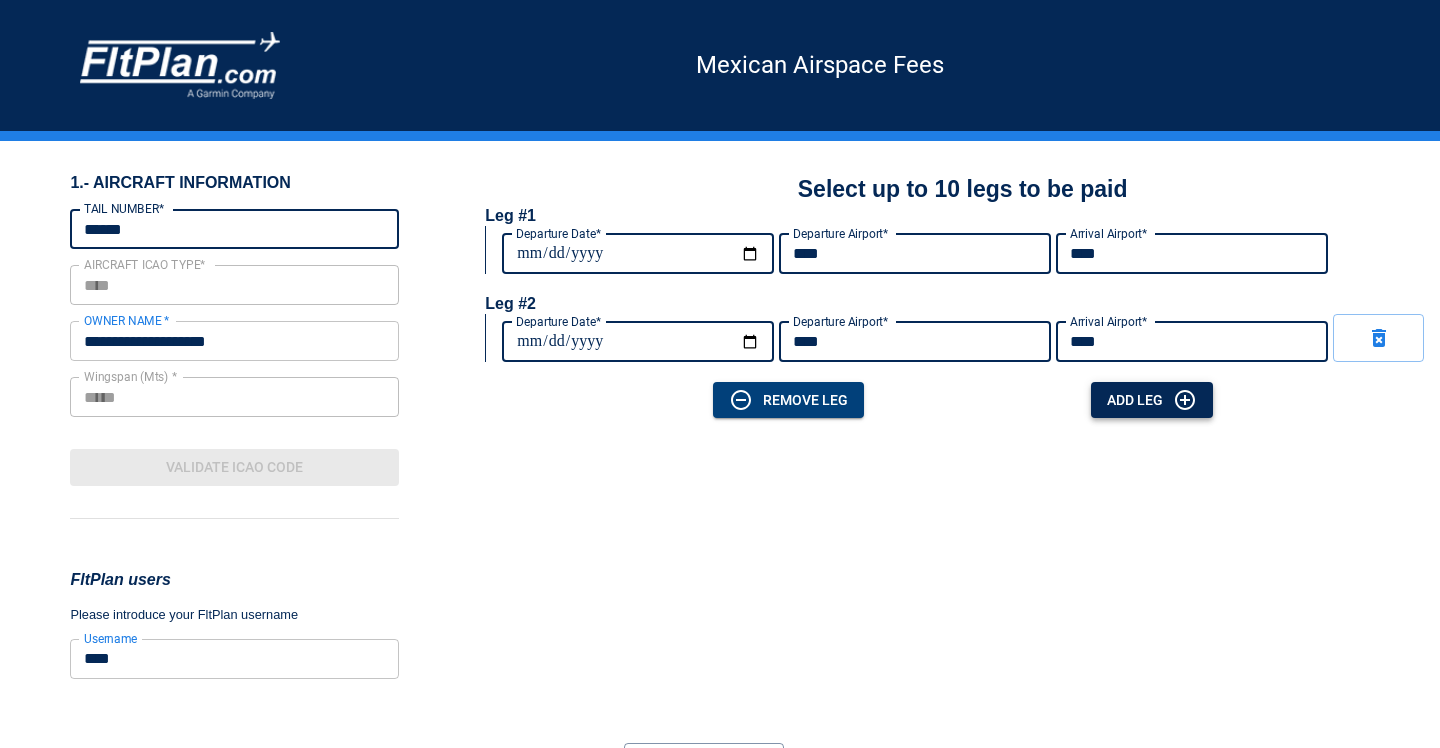 type on "****" 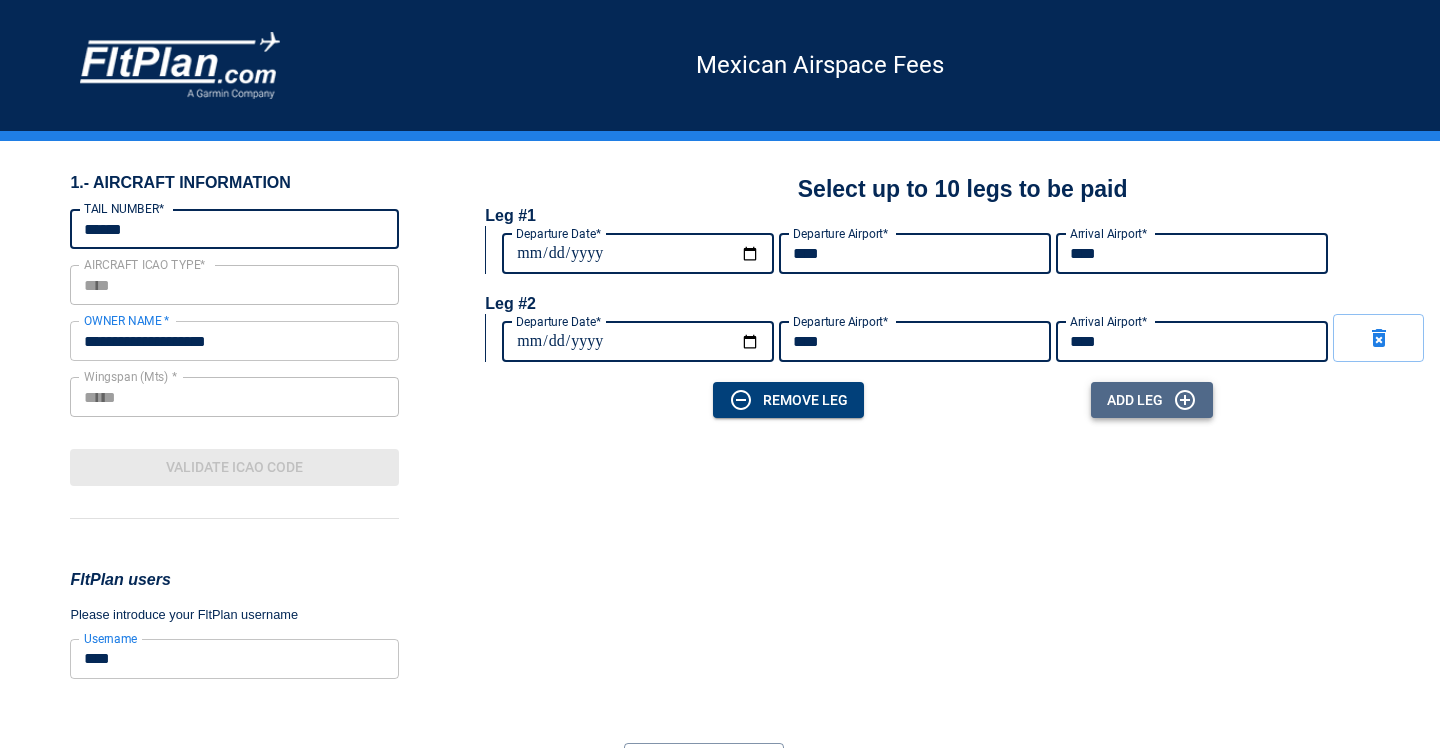 click on "Add Leg" at bounding box center [1152, 400] 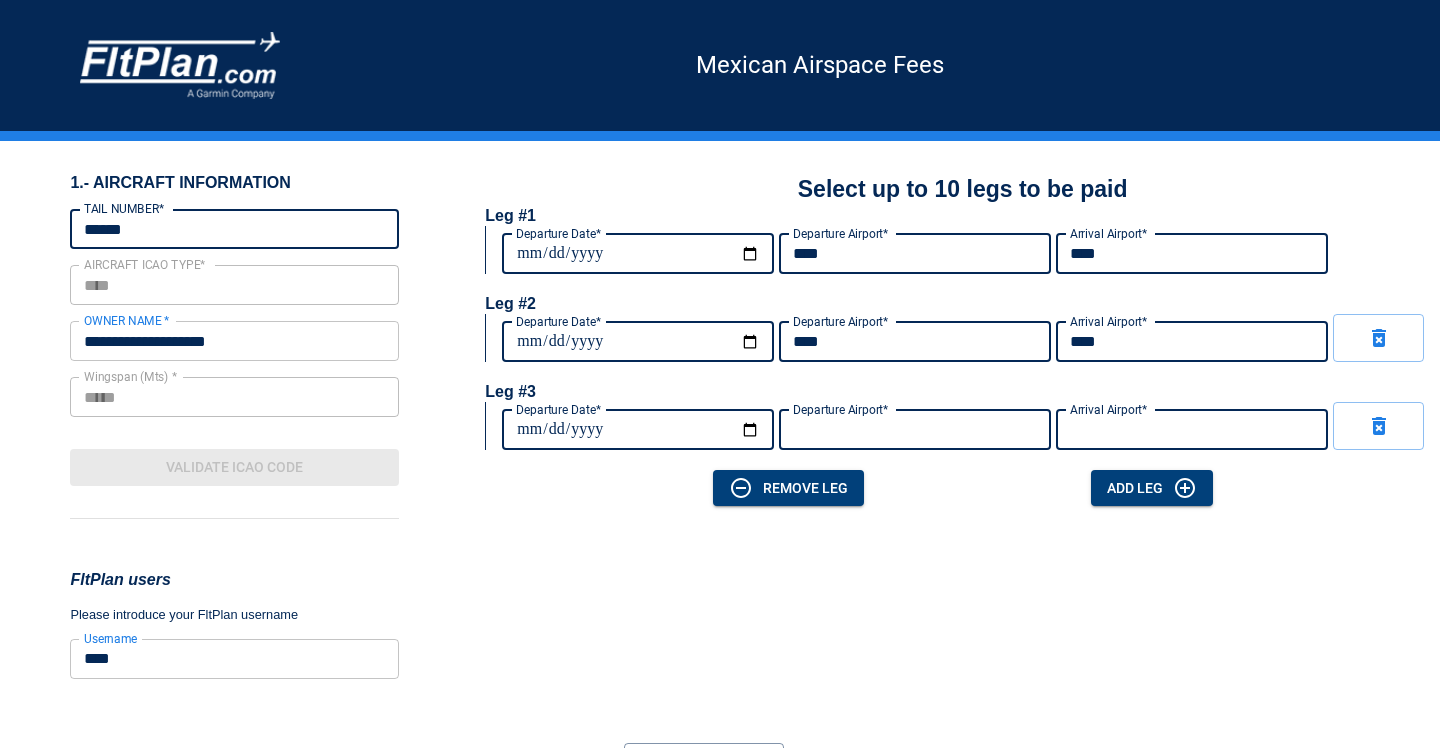 click on "Departure Date*" at bounding box center [638, 430] 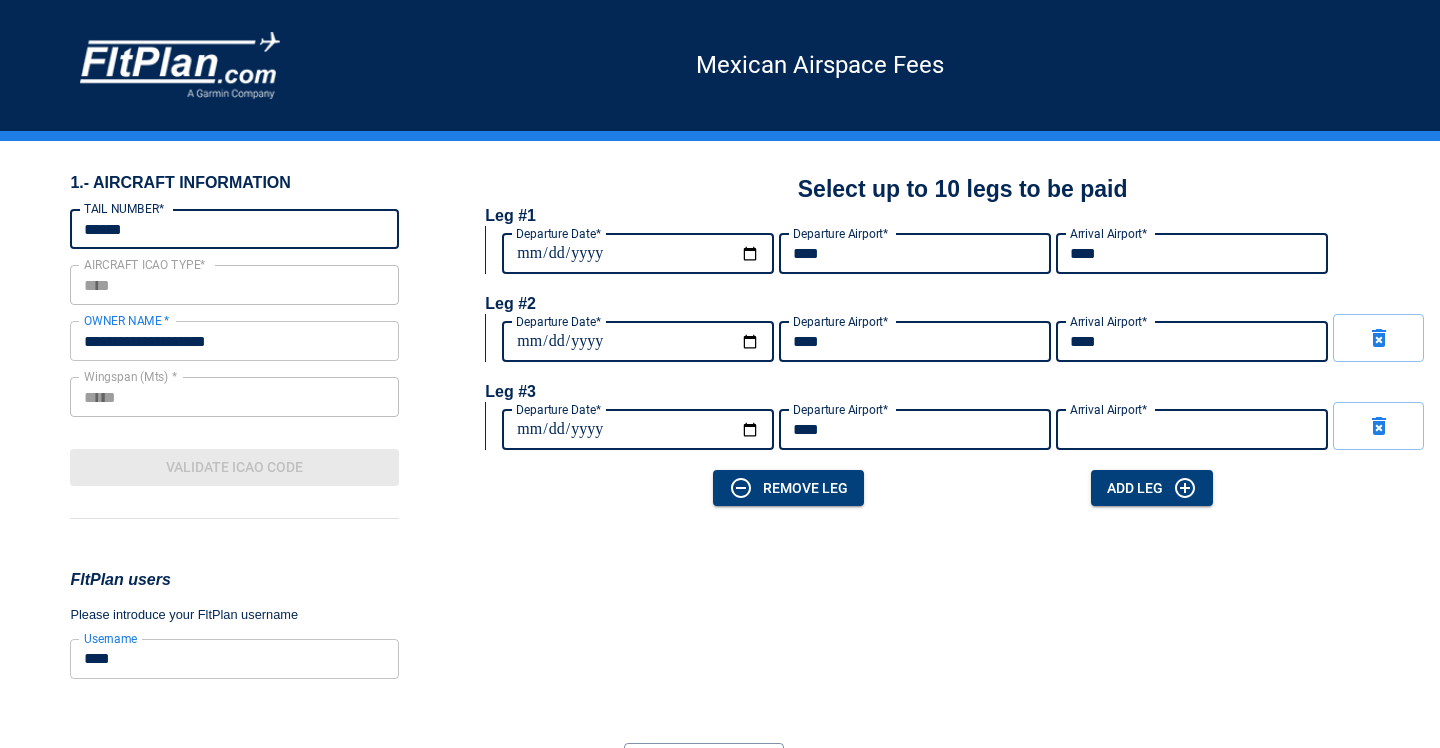 type on "****" 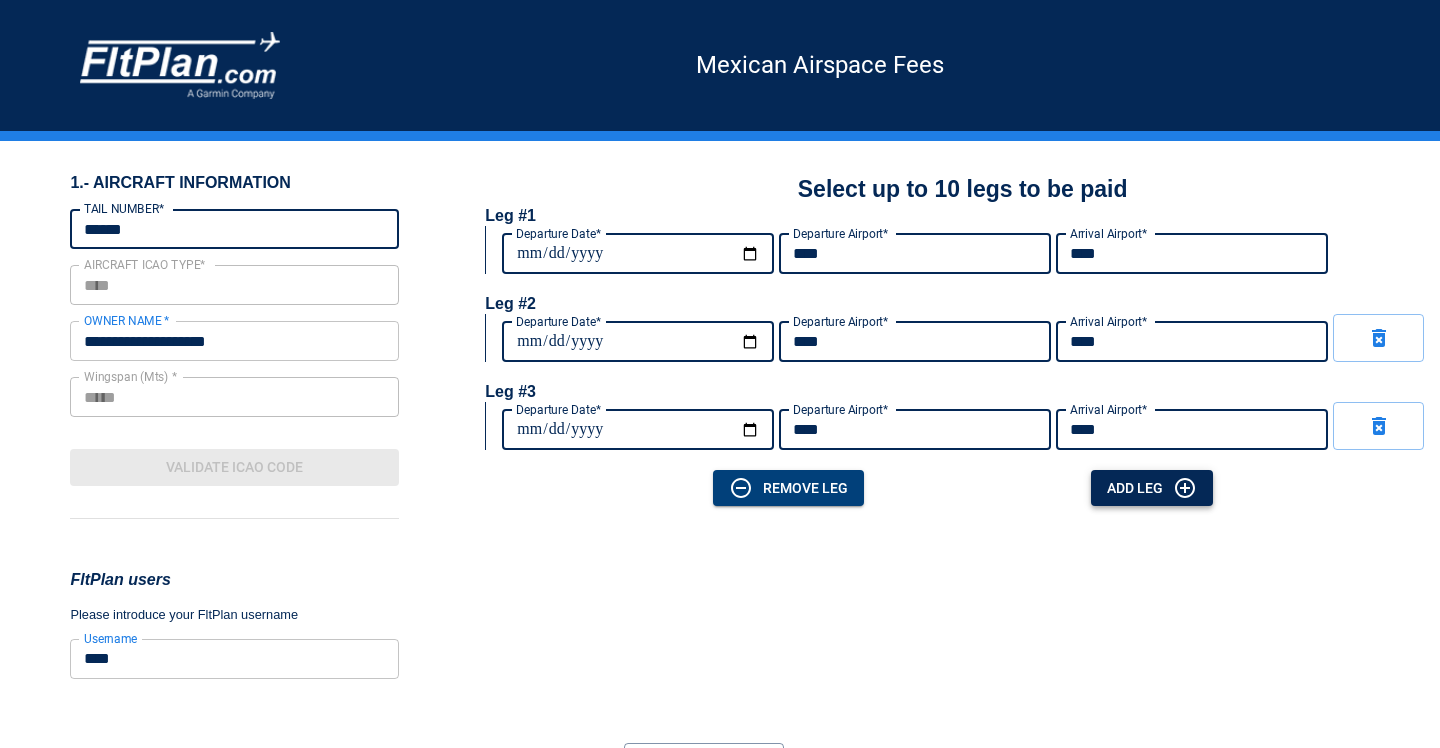 type on "****" 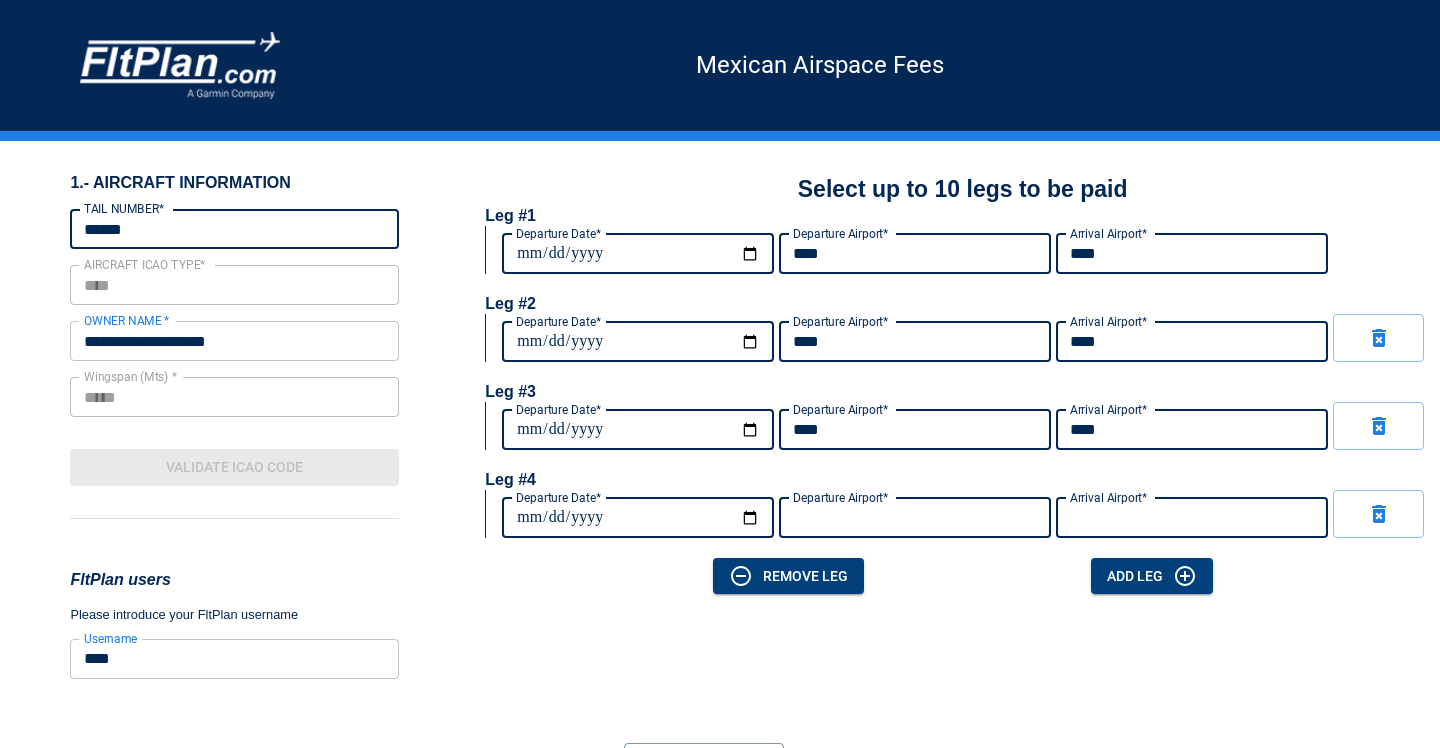 click on "Departure Date*" at bounding box center [638, 518] 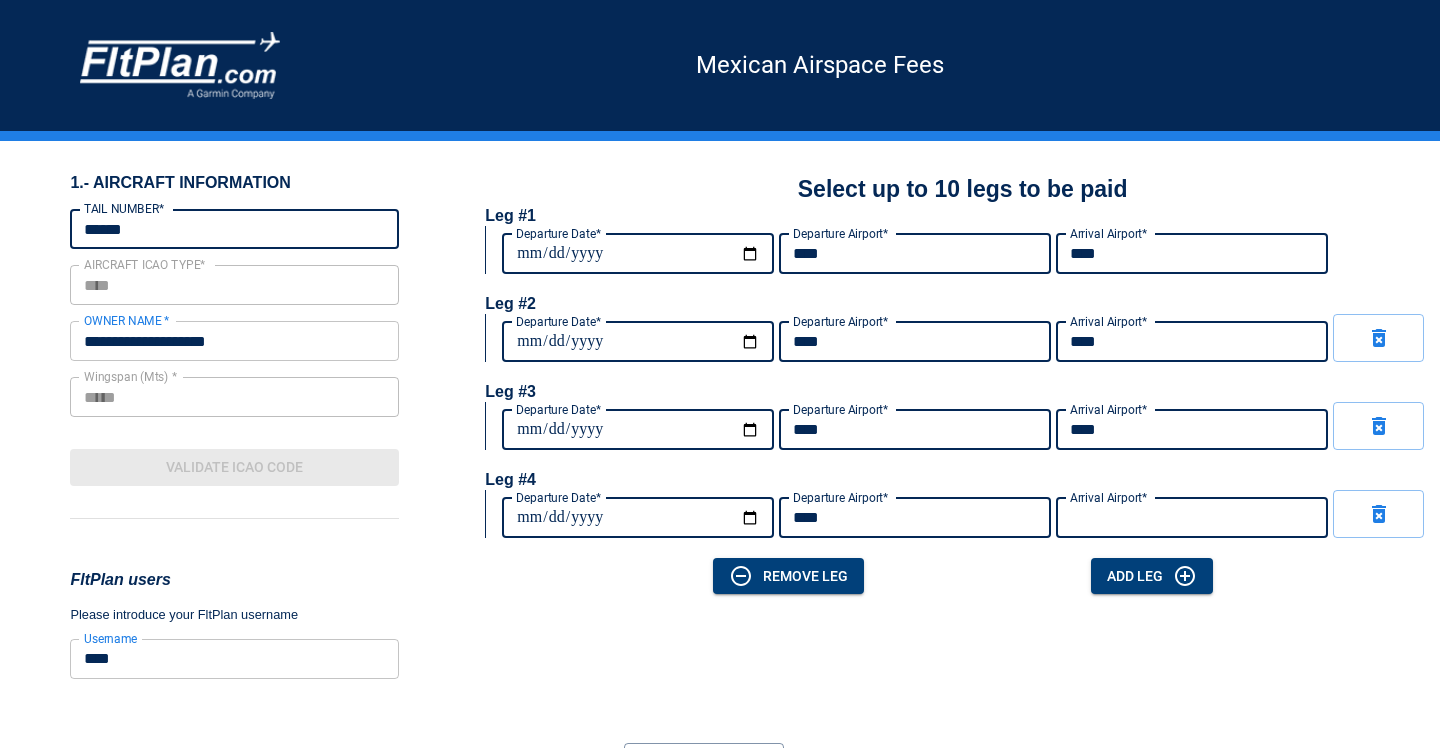 type on "****" 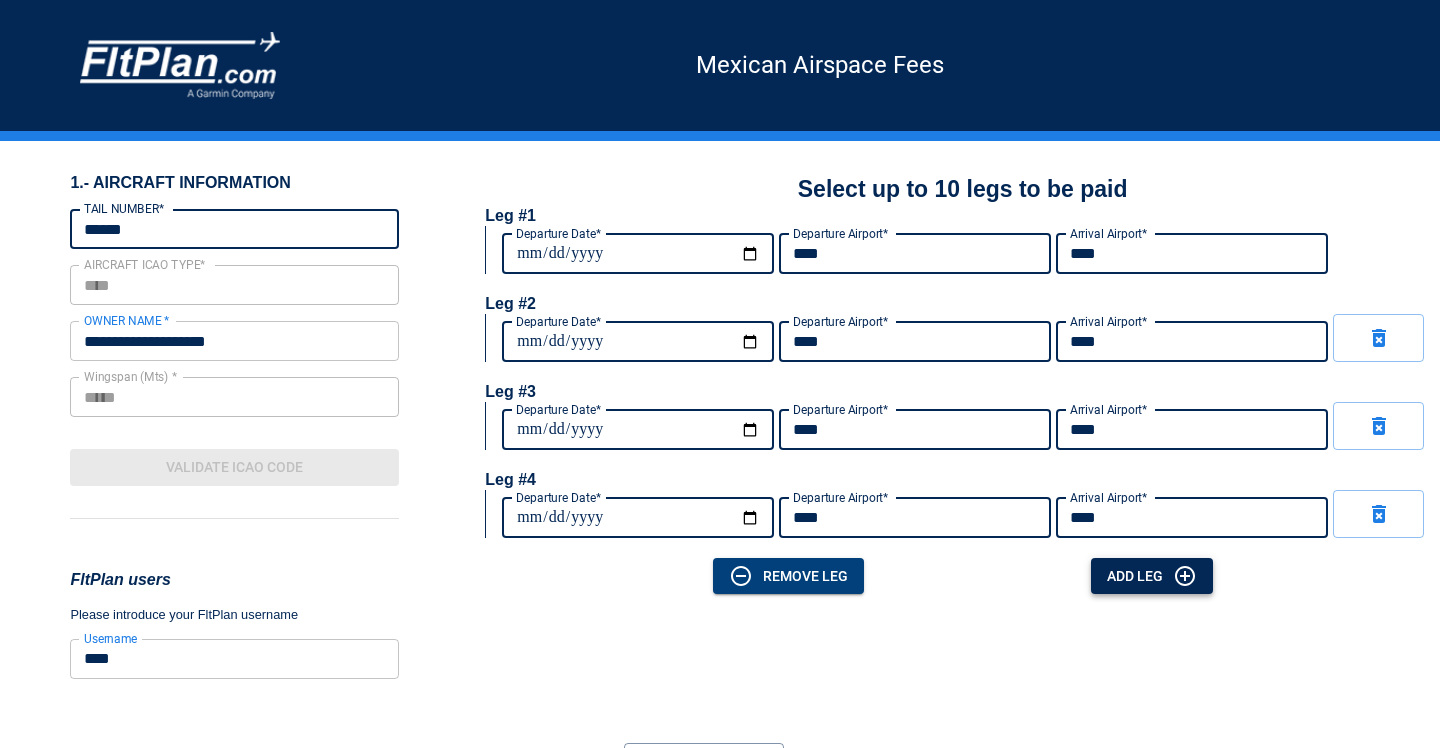 type on "****" 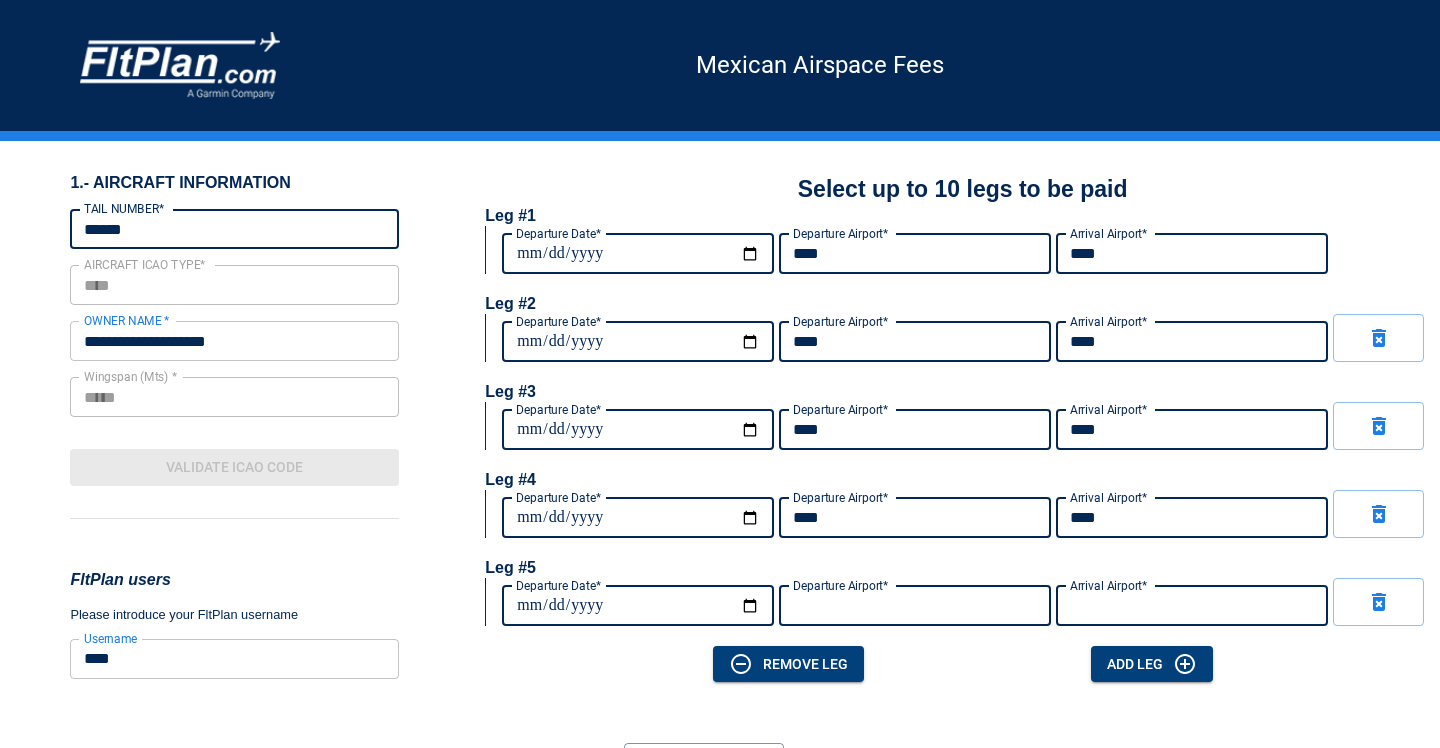 click on "Departure Date*" at bounding box center [638, 606] 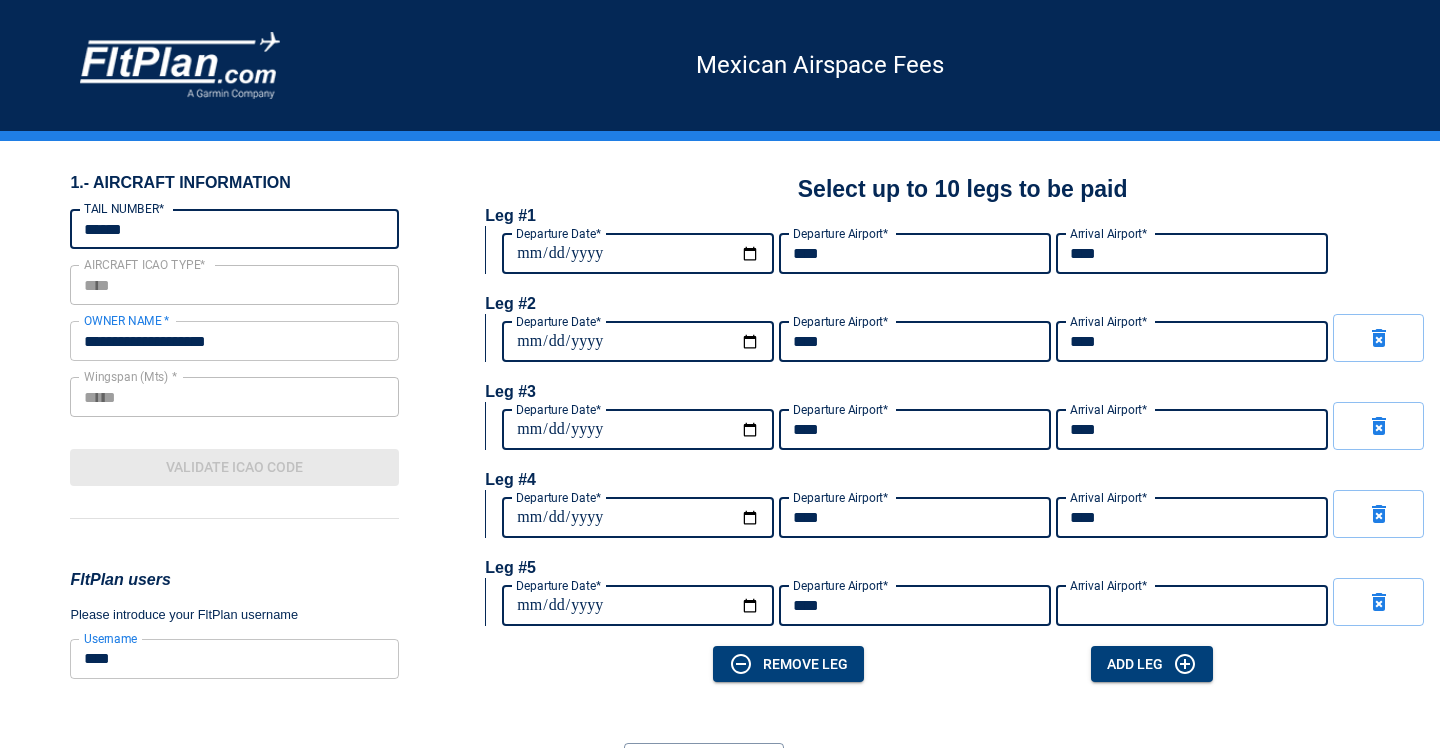 type on "****" 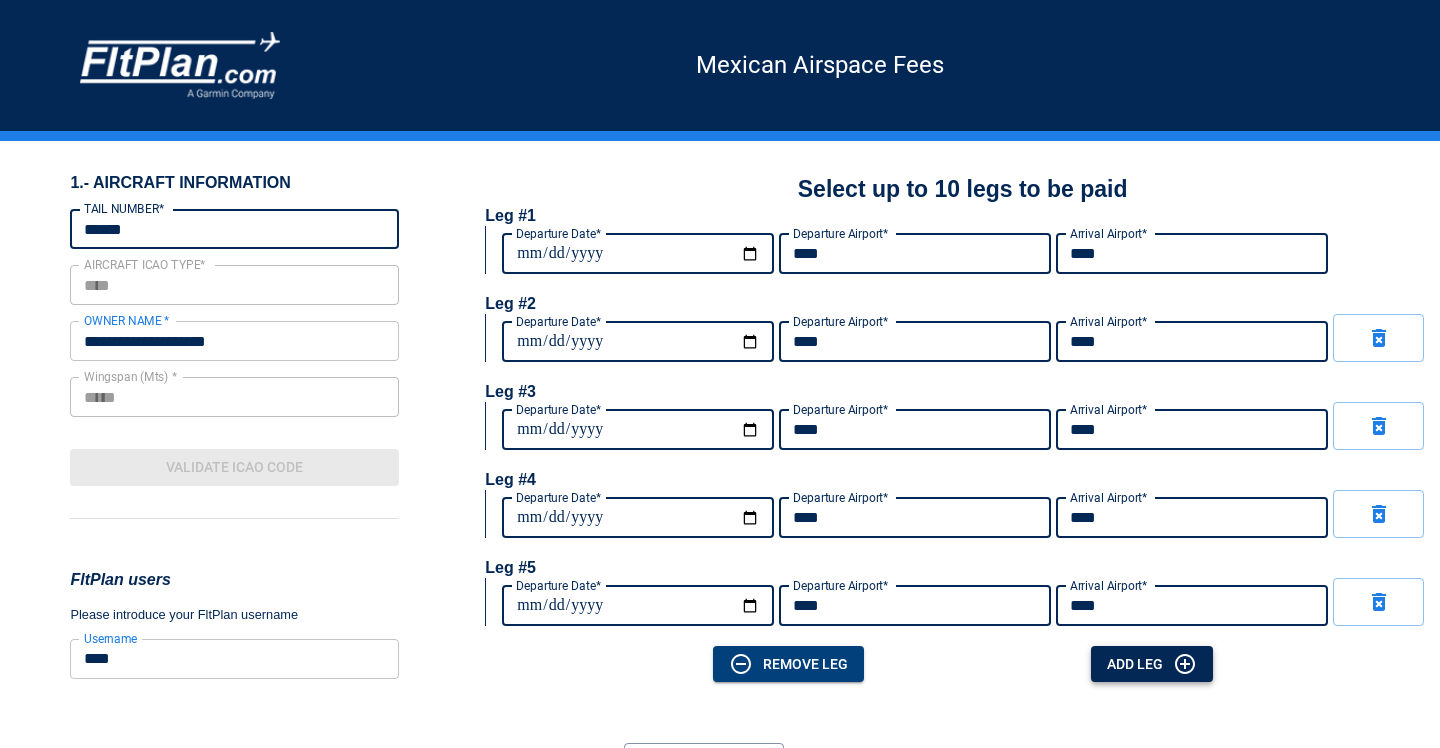 type on "****" 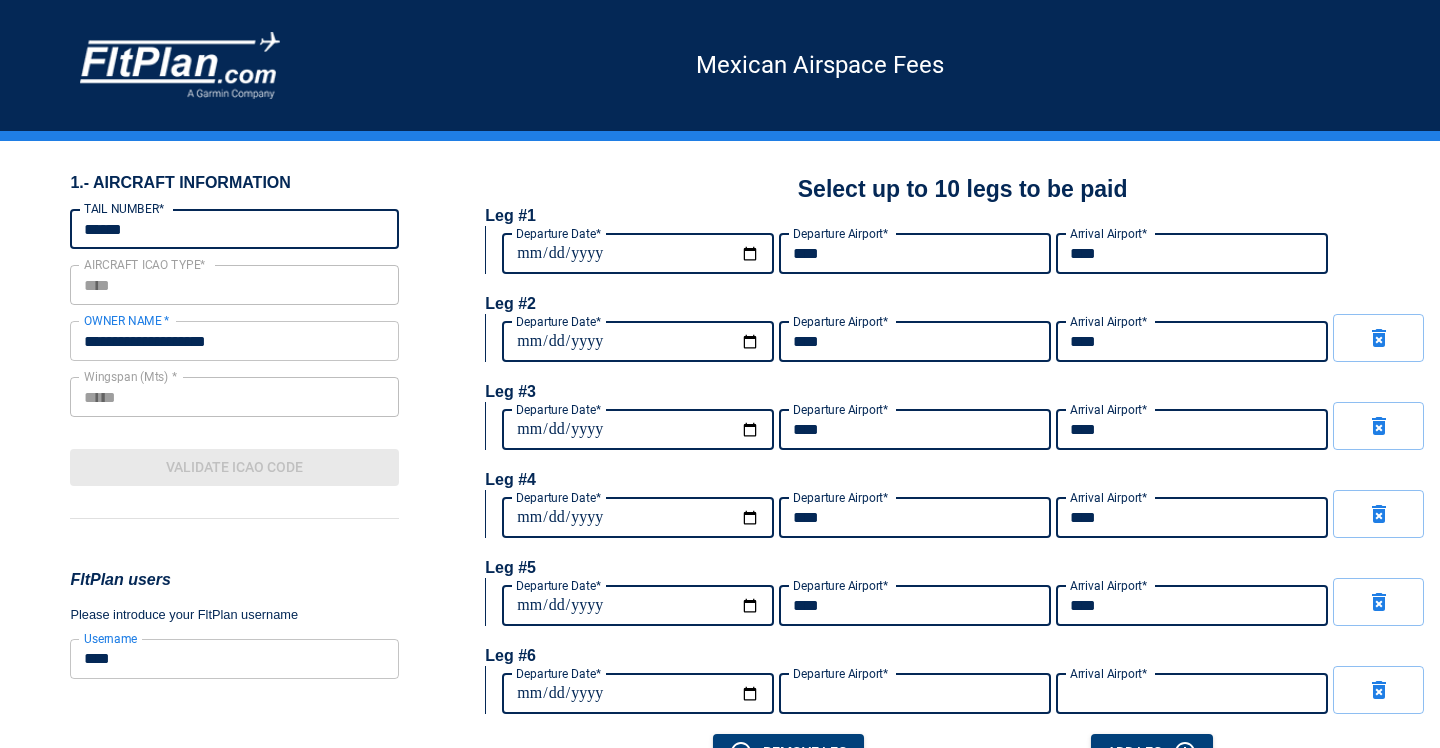 click on "Departure Date*" at bounding box center [638, 694] 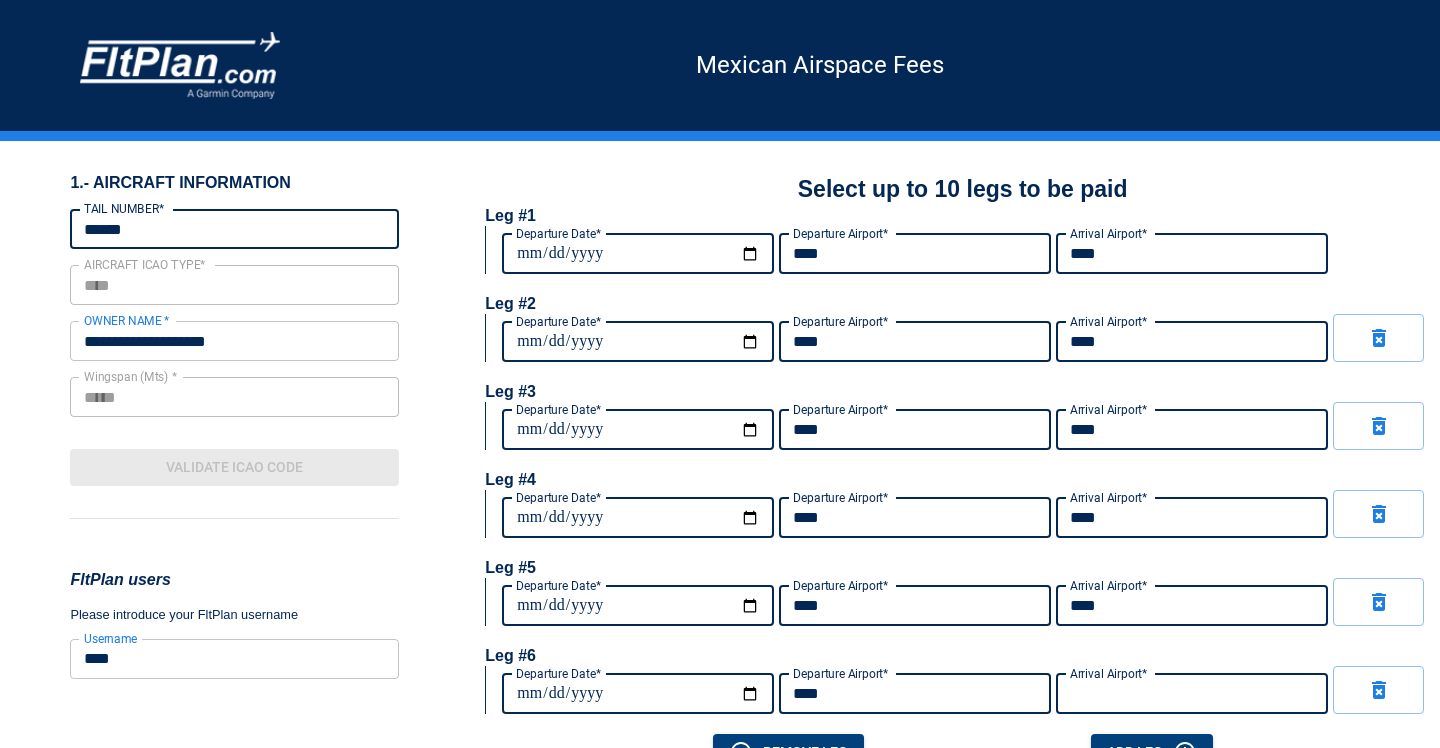 type on "****" 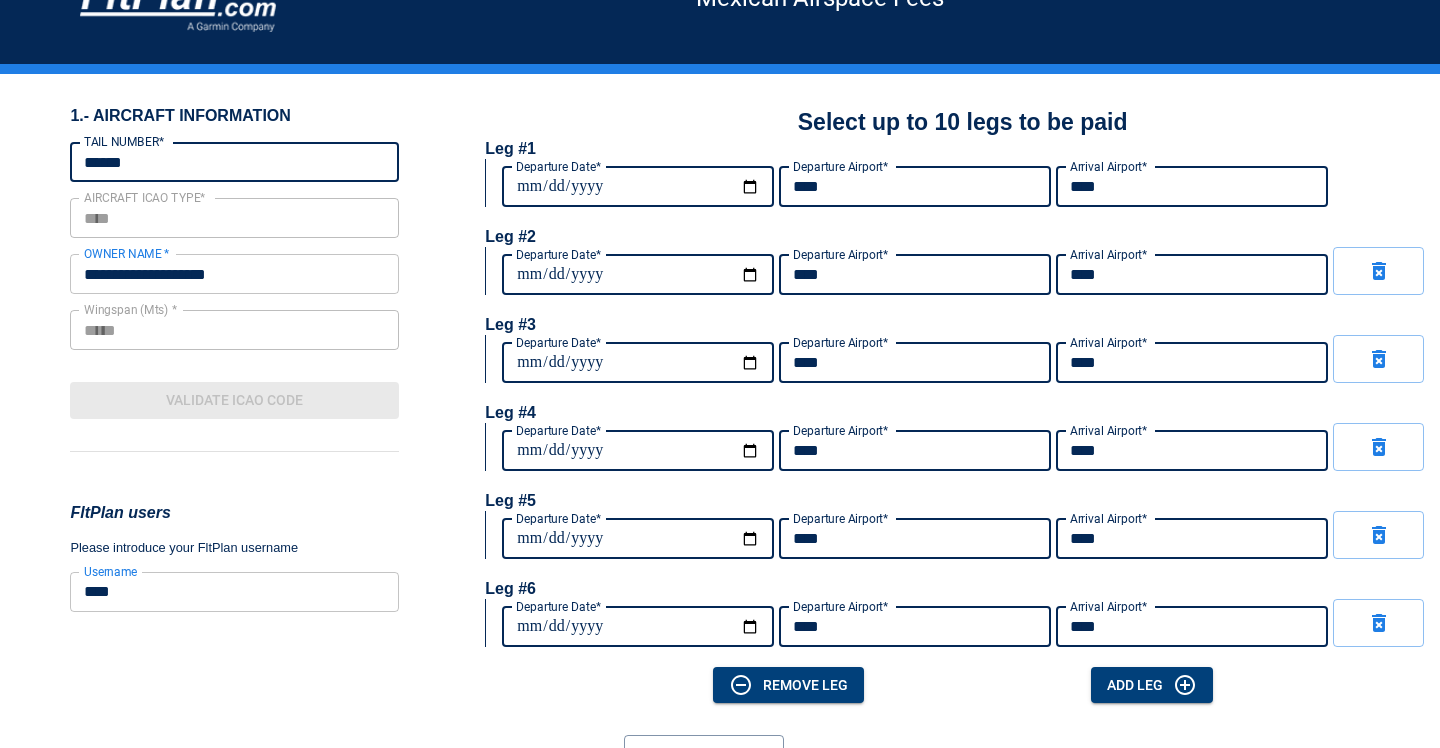 scroll, scrollTop: 74, scrollLeft: 0, axis: vertical 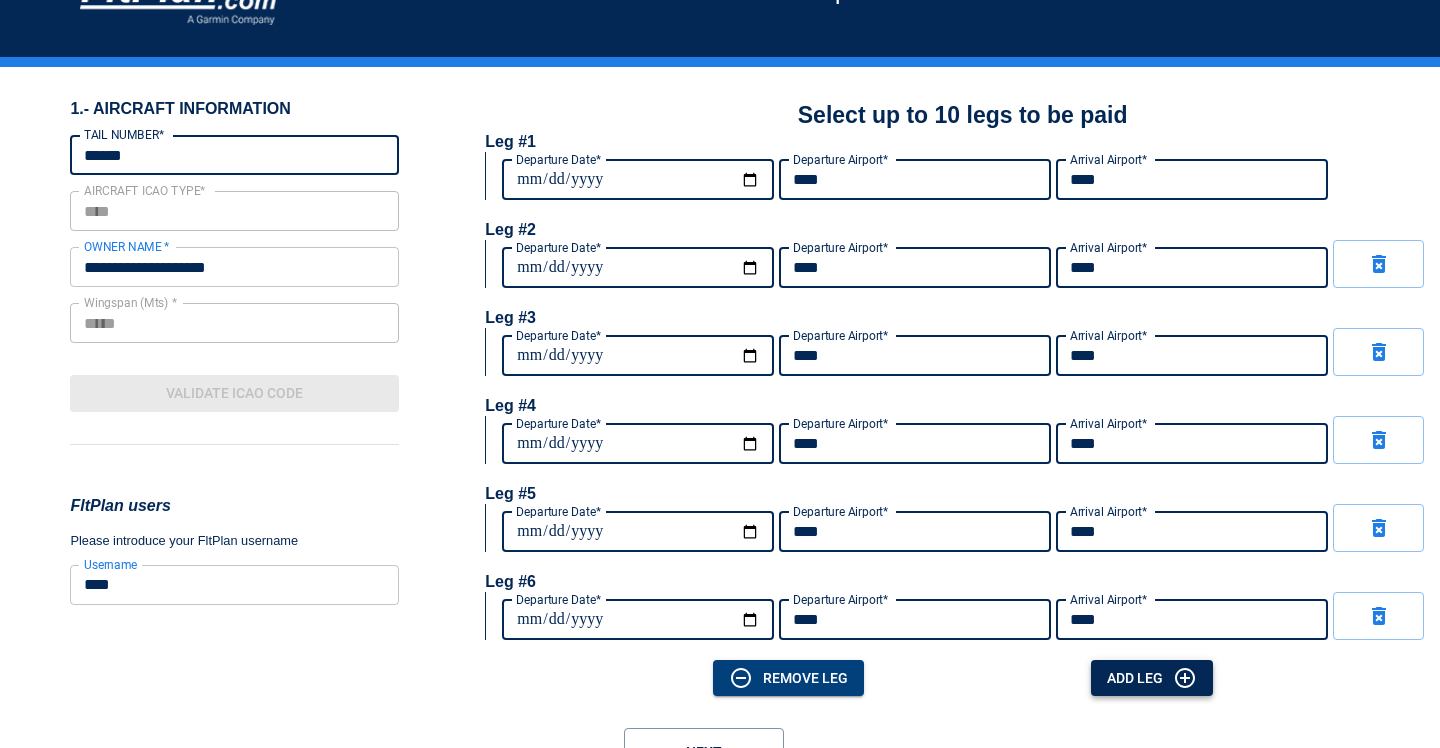 type on "****" 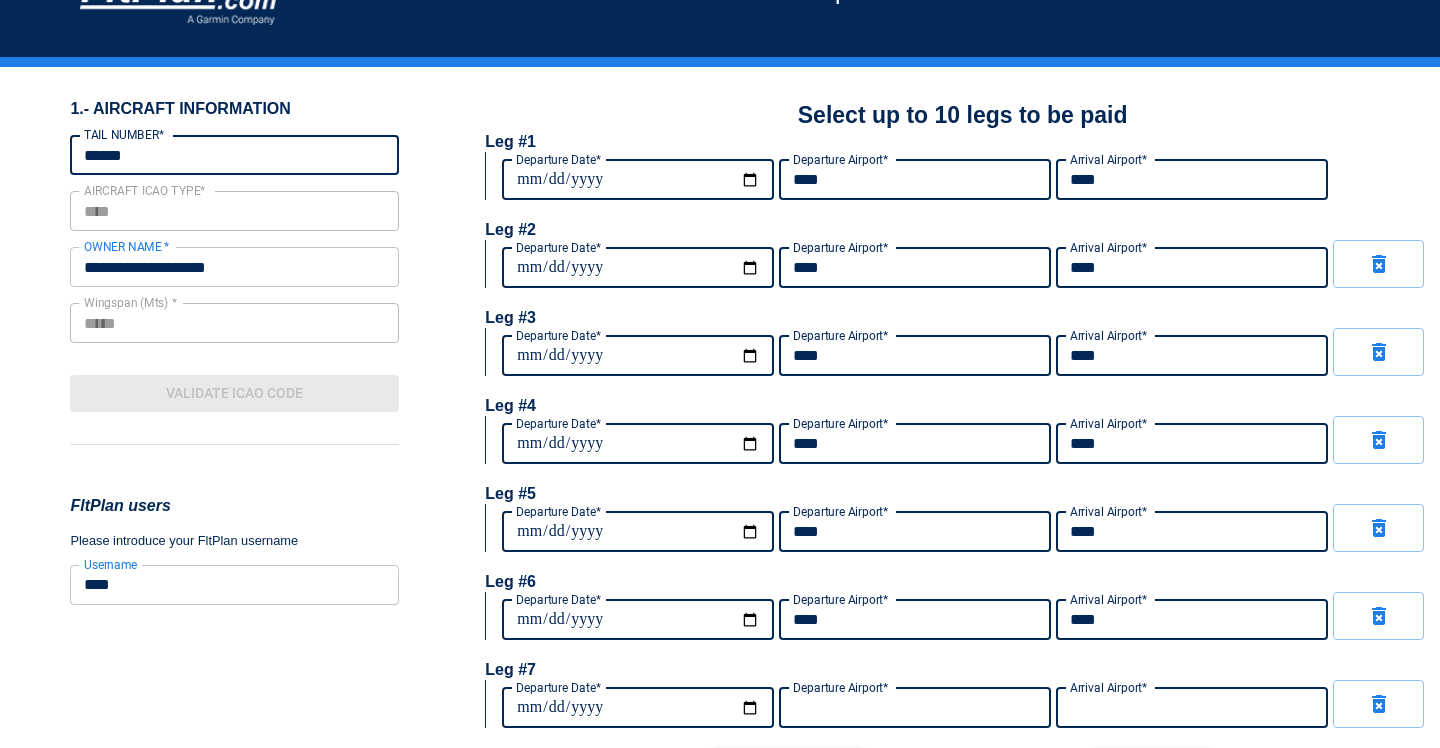 click on "Departure Date*" at bounding box center [638, 708] 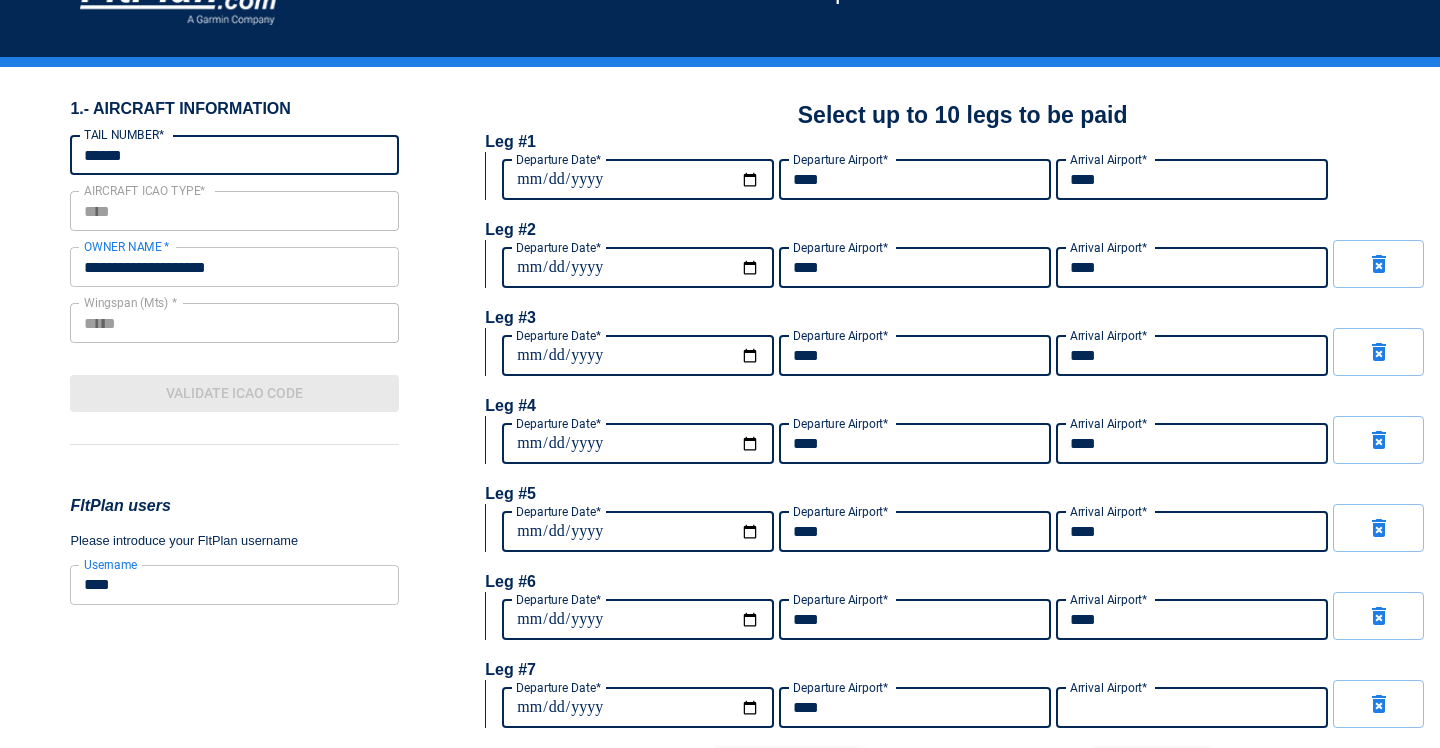 type on "****" 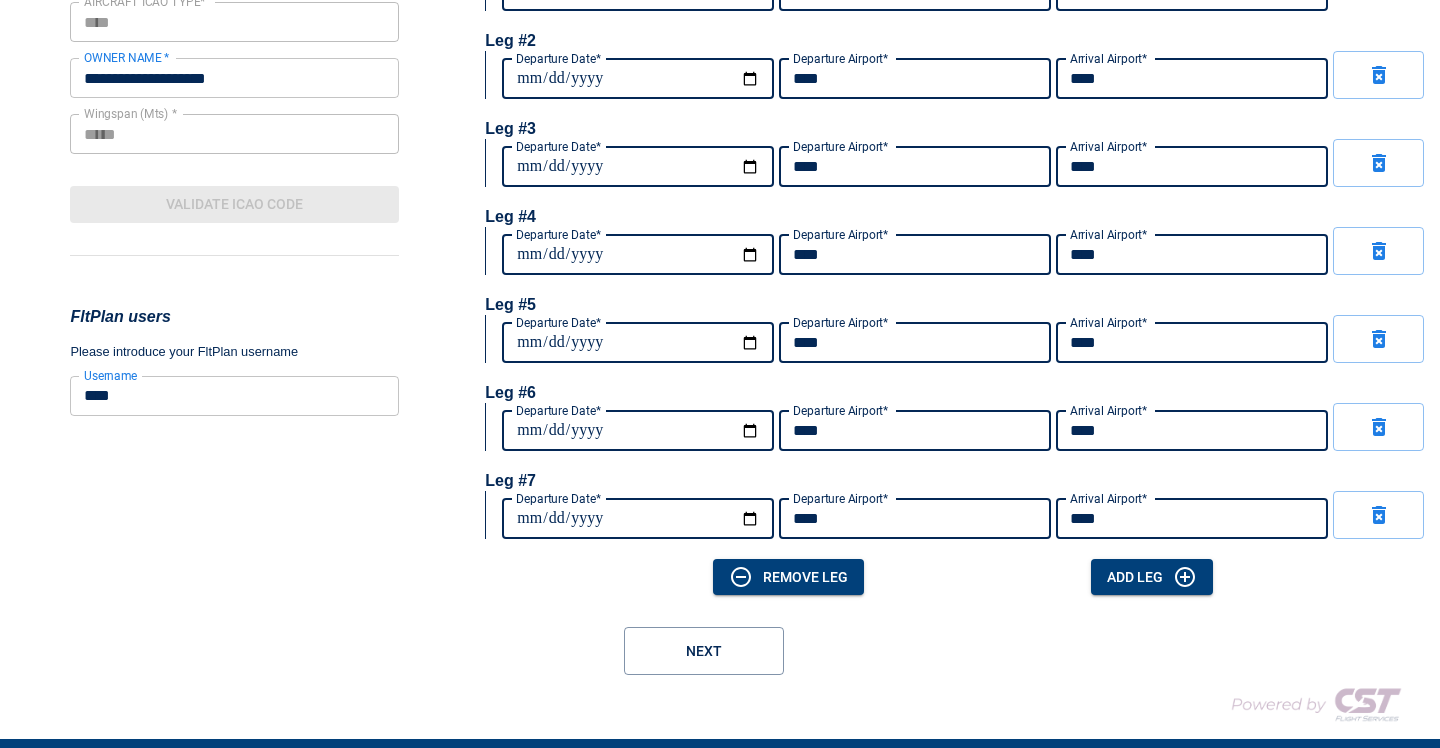scroll, scrollTop: 342, scrollLeft: 0, axis: vertical 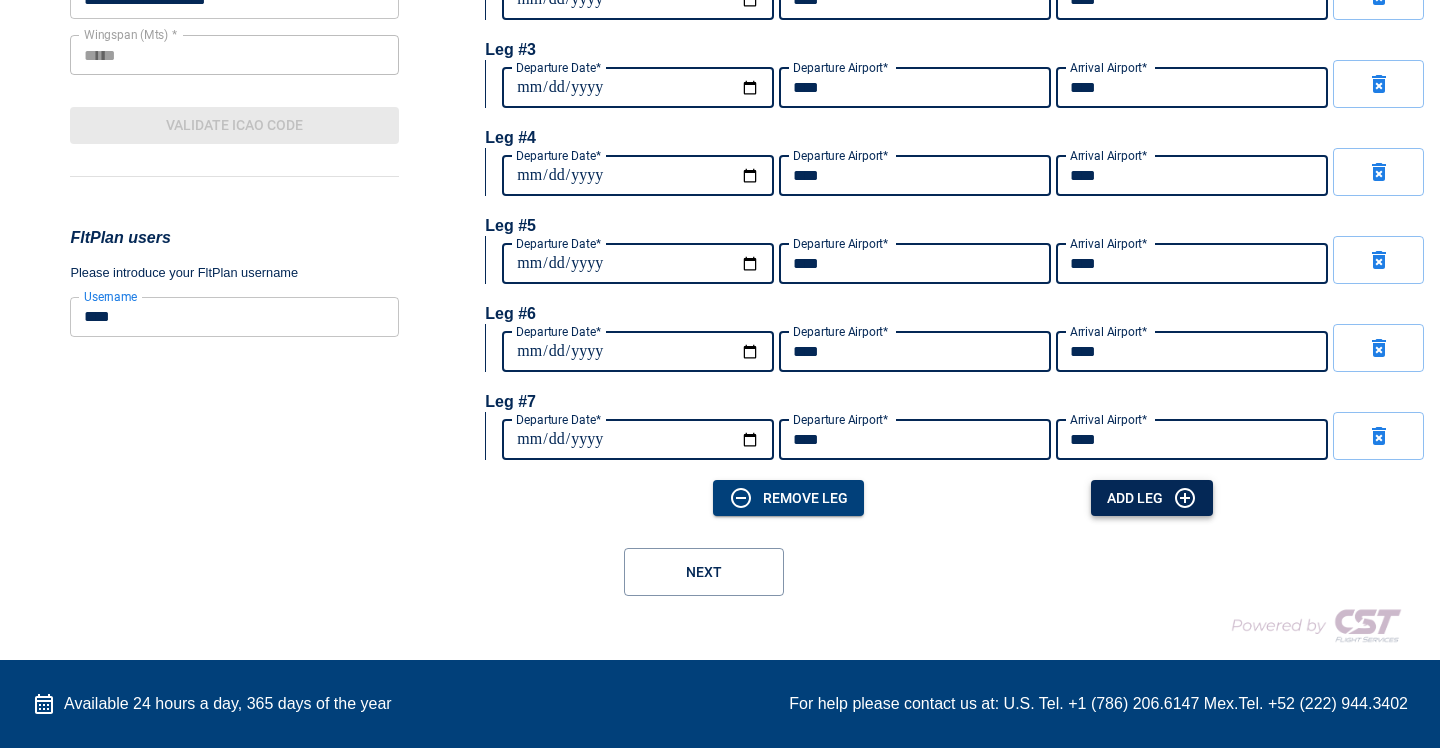 type on "****" 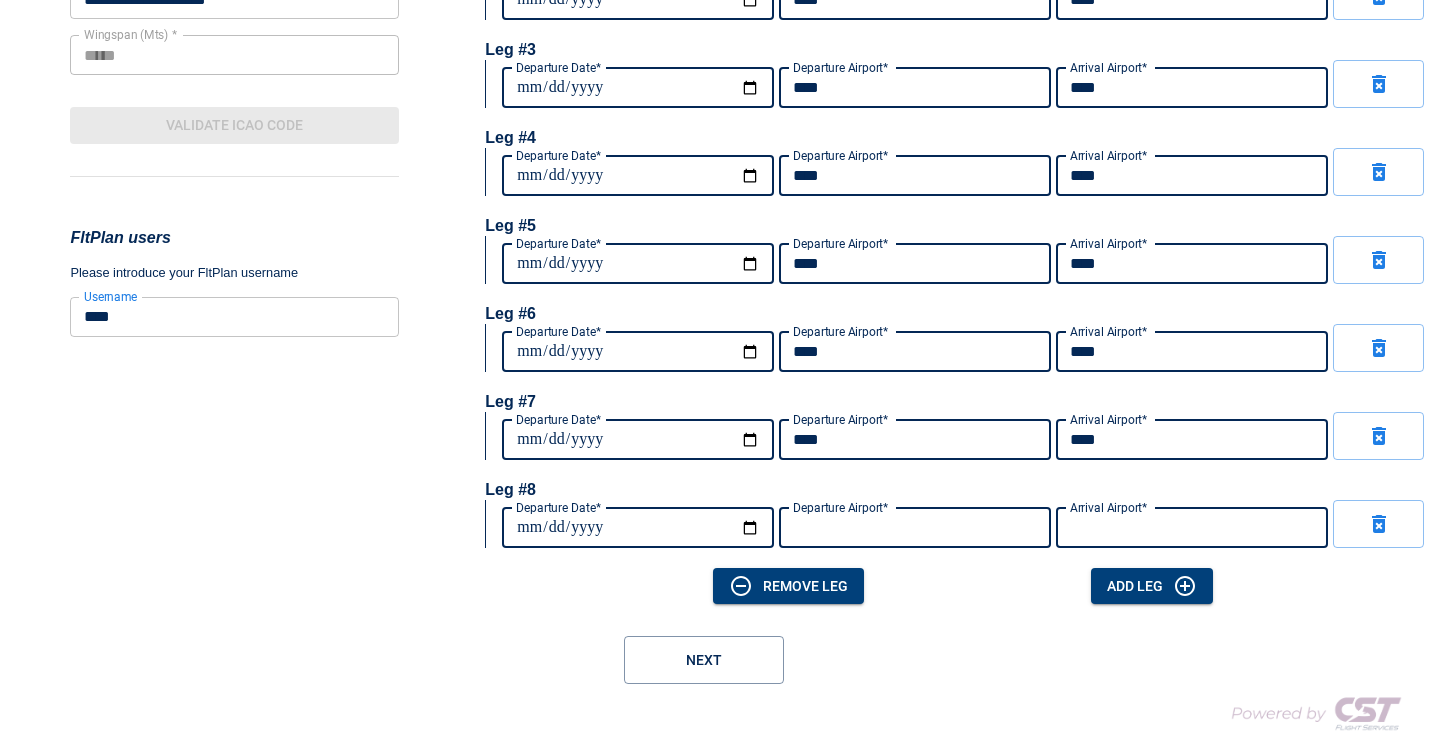 click on "Departure Date*" at bounding box center (638, 528) 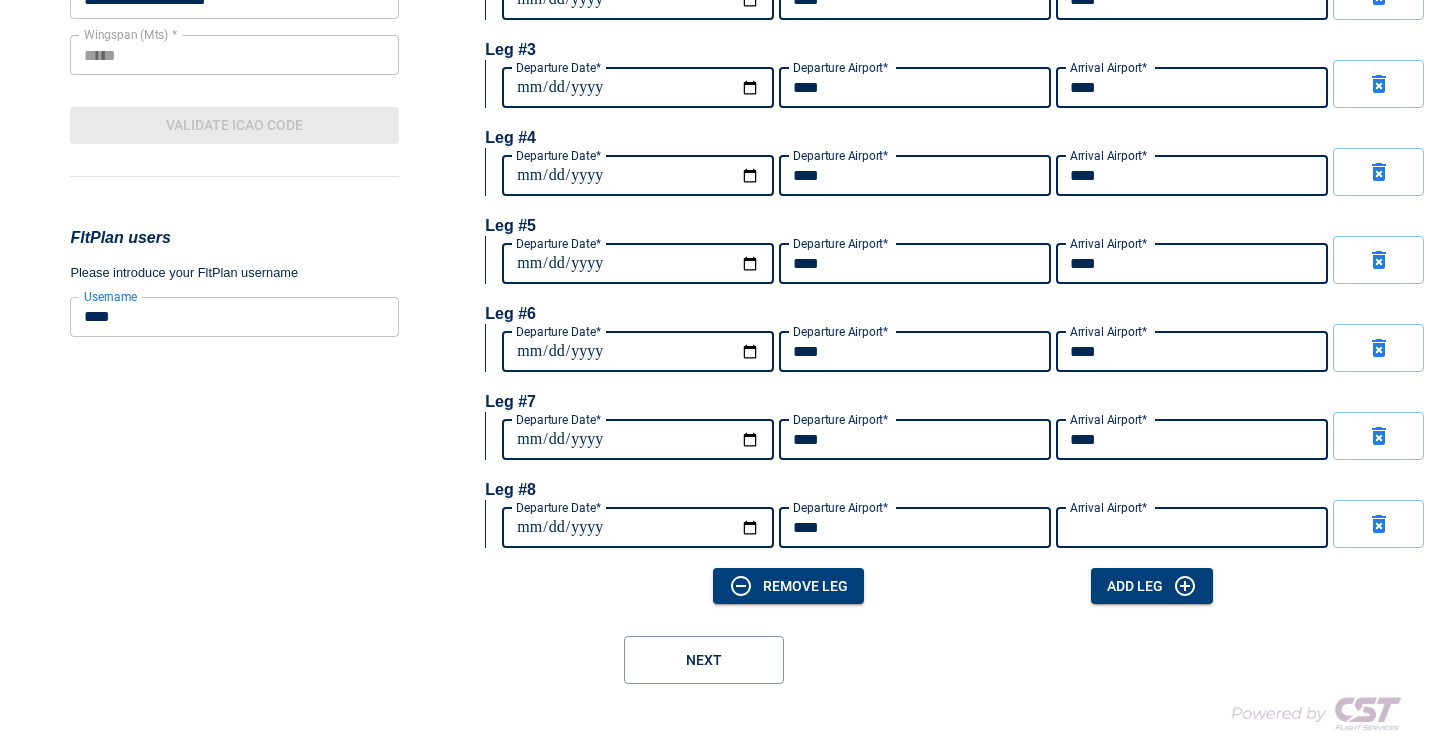 type on "****" 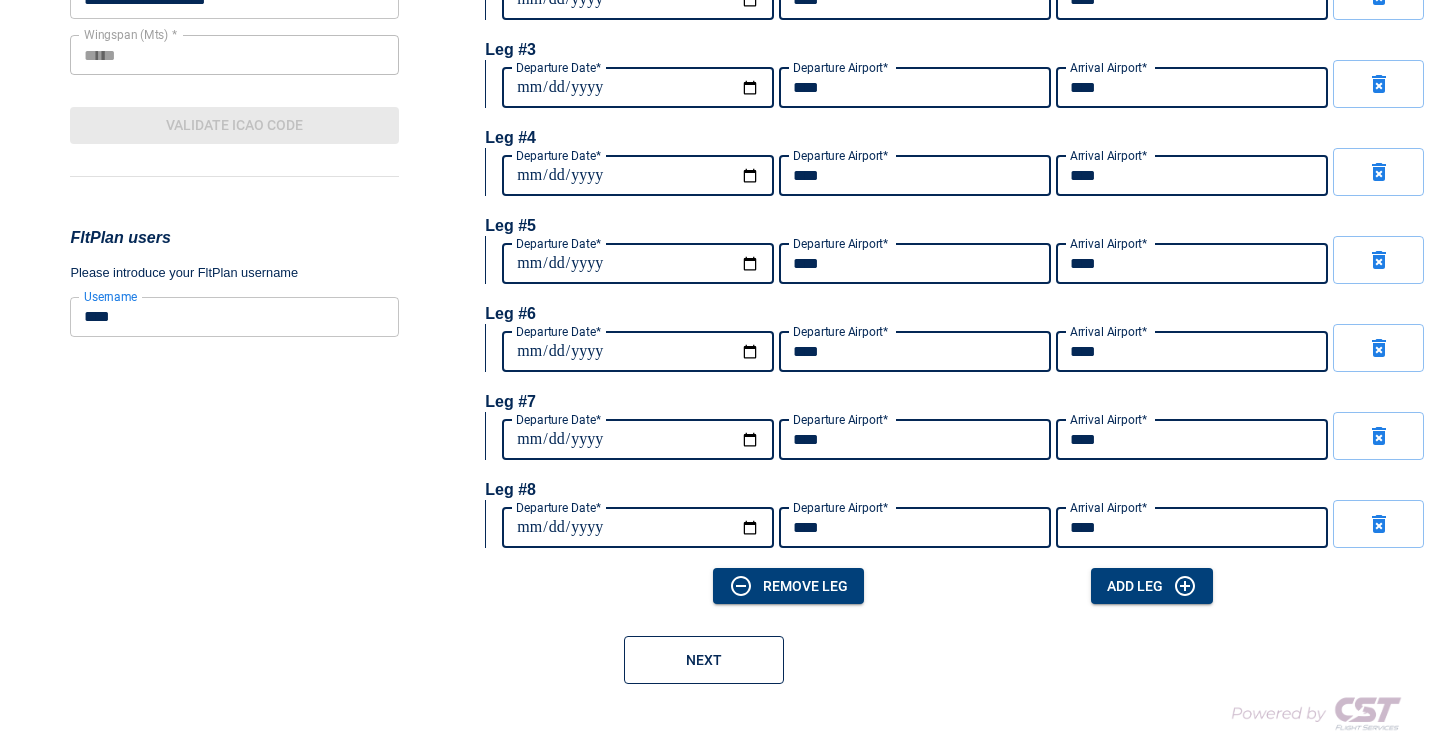 type on "****" 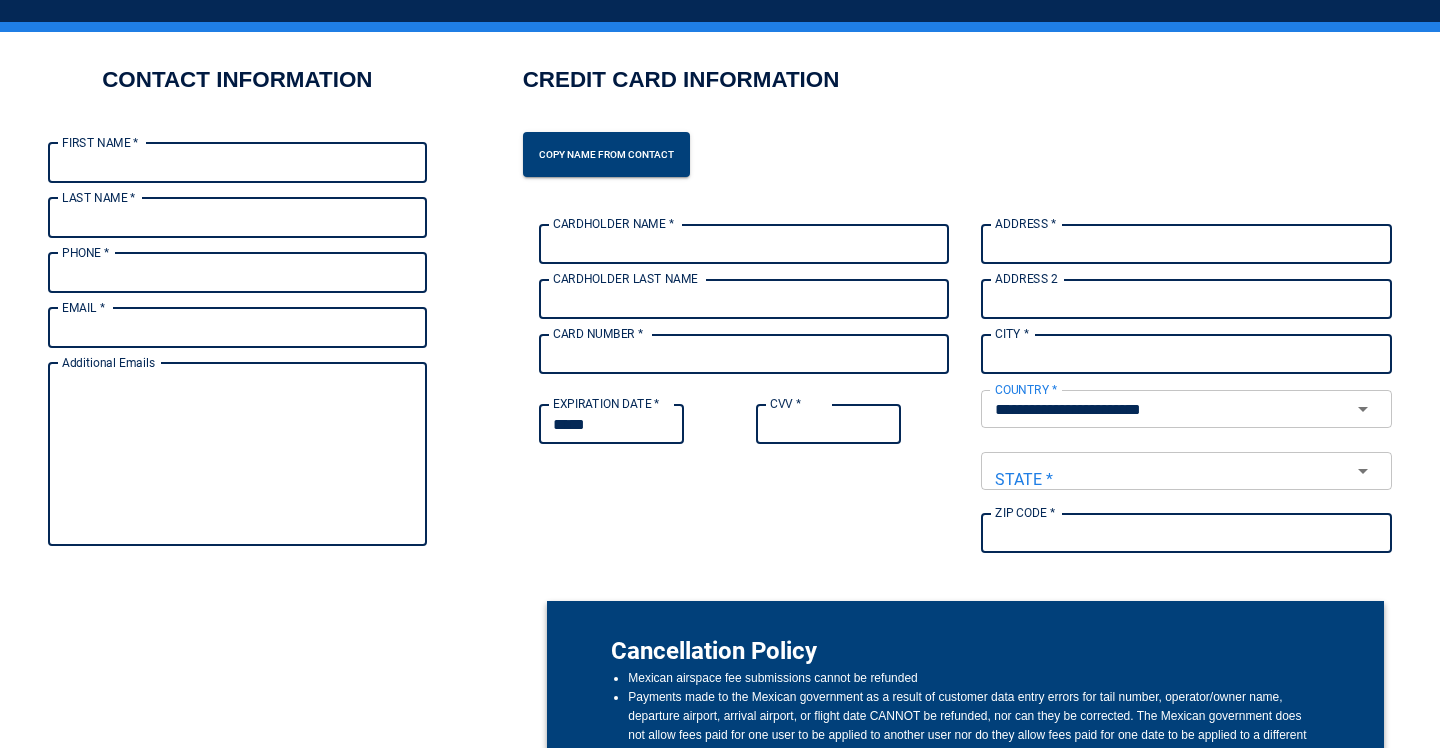 scroll, scrollTop: 0, scrollLeft: 0, axis: both 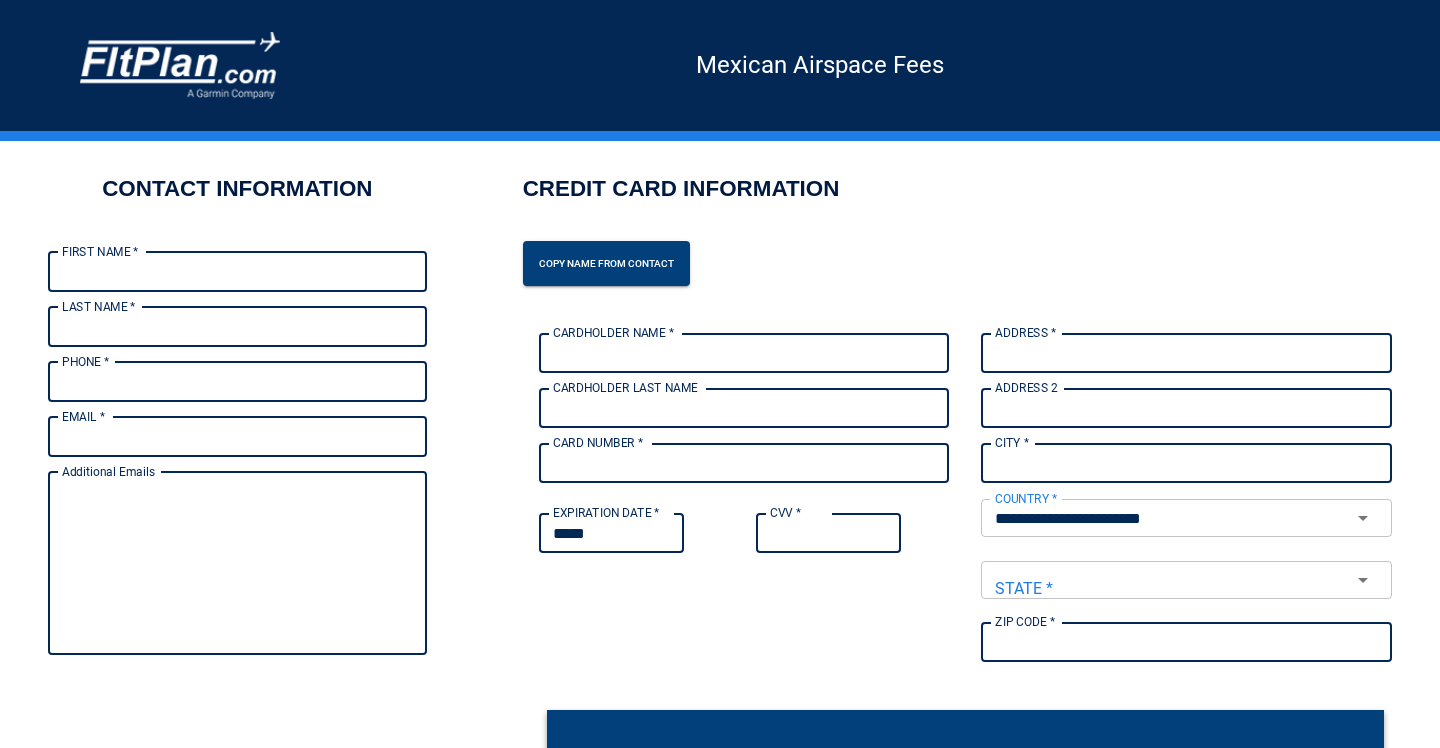 click on "FIRST NAME *" at bounding box center [237, 272] 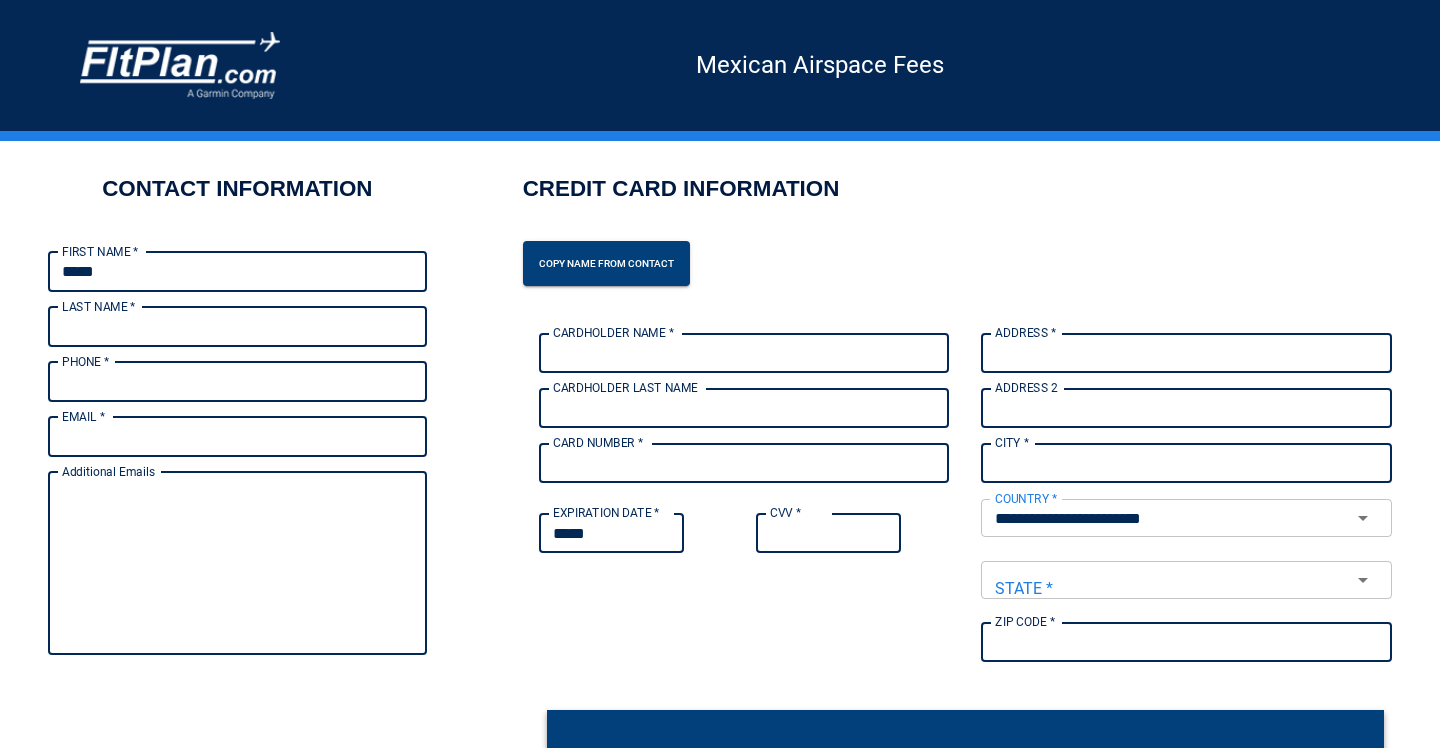 type on "*******" 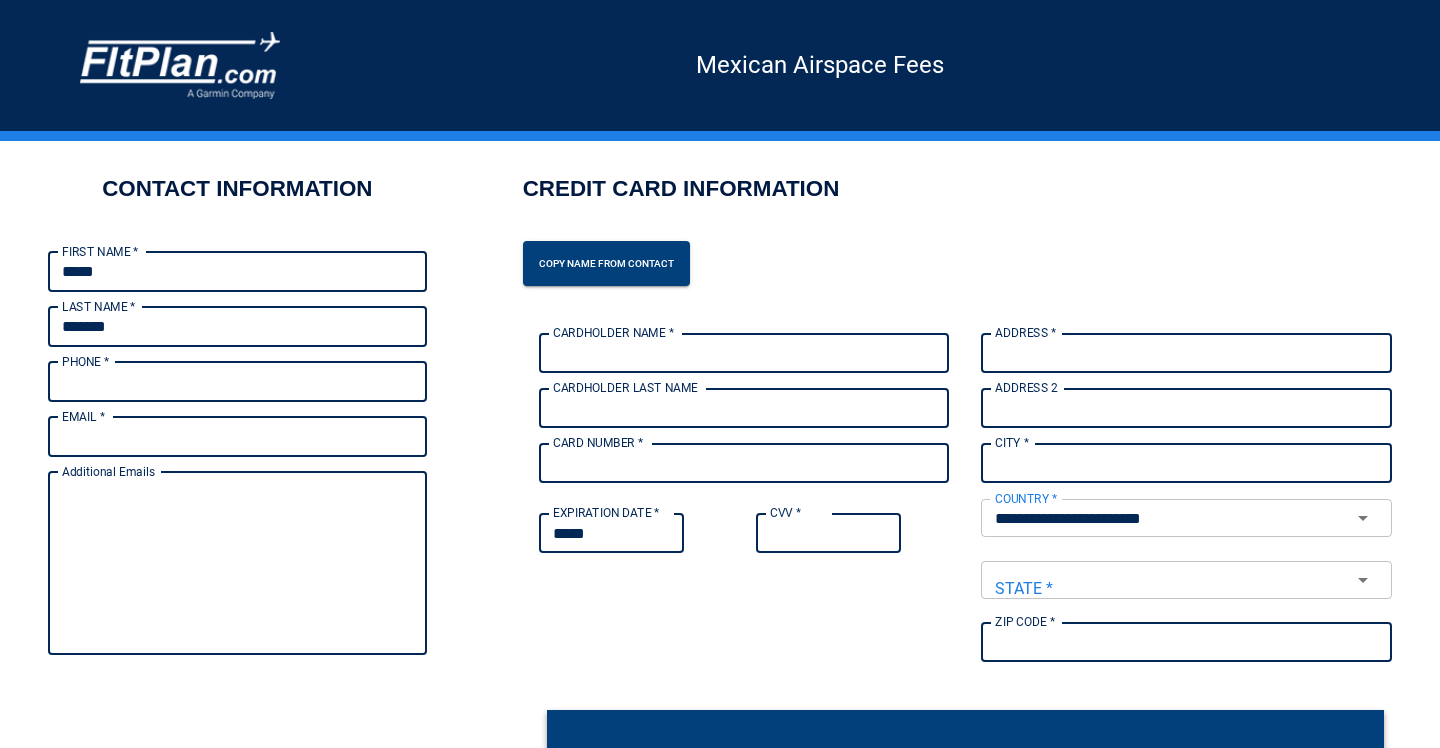 type on "**********" 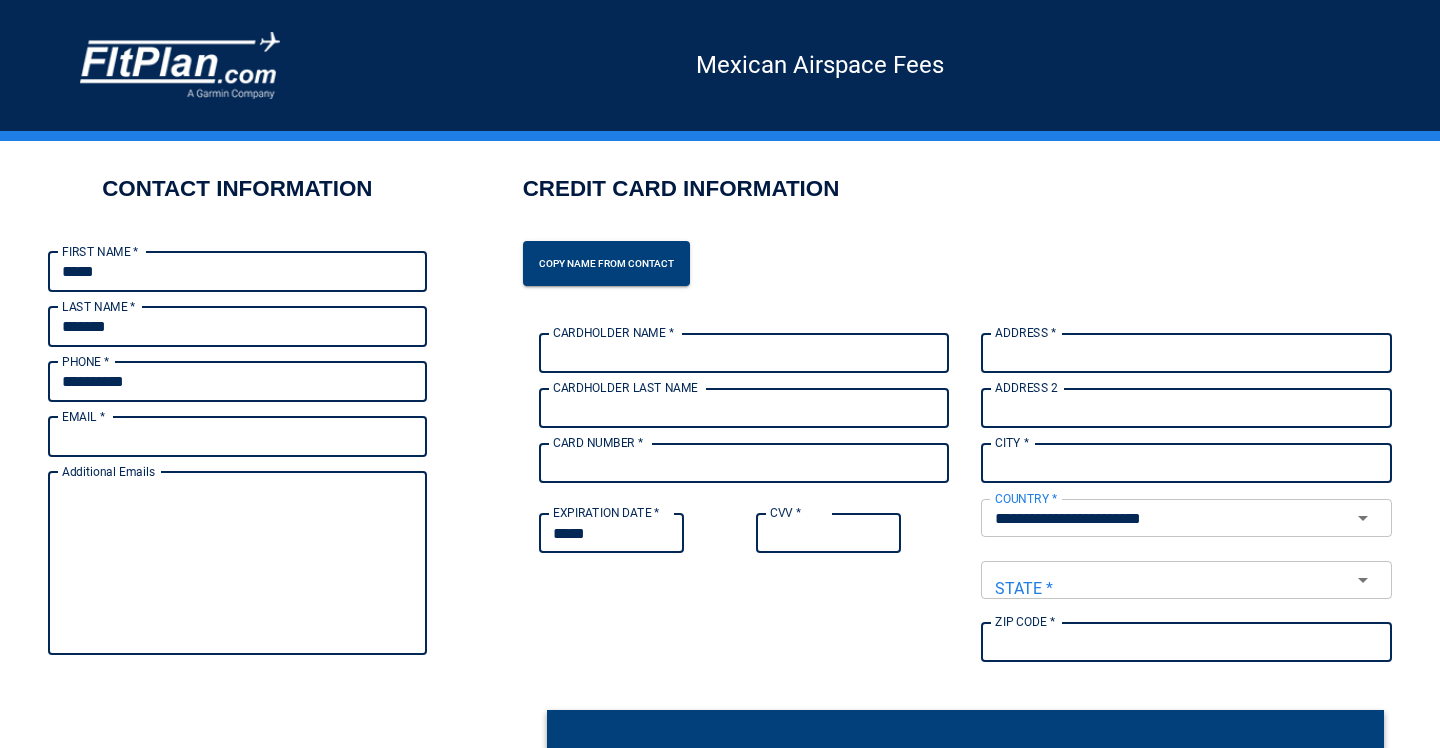 type on "**********" 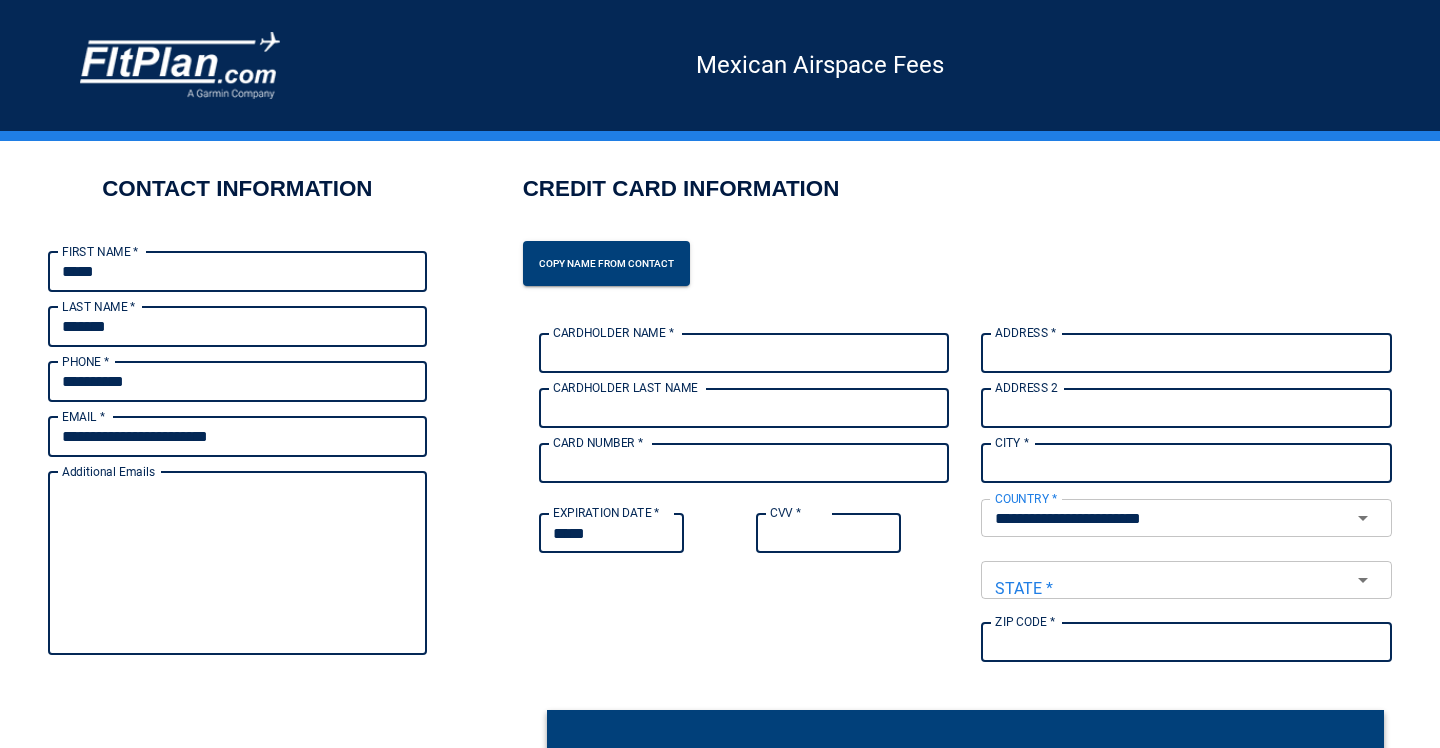 type on "**********" 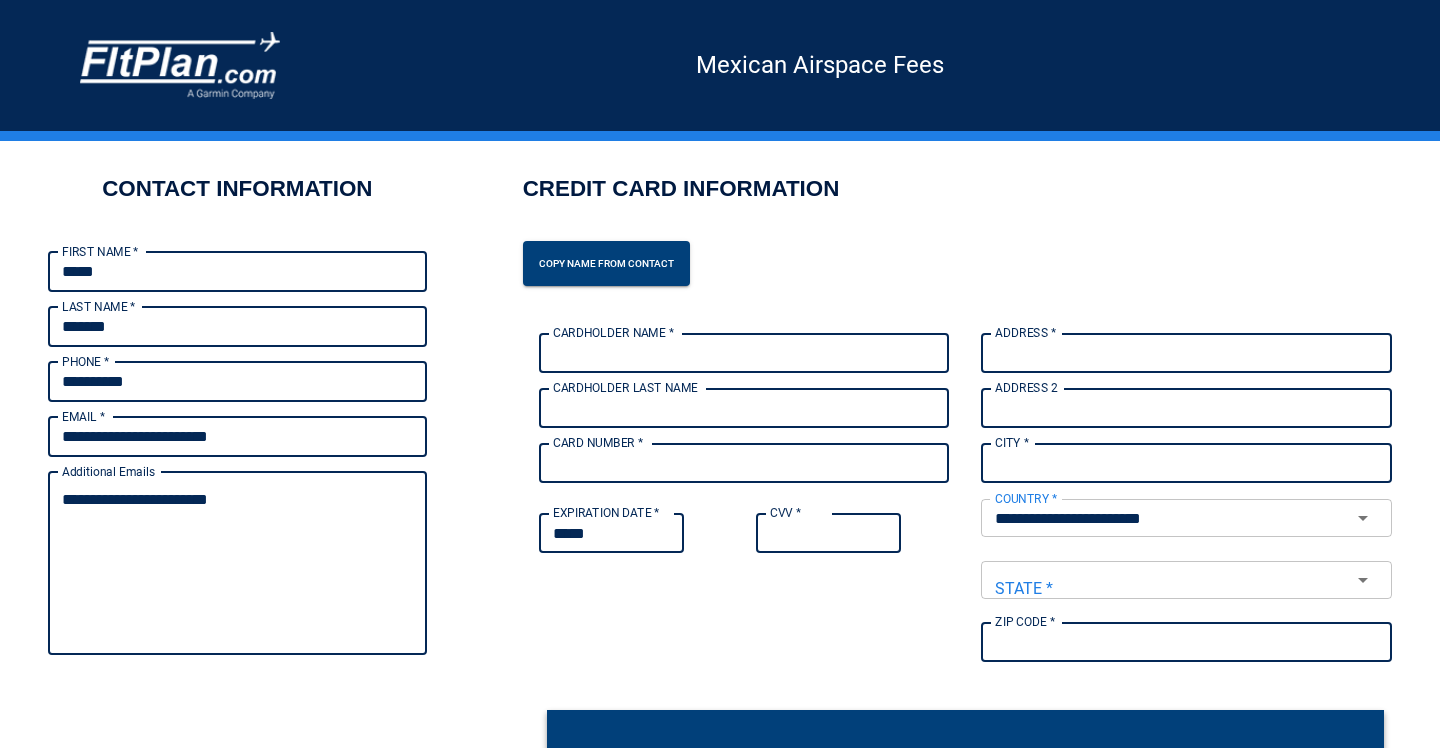 type on "**********" 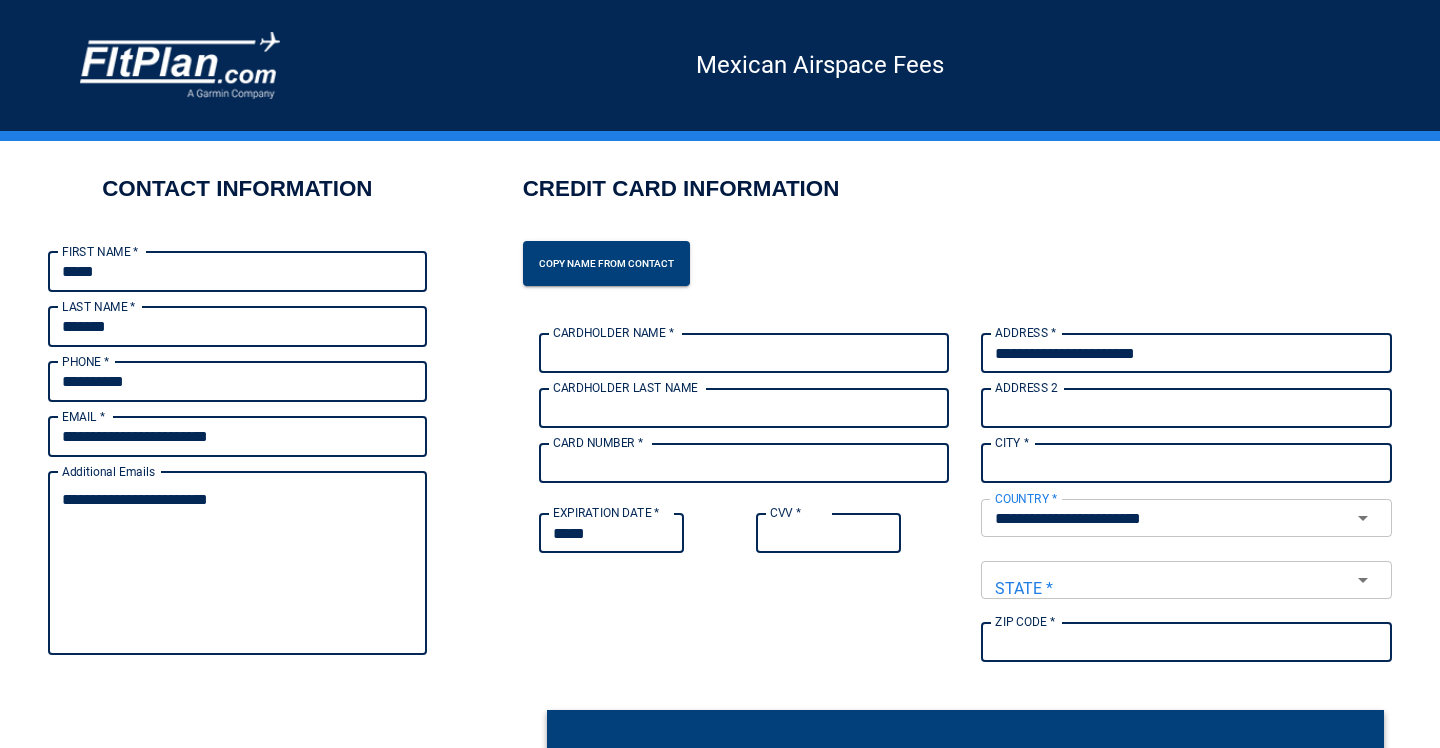 type on "*******" 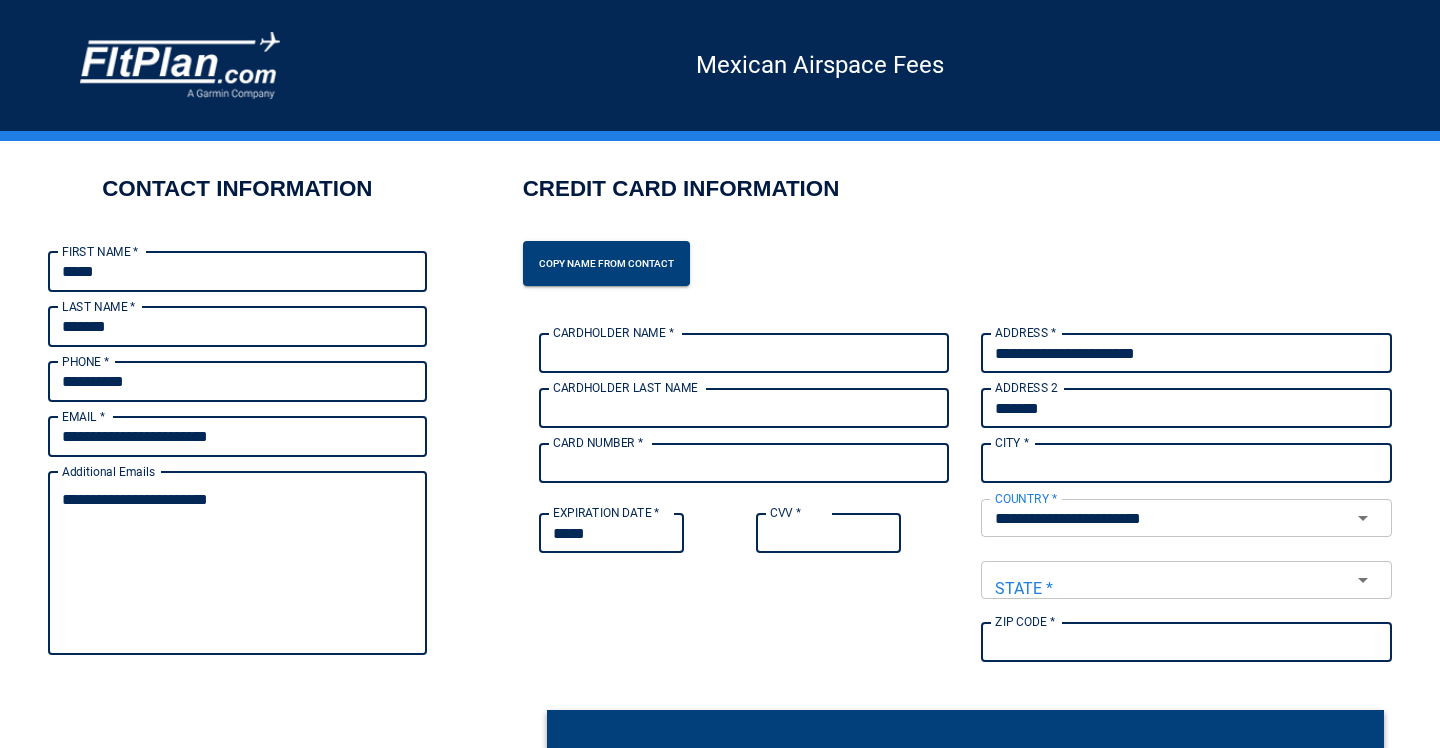 type on "**********" 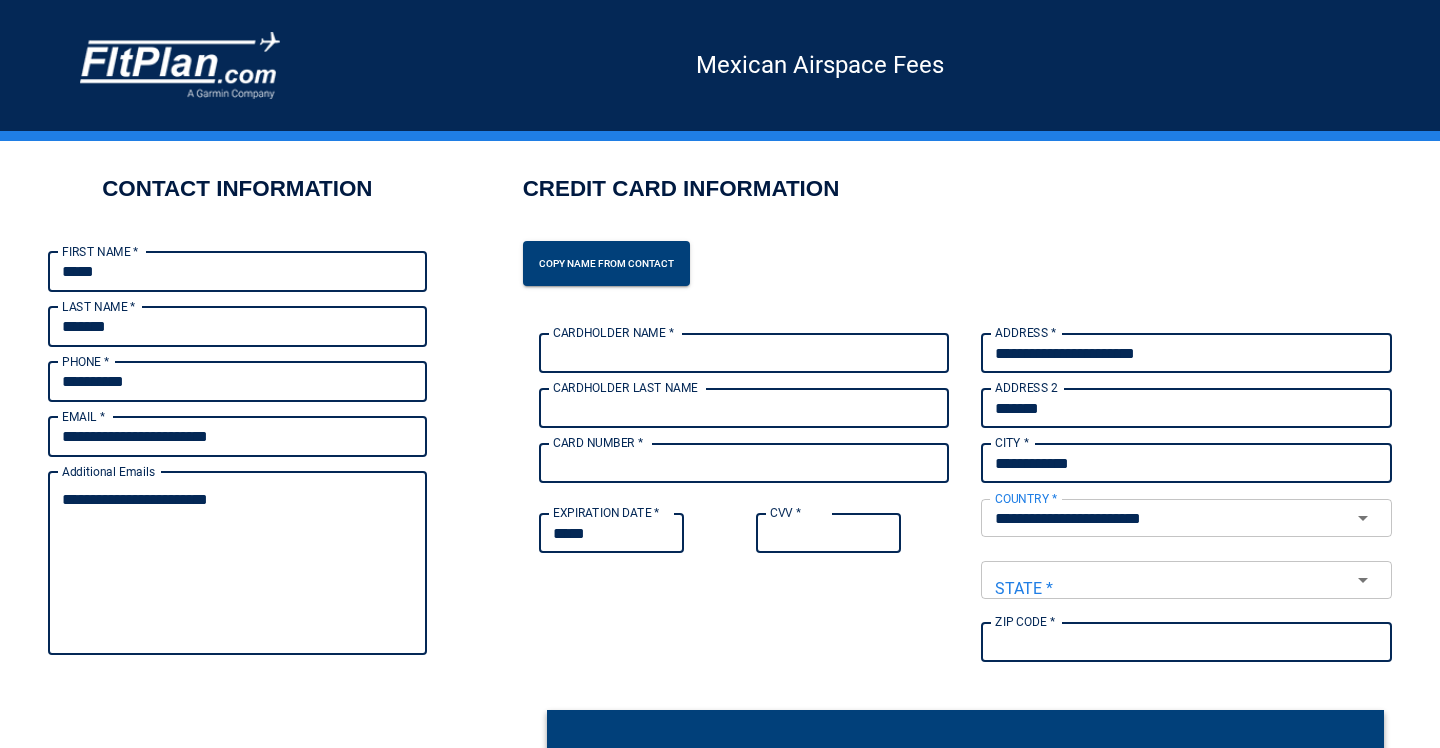 type on "*******" 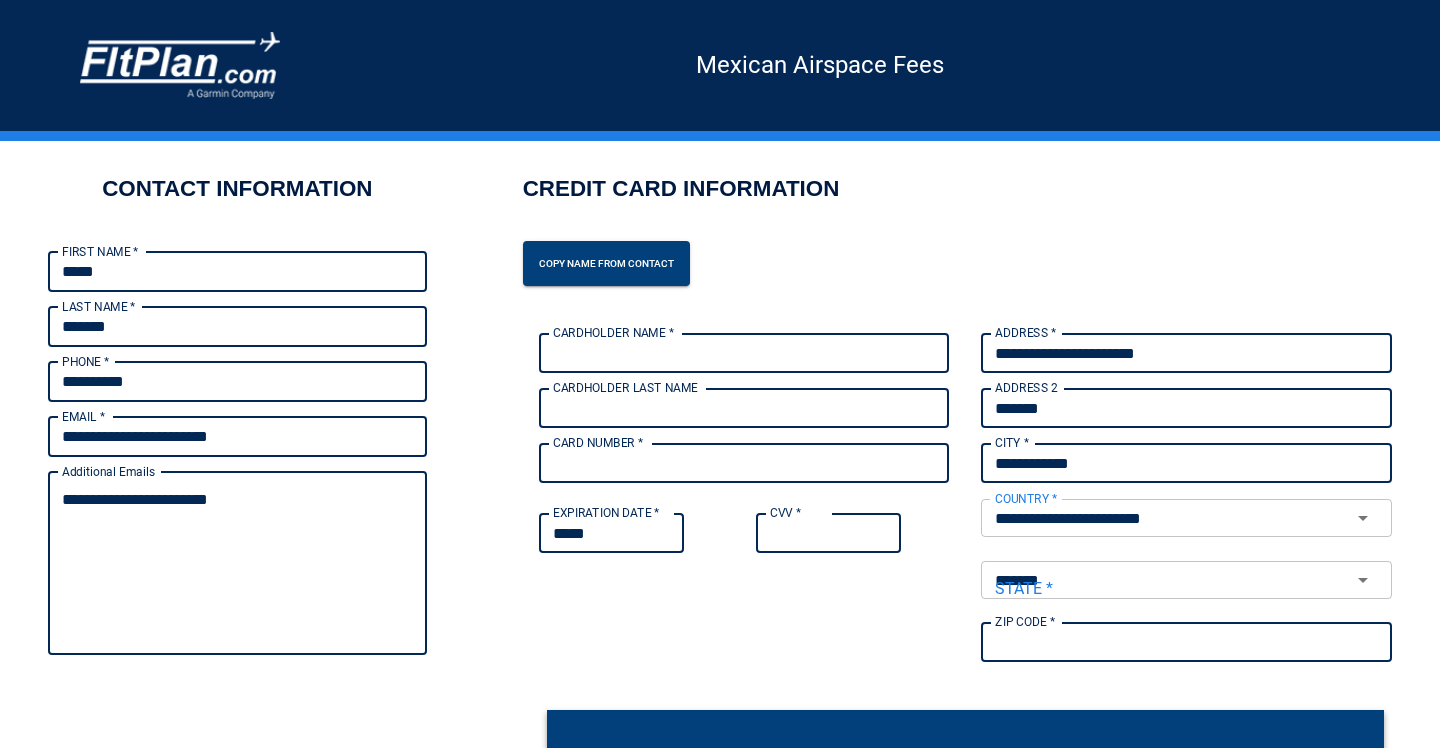 type on "*****" 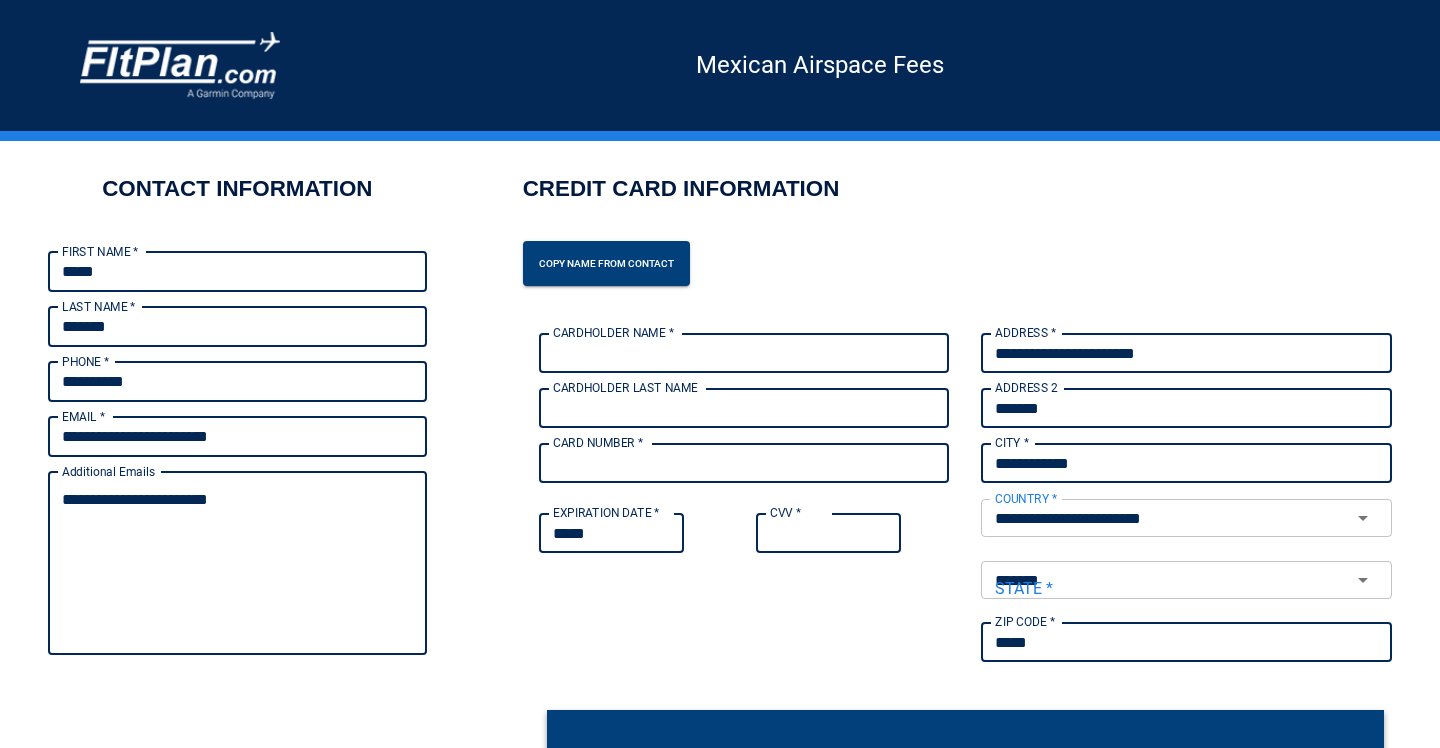 type on "*" 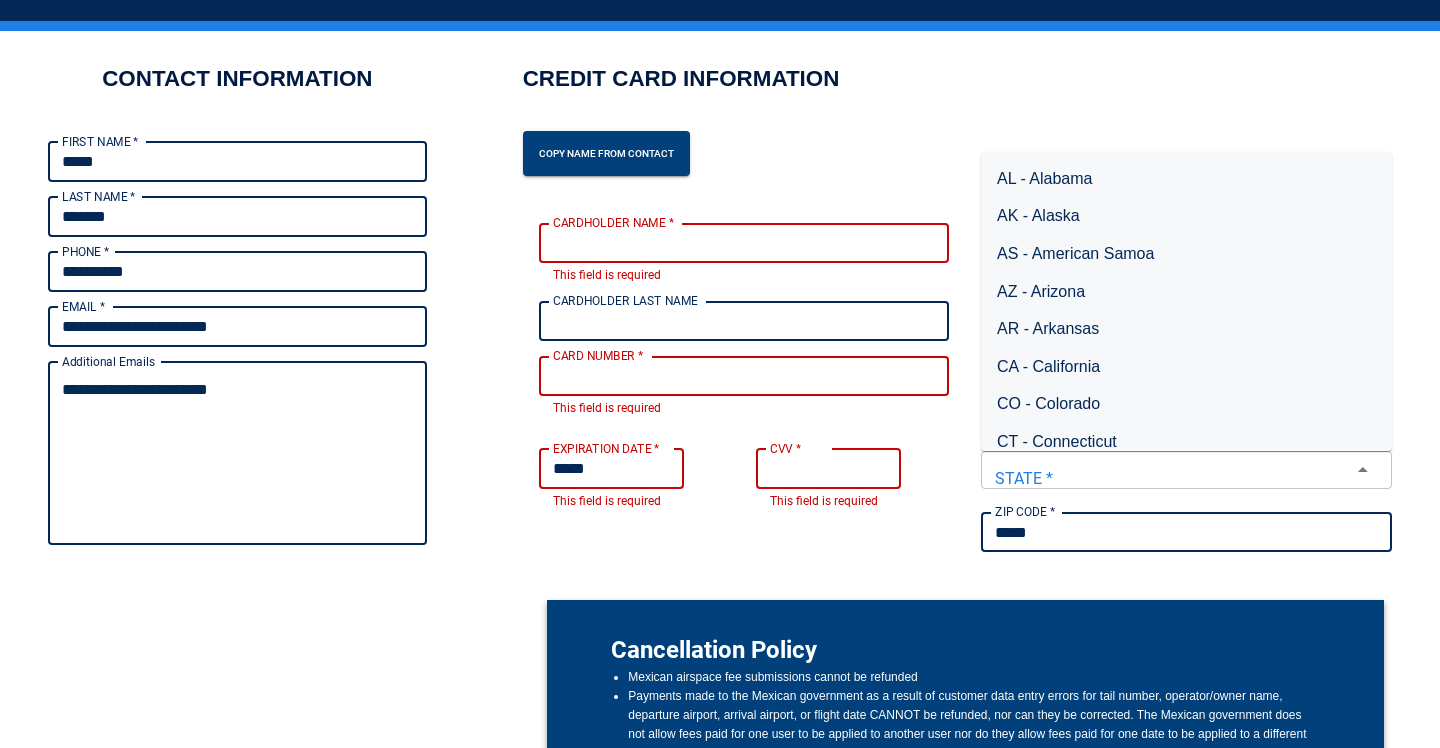 scroll, scrollTop: 0, scrollLeft: 0, axis: both 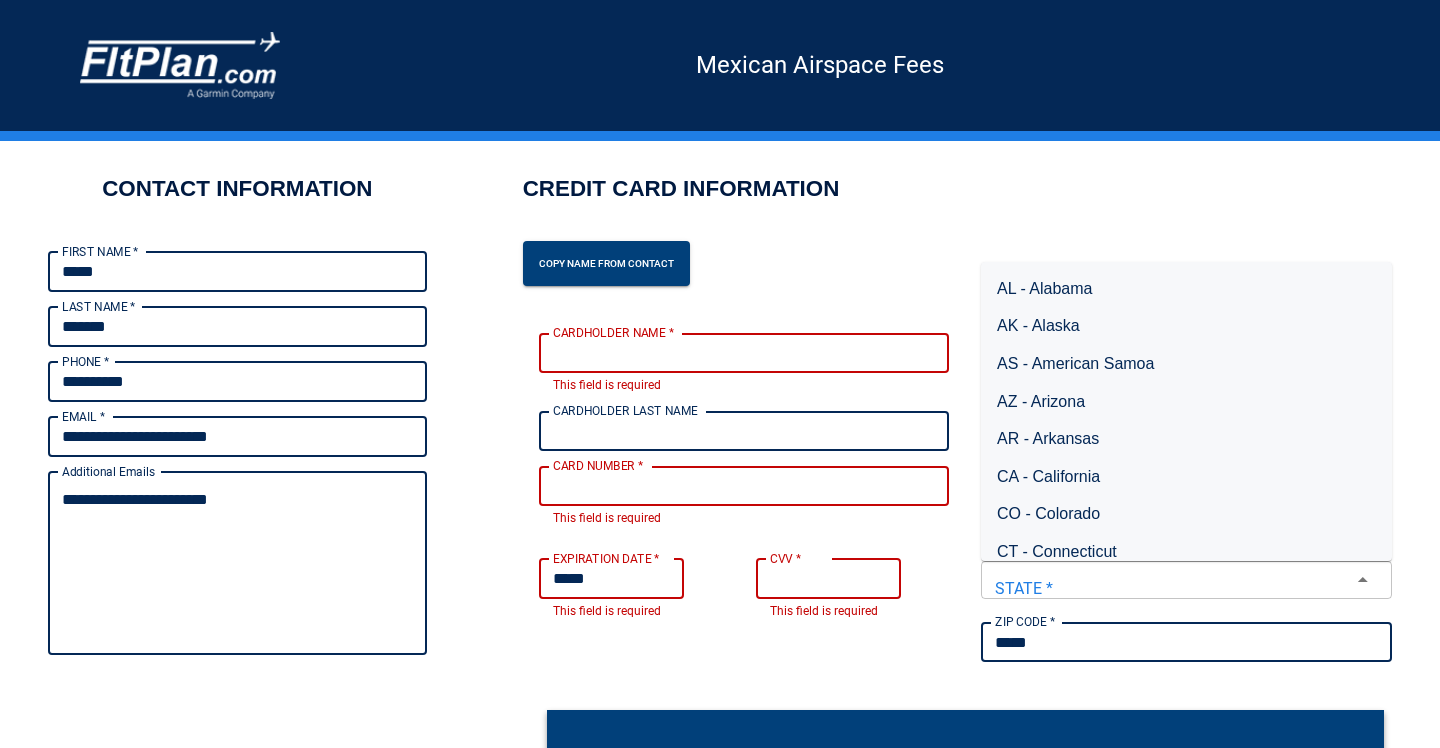 type on "*" 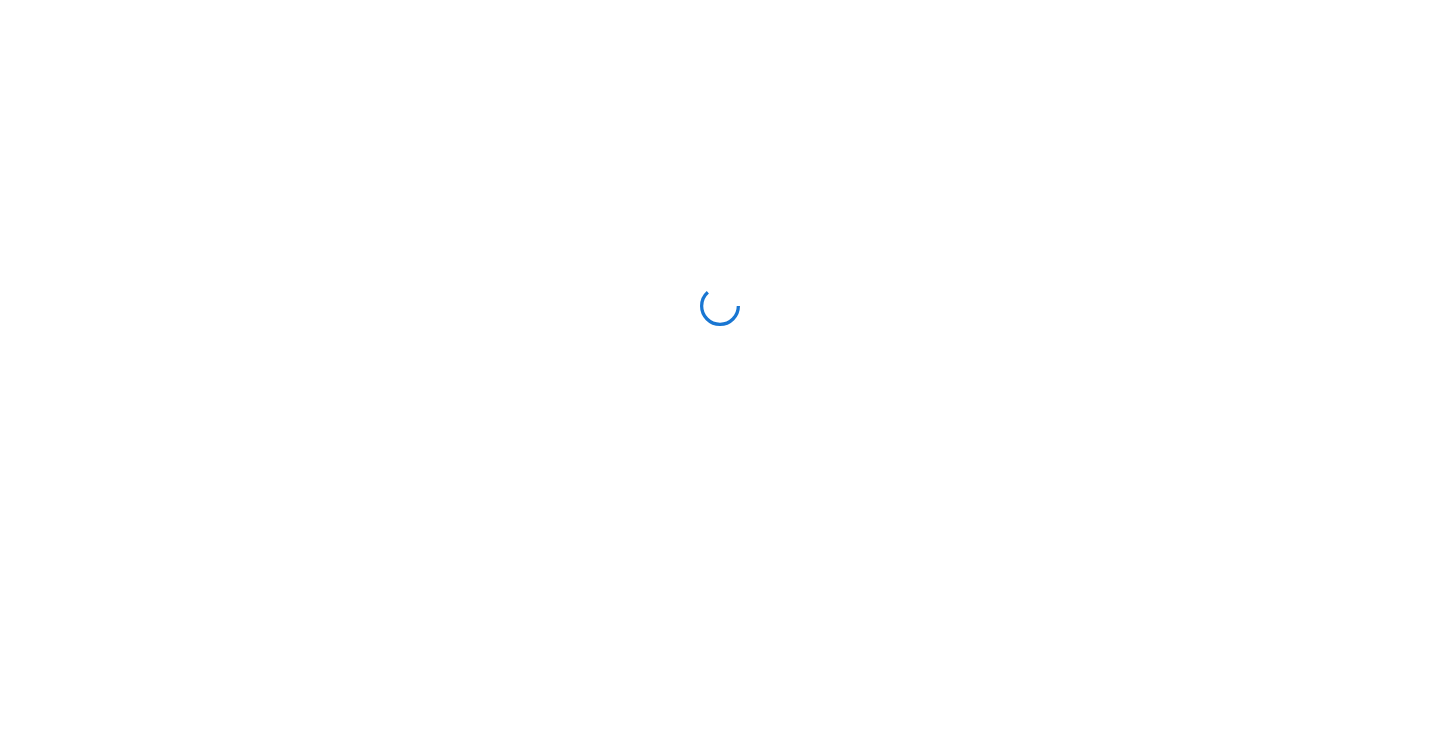 scroll, scrollTop: 0, scrollLeft: 0, axis: both 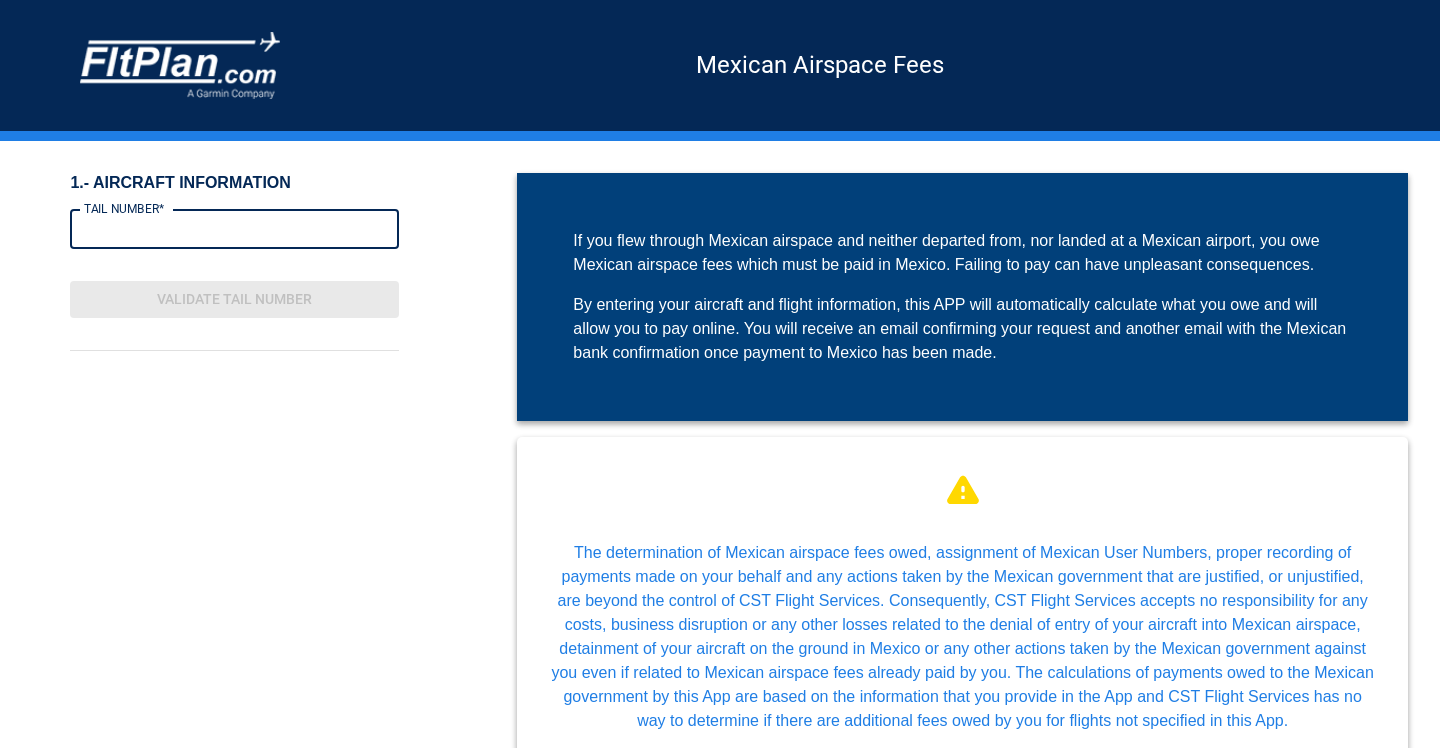 click on "TAIL NUMBER*" at bounding box center (234, 229) 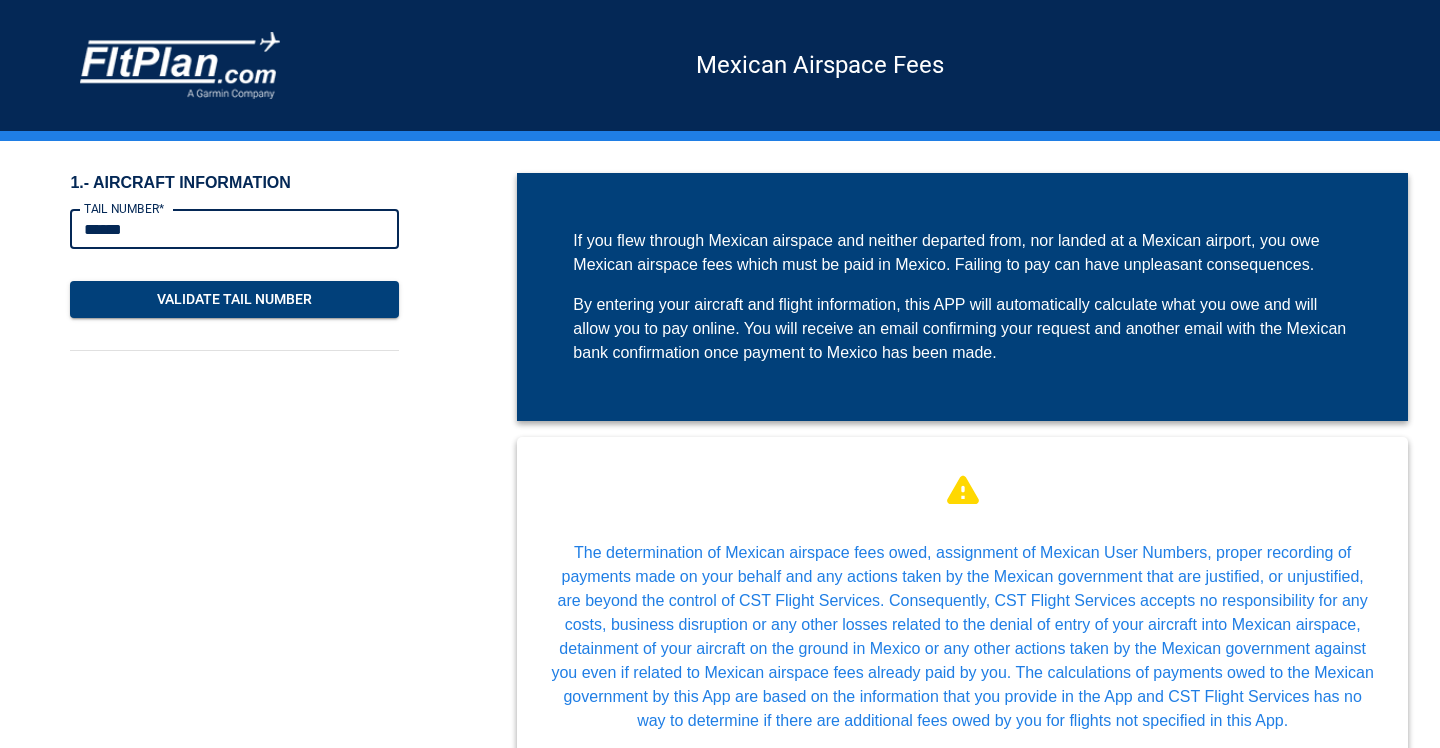 type on "******" 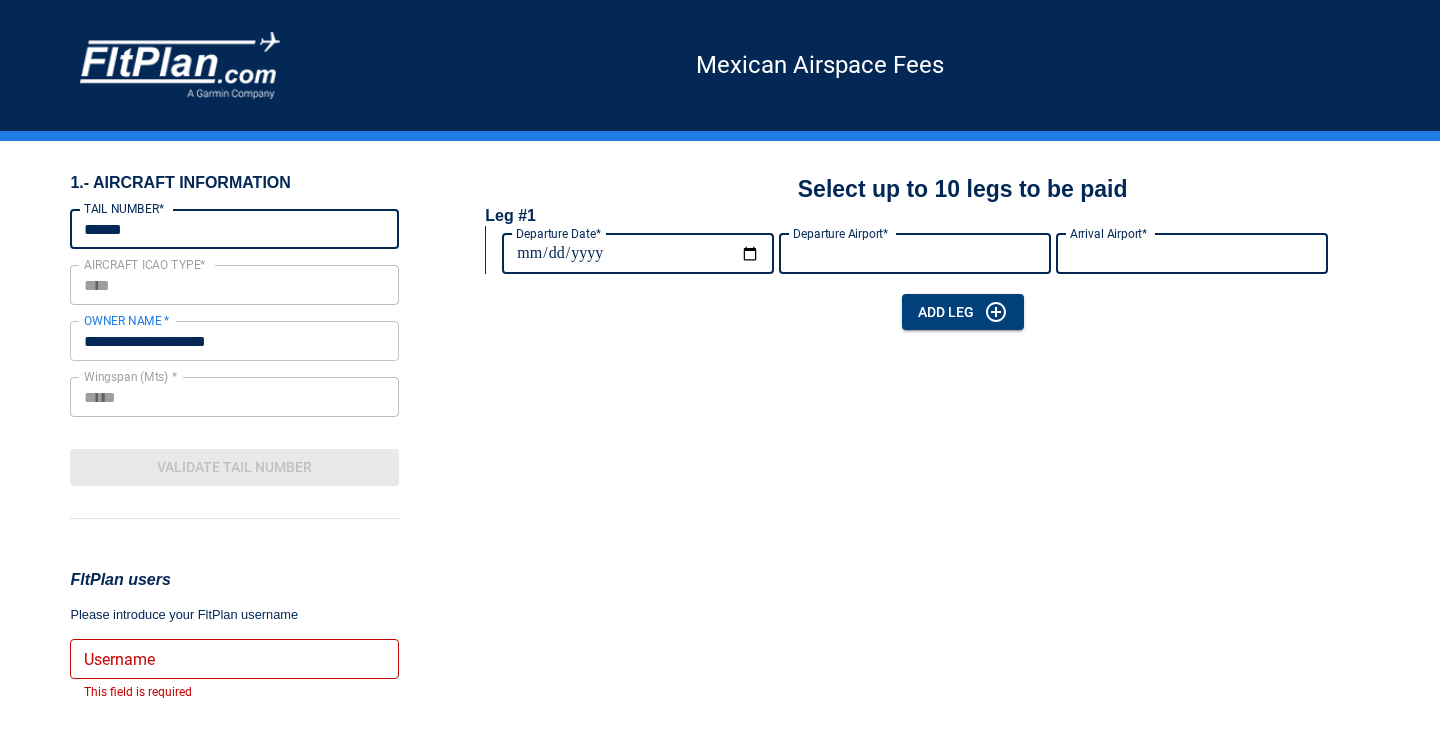 click on "Departure Date*" at bounding box center (638, 254) 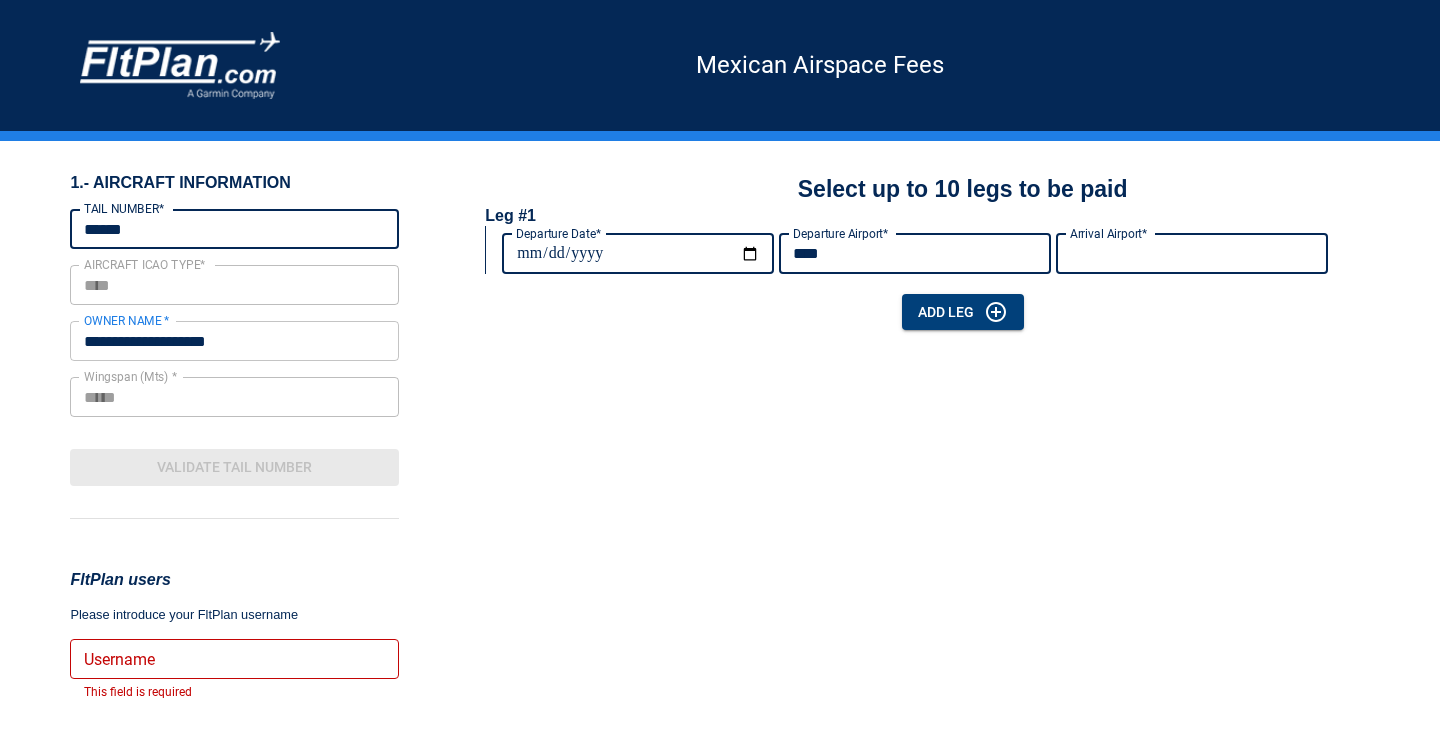 type on "****" 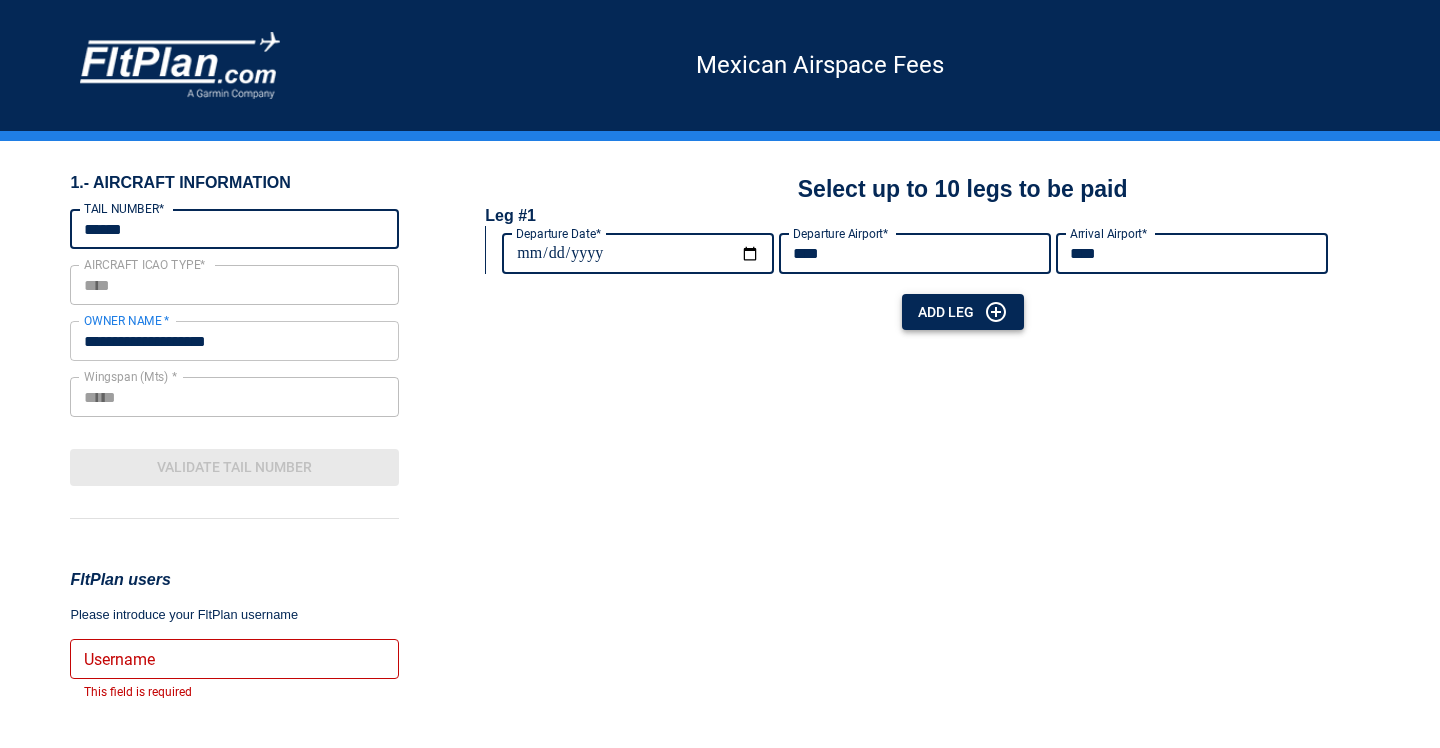 type on "****" 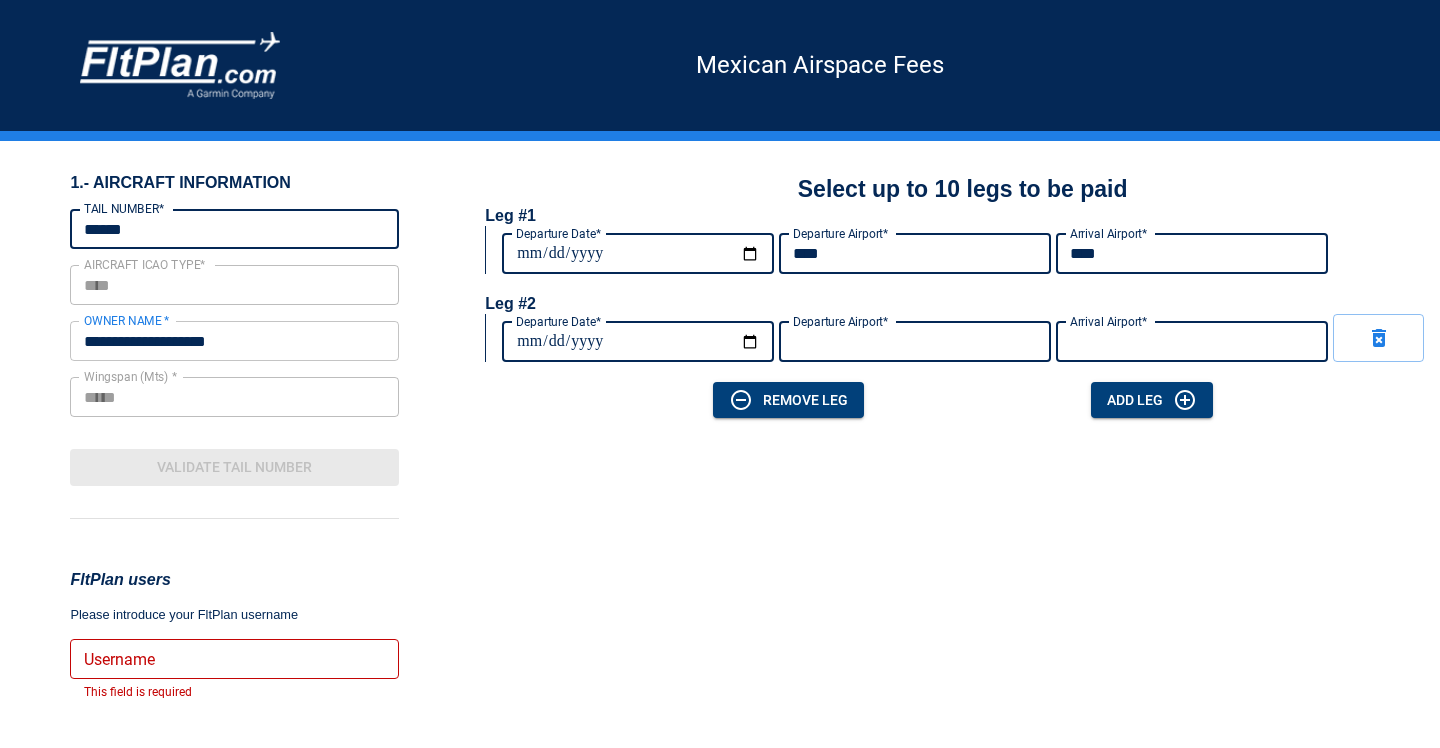 click on "Departure Date*" at bounding box center [638, 342] 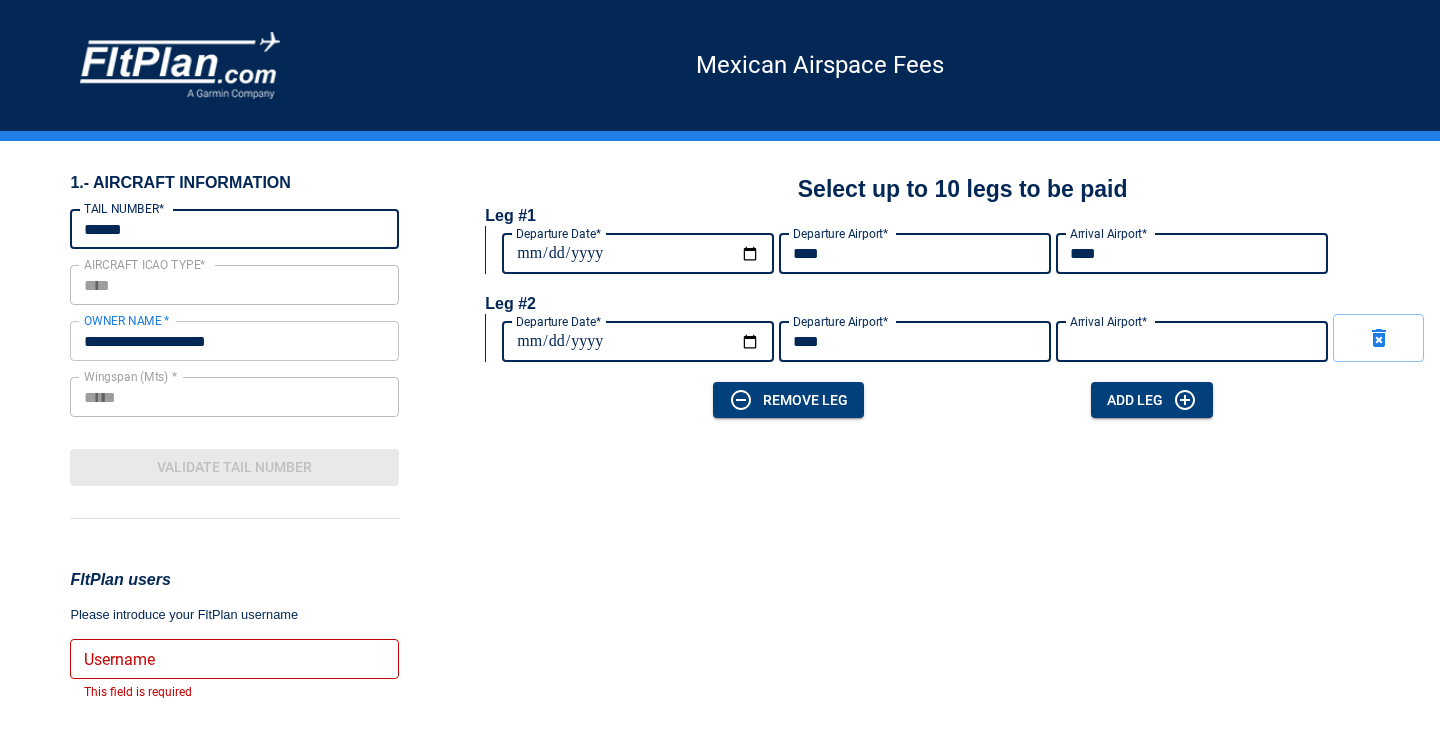 type on "****" 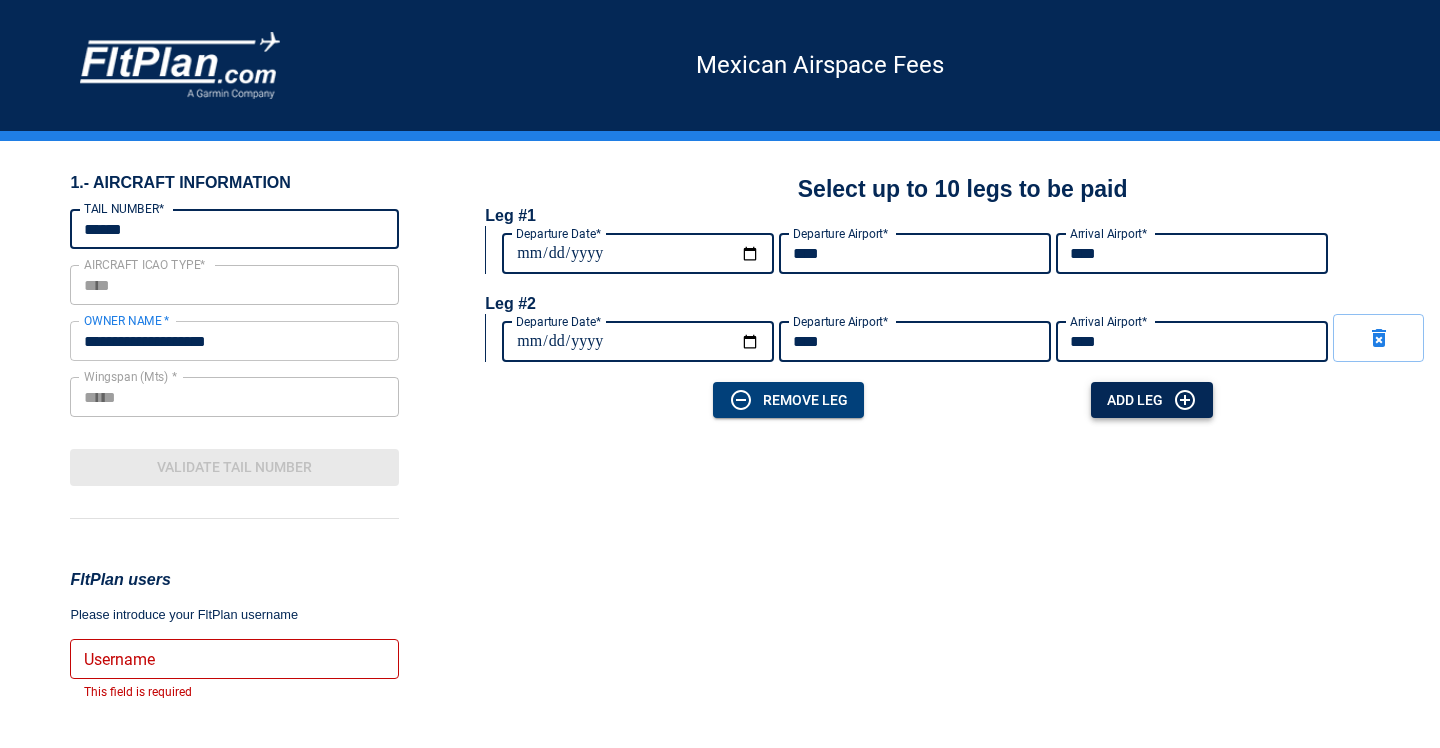 type on "****" 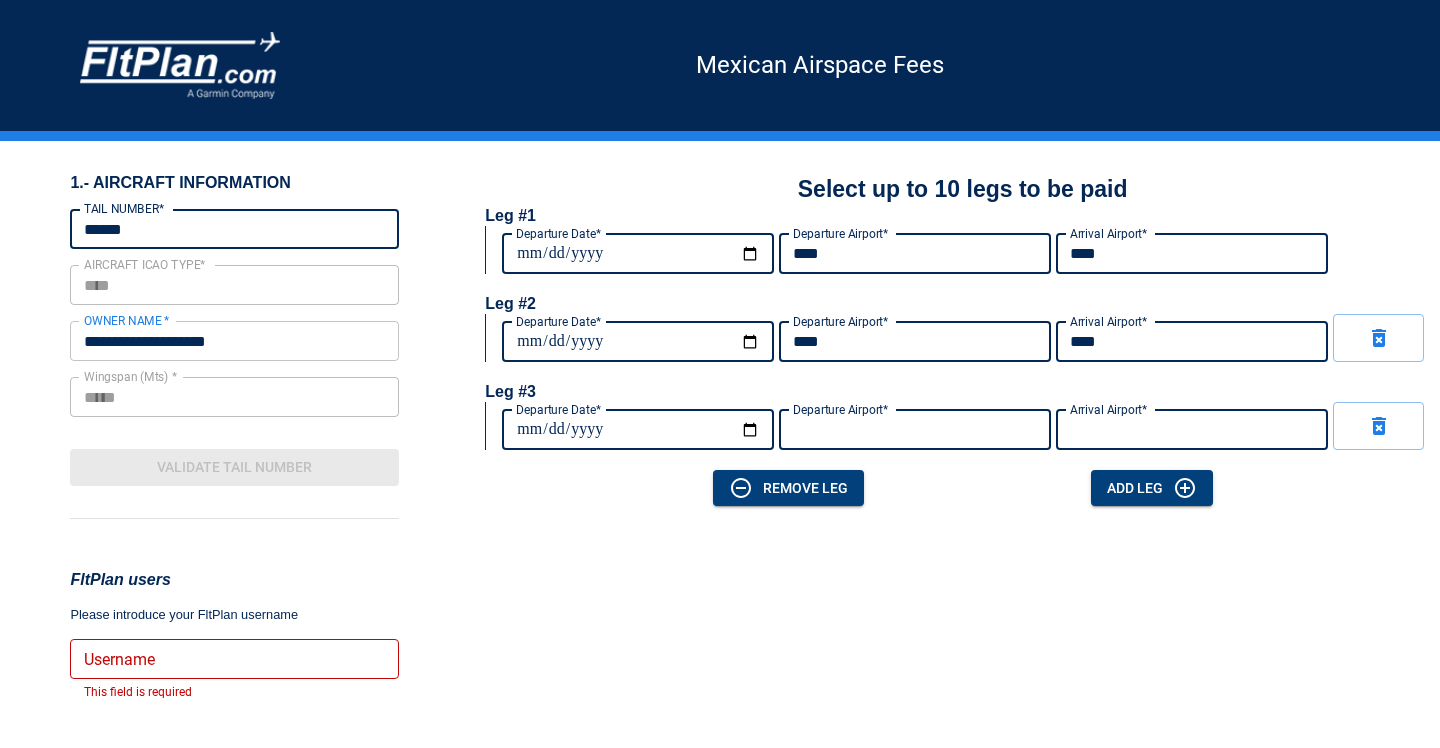 click on "Departure Date*" at bounding box center [638, 430] 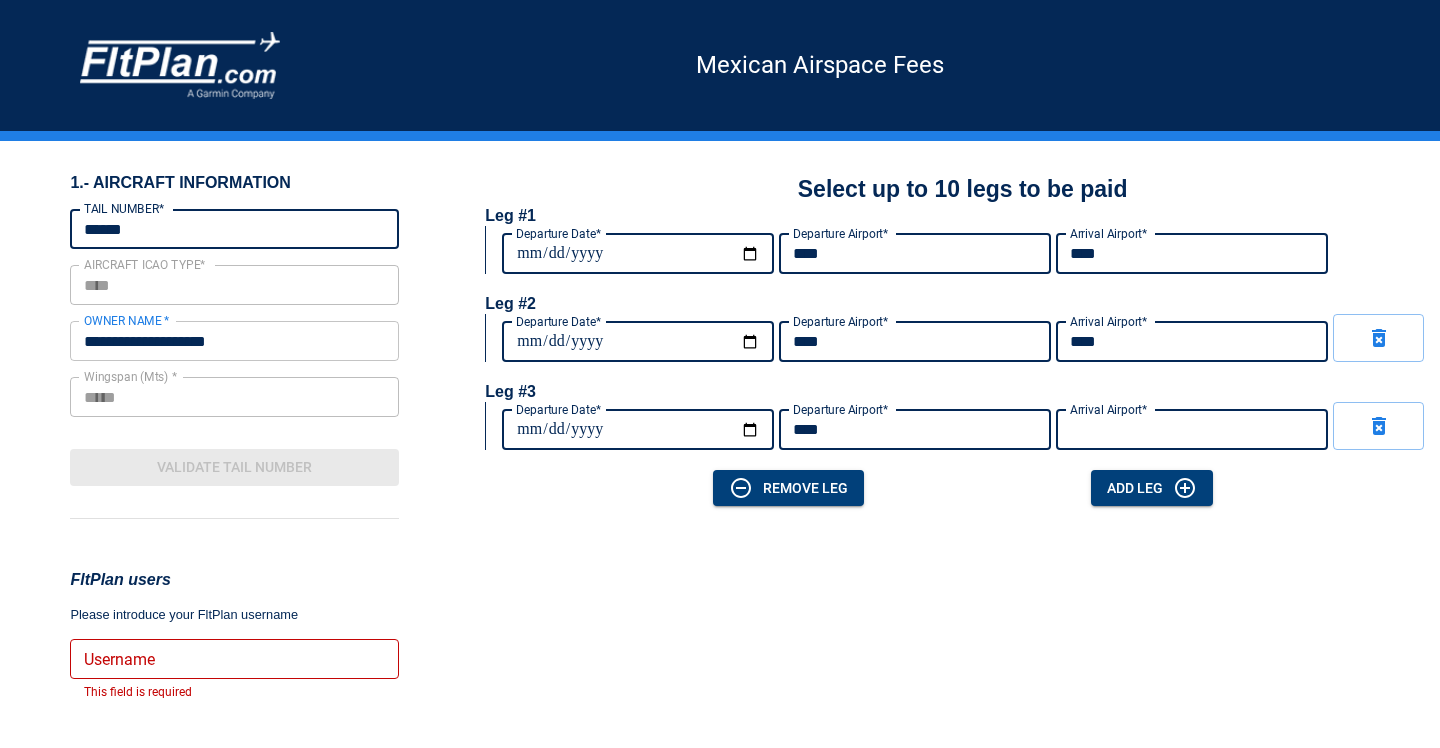 type on "****" 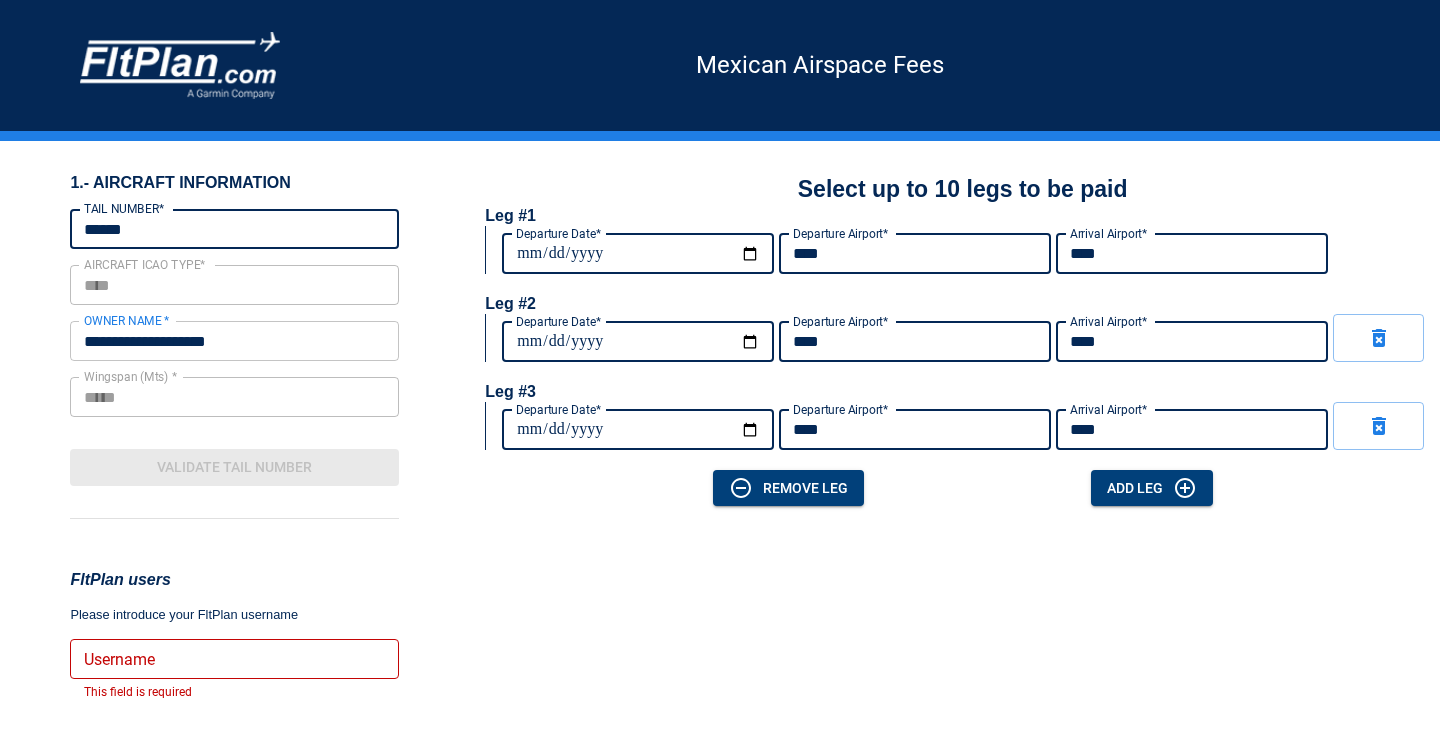 type on "****" 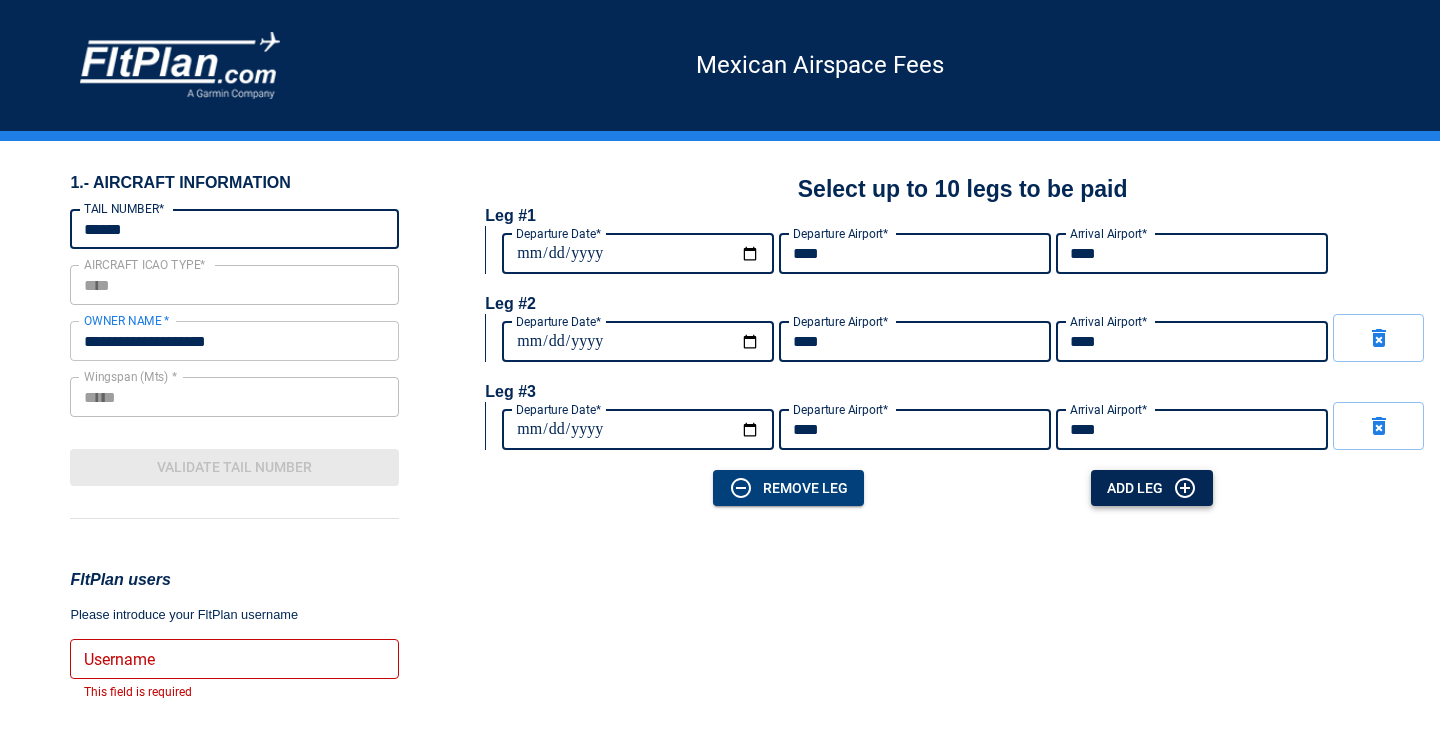 click on "Add Leg" at bounding box center (1152, 488) 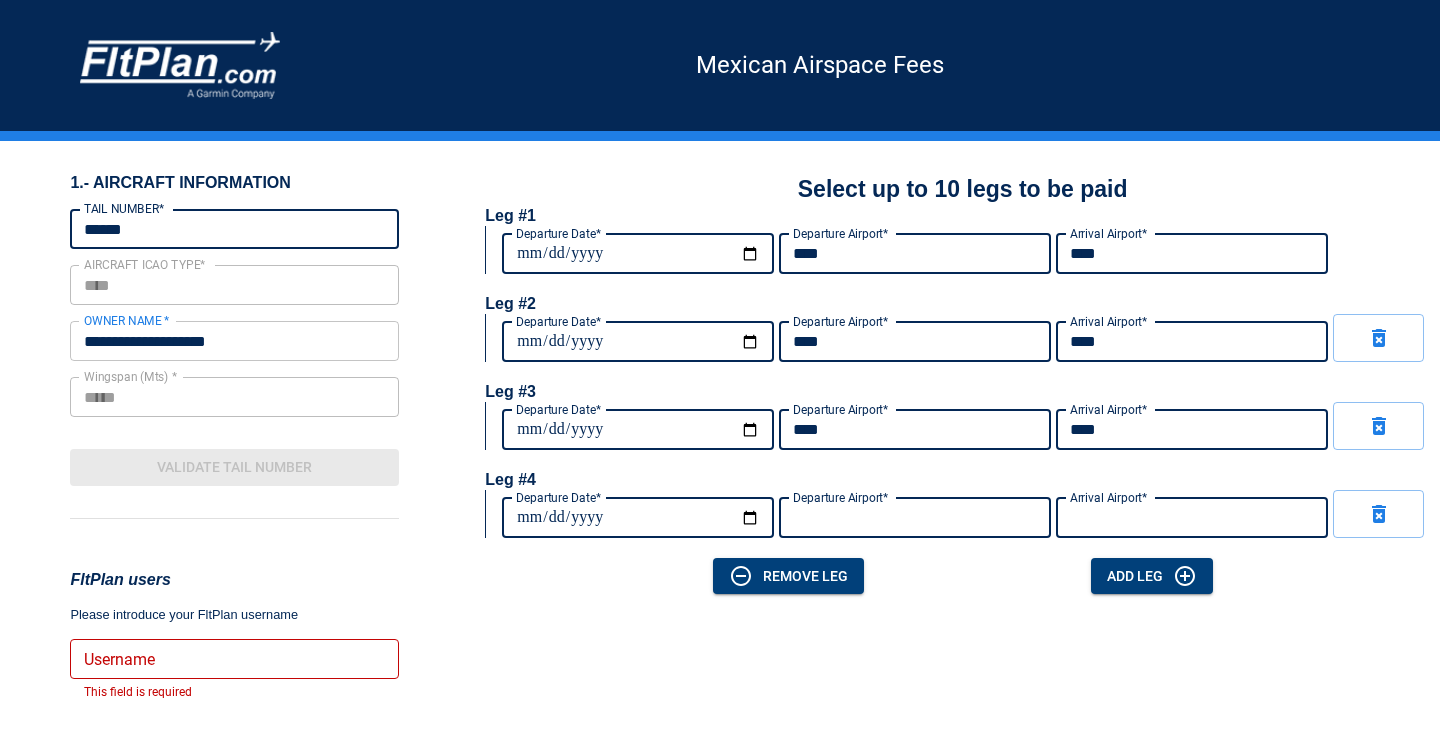 click on "Departure Date*" at bounding box center (638, 518) 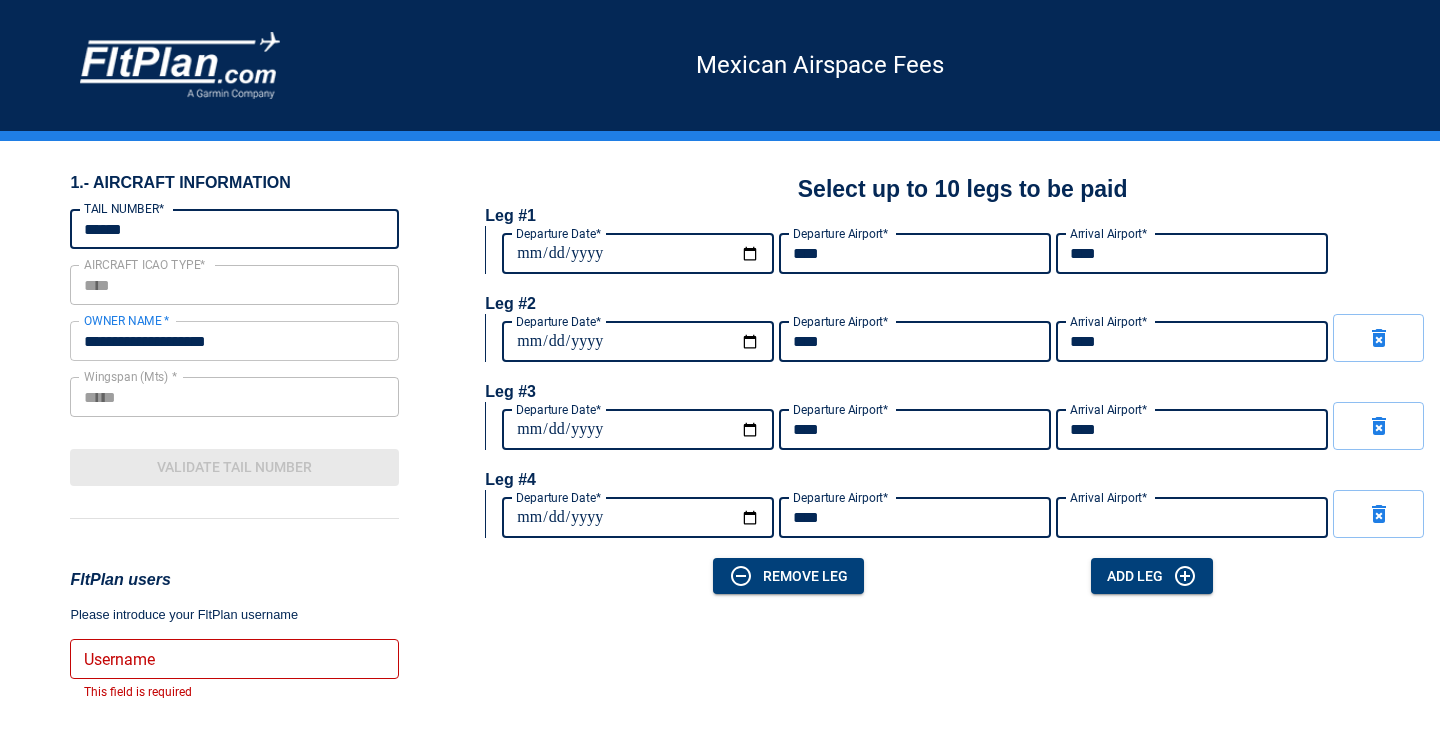 type on "****" 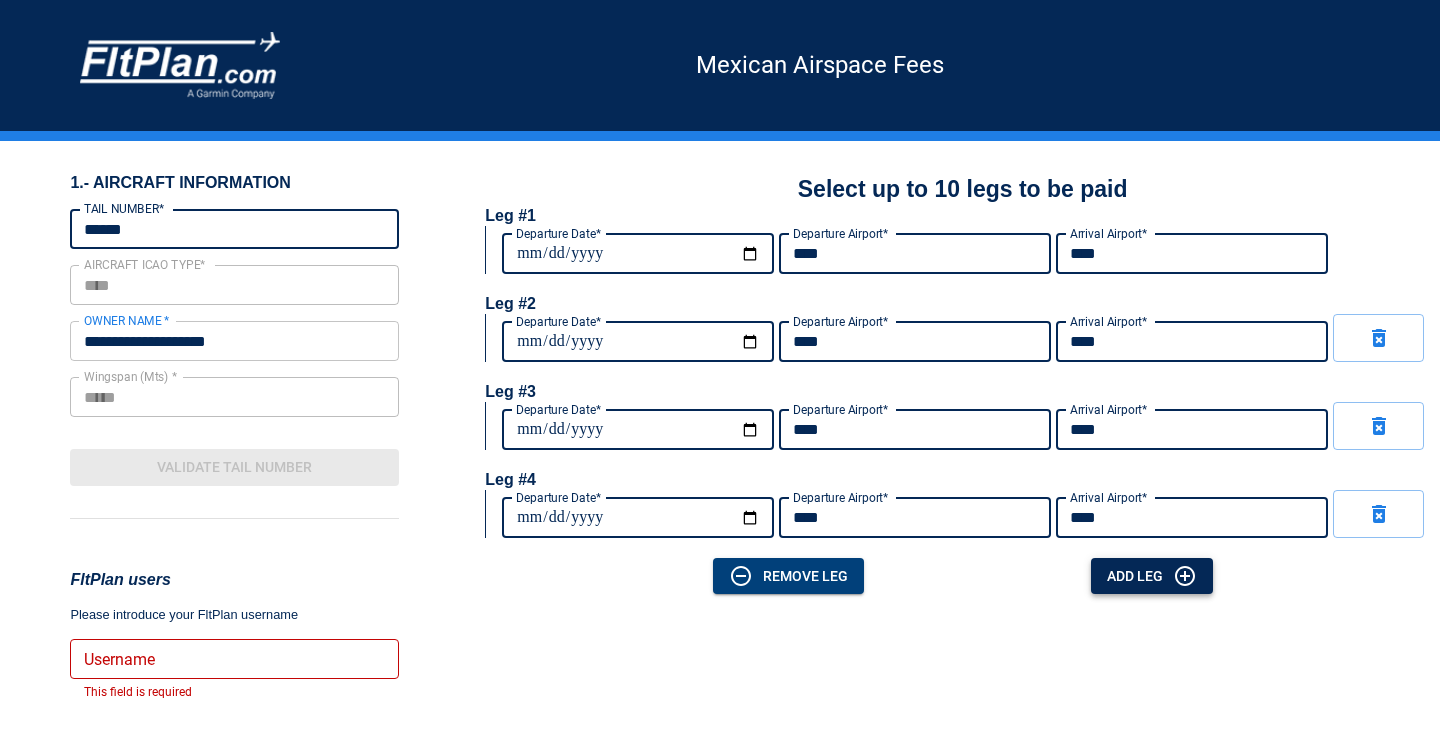 type on "****" 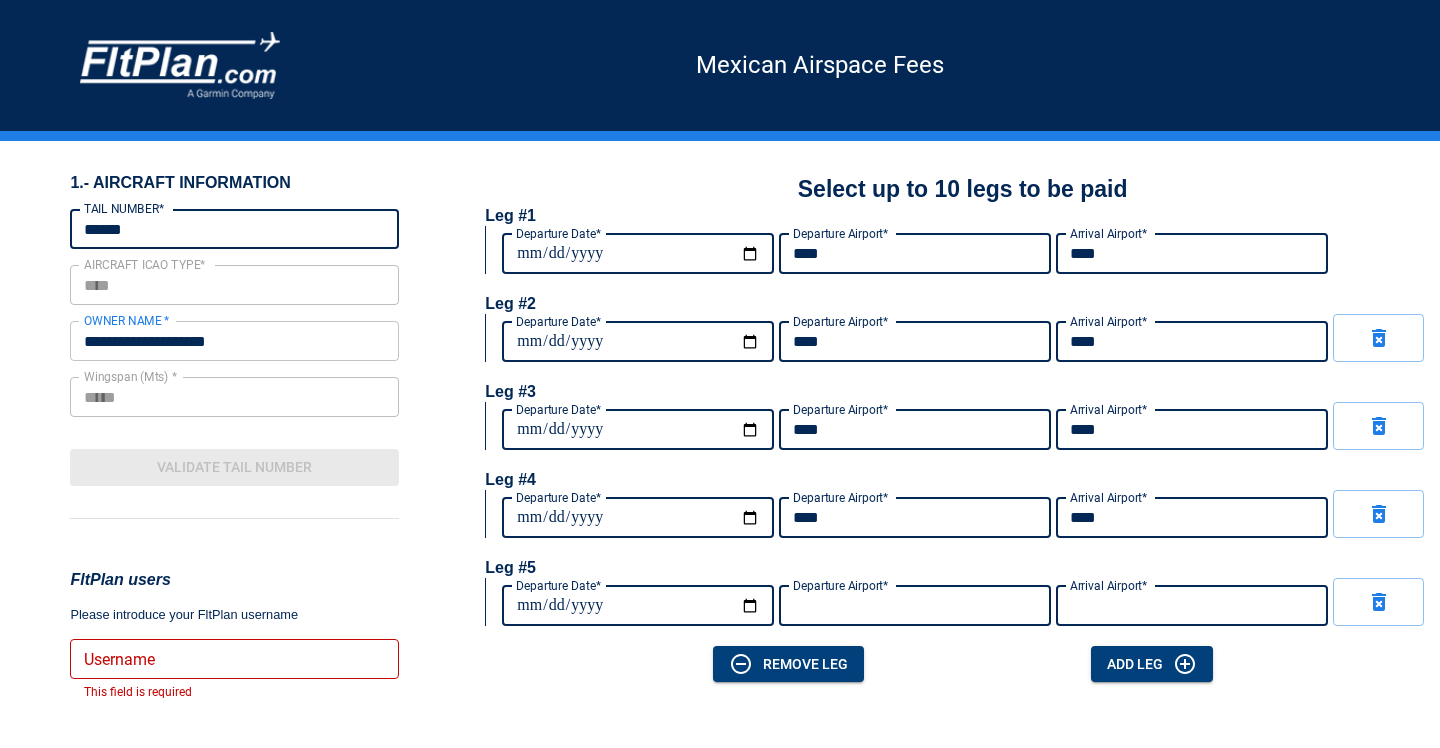 click on "Departure Date*" at bounding box center [638, 606] 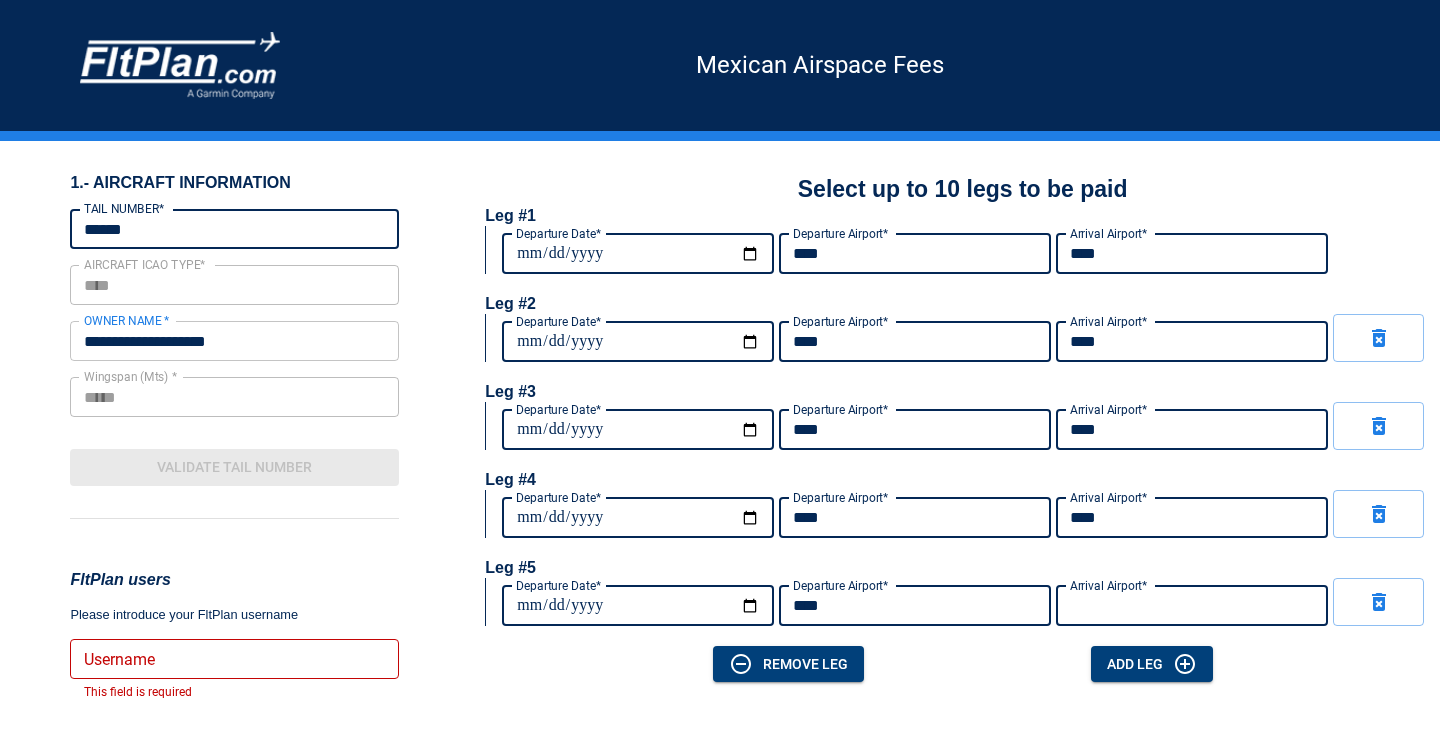 type on "****" 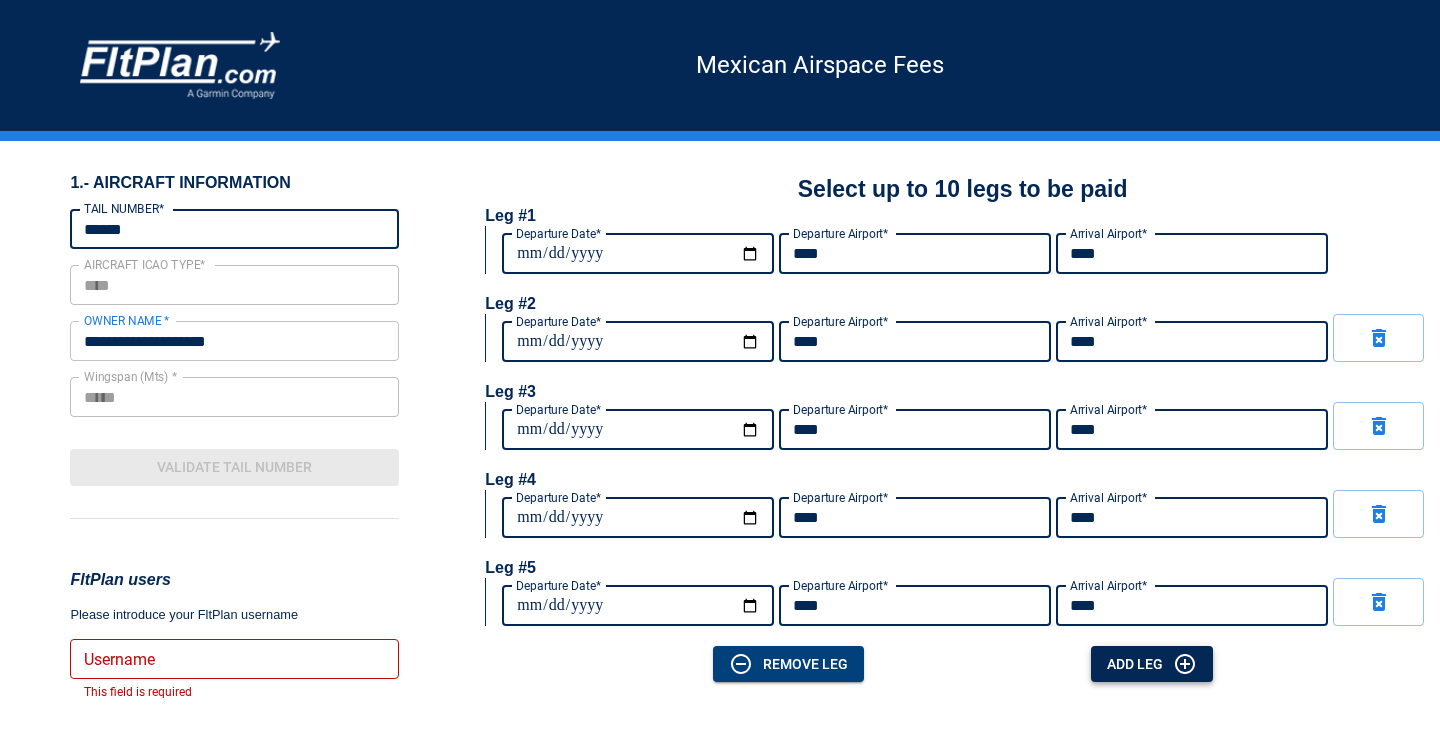 type on "****" 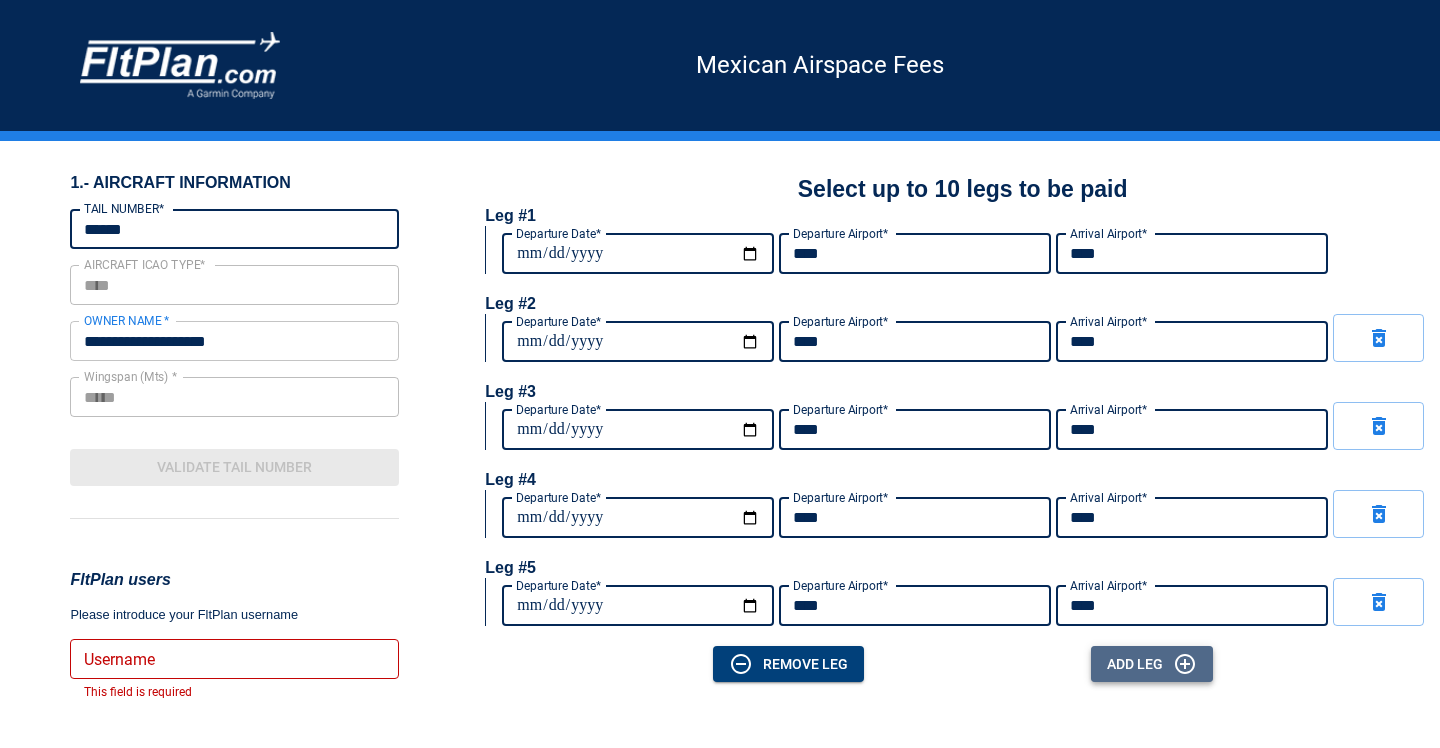 click on "Add Leg" at bounding box center [1152, 664] 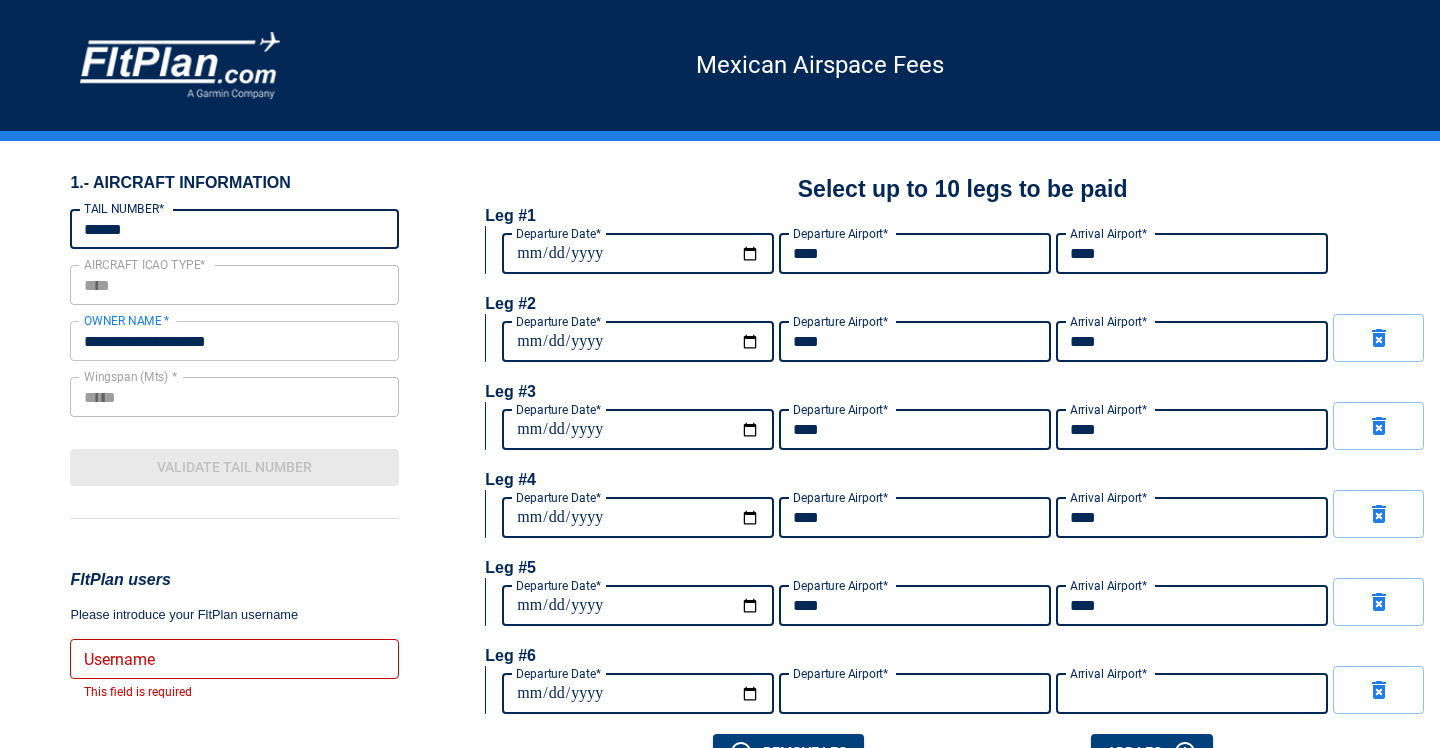 click on "Departure Date*" at bounding box center [638, 694] 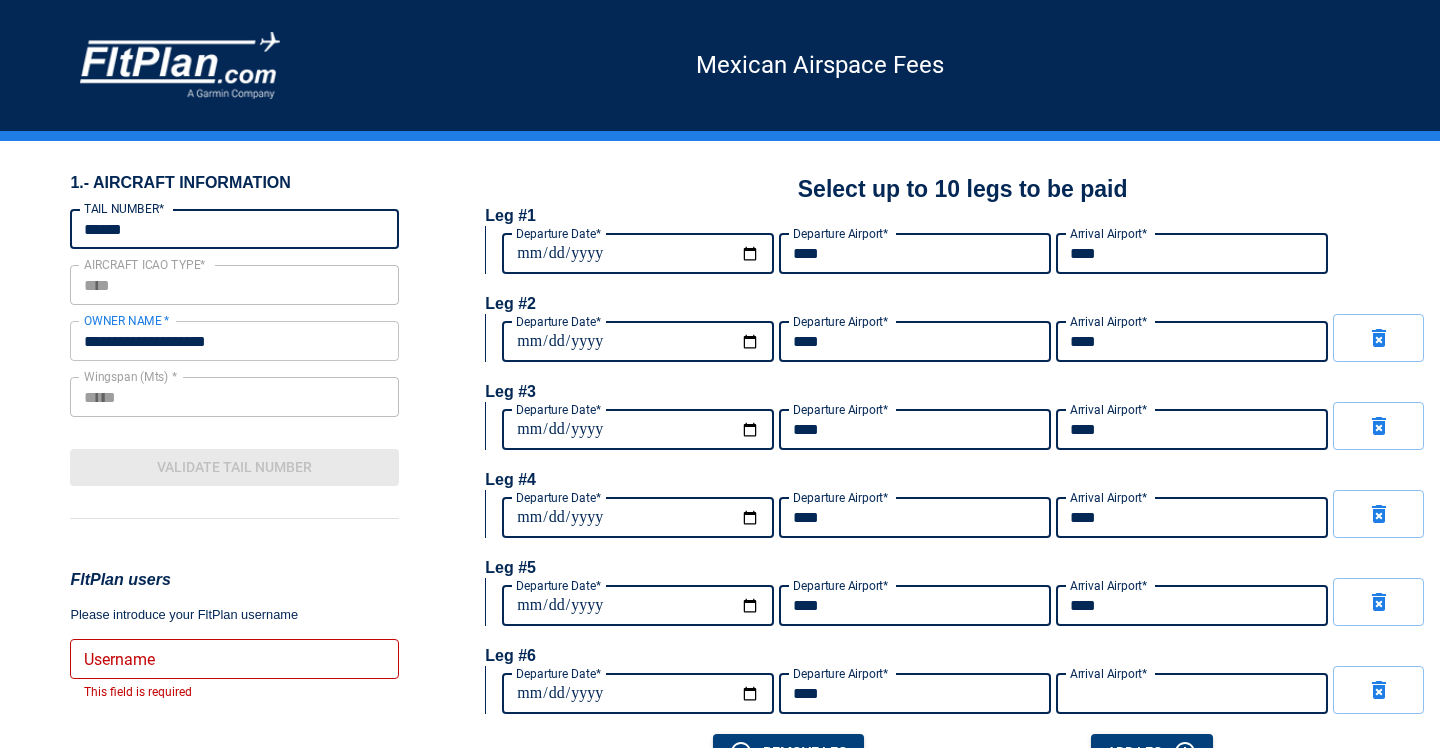 type on "****" 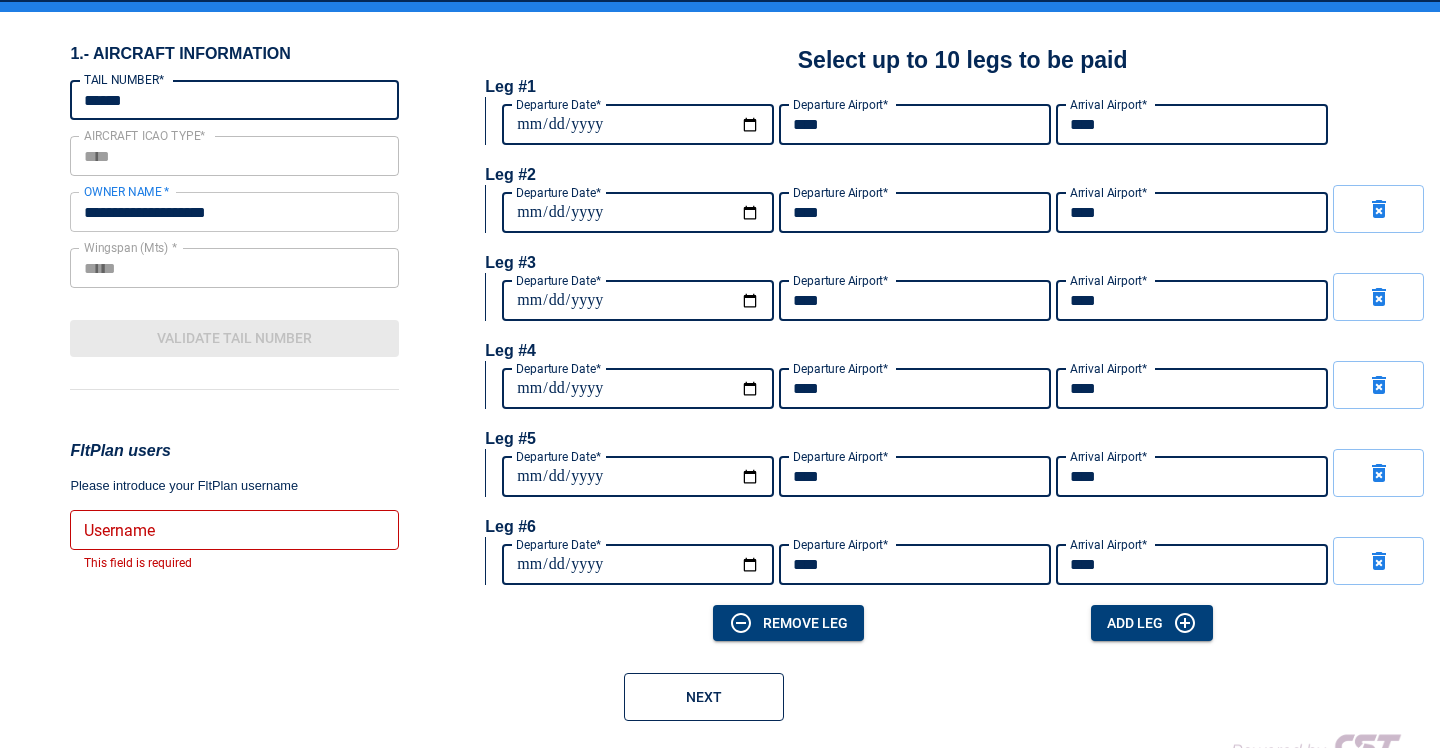 scroll, scrollTop: 158, scrollLeft: 0, axis: vertical 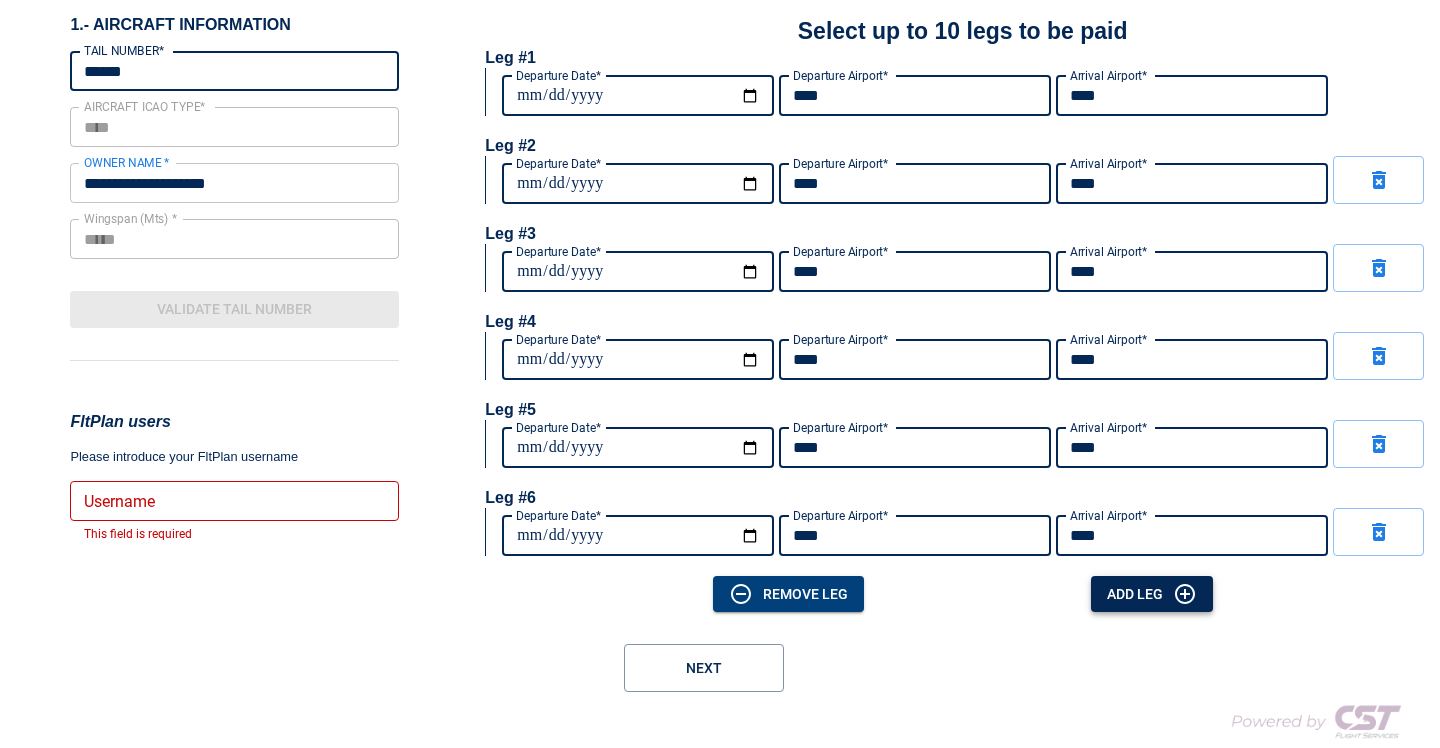 type on "****" 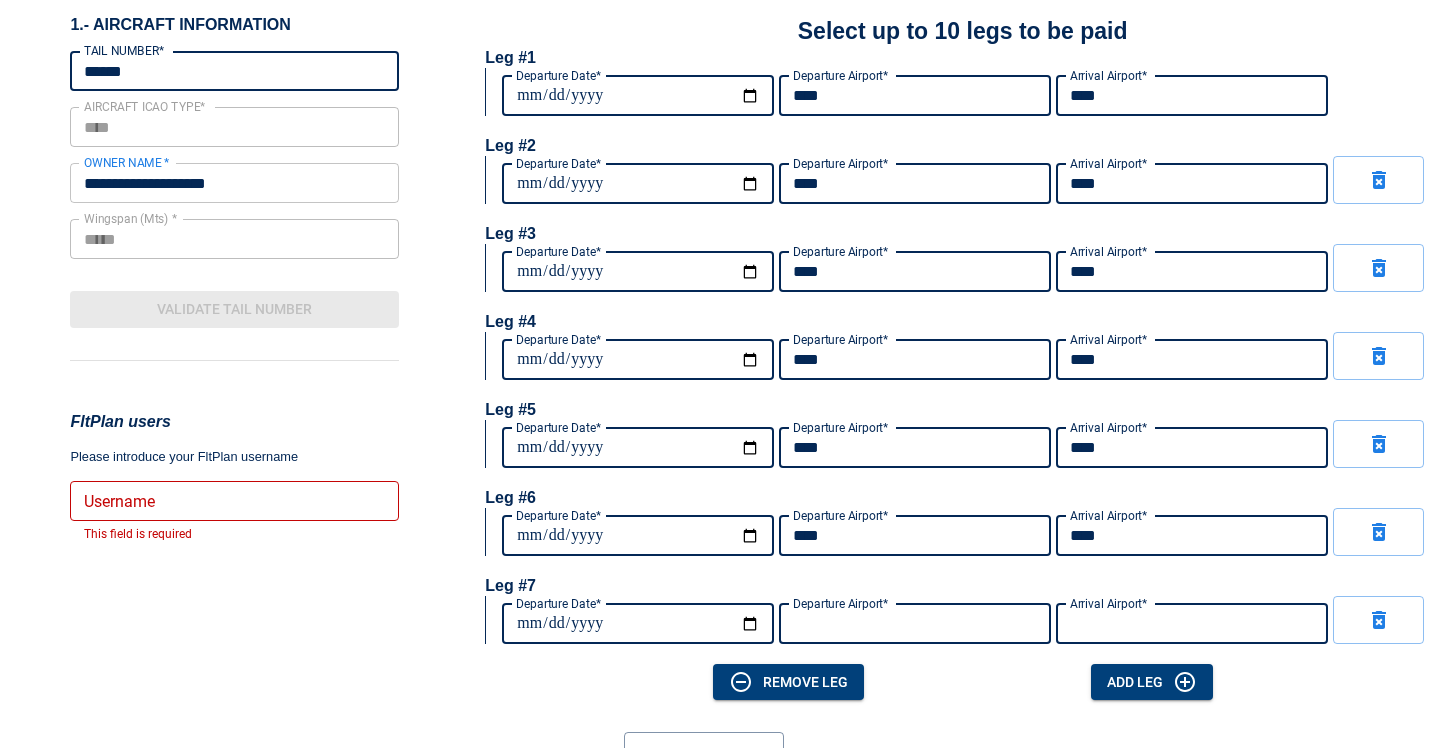 click on "Departure Date*" at bounding box center (638, 624) 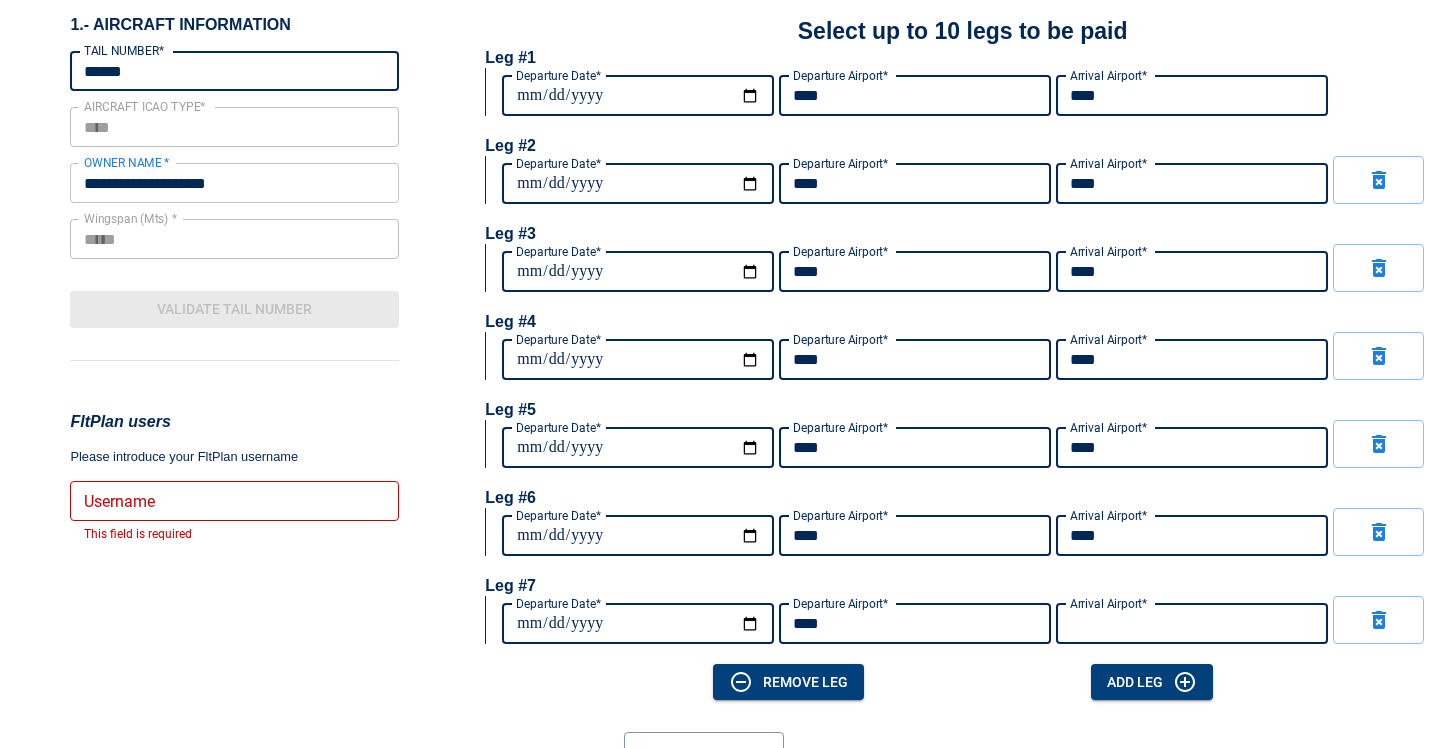 type on "****" 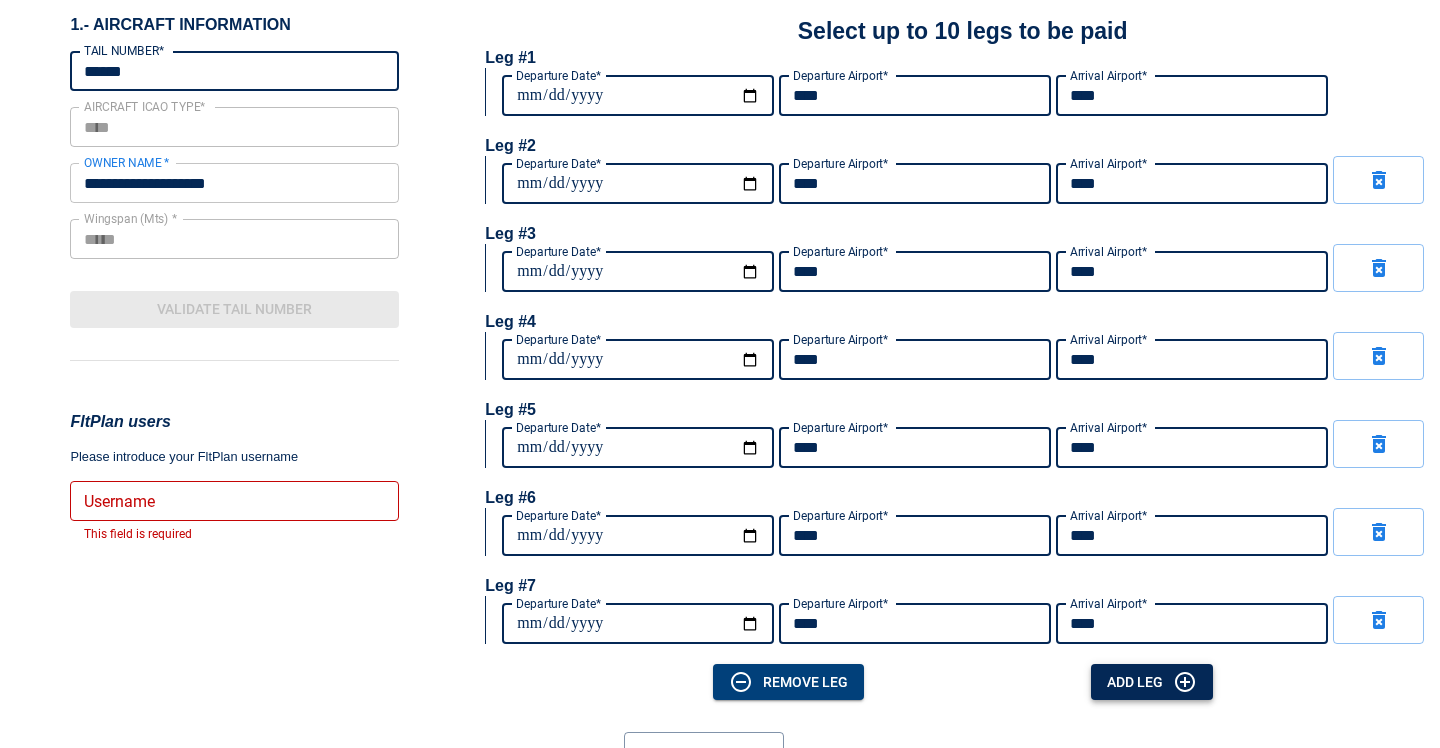 type on "****" 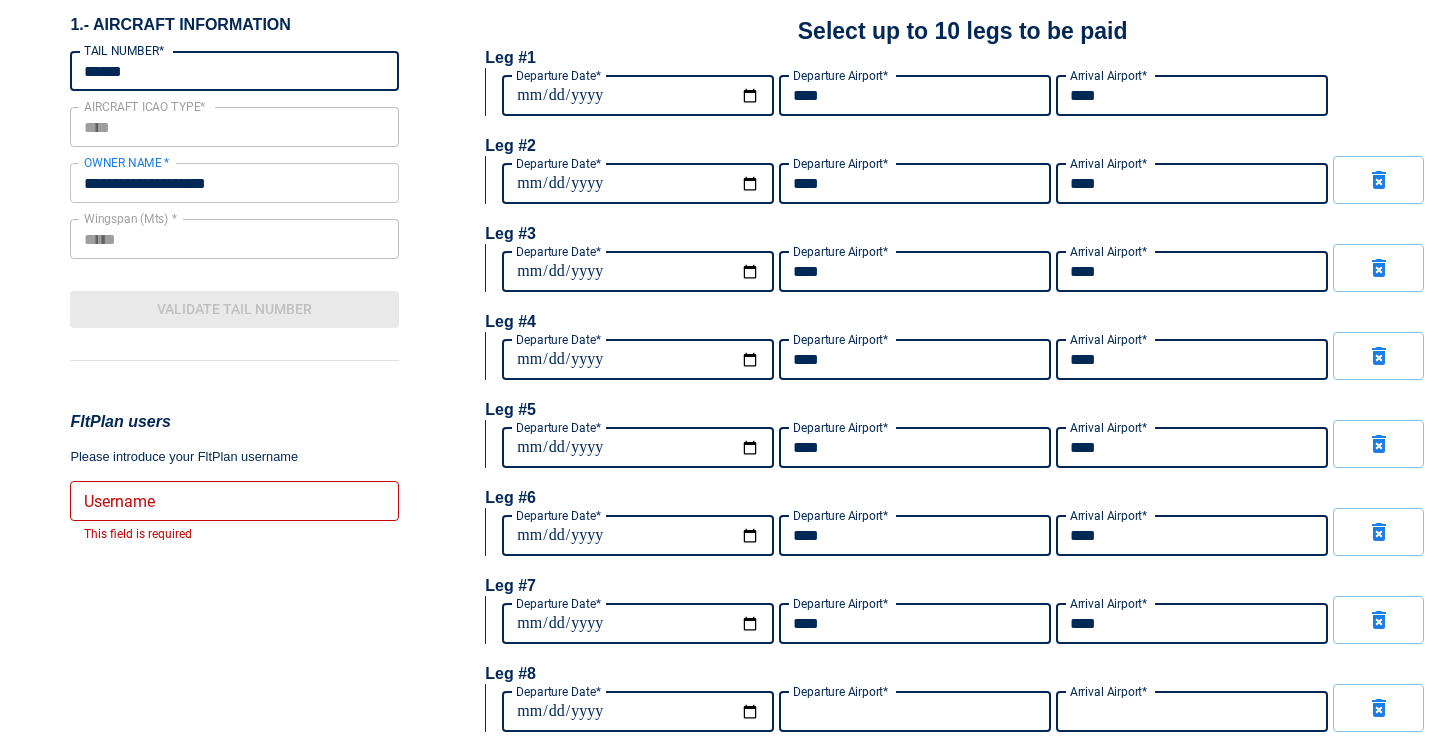 click on "Departure Date*" at bounding box center [638, 712] 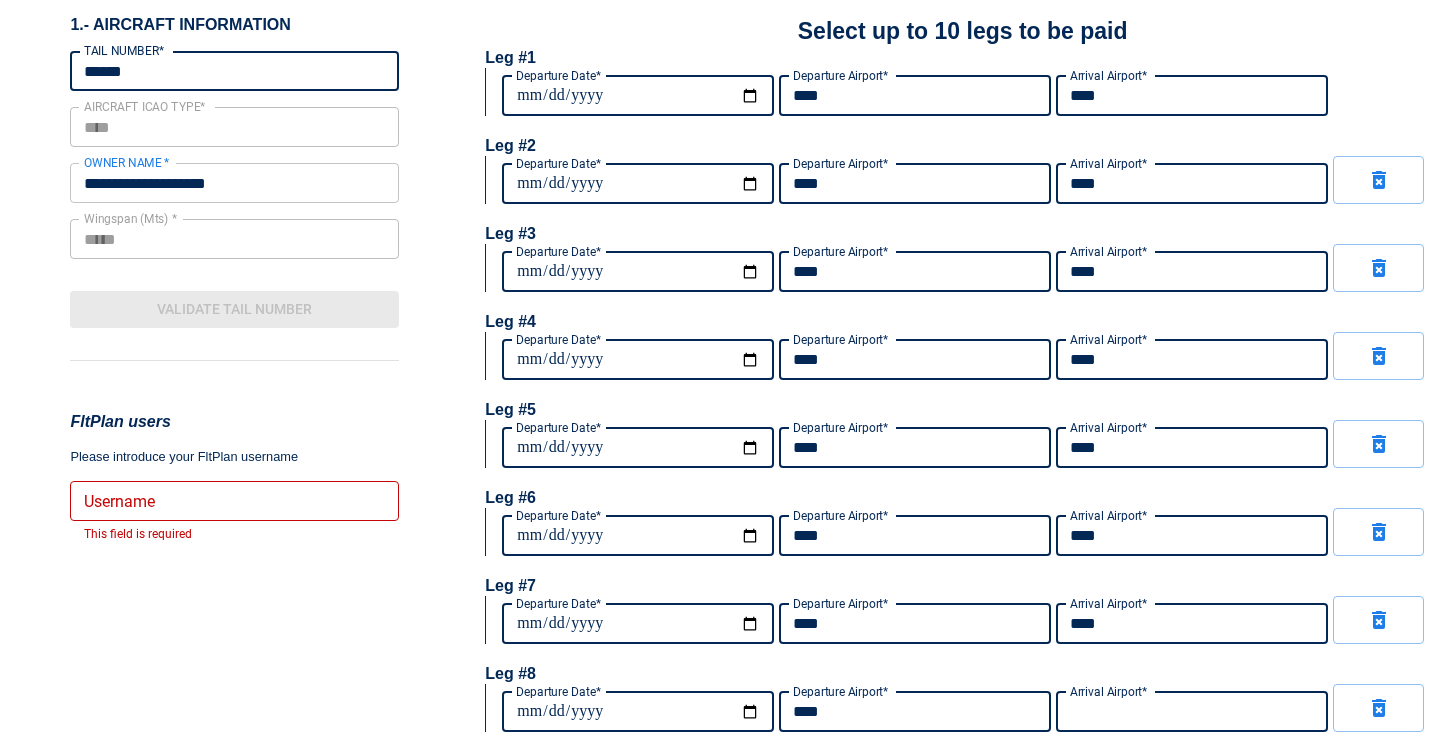 type on "****" 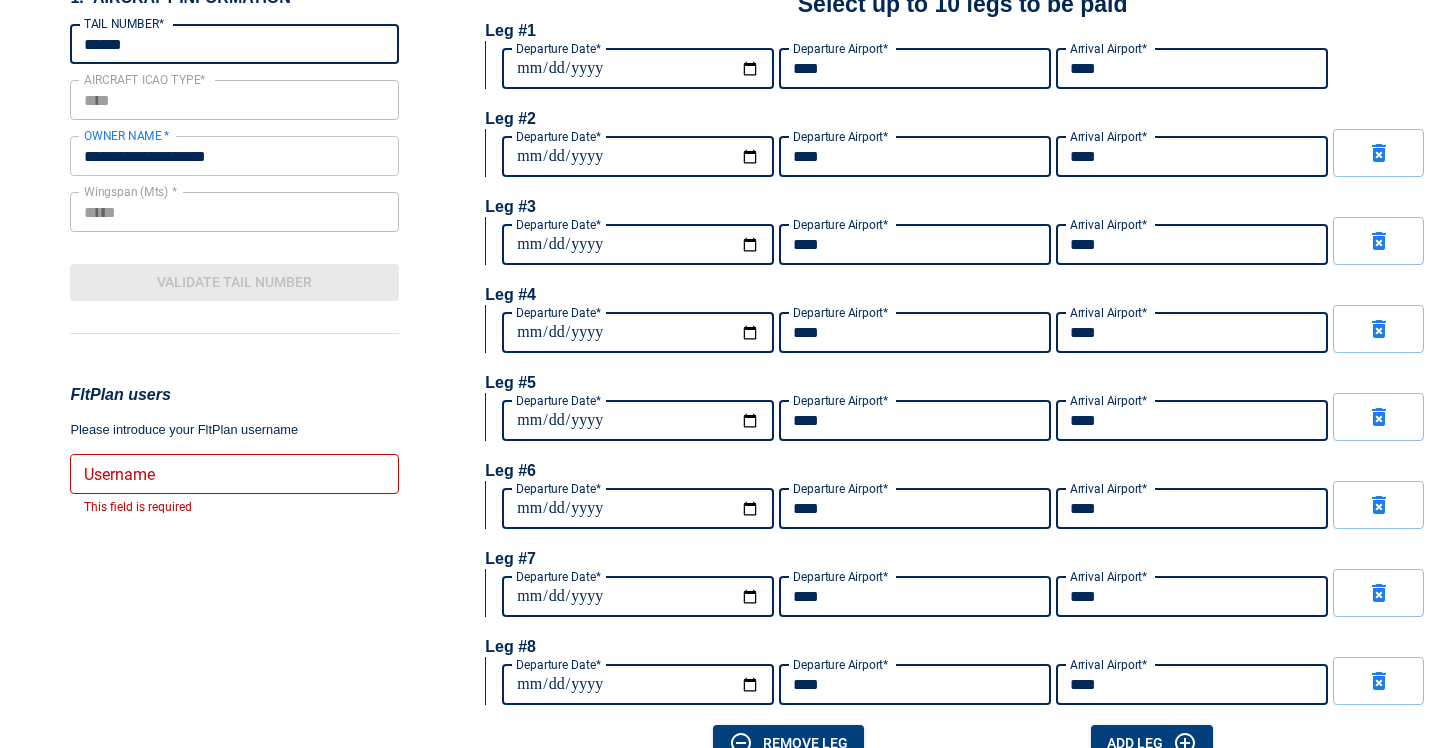 scroll, scrollTop: 430, scrollLeft: 0, axis: vertical 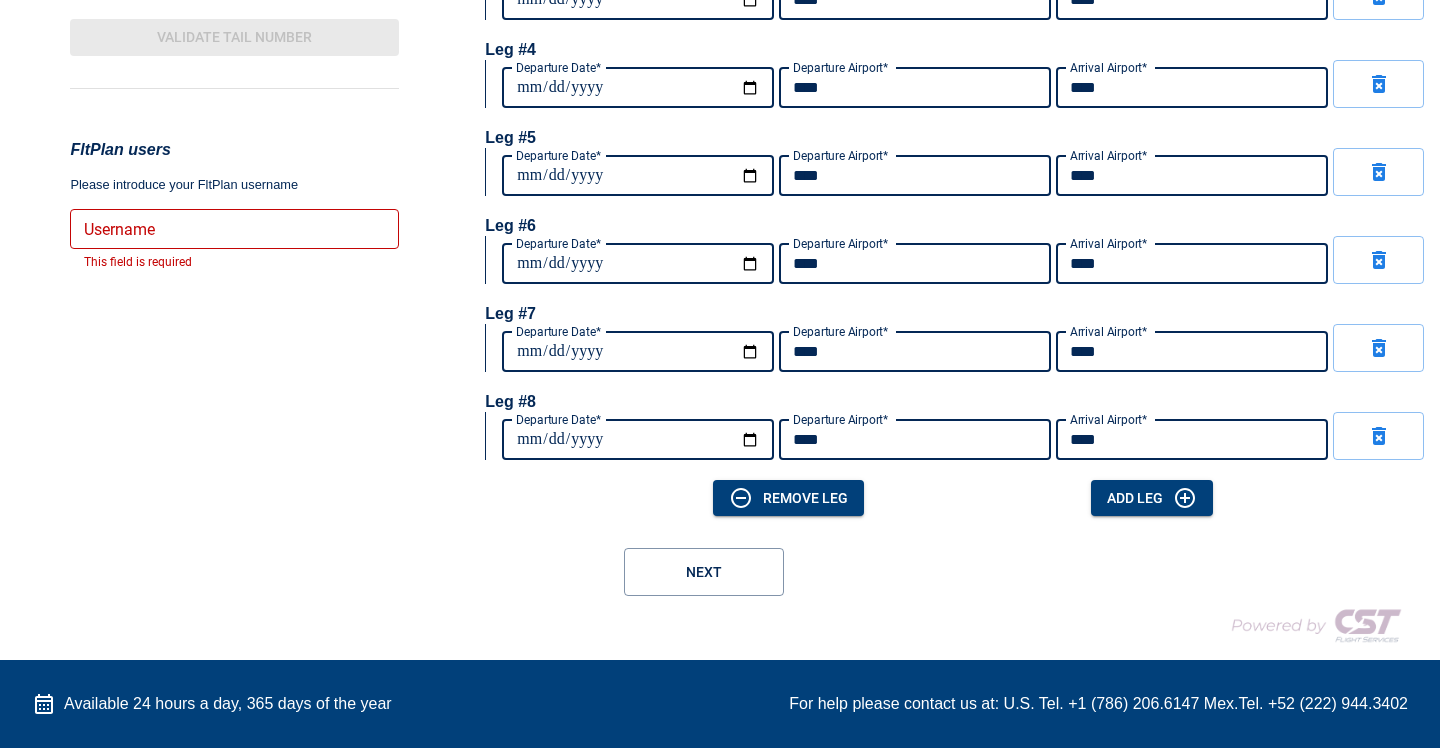 type on "****" 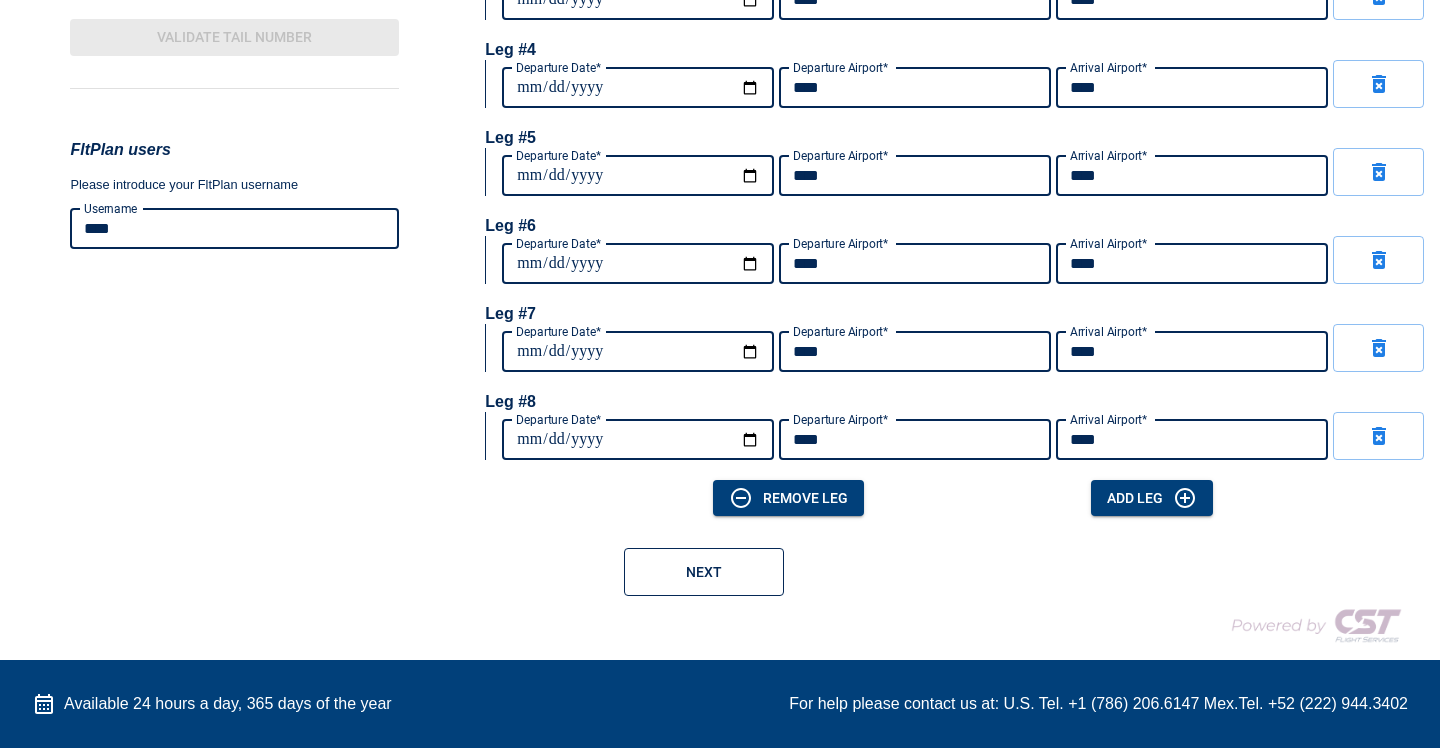 type on "****" 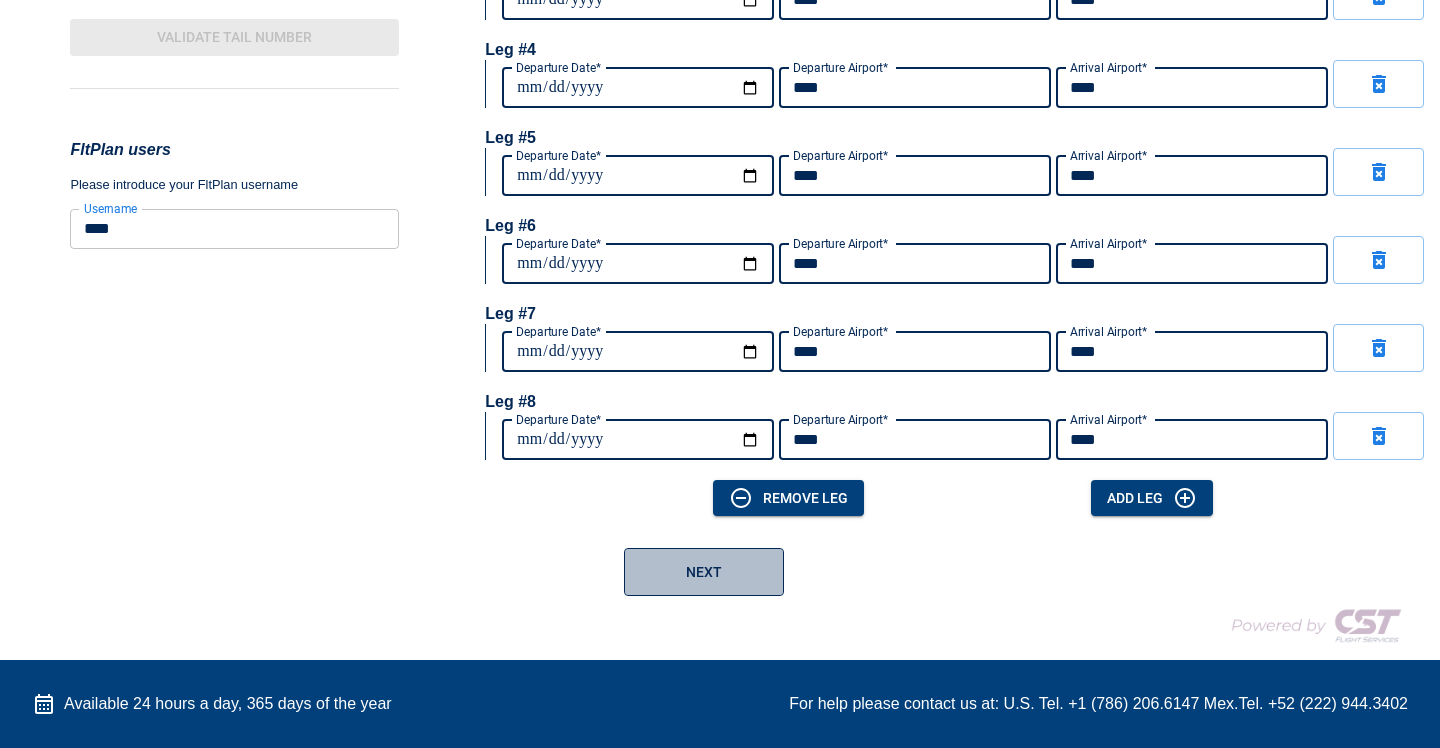 click on "Next" at bounding box center [704, 572] 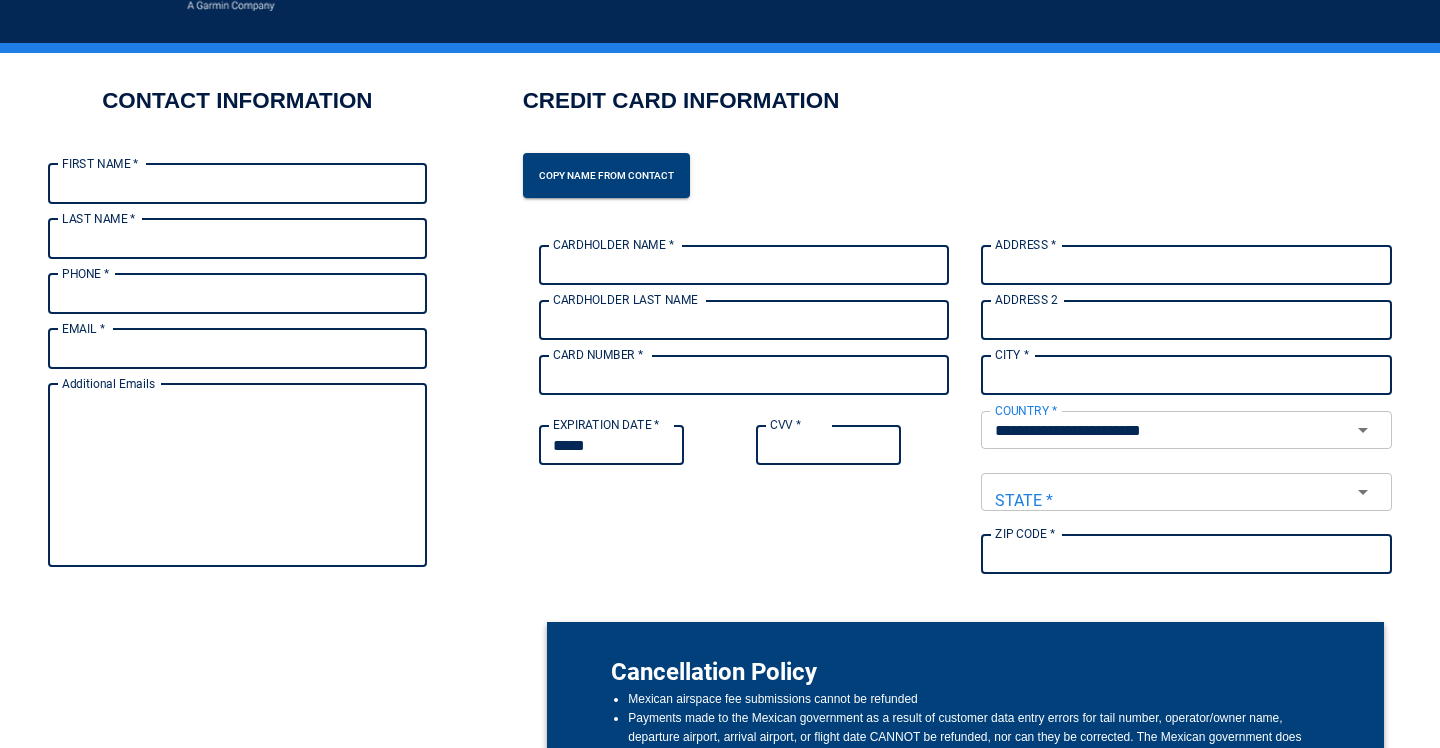 scroll, scrollTop: 0, scrollLeft: 0, axis: both 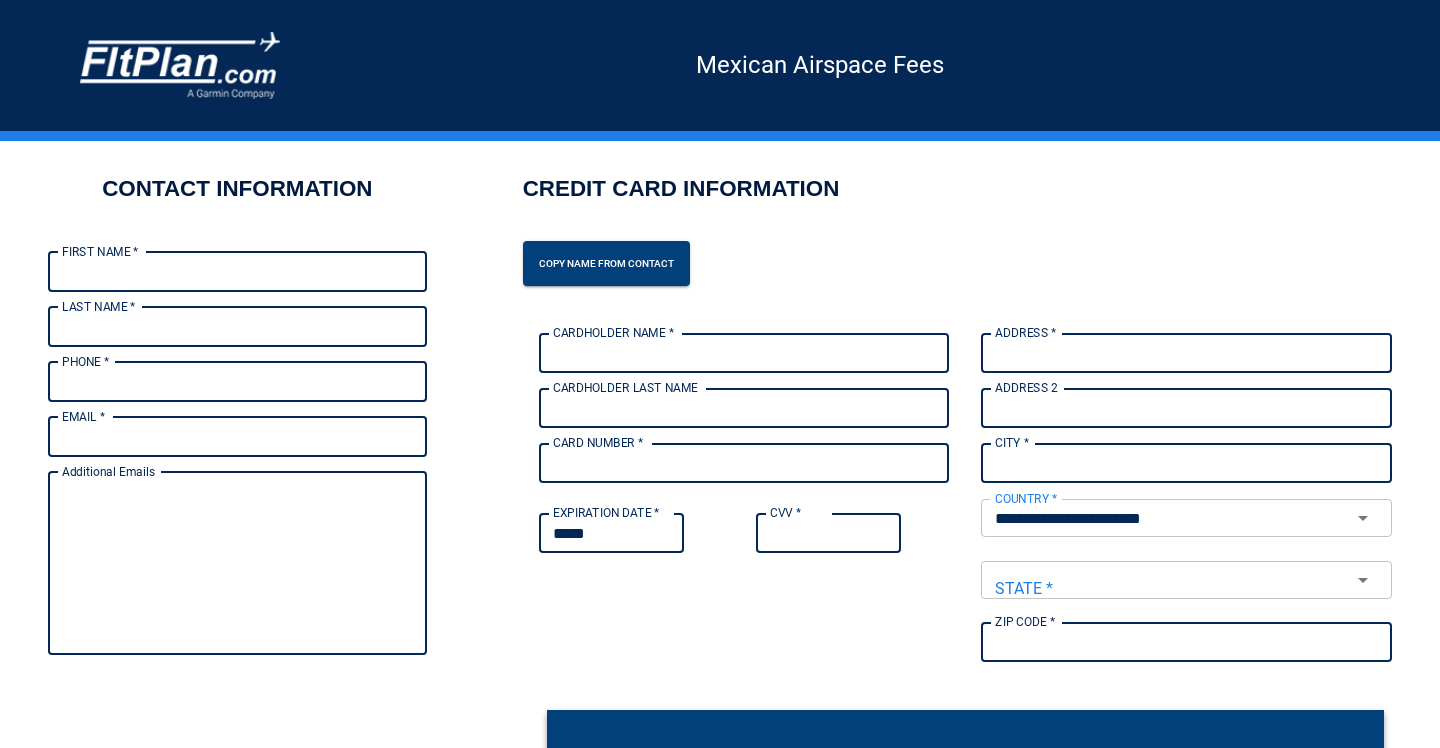 click on "FIRST NAME *" at bounding box center [237, 272] 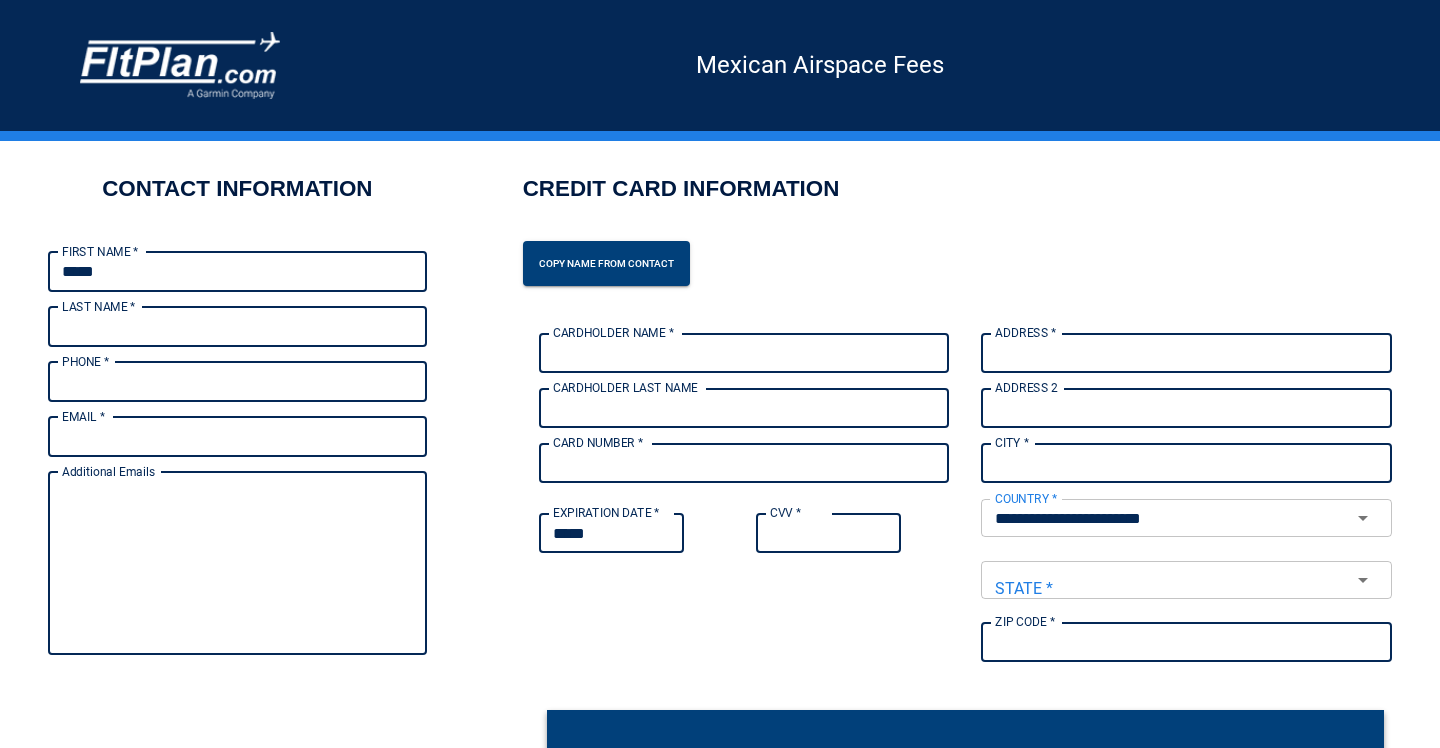 type on "*******" 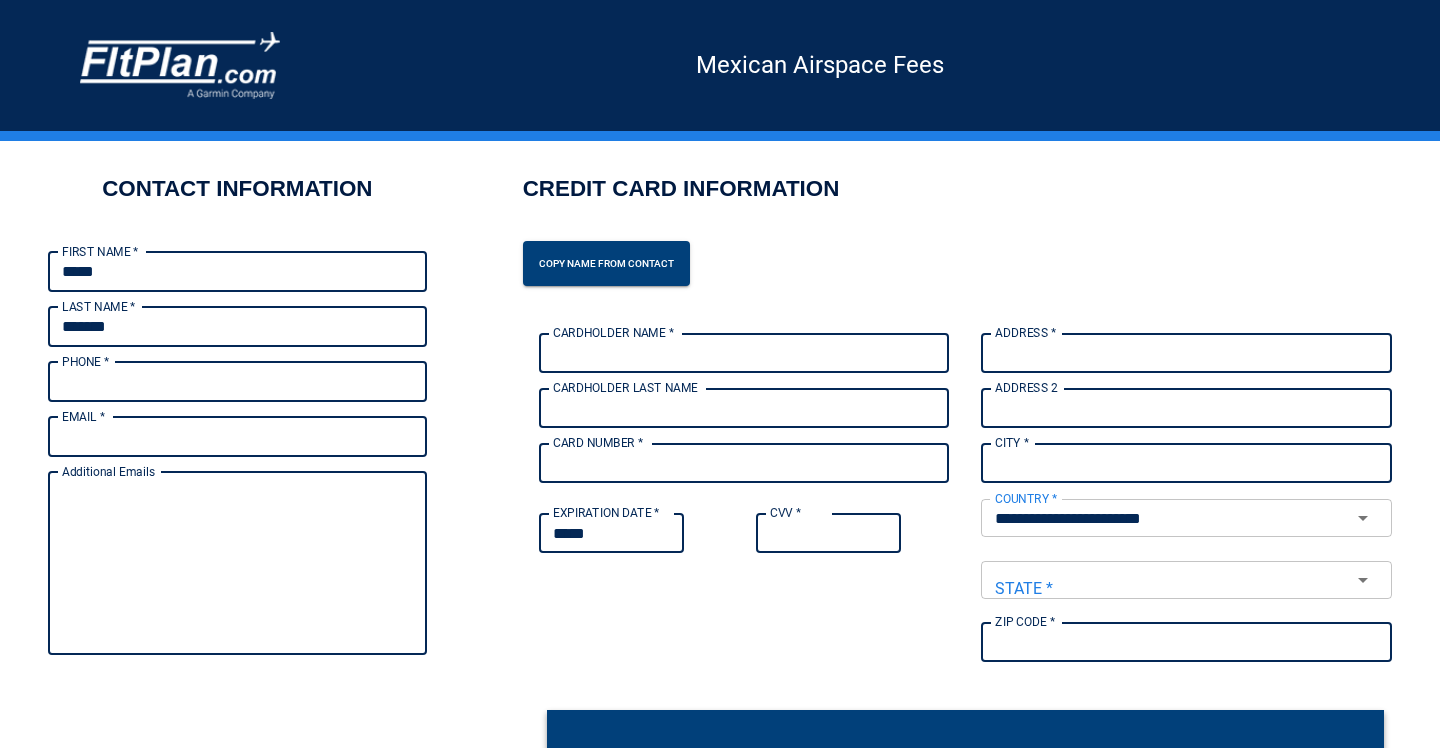 type on "**********" 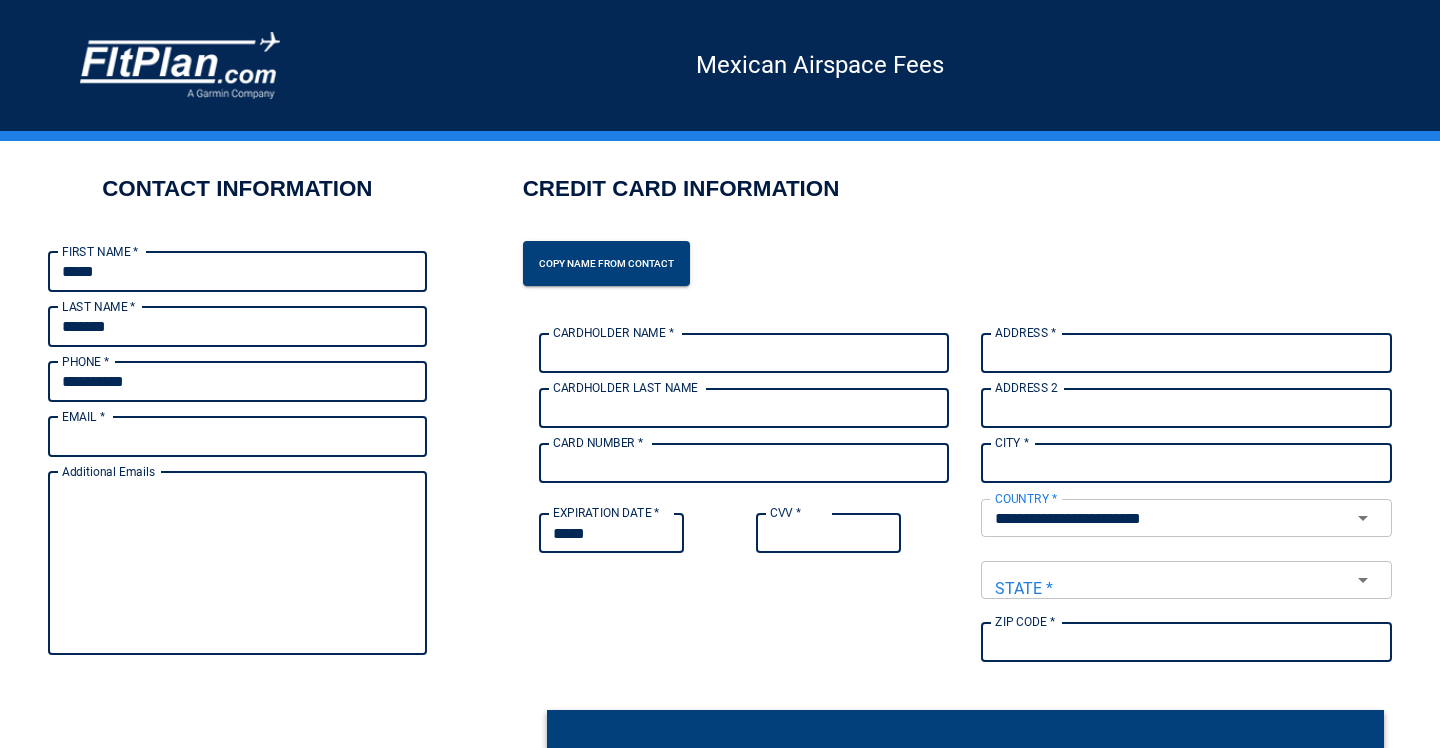 type on "**********" 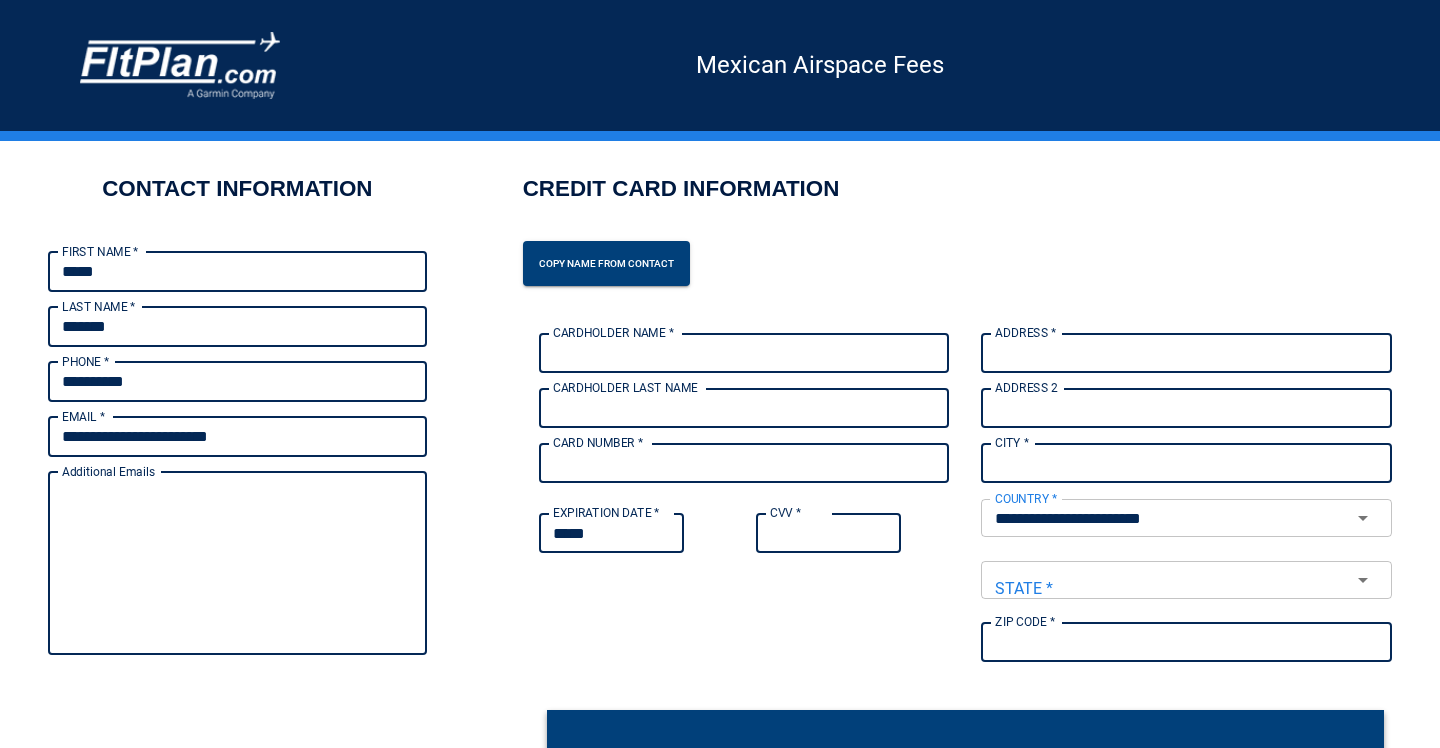 type on "**********" 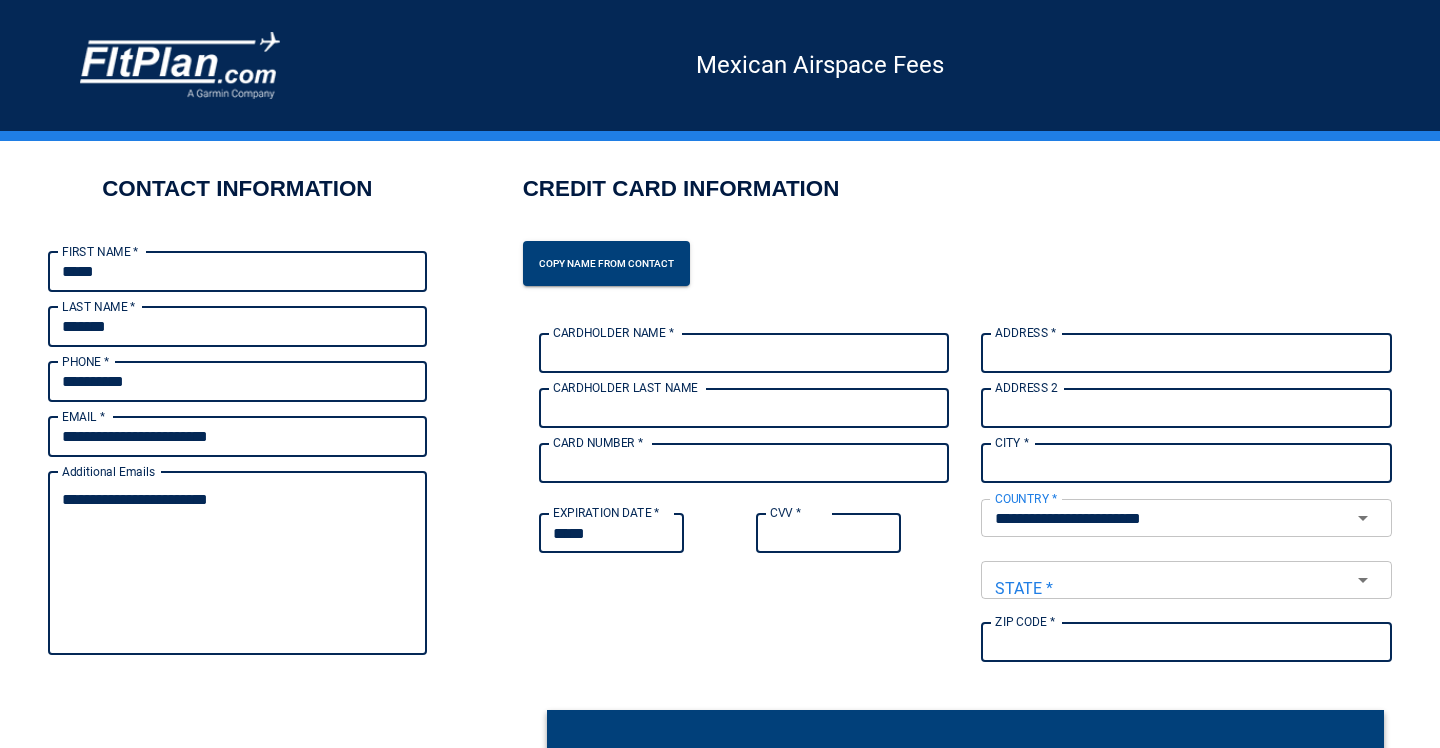 type on "**********" 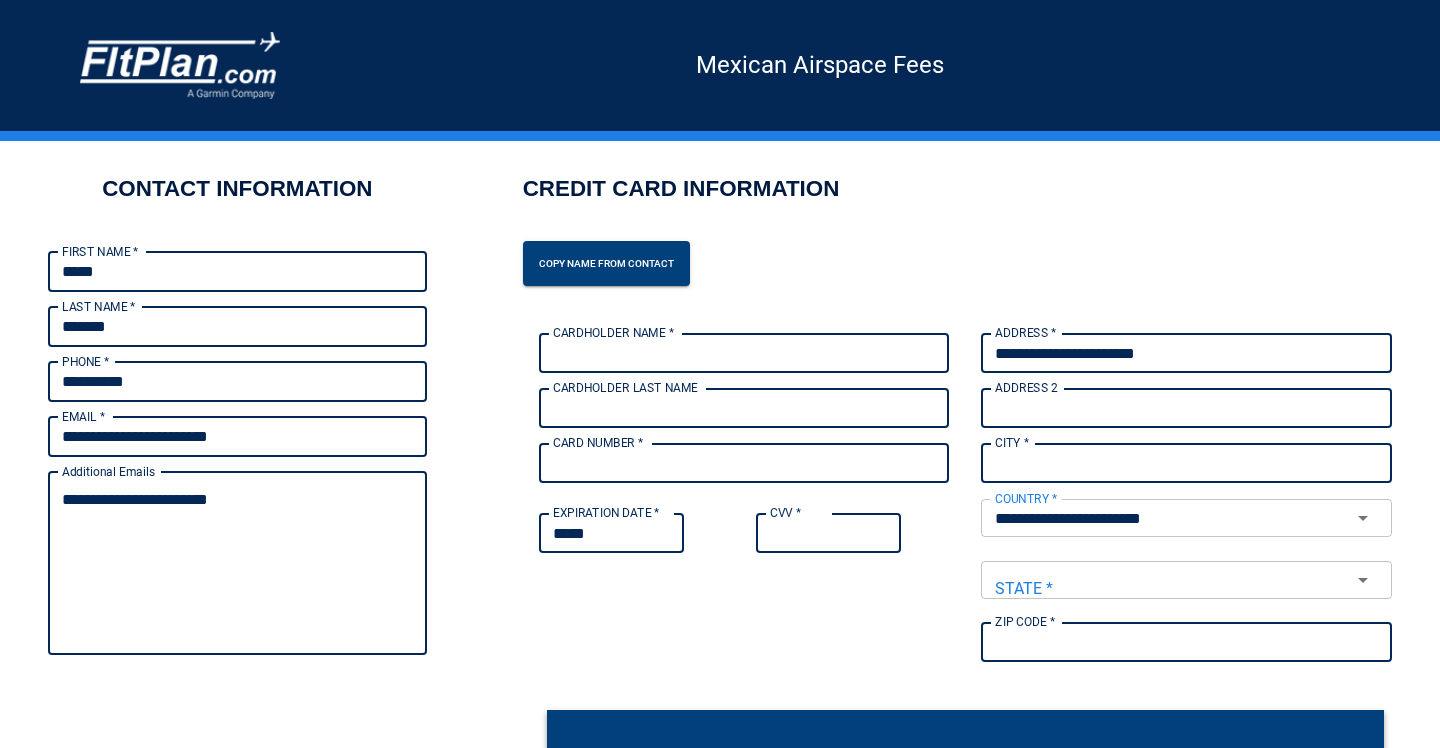 type on "*******" 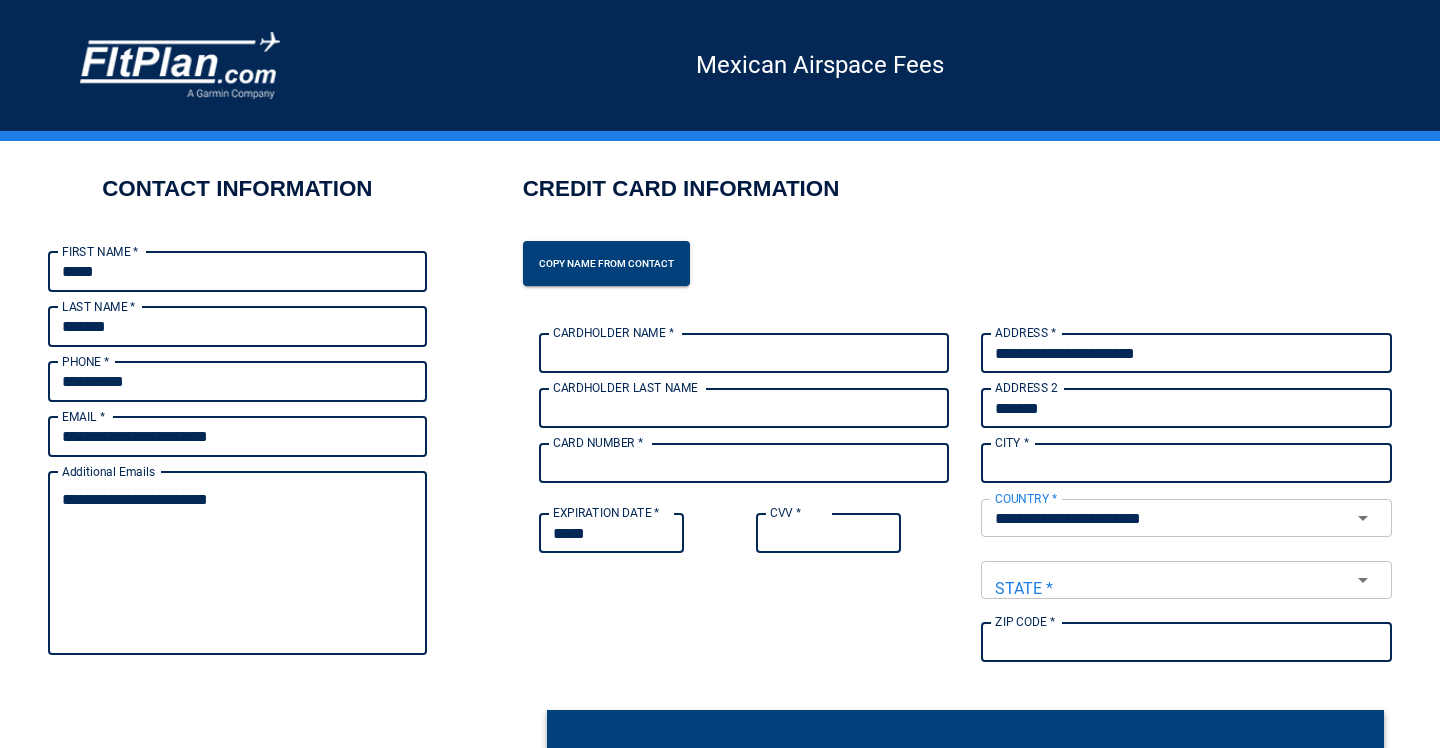 type on "**********" 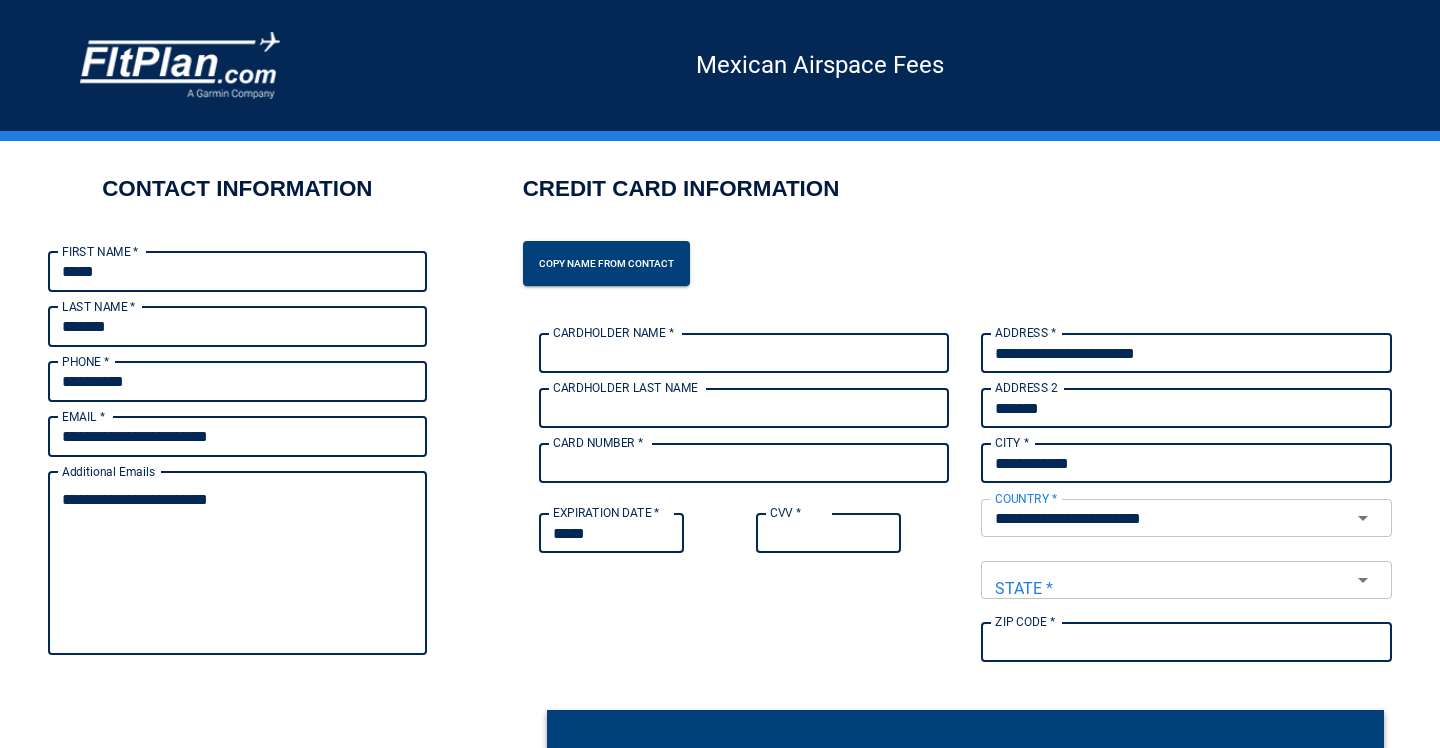 type on "*******" 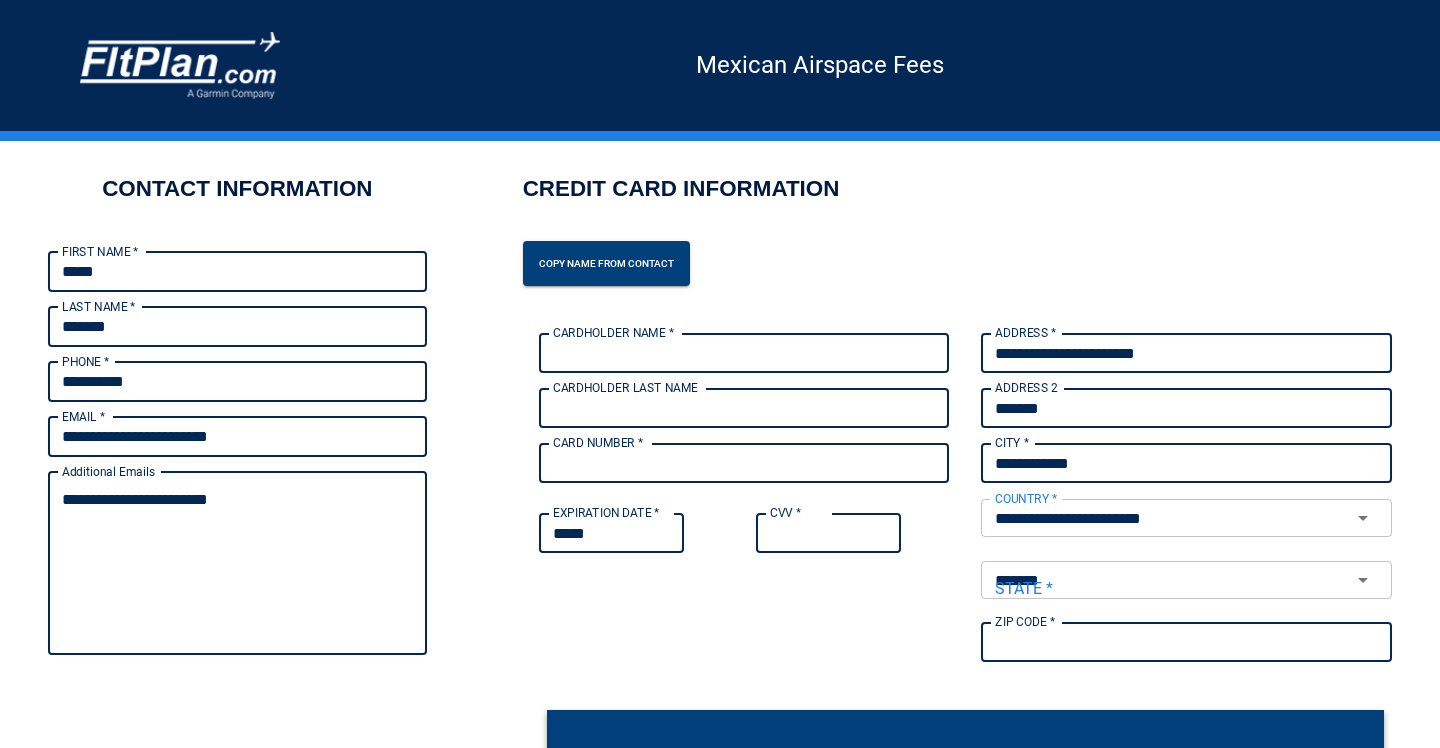 type on "*****" 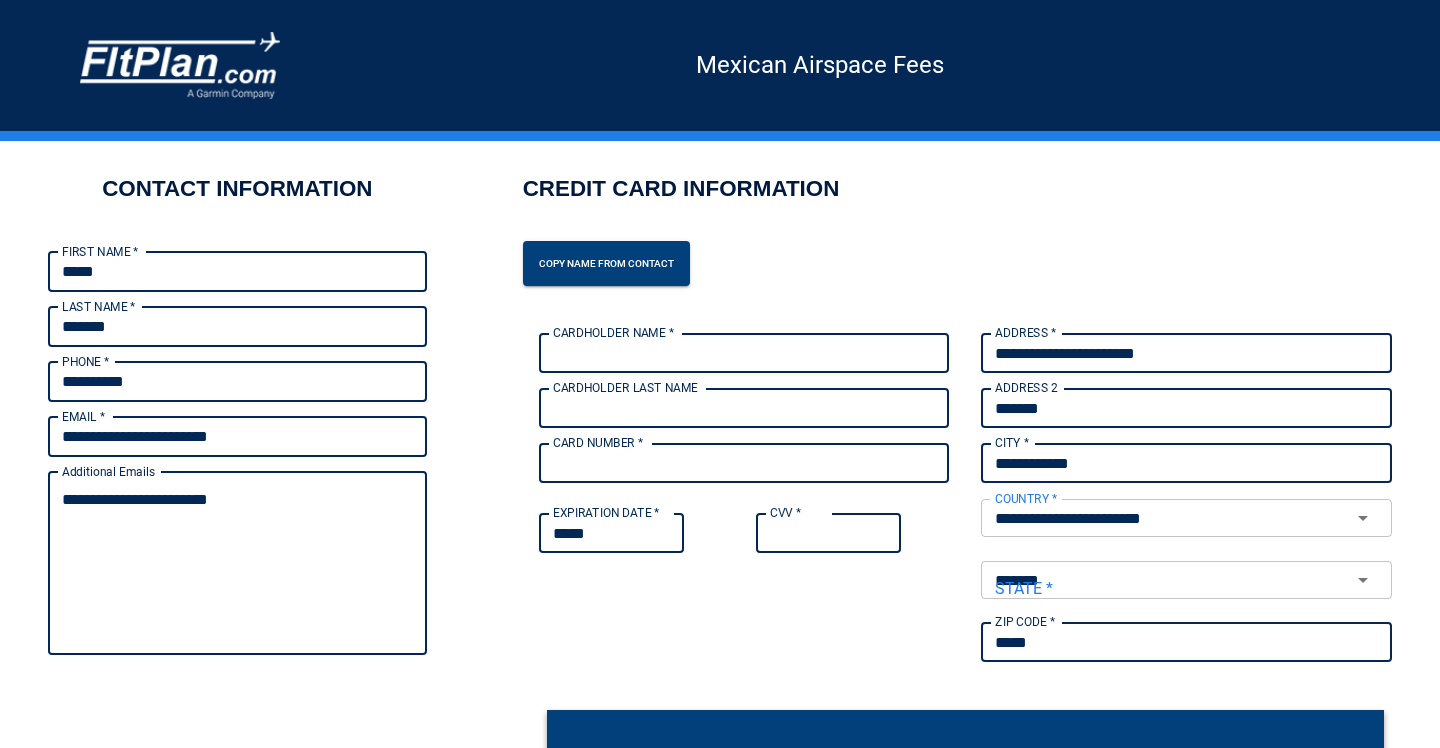 type on "*" 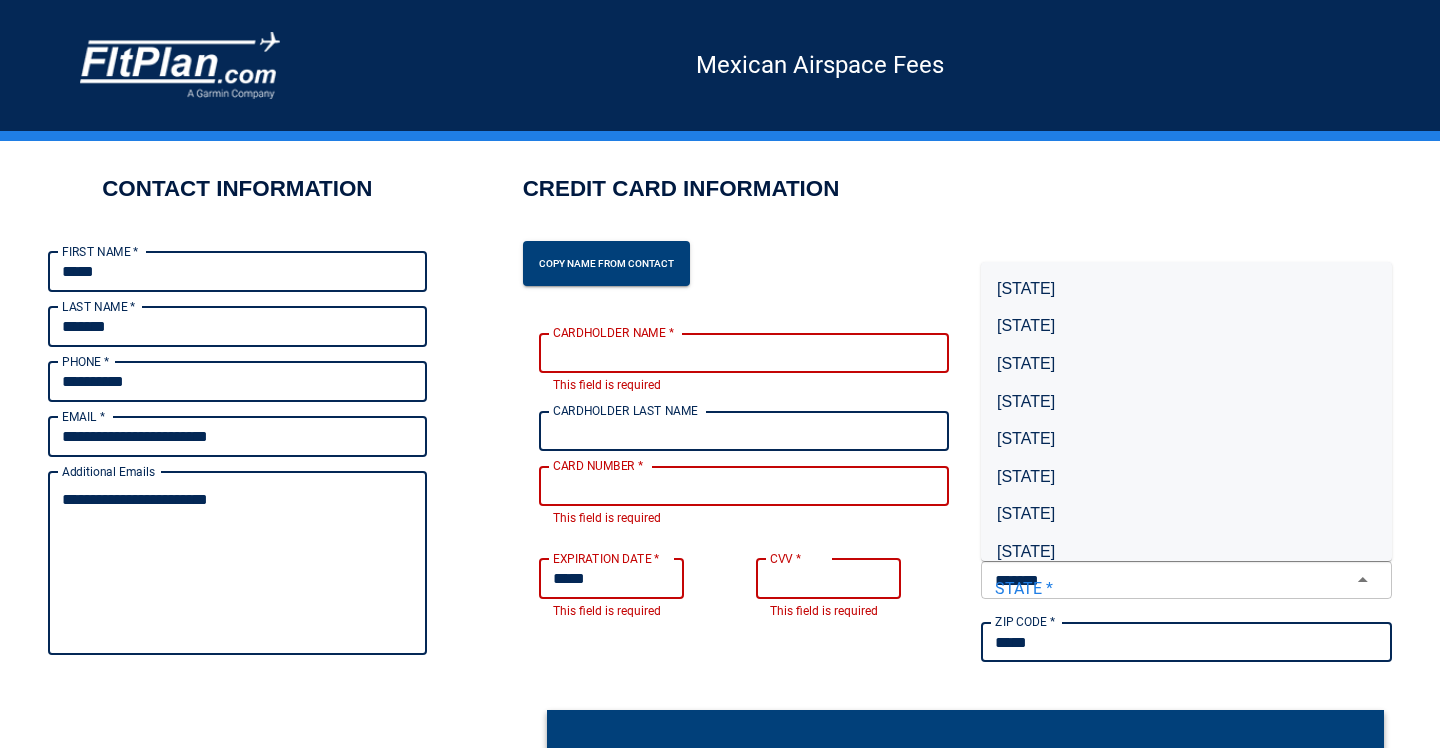 type 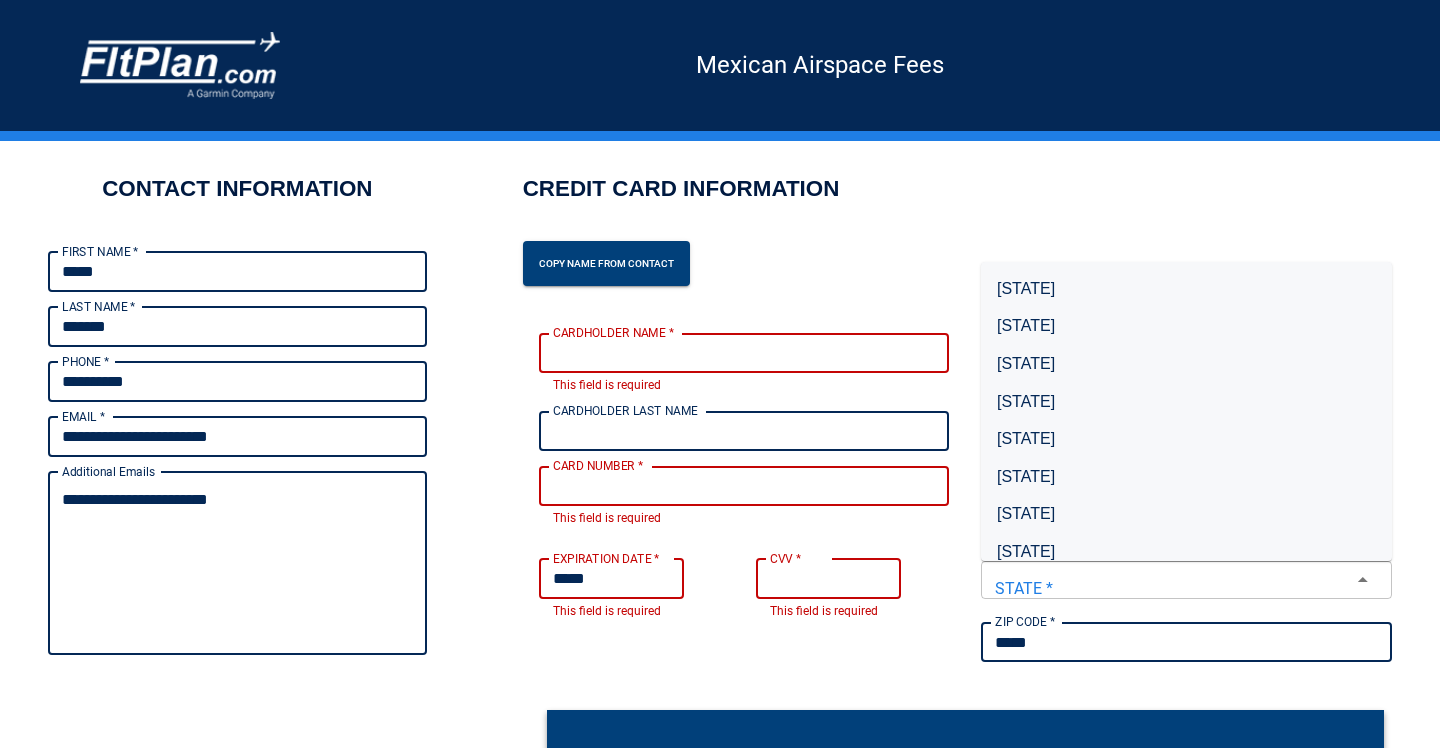 type on "*" 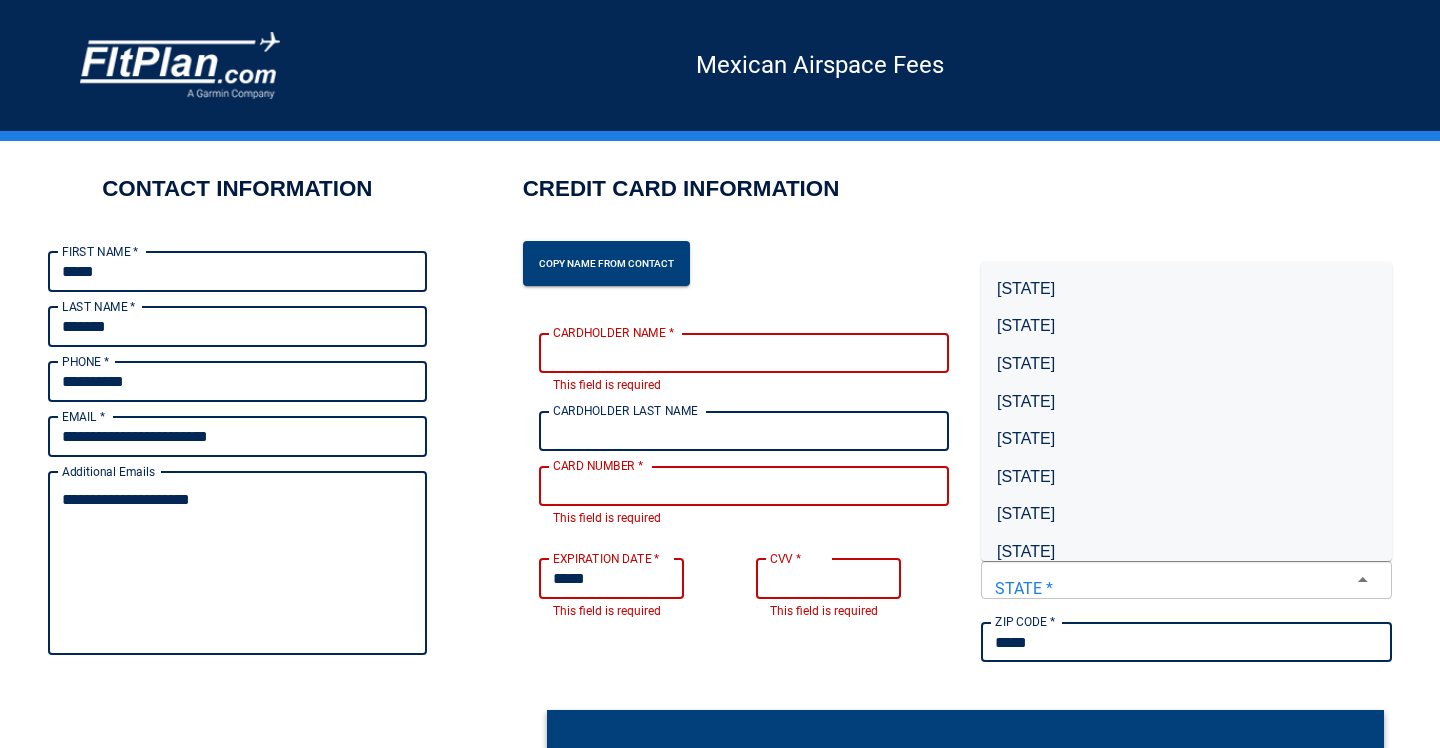 type on "*" 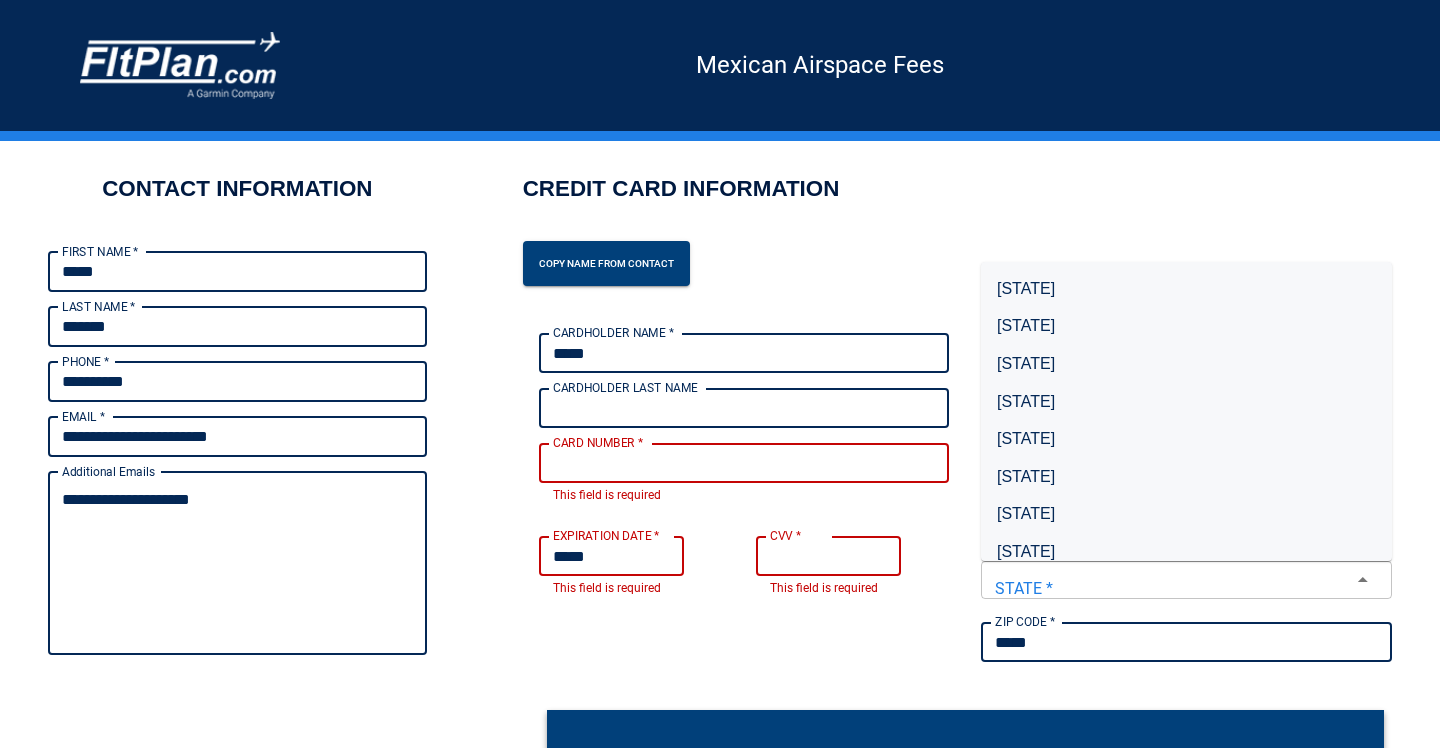 click on "CARDHOLDER LAST NAME" at bounding box center (744, 408) 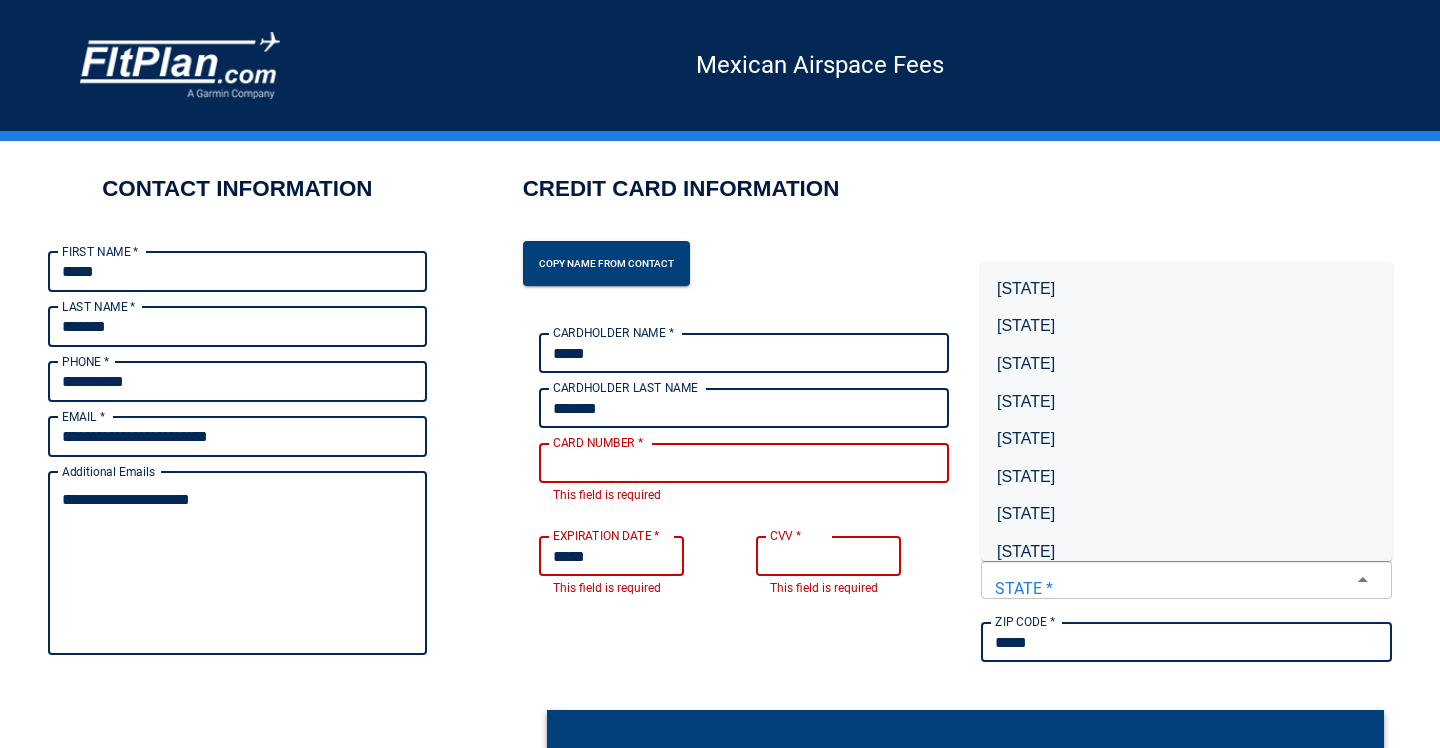 click on "CARD NUMBER *" at bounding box center (744, 463) 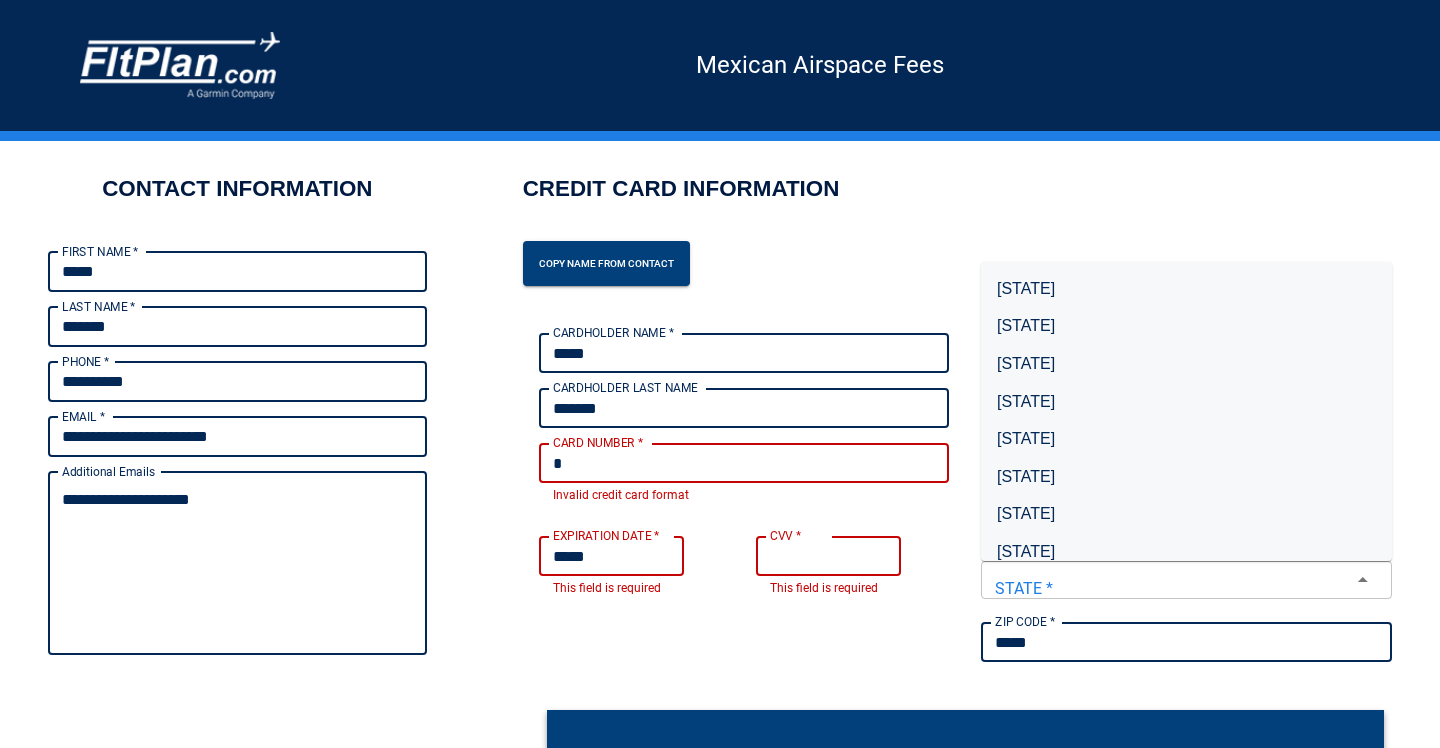 type on "*" 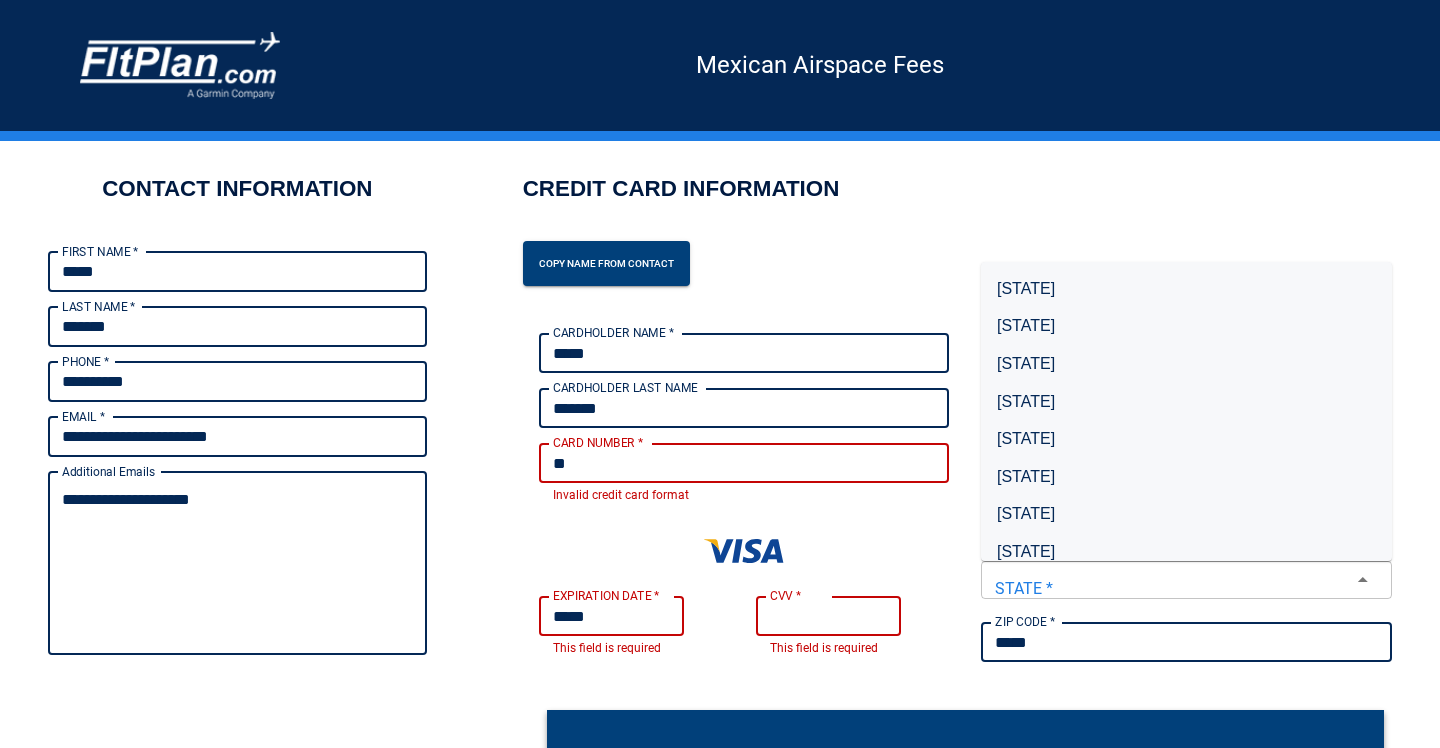 type on "*" 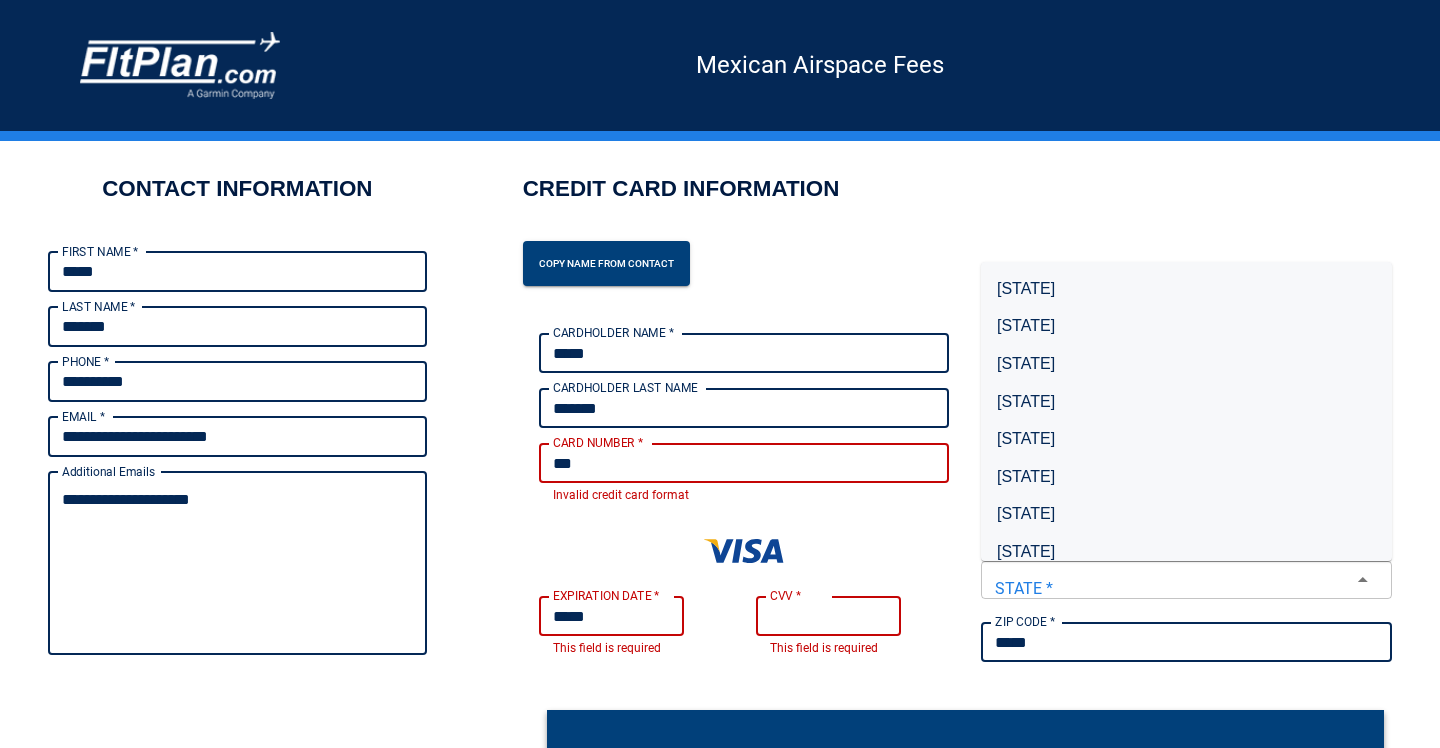 type on "*" 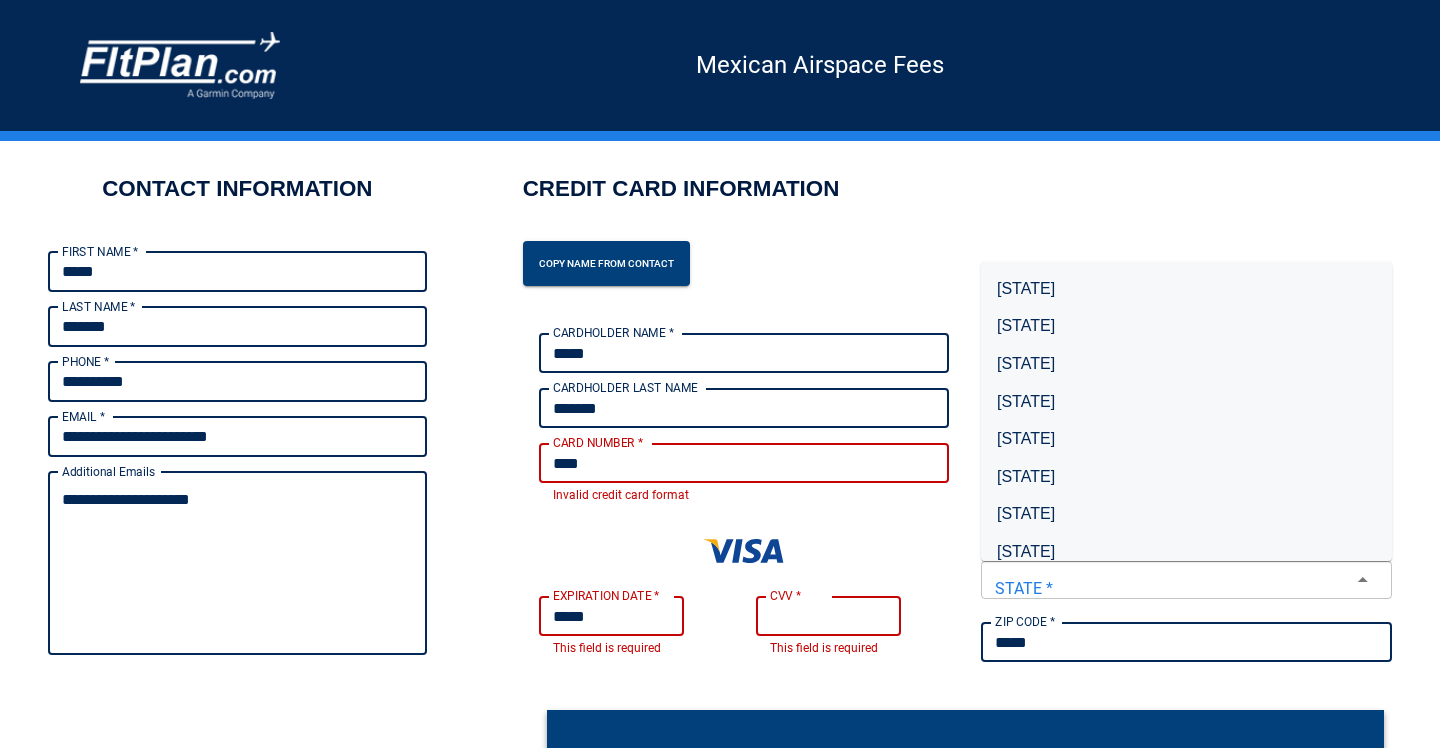 type on "*" 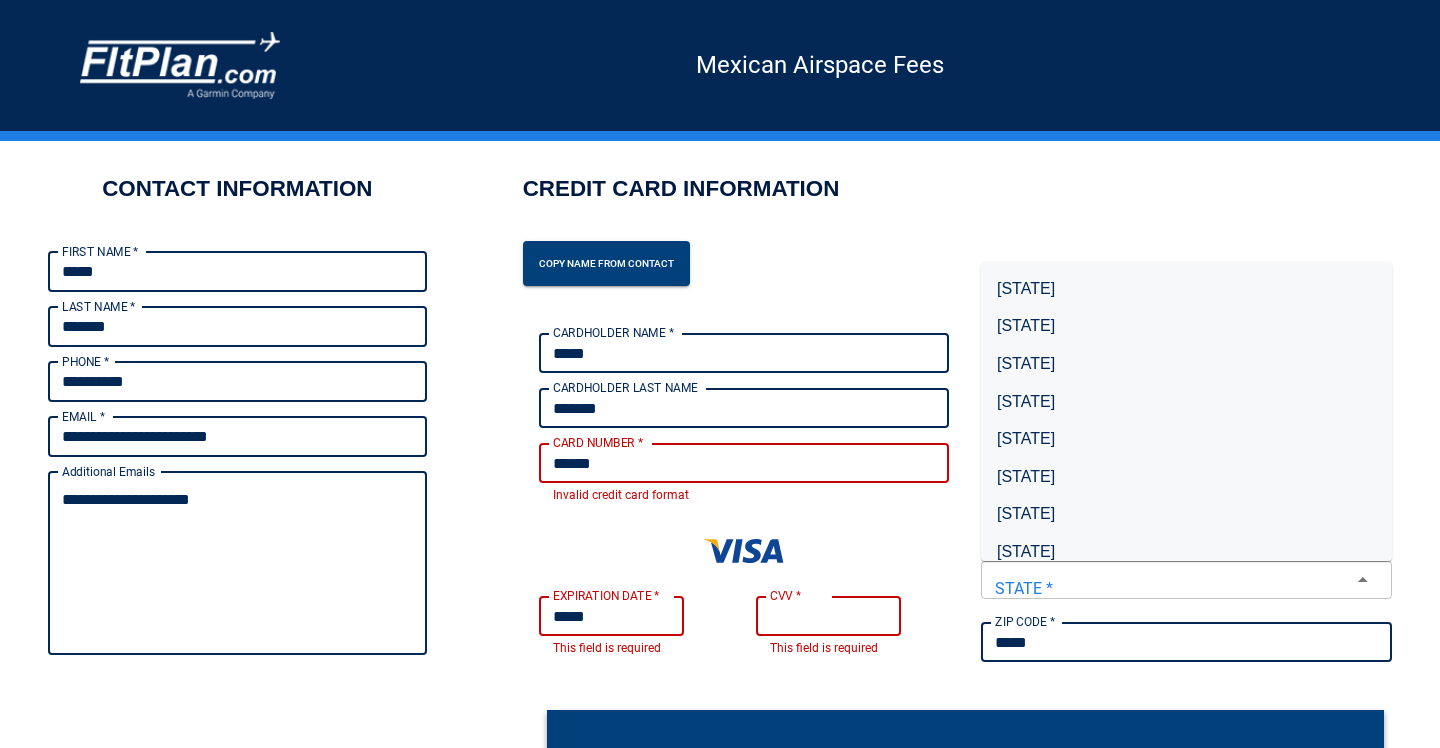 type on "*" 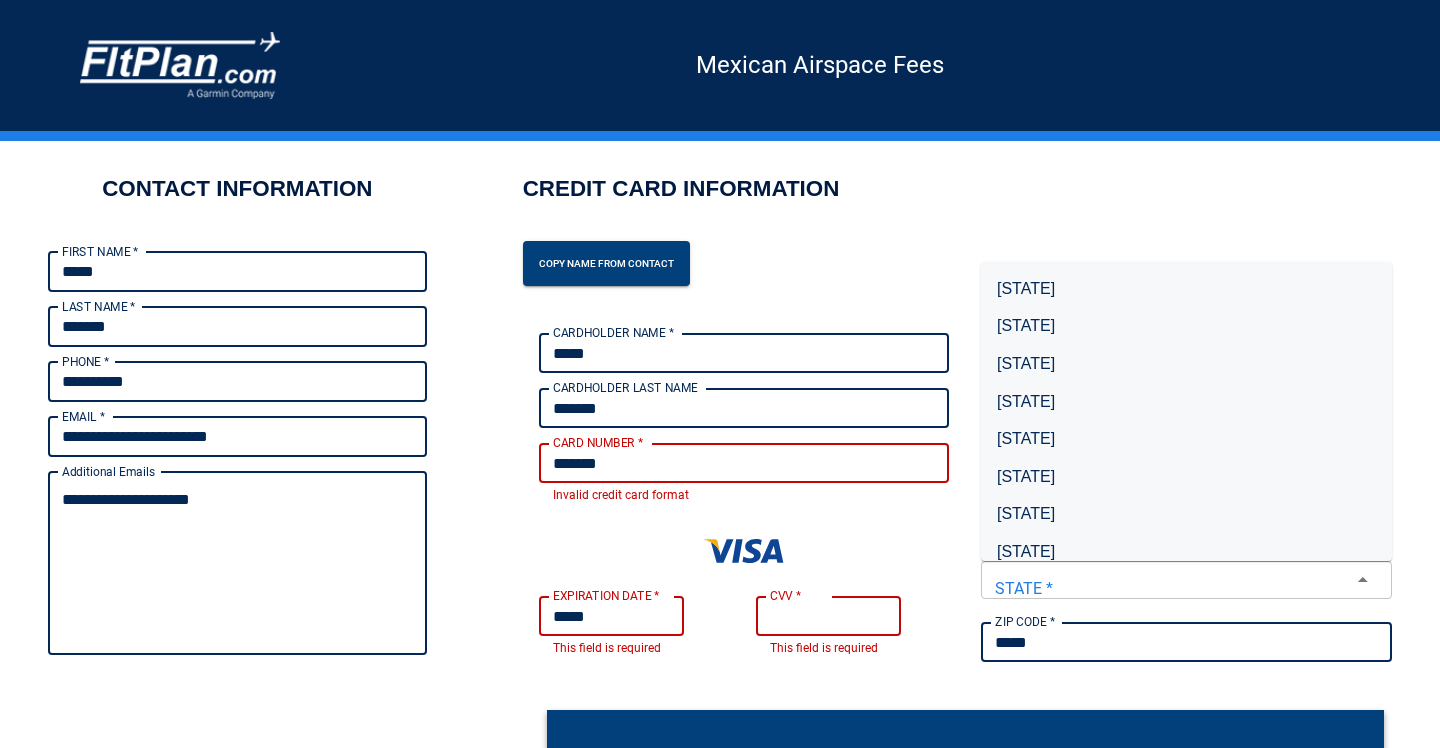 type on "*" 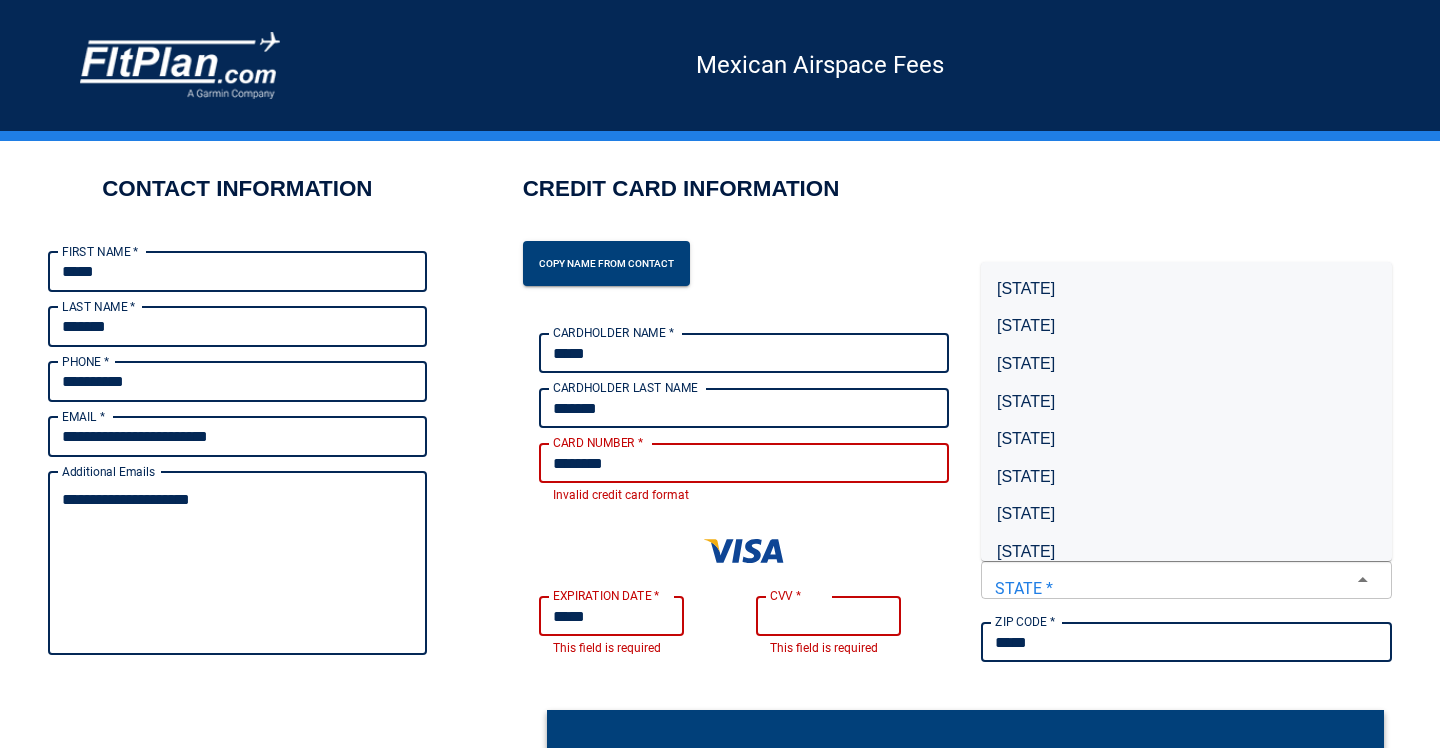 type on "*" 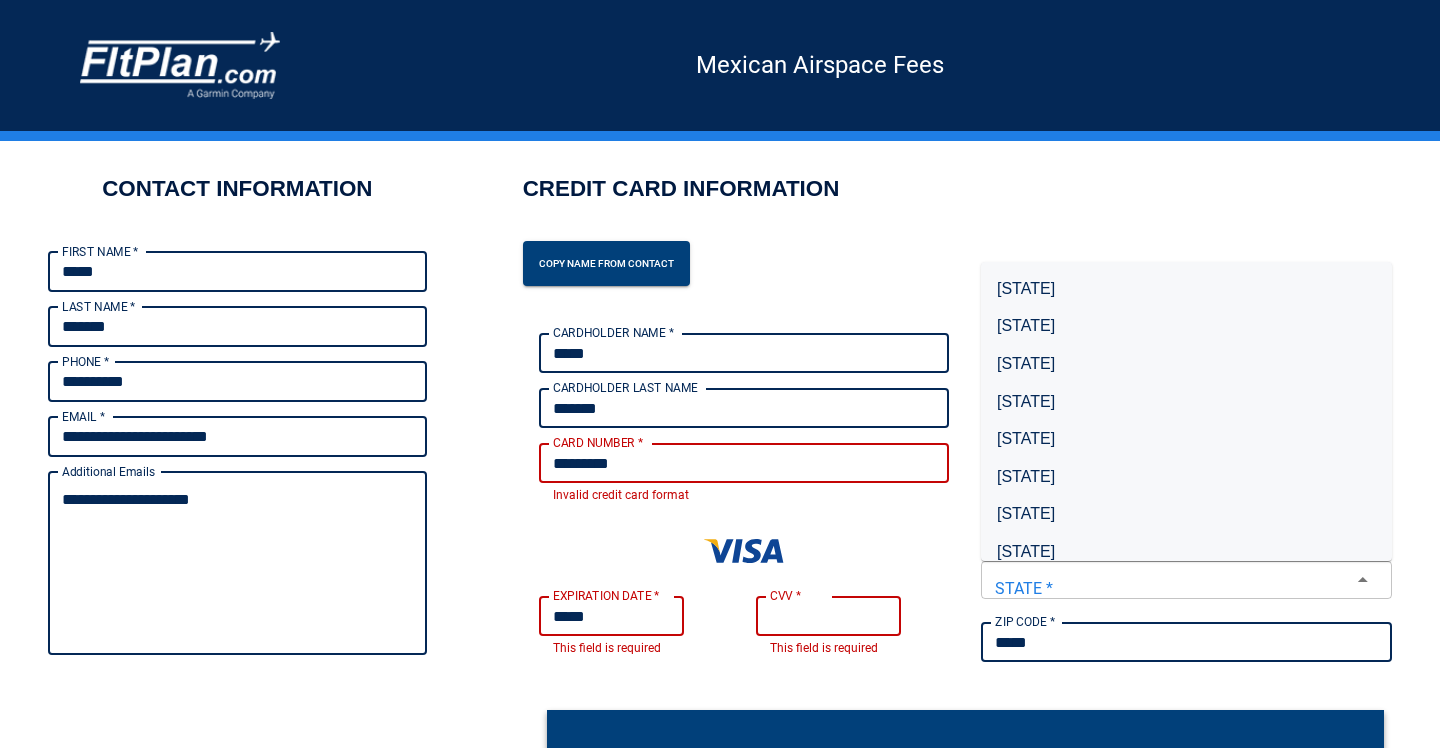 type on "**********" 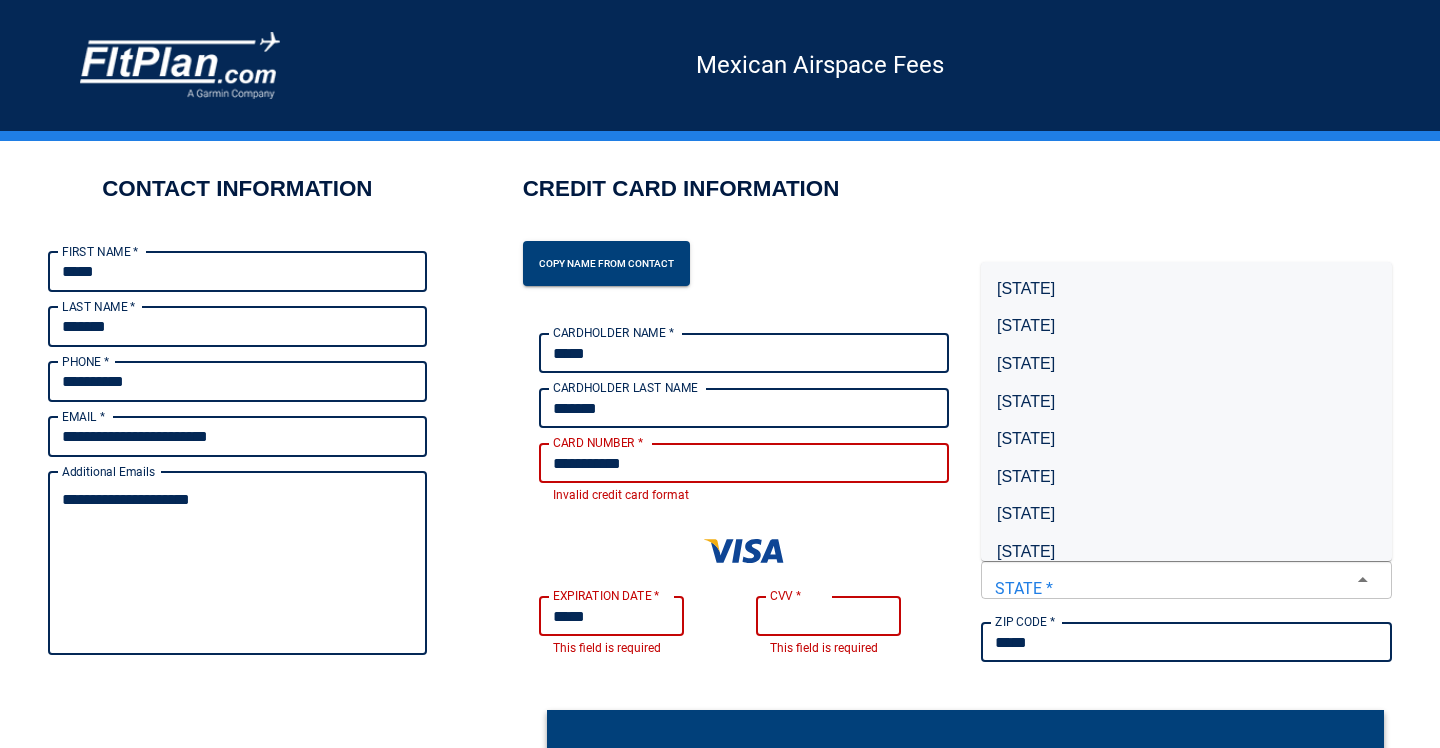 type on "*" 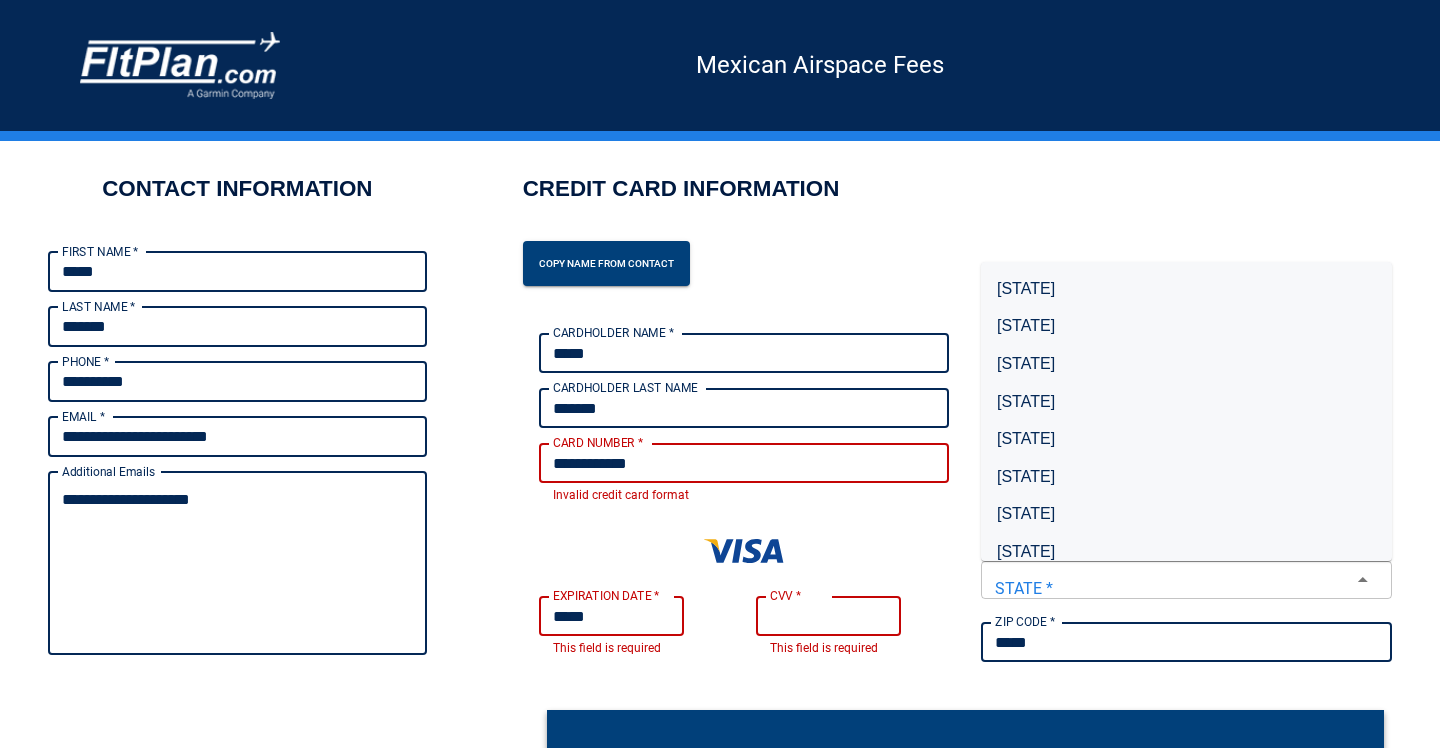 type on "*" 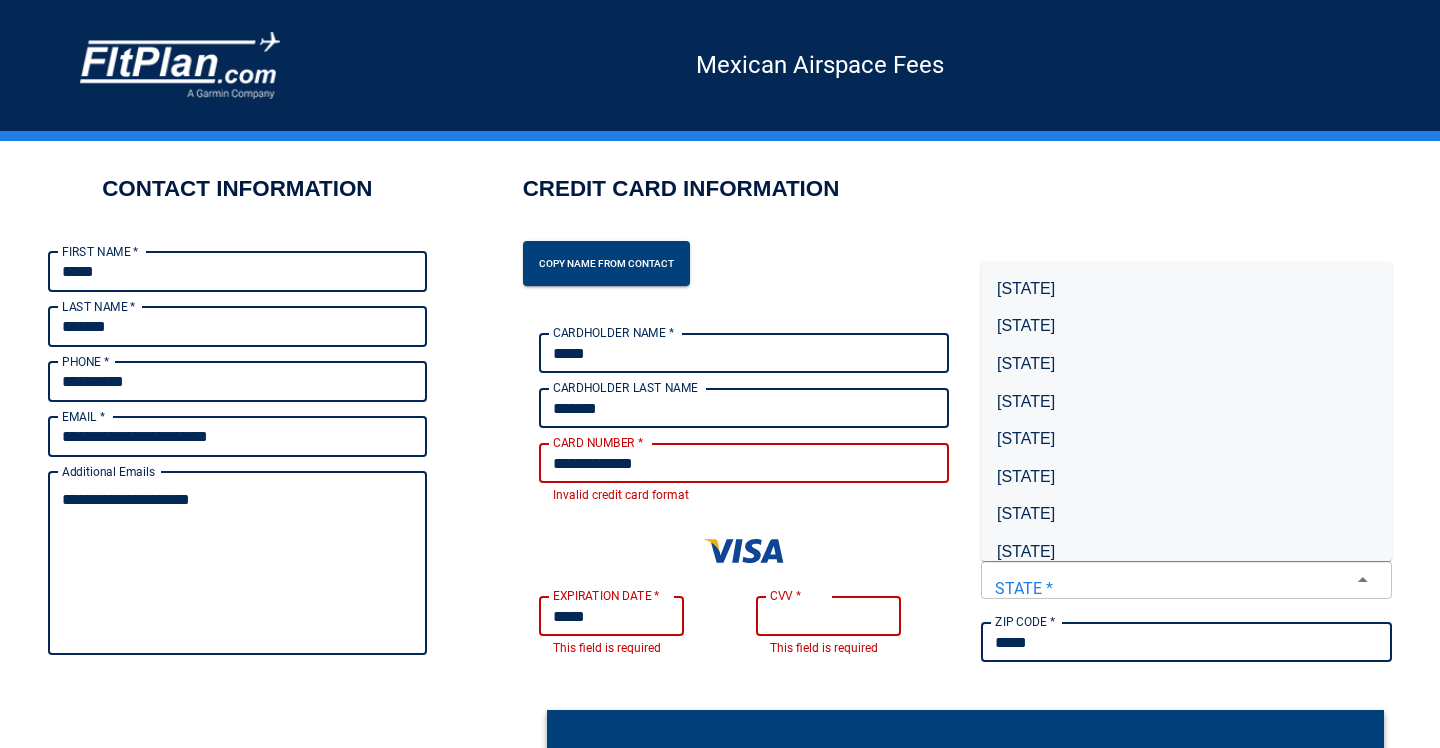 type on "**********" 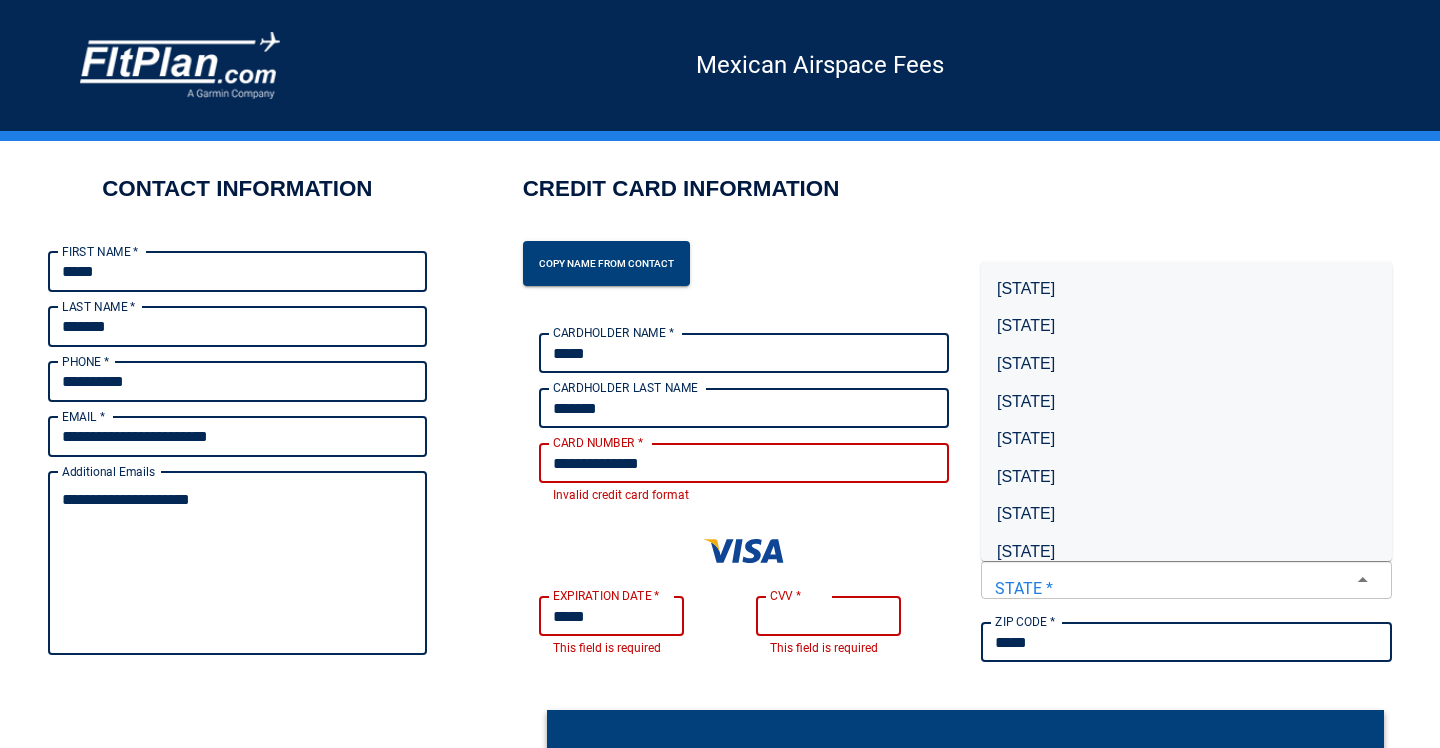 type on "*" 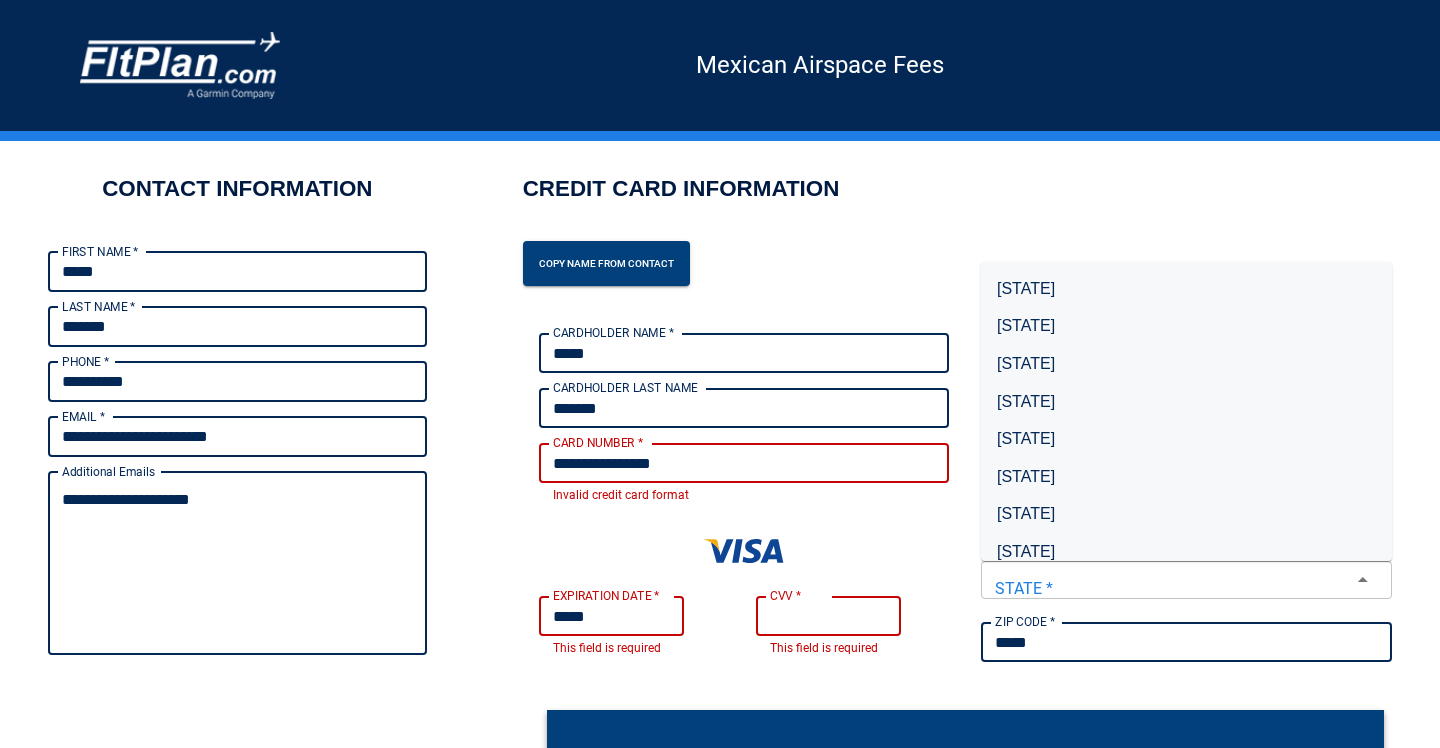 type on "*" 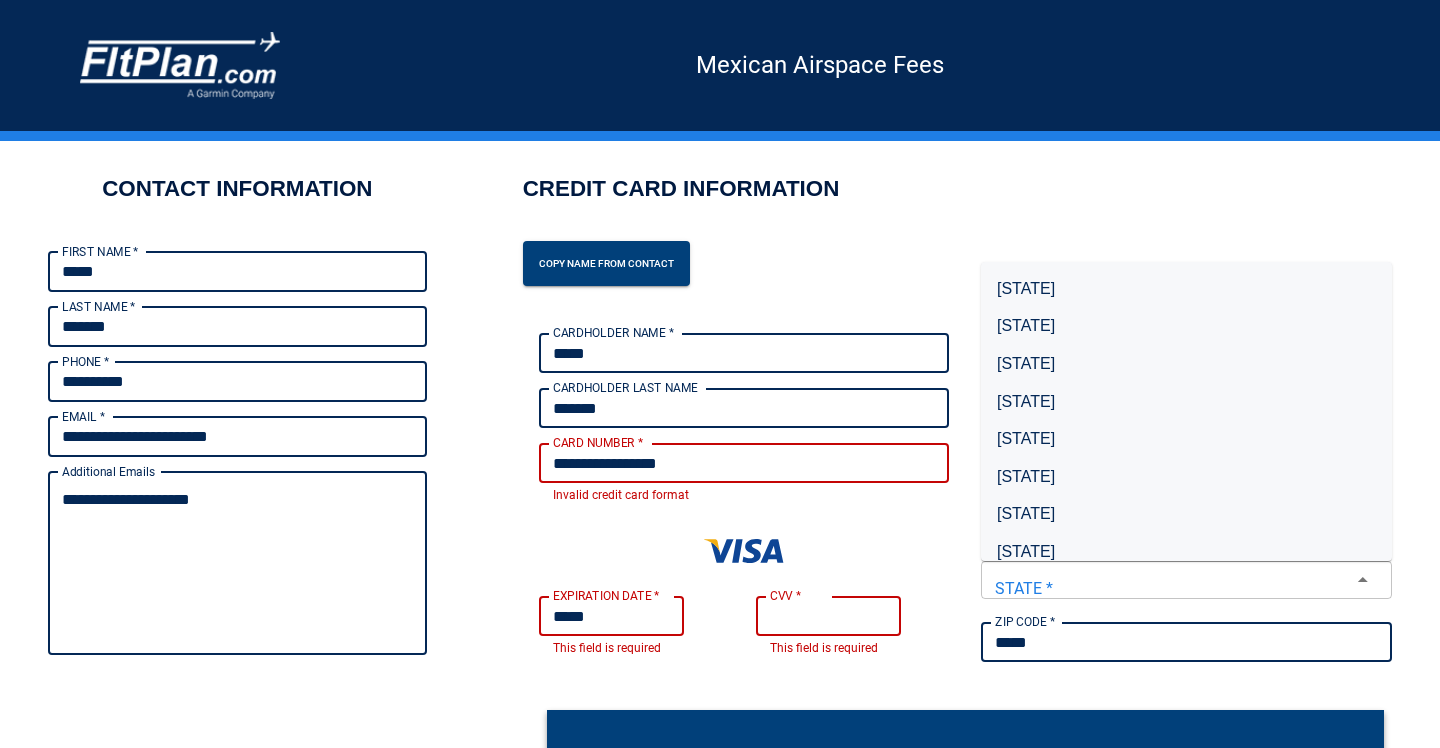 type on "*" 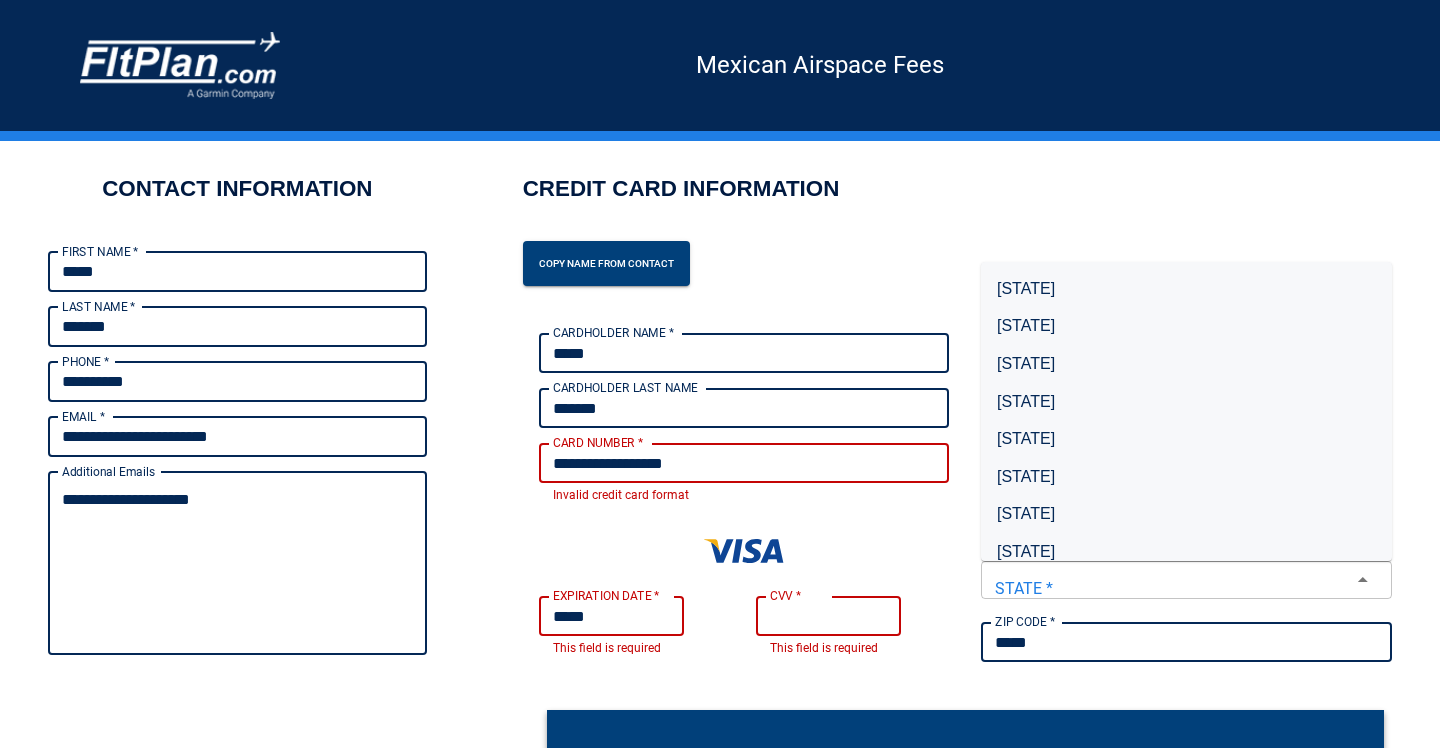 type on "*" 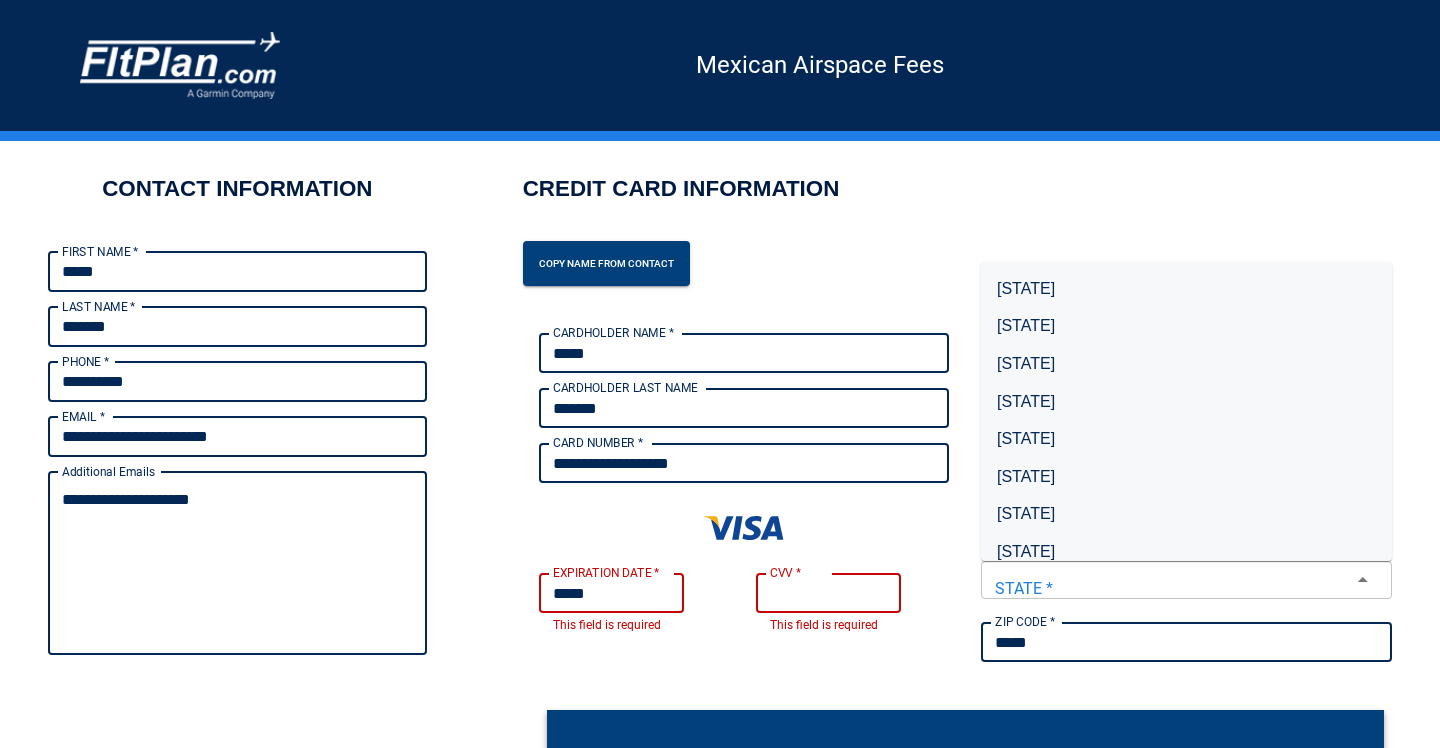 type on "**********" 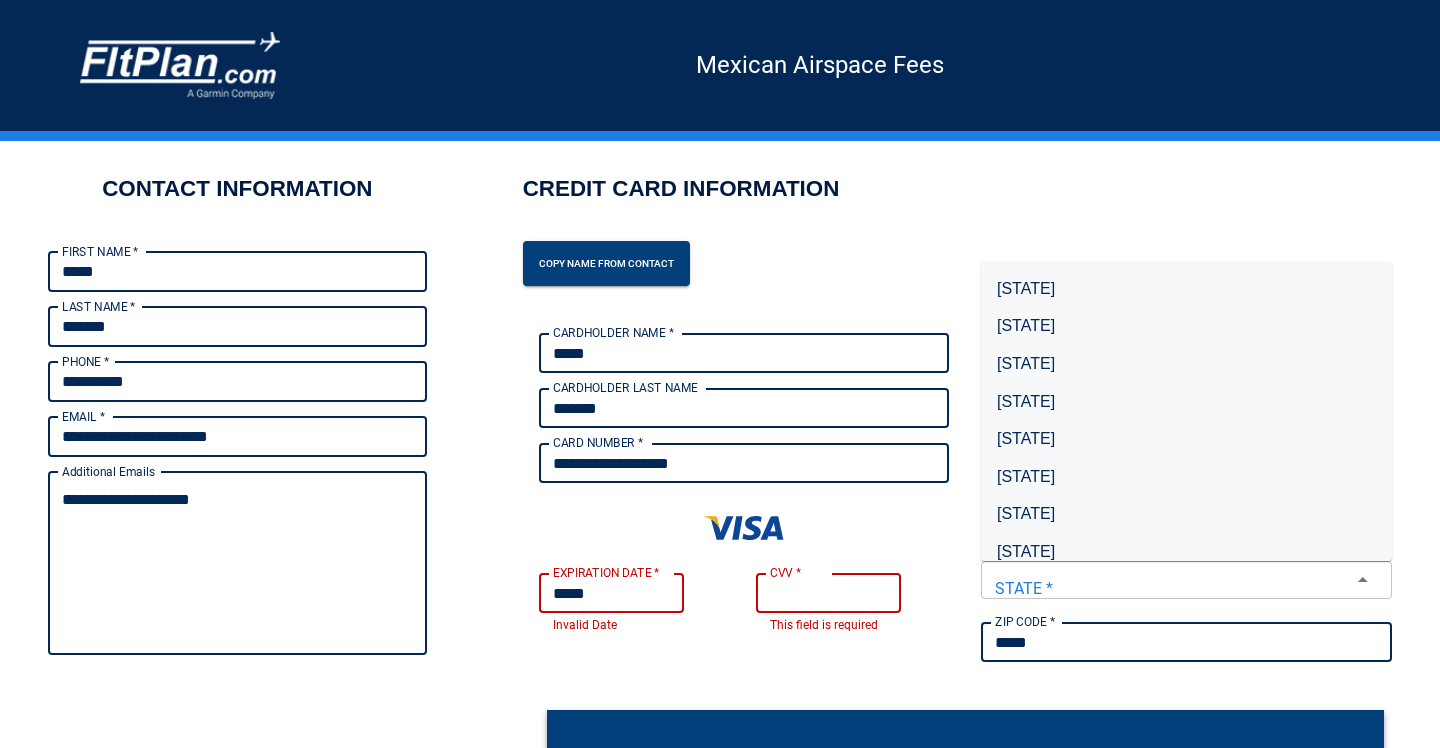 type on "*" 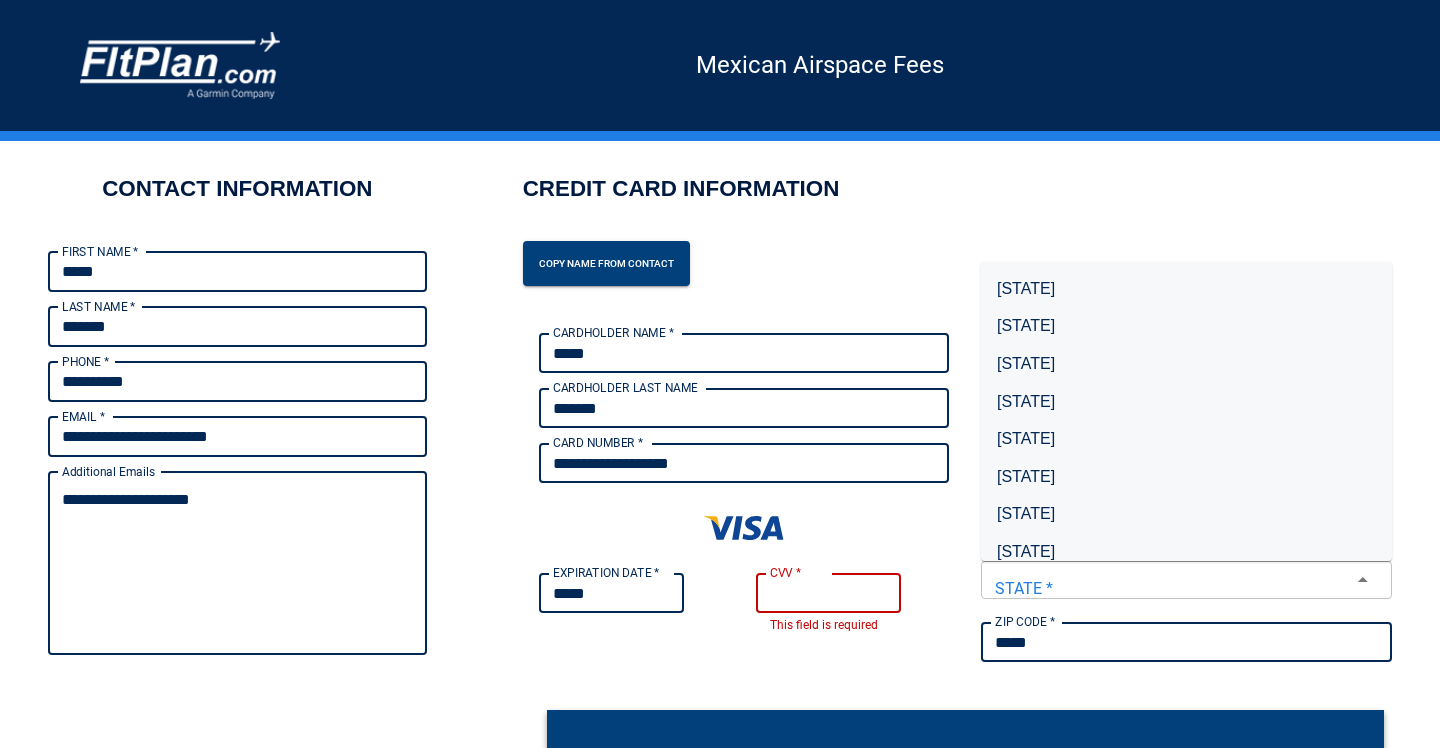 type on "*****" 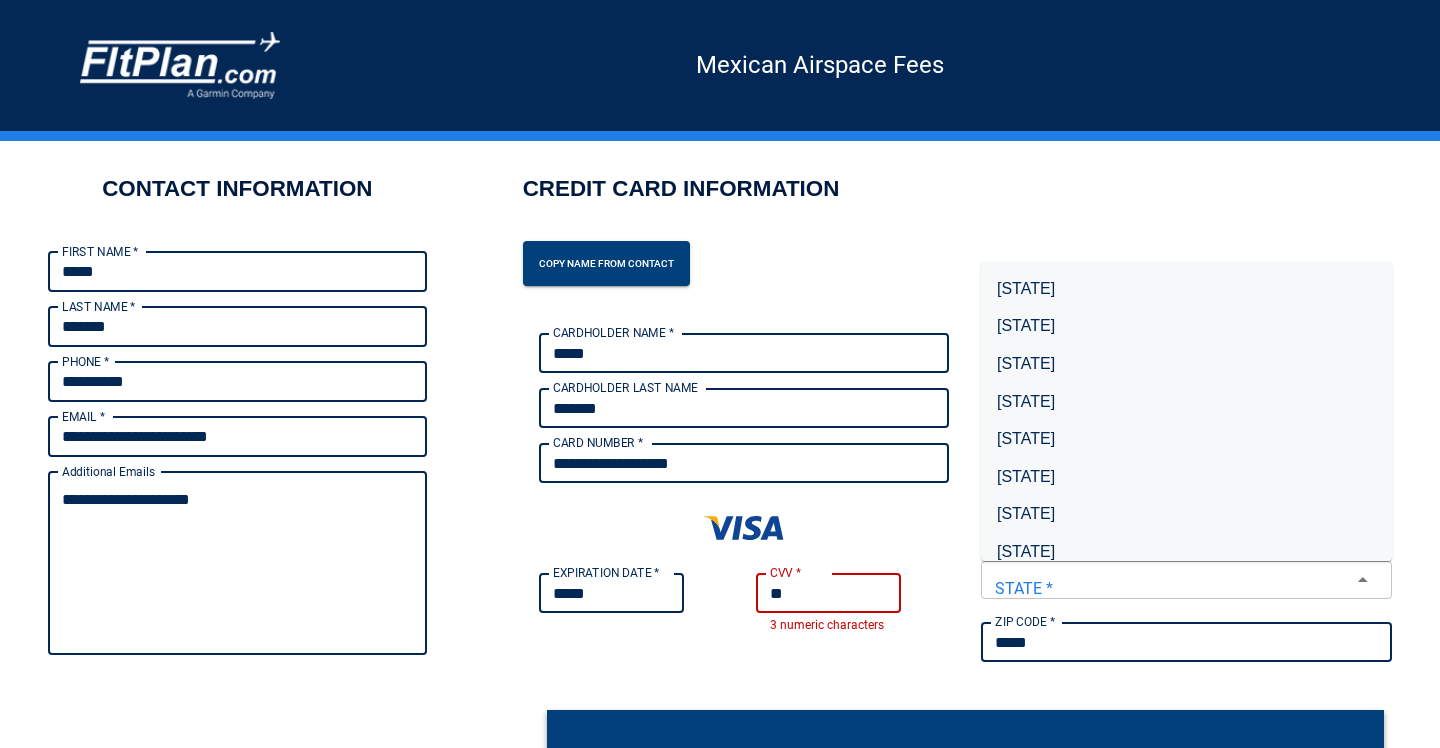 type on "***" 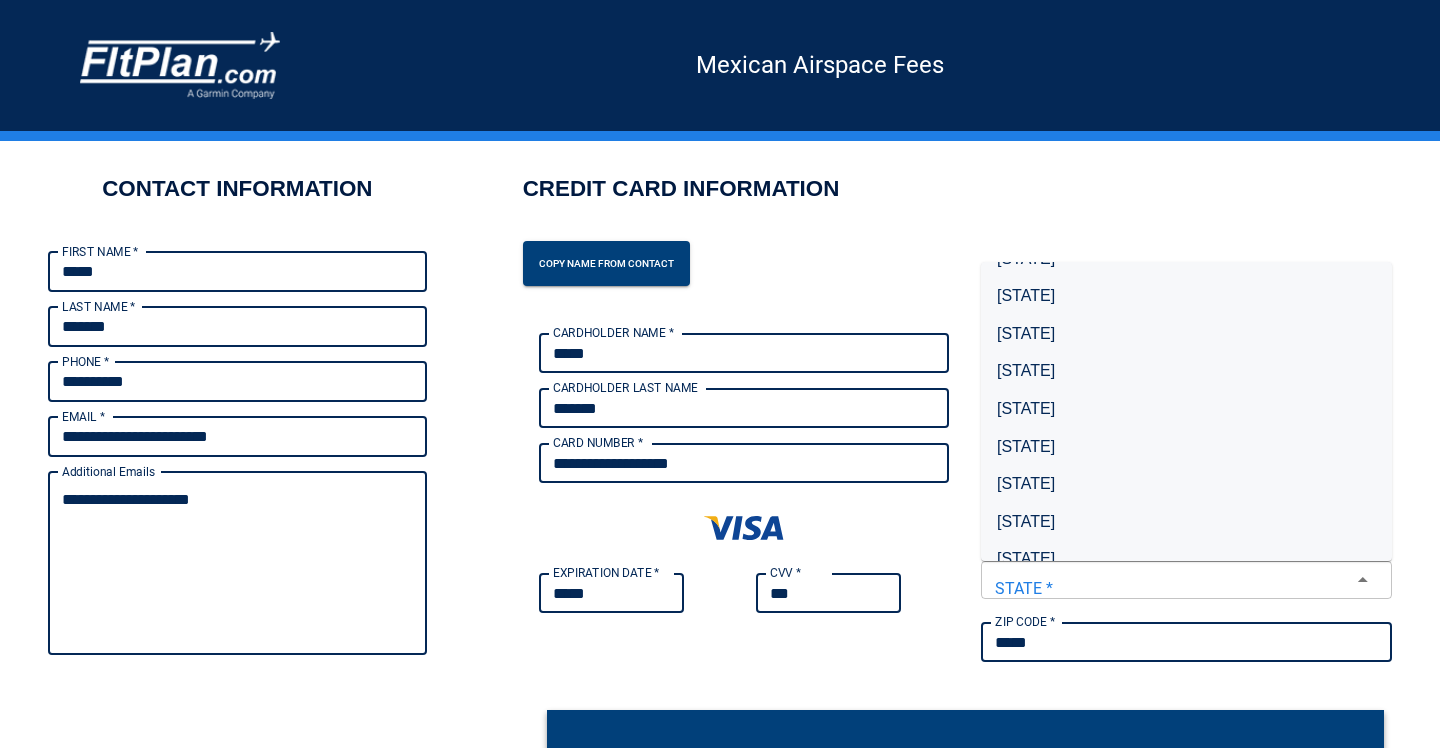 scroll, scrollTop: 159, scrollLeft: 0, axis: vertical 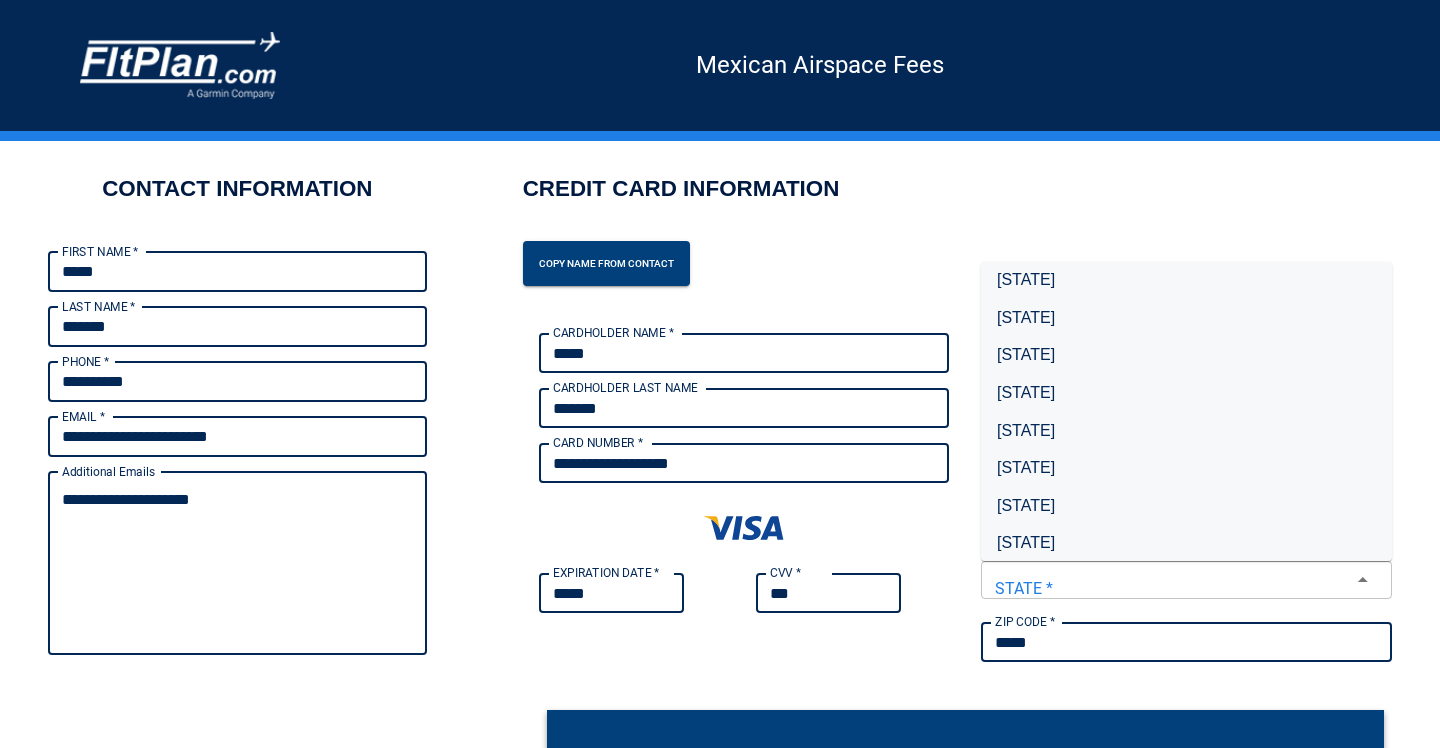 click on "[STATE] - Florida" at bounding box center (1186, 543) 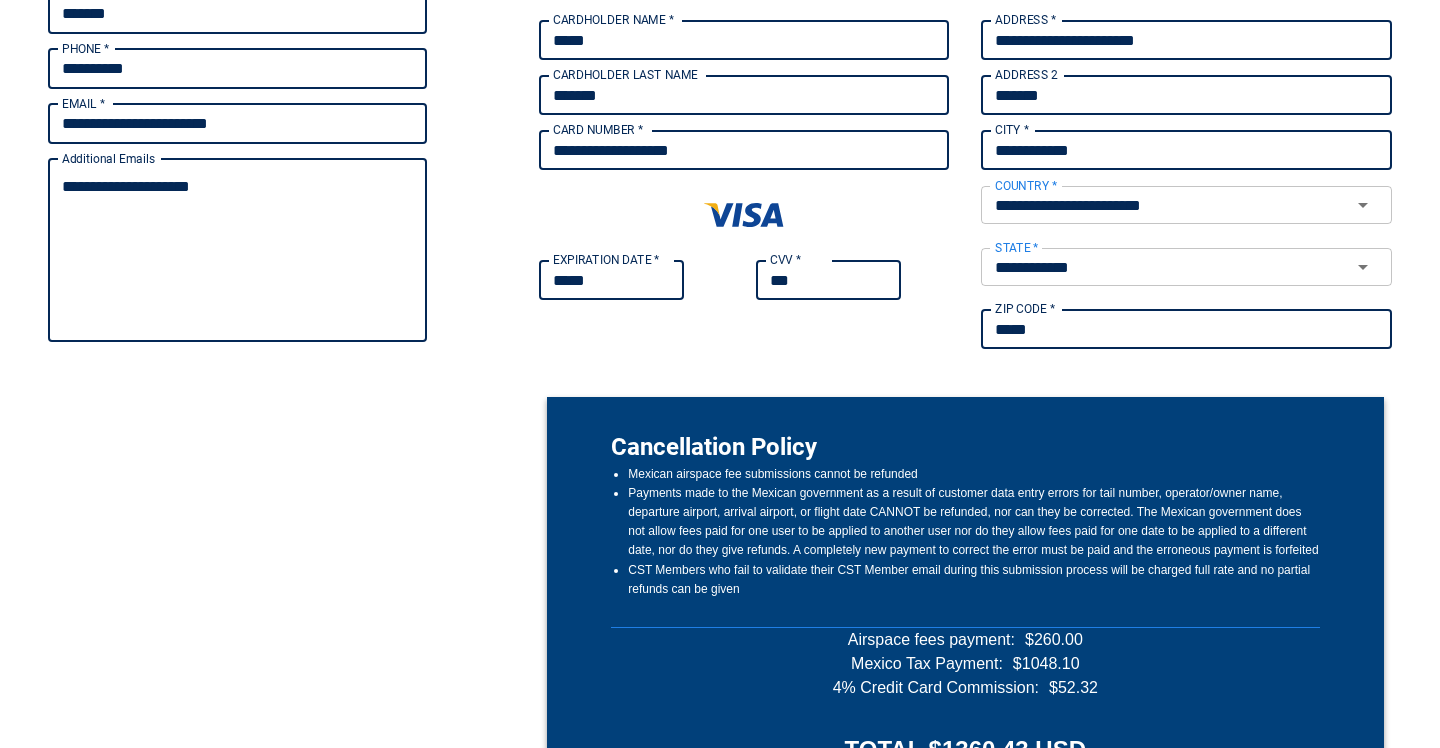 scroll, scrollTop: 637, scrollLeft: 0, axis: vertical 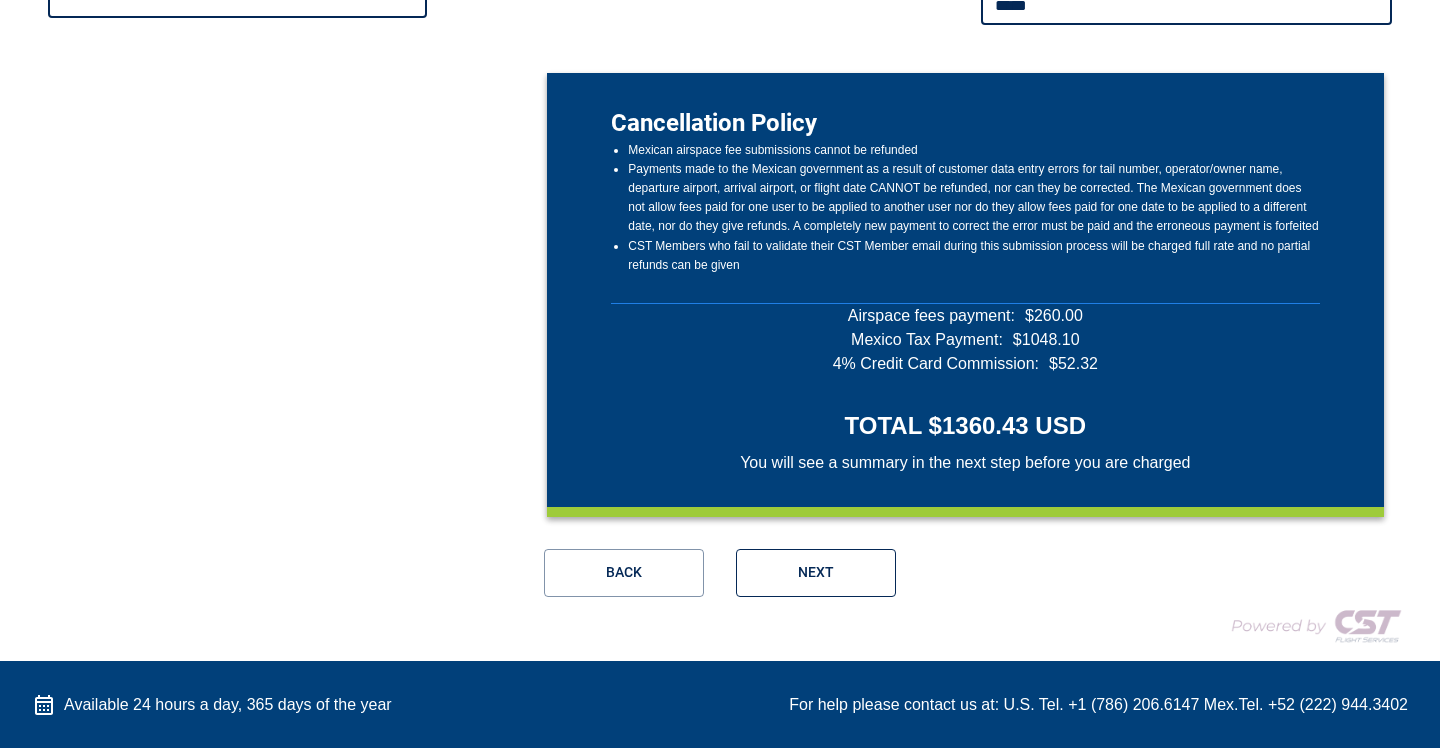 type on "***" 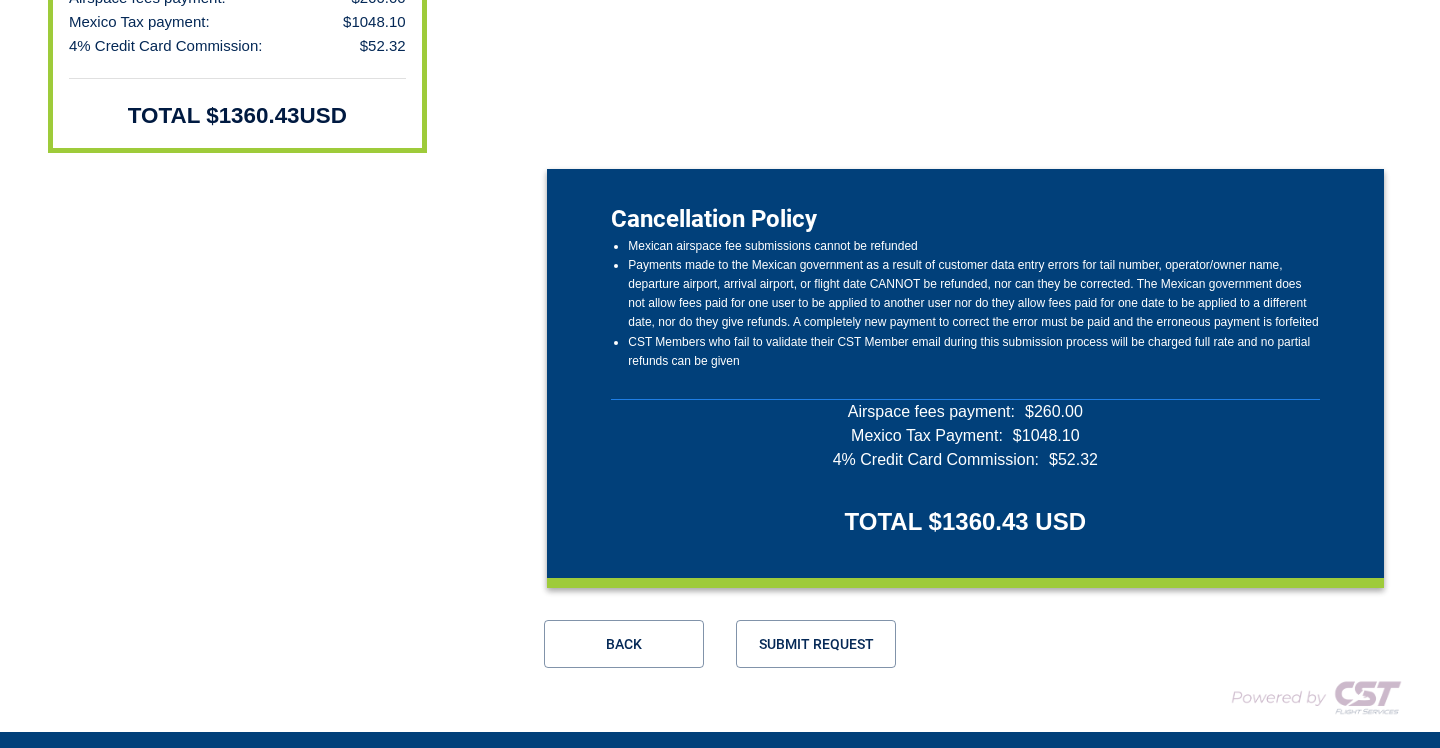 scroll, scrollTop: 802, scrollLeft: 0, axis: vertical 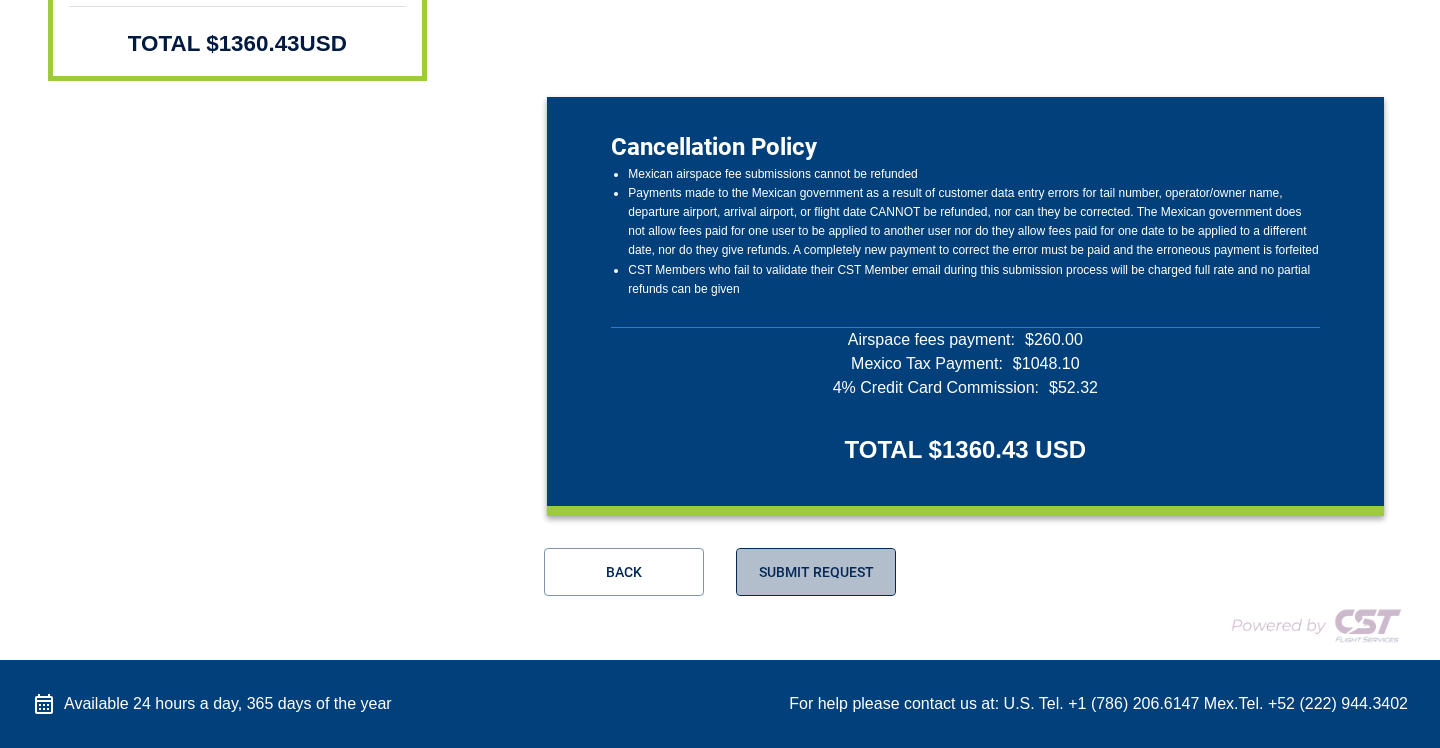 click on "Submit Request" at bounding box center [816, 572] 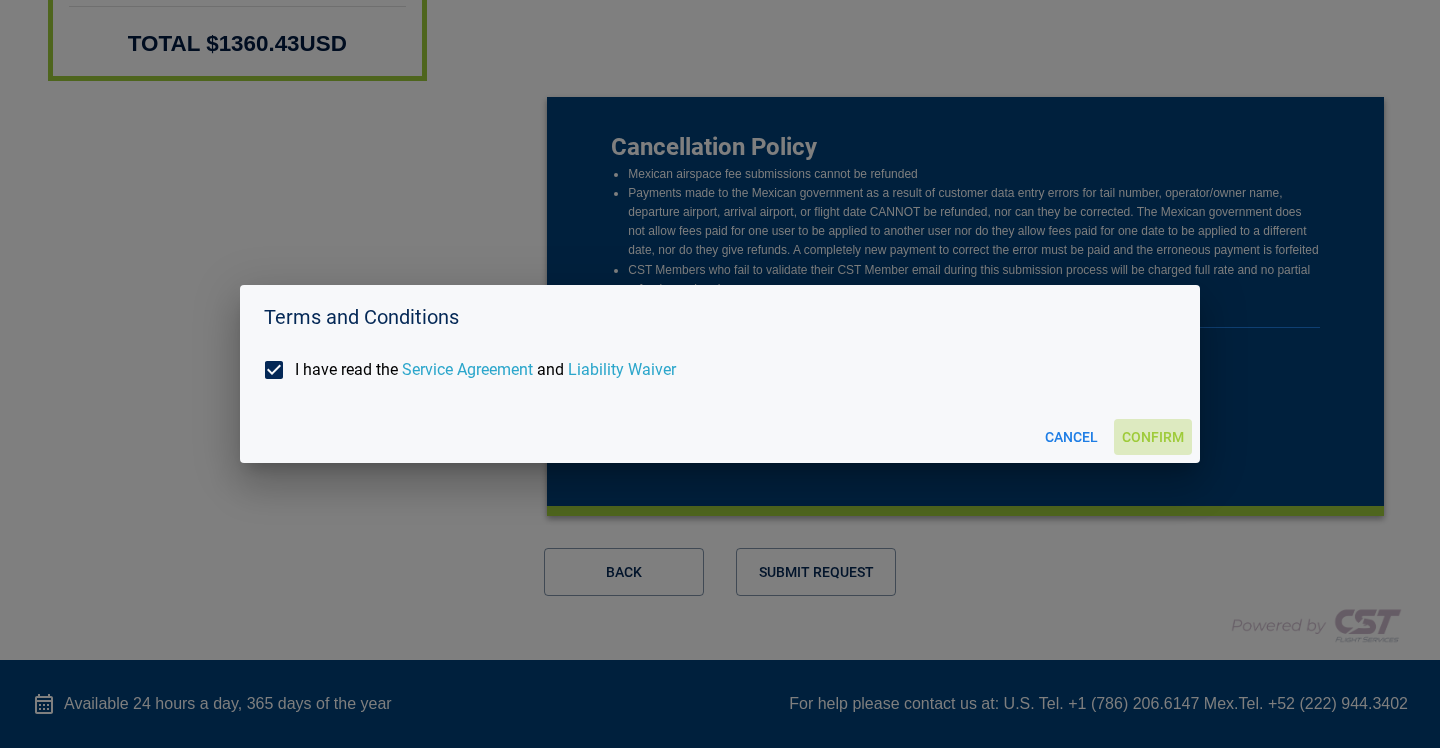 click on "Confirm" at bounding box center (1153, 437) 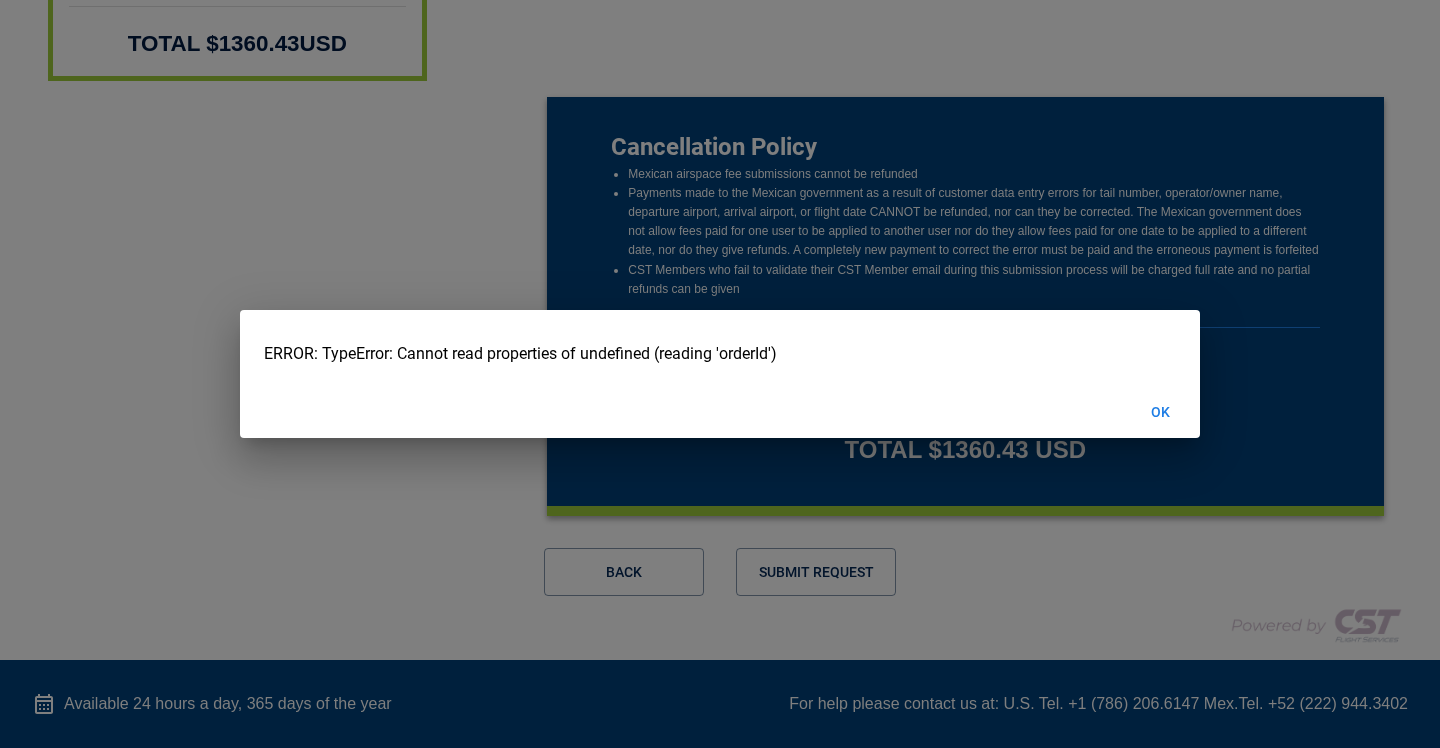 click on "OK" at bounding box center (1160, 412) 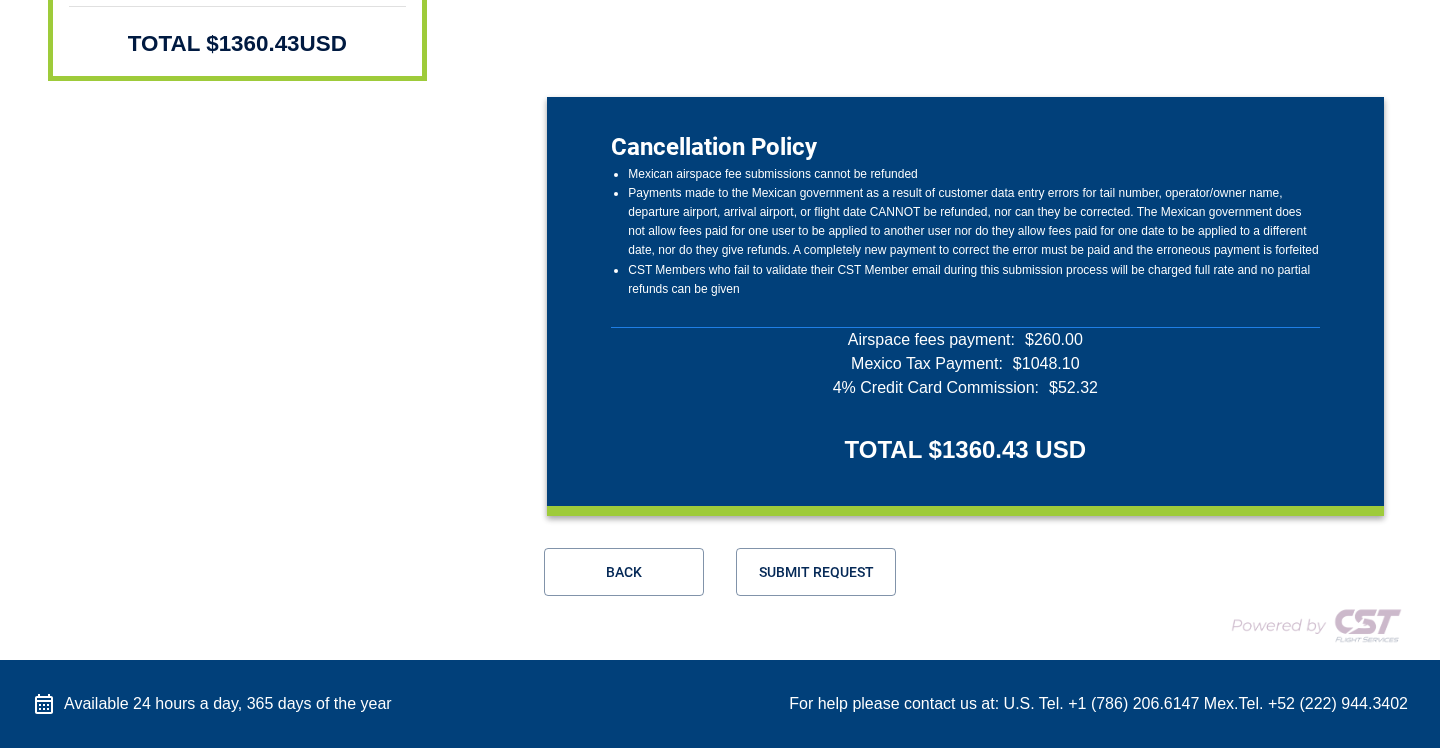 scroll, scrollTop: 802, scrollLeft: 0, axis: vertical 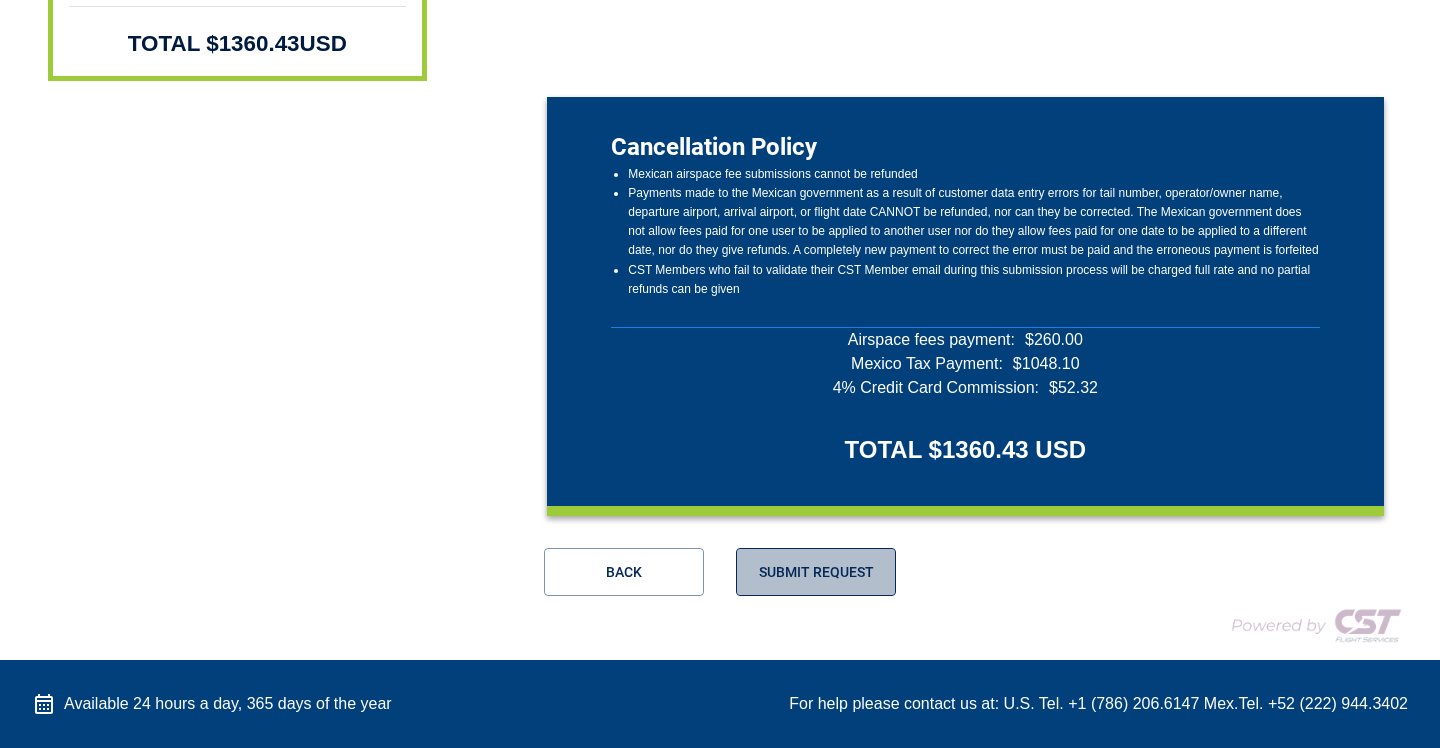 click on "Submit Request" at bounding box center (816, 572) 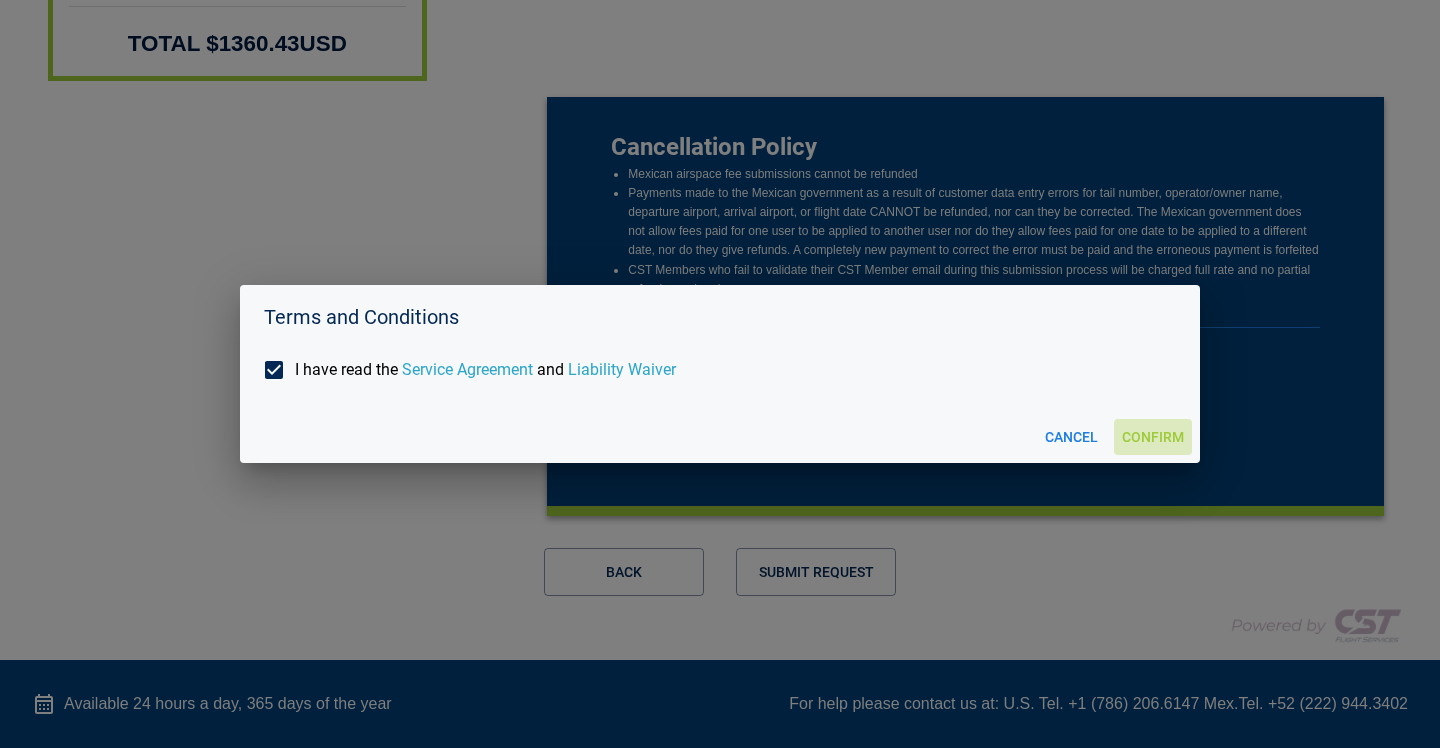 click on "Confirm" at bounding box center (1153, 437) 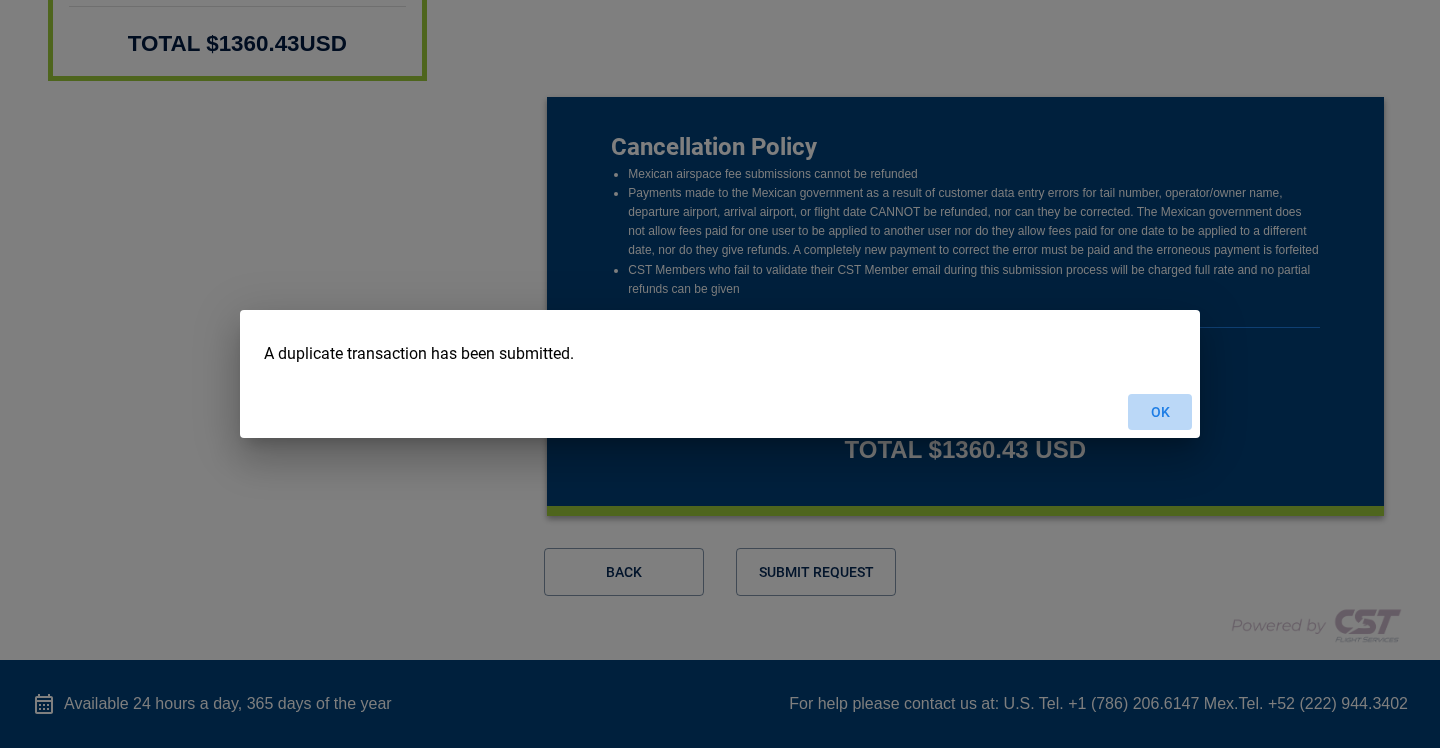 click on "OK" at bounding box center [1160, 412] 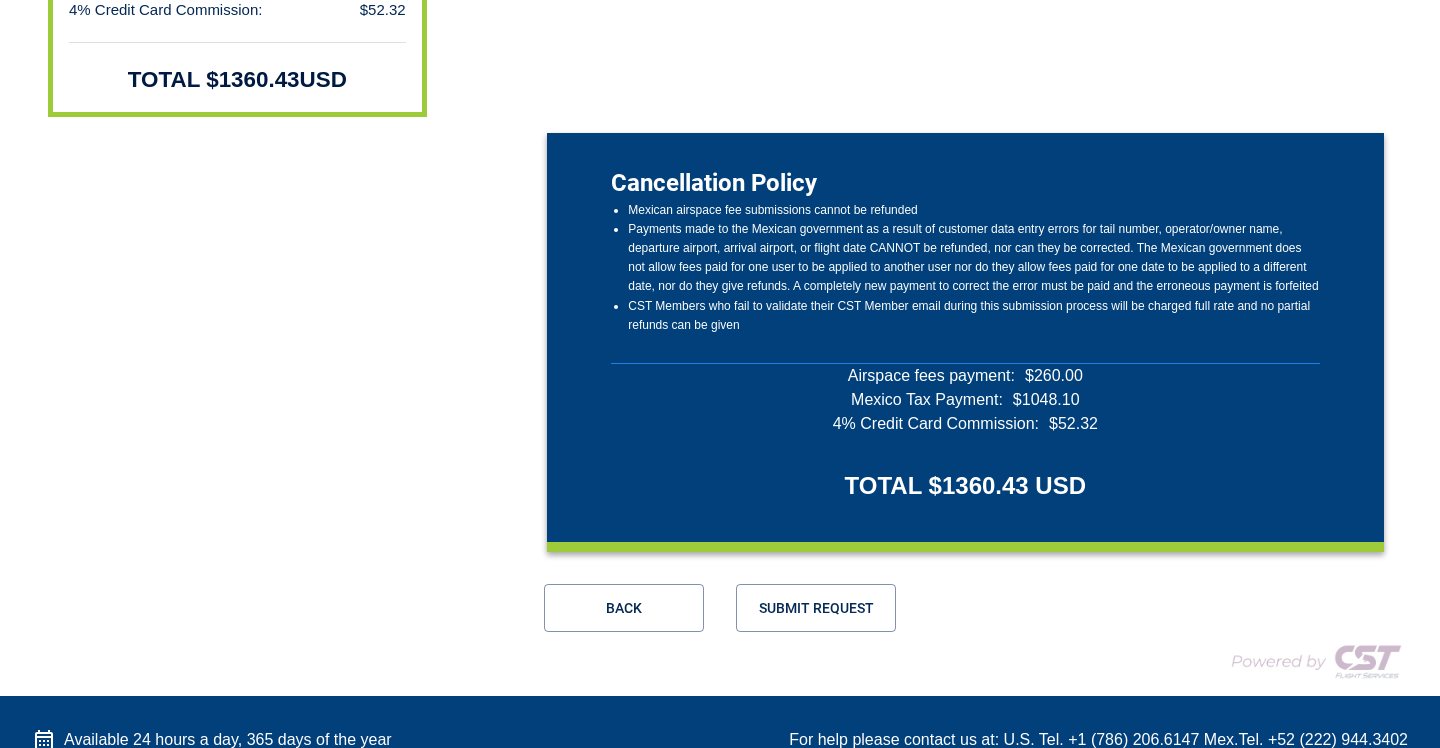 scroll, scrollTop: 802, scrollLeft: 0, axis: vertical 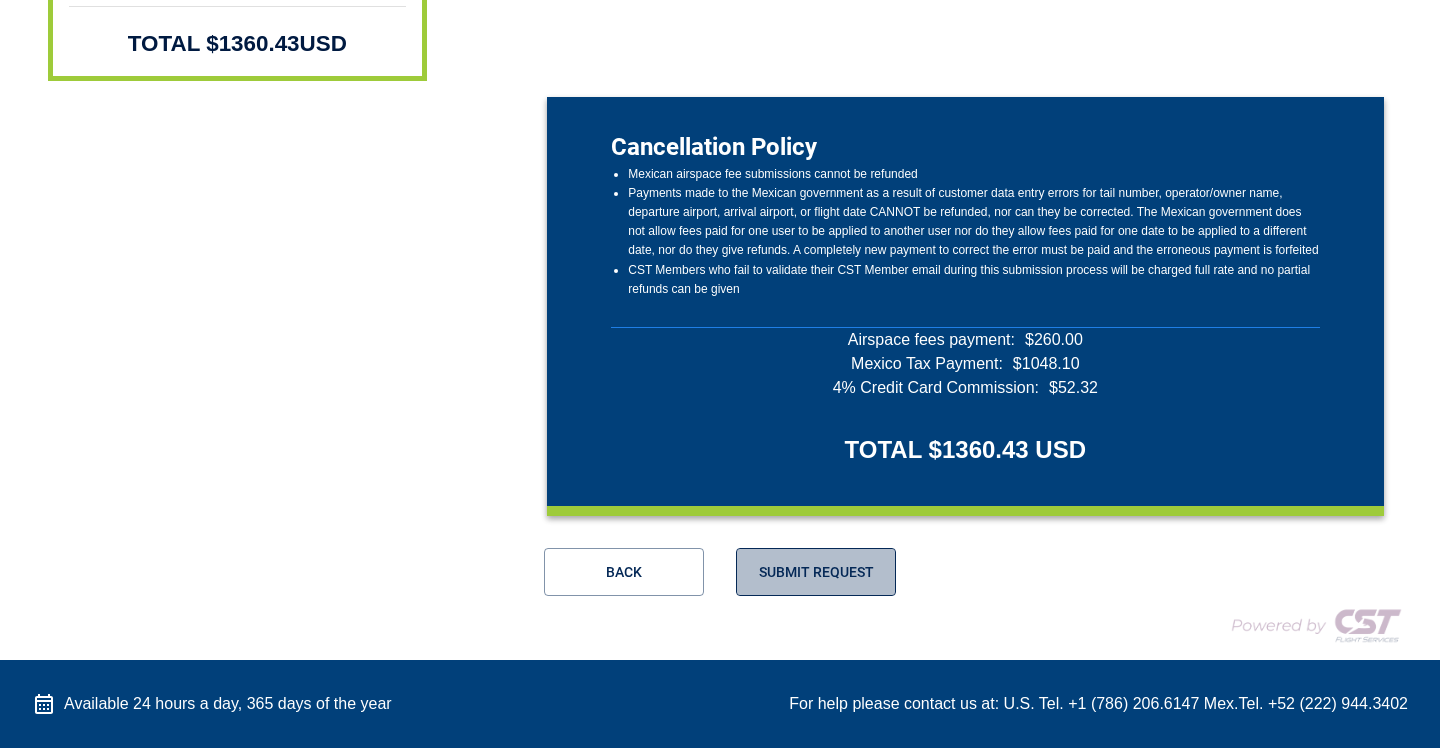 click on "Submit Request" at bounding box center [816, 572] 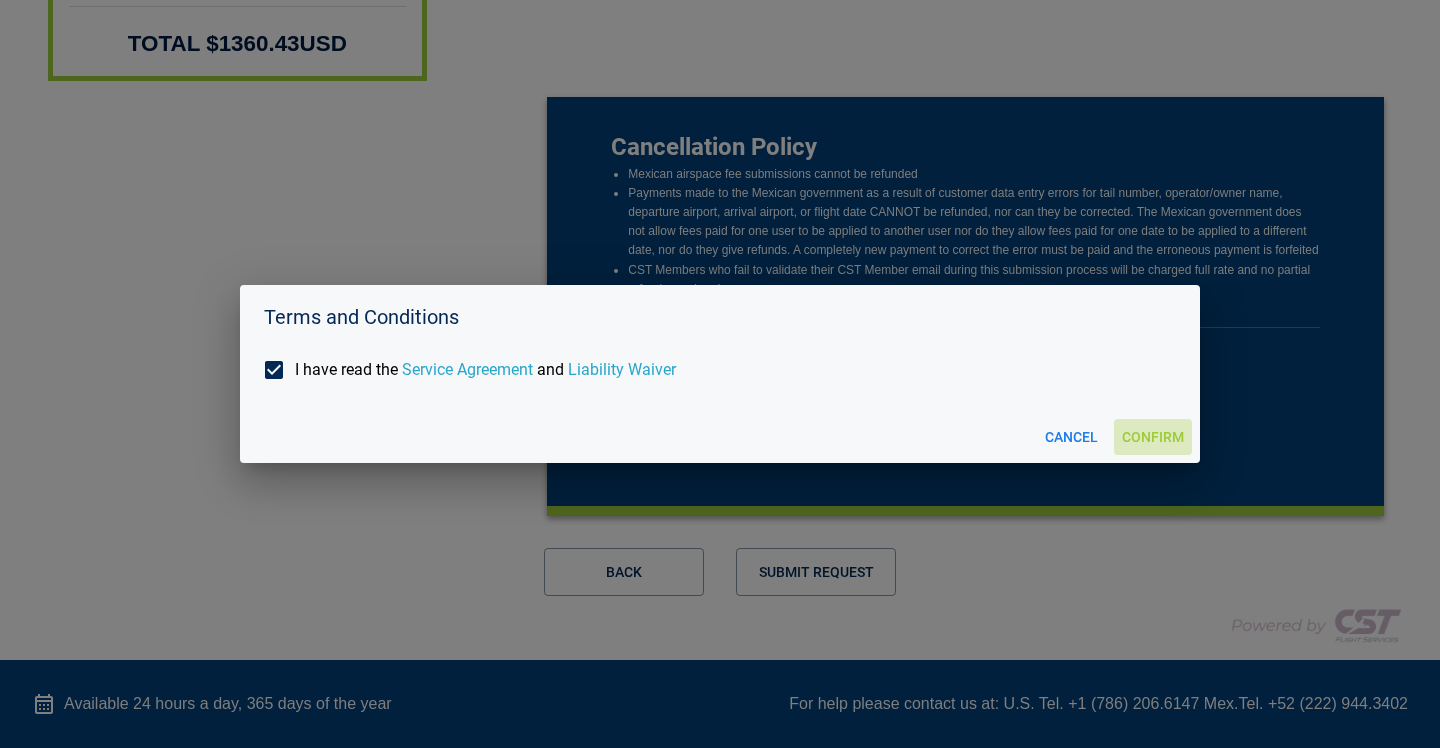 click on "Confirm" at bounding box center [1153, 437] 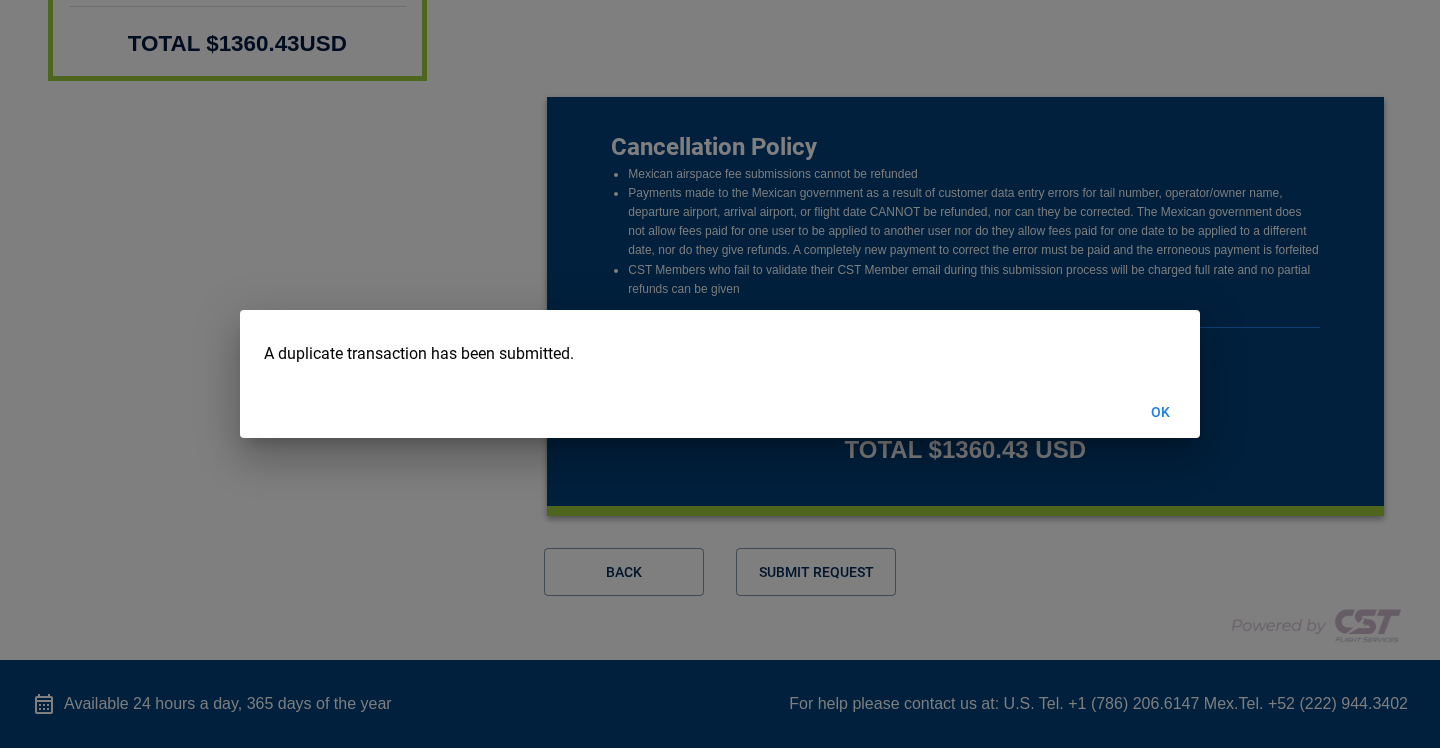 click on "OK" at bounding box center (1160, 412) 